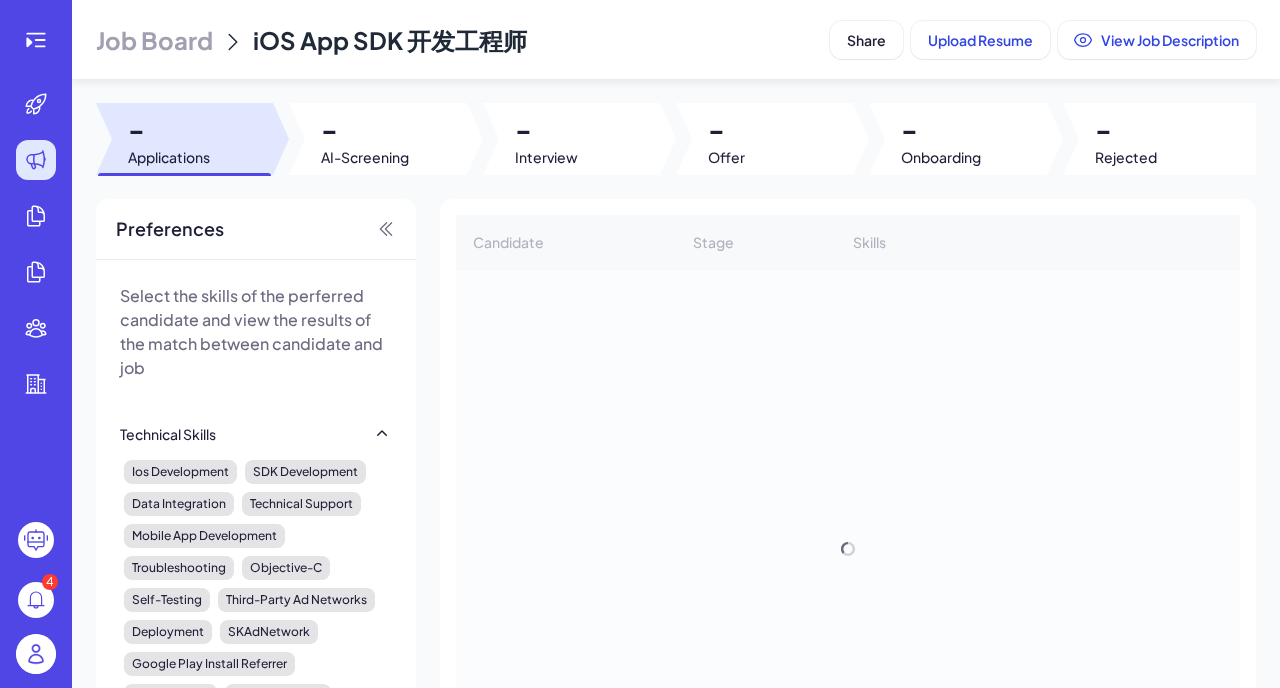 scroll, scrollTop: 0, scrollLeft: 0, axis: both 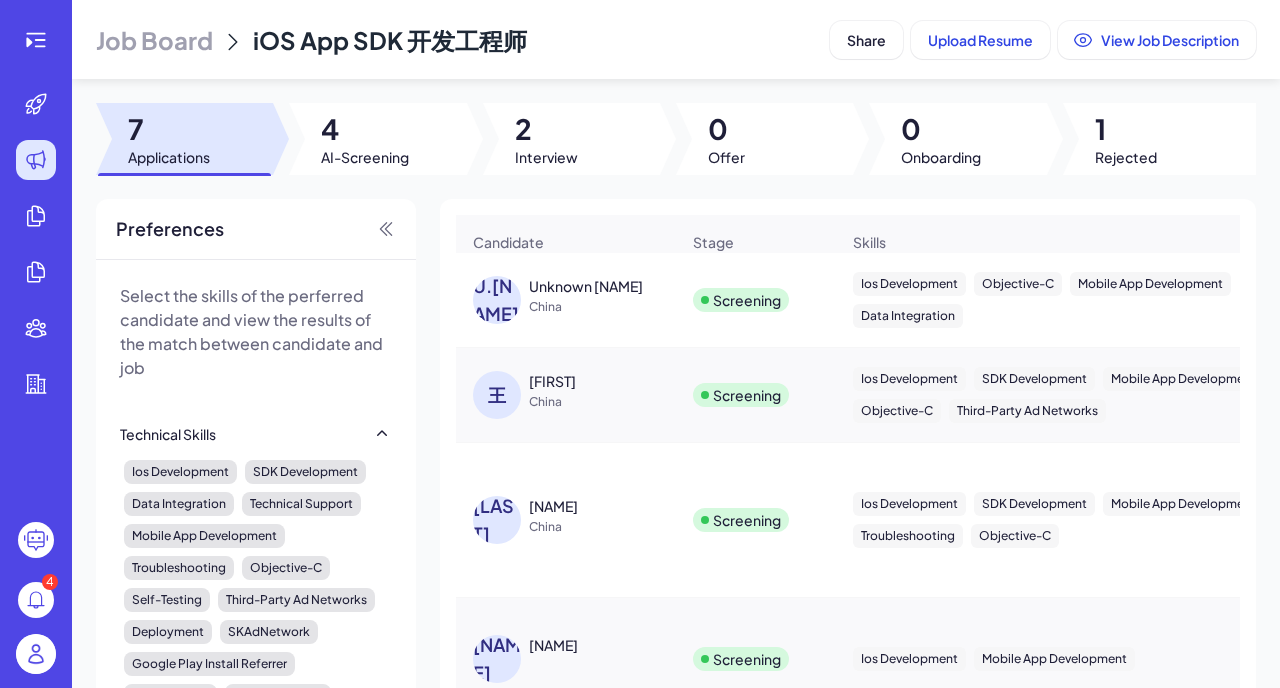 click on "China" at bounding box center [604, 307] 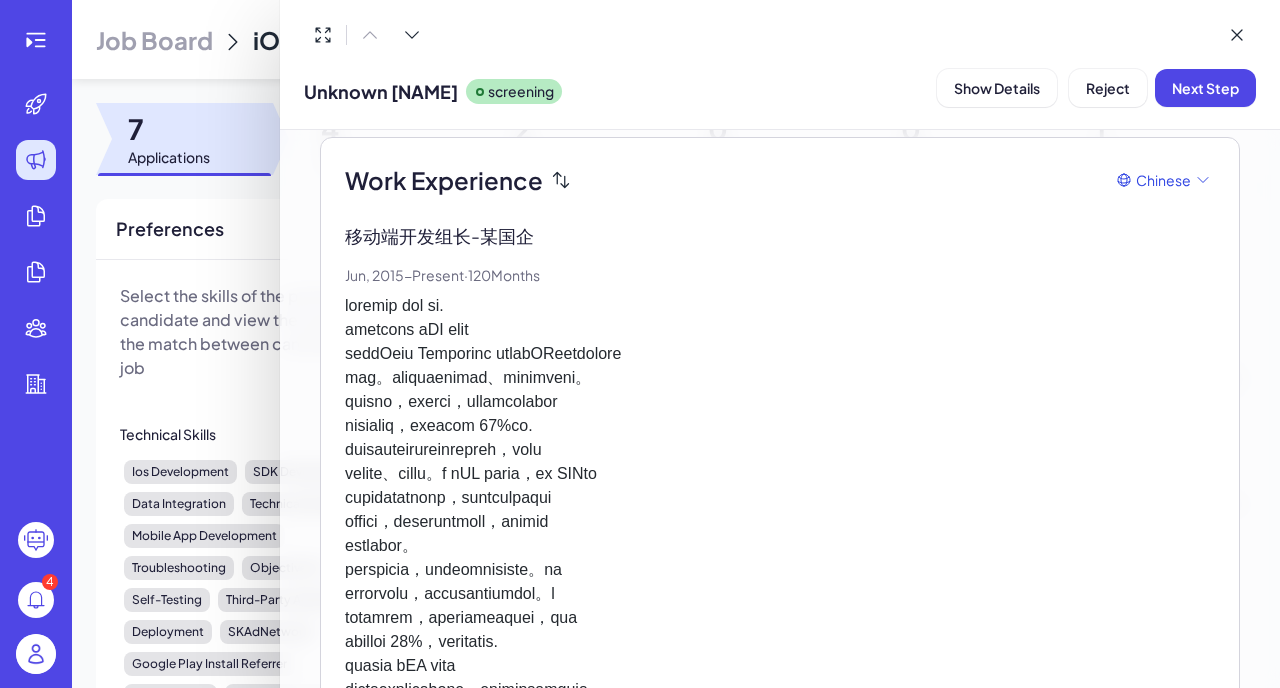 scroll, scrollTop: 490, scrollLeft: 0, axis: vertical 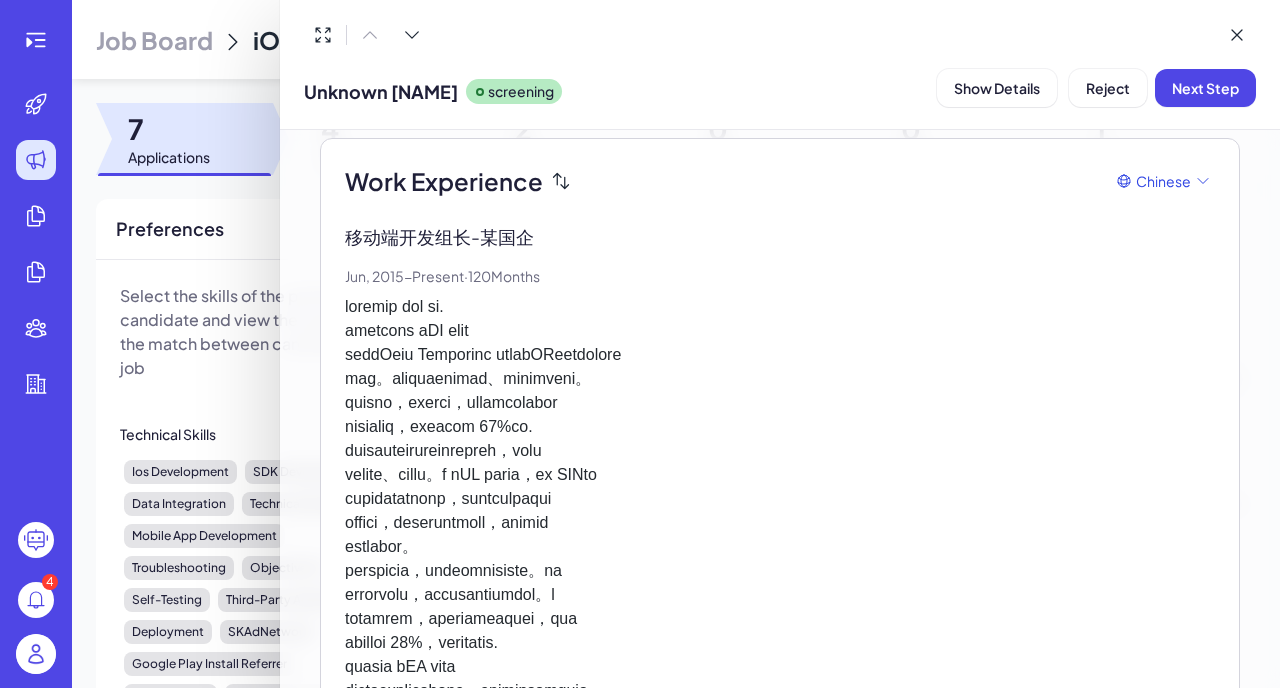click at bounding box center (780, 583) 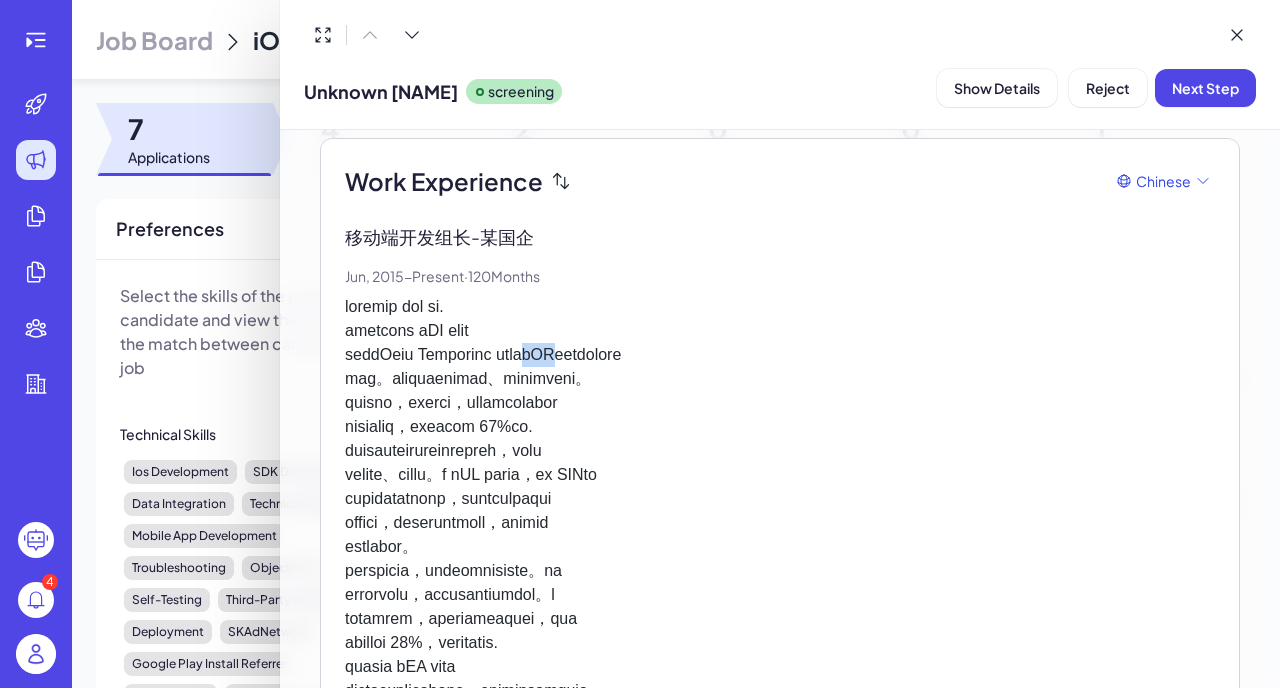 click at bounding box center (780, 583) 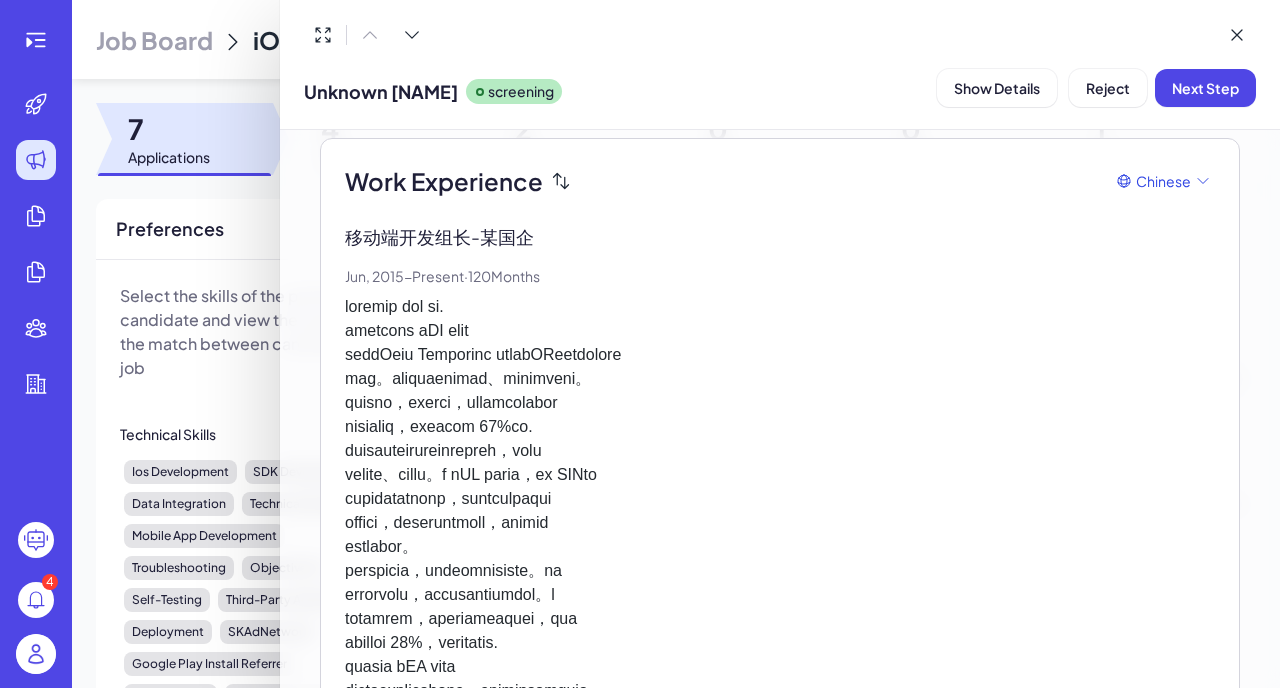 click at bounding box center [780, 583] 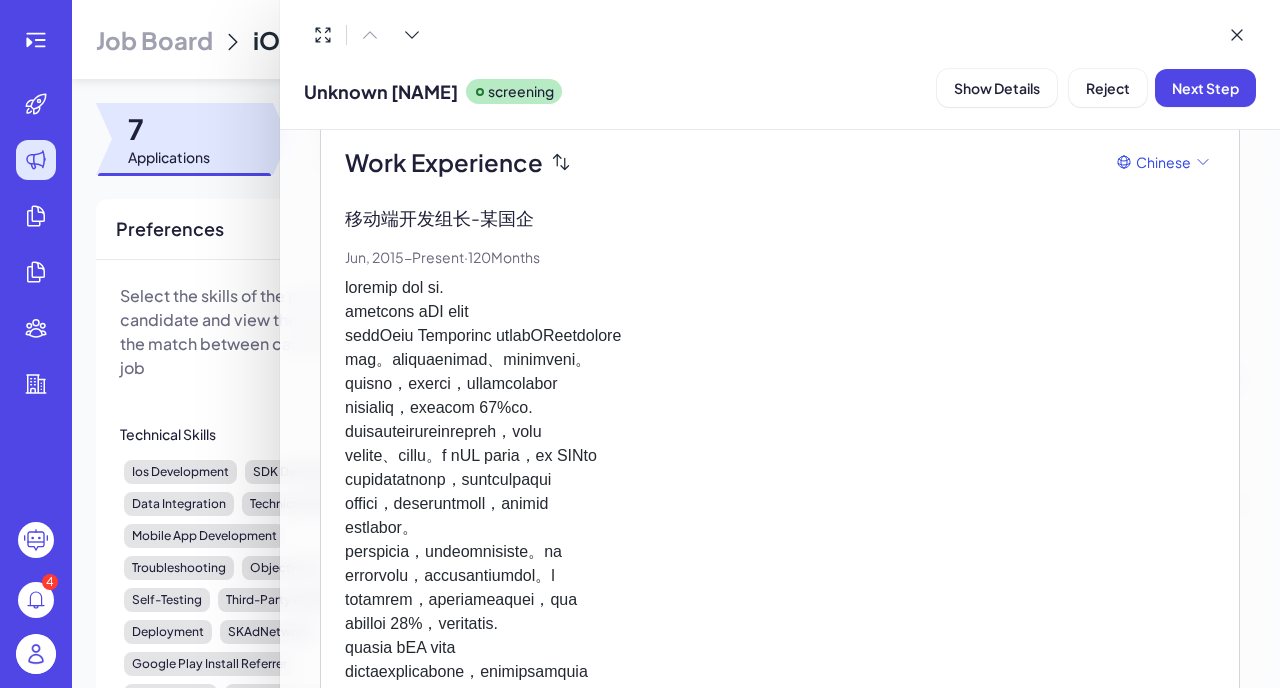scroll, scrollTop: 471, scrollLeft: 0, axis: vertical 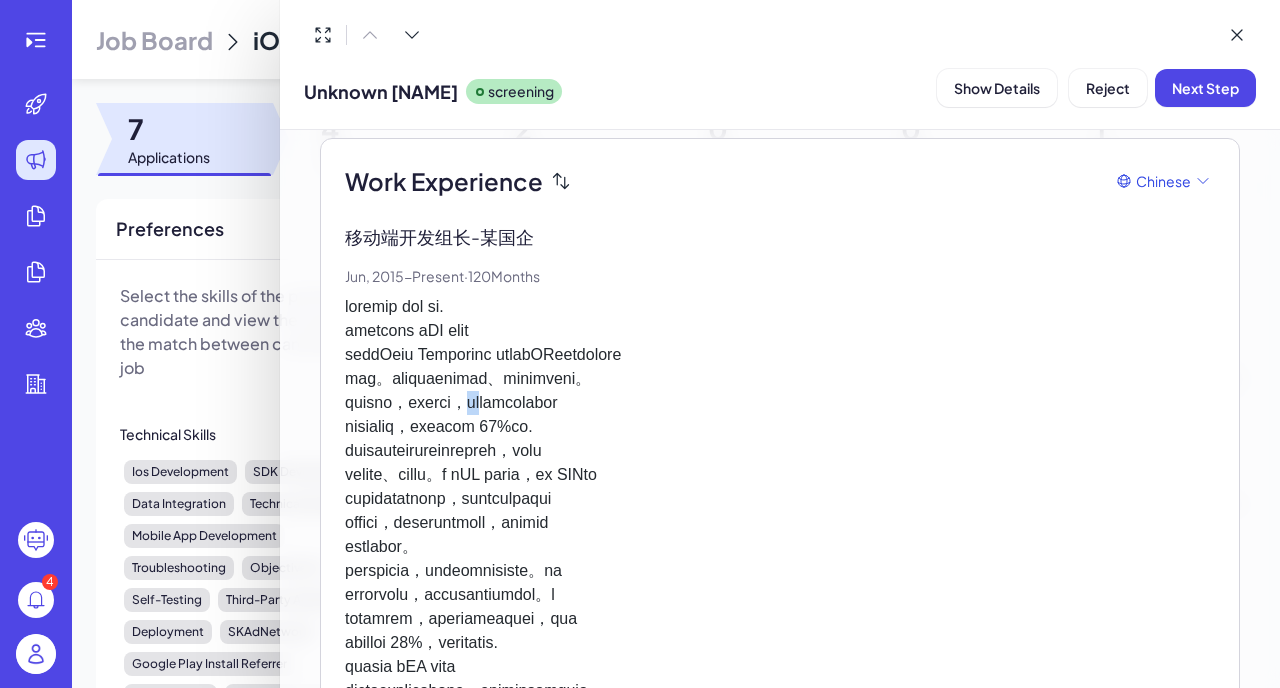 click at bounding box center [780, 583] 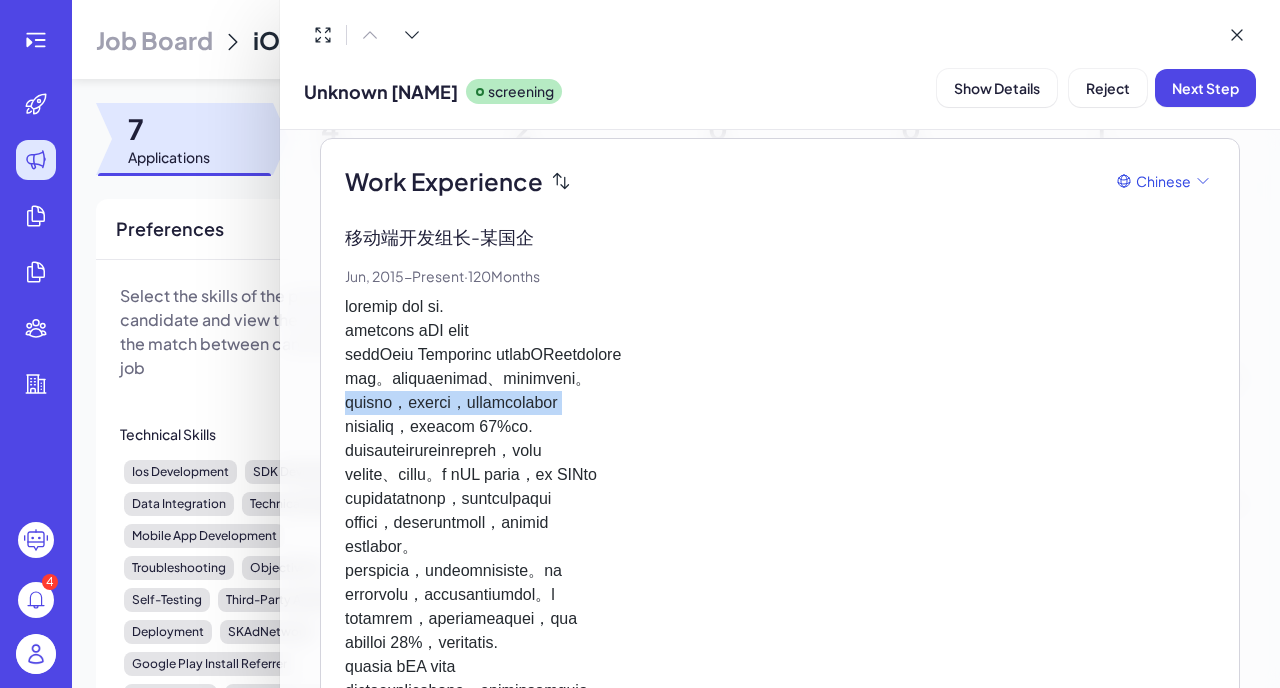 click at bounding box center [780, 583] 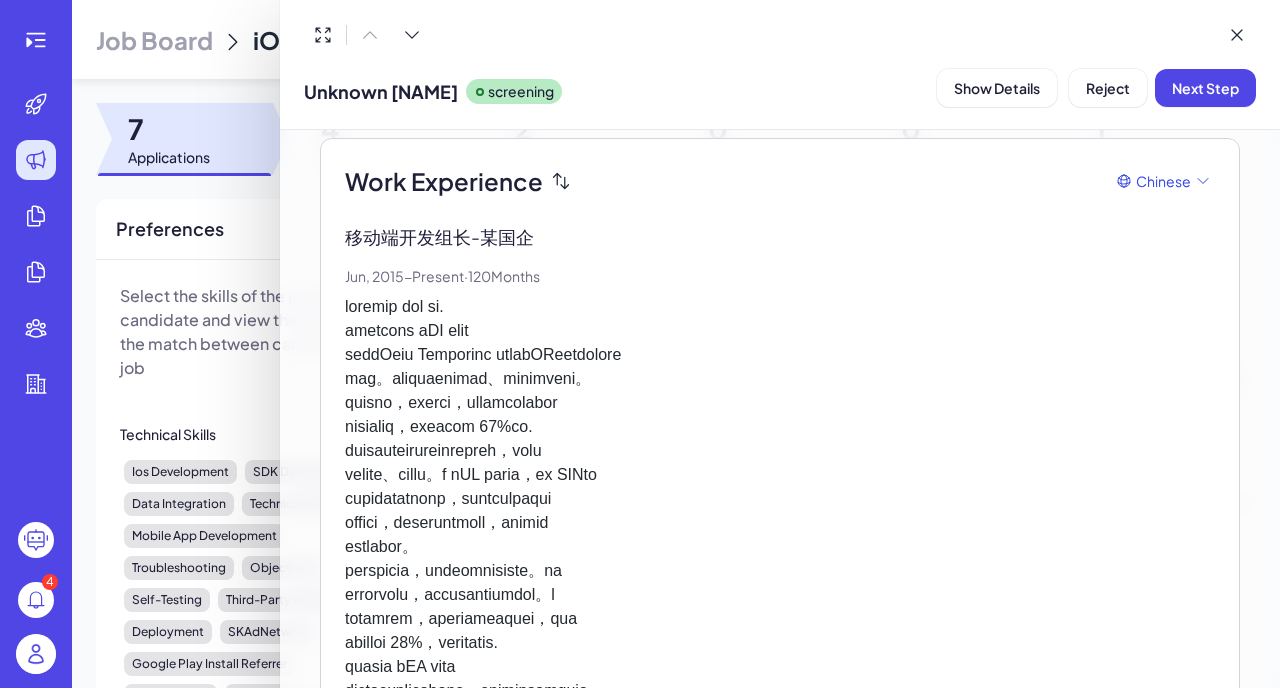 click at bounding box center [780, 583] 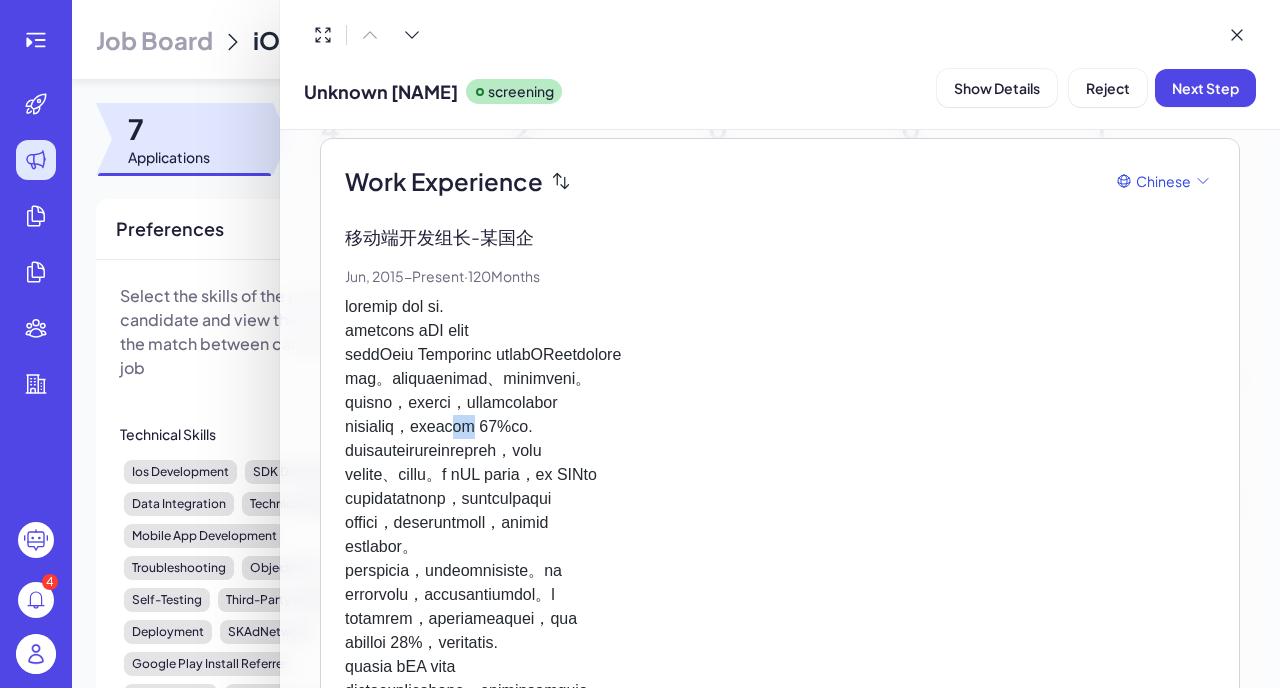 click at bounding box center [780, 583] 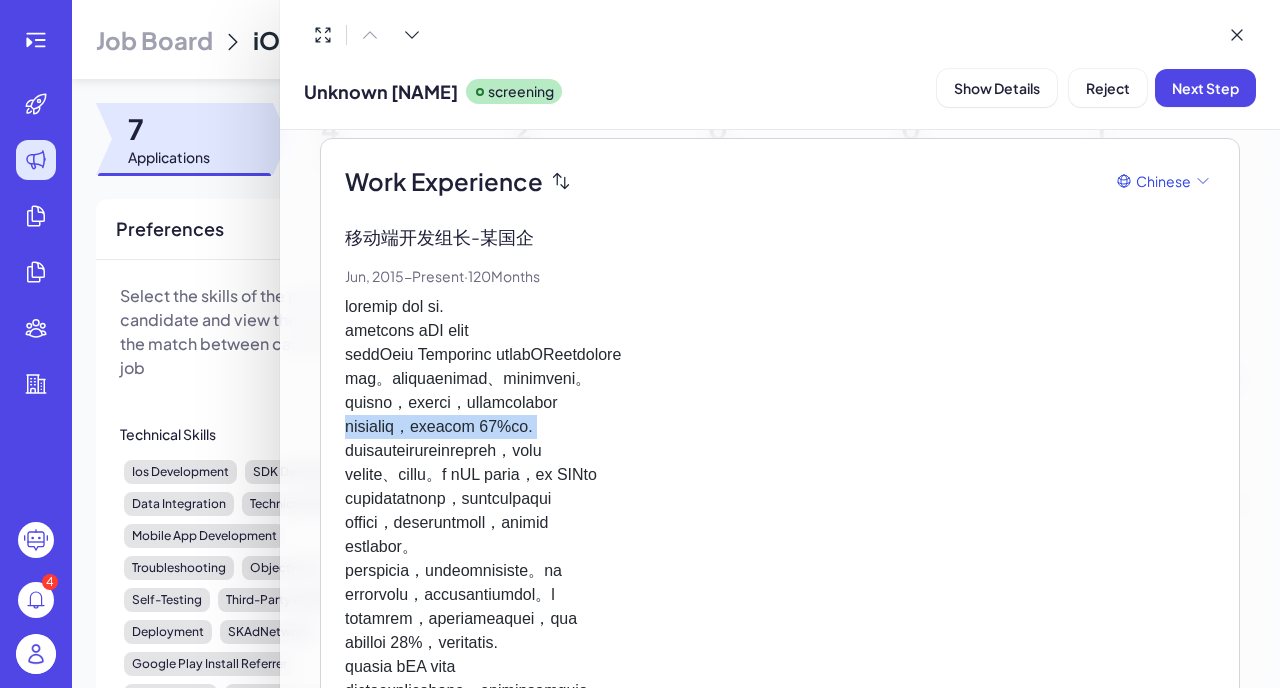 click at bounding box center [780, 583] 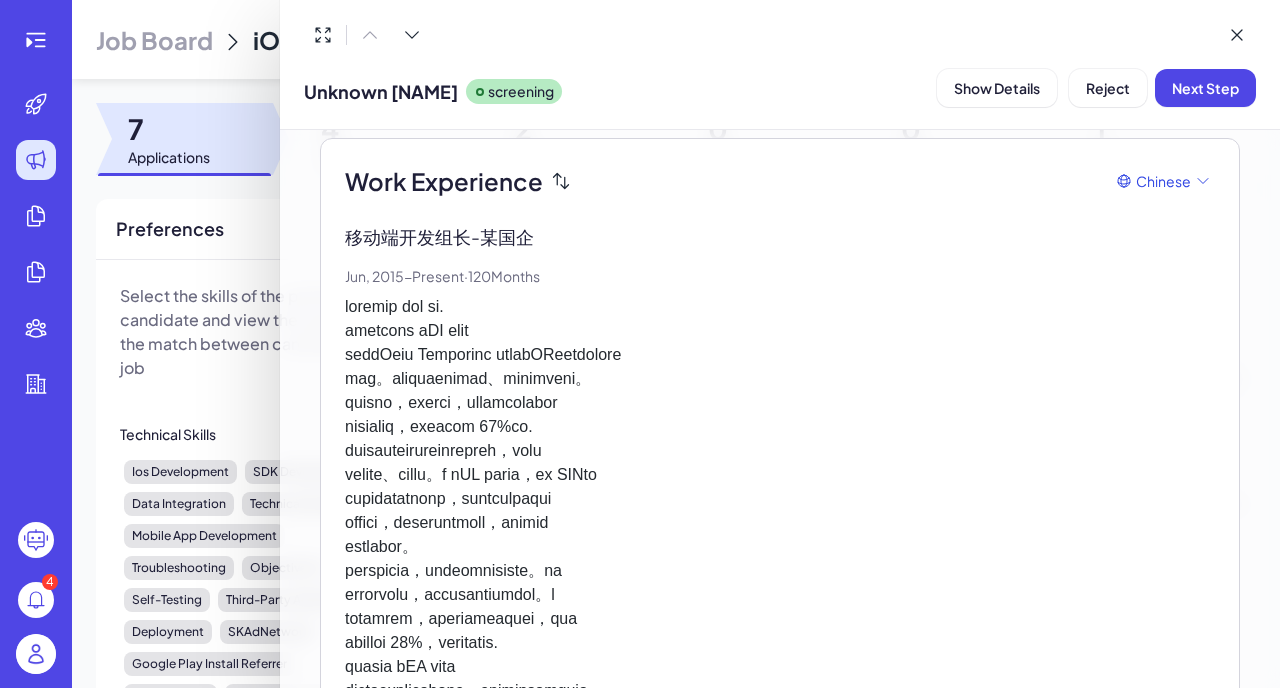 click at bounding box center (780, 583) 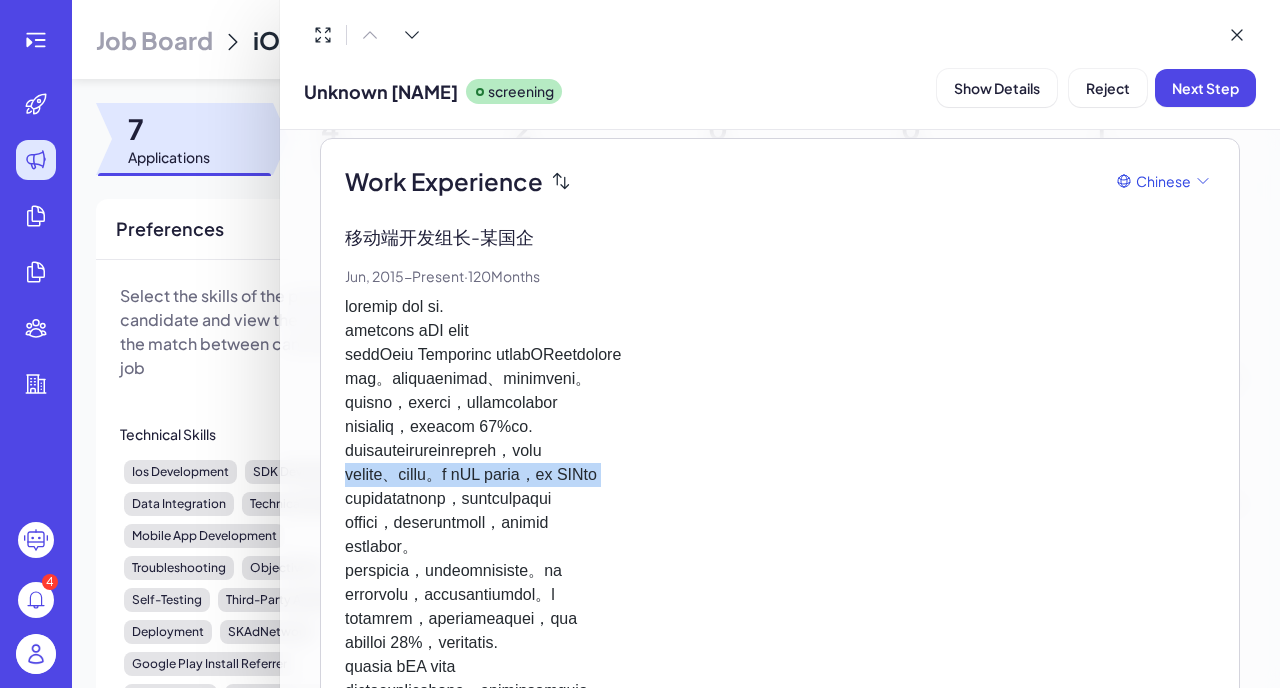 click at bounding box center (780, 583) 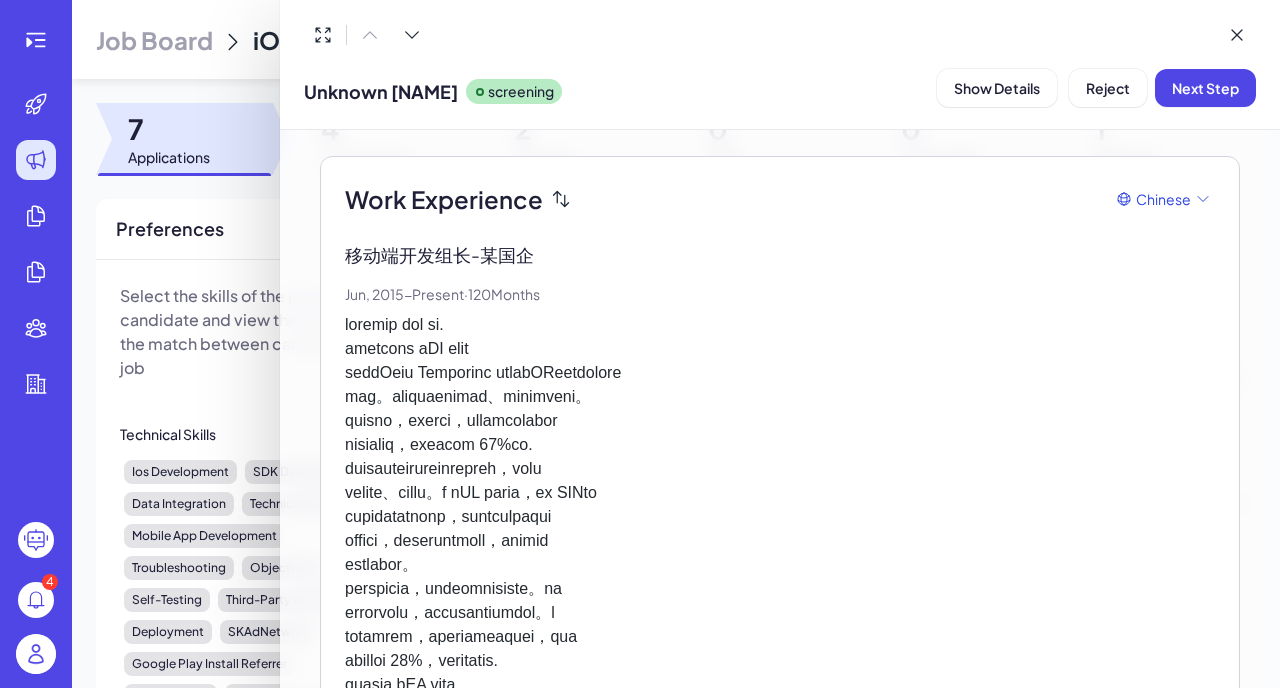 scroll, scrollTop: 384, scrollLeft: 0, axis: vertical 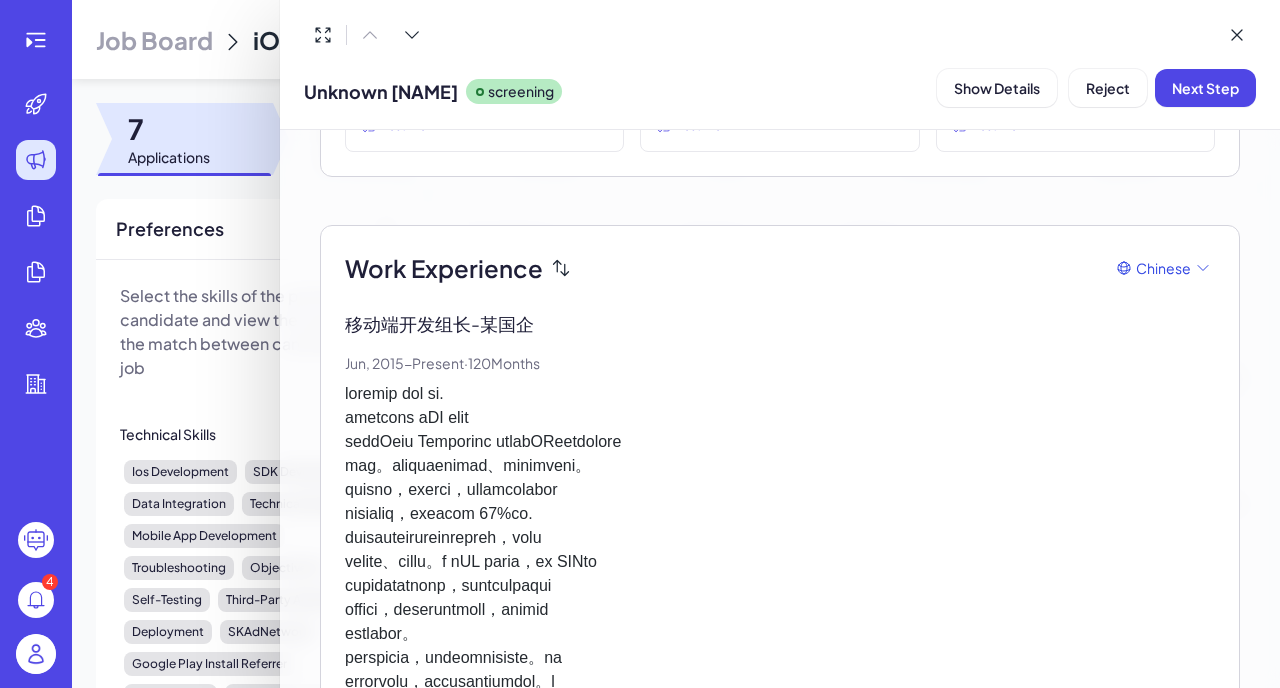 click at bounding box center (780, 670) 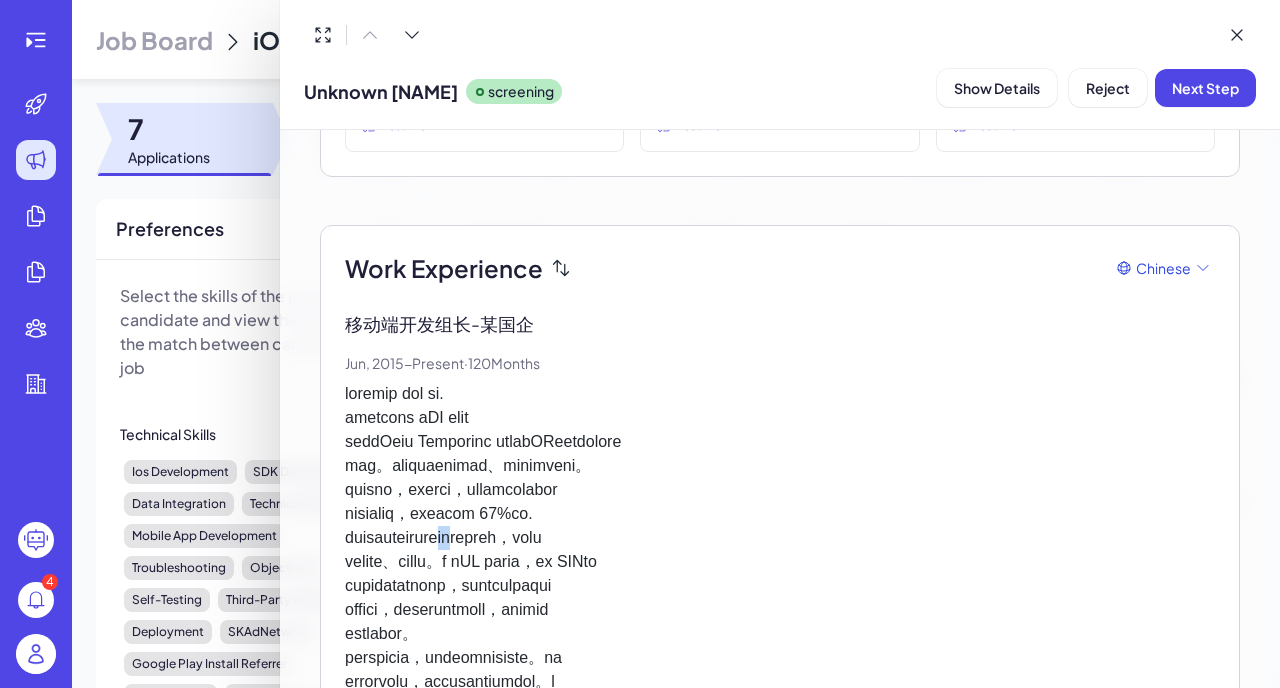 click at bounding box center (780, 670) 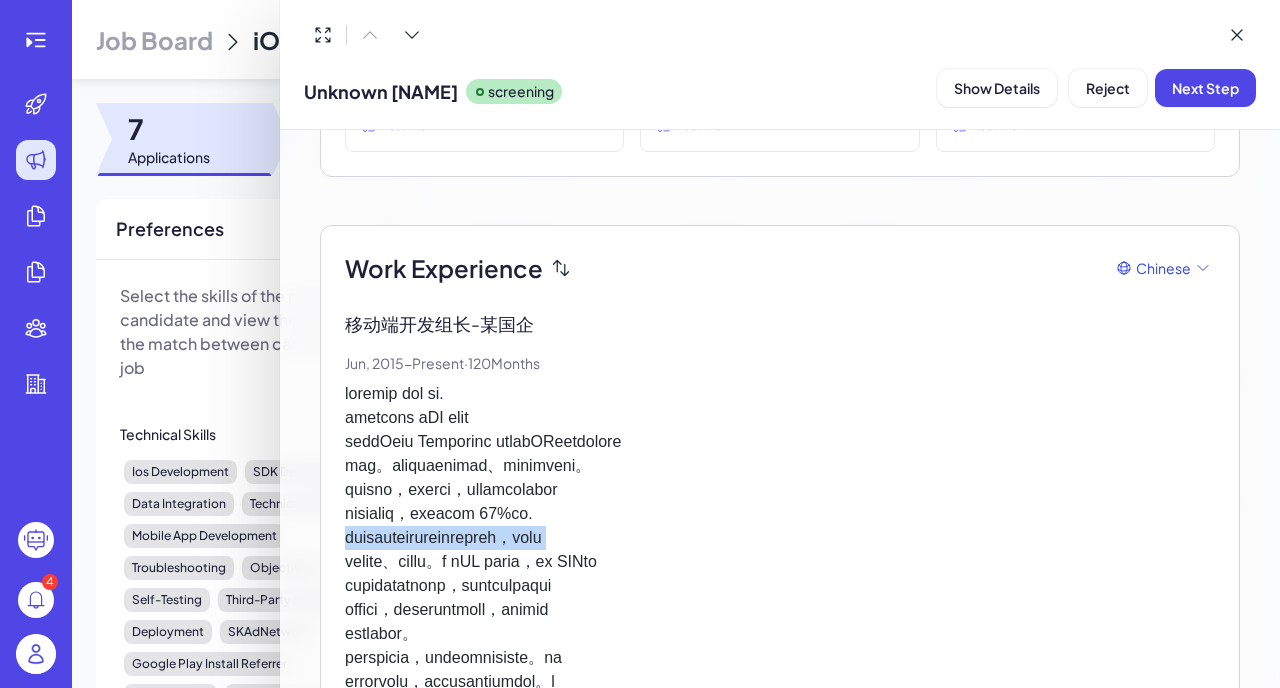 click at bounding box center (780, 670) 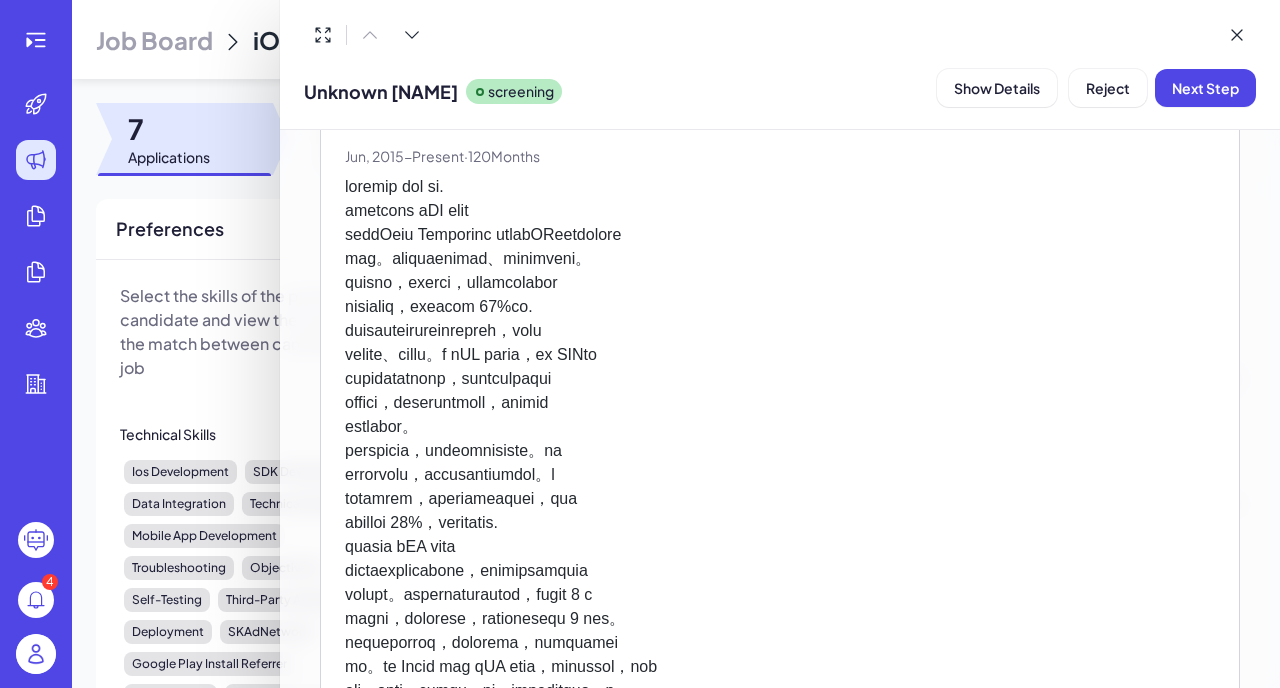 scroll, scrollTop: 582, scrollLeft: 0, axis: vertical 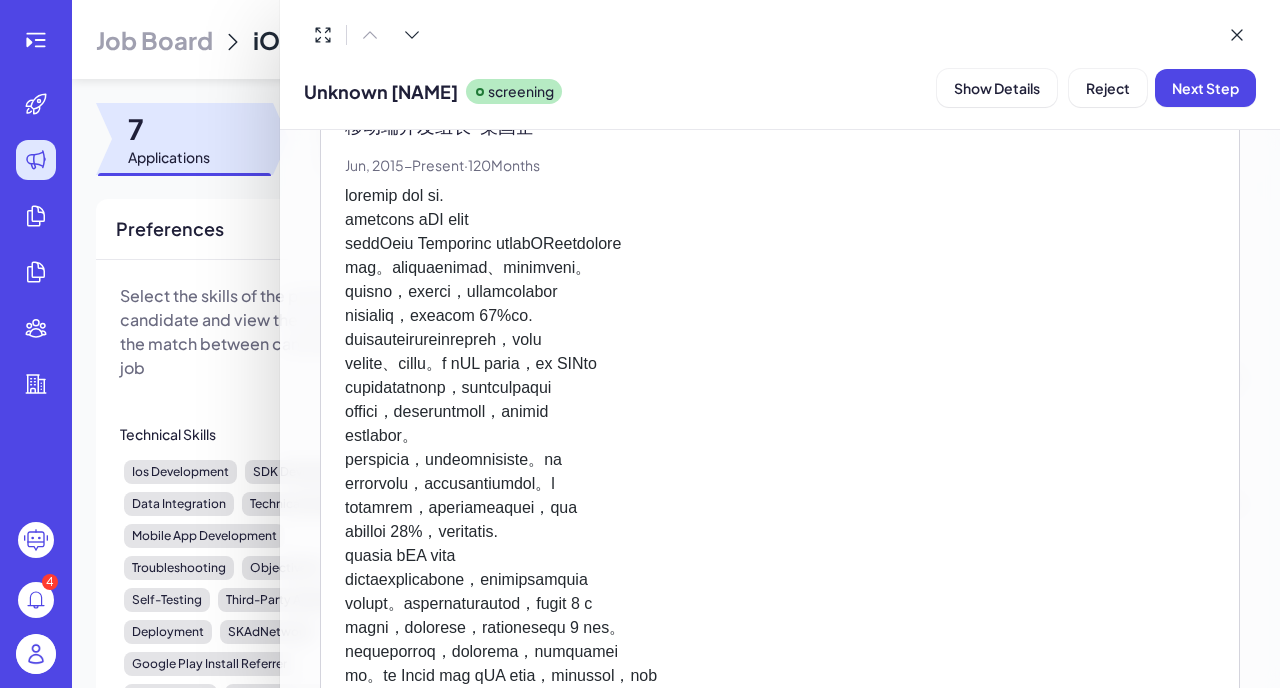 click at bounding box center [780, 472] 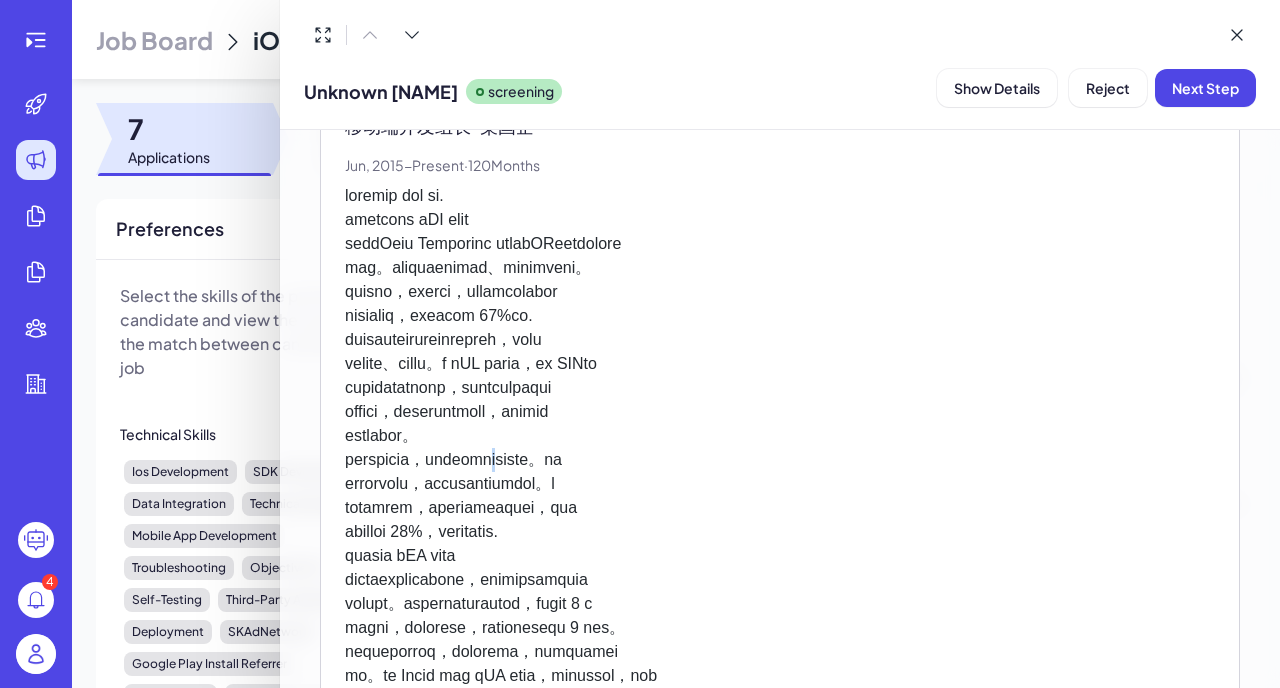 click at bounding box center [780, 472] 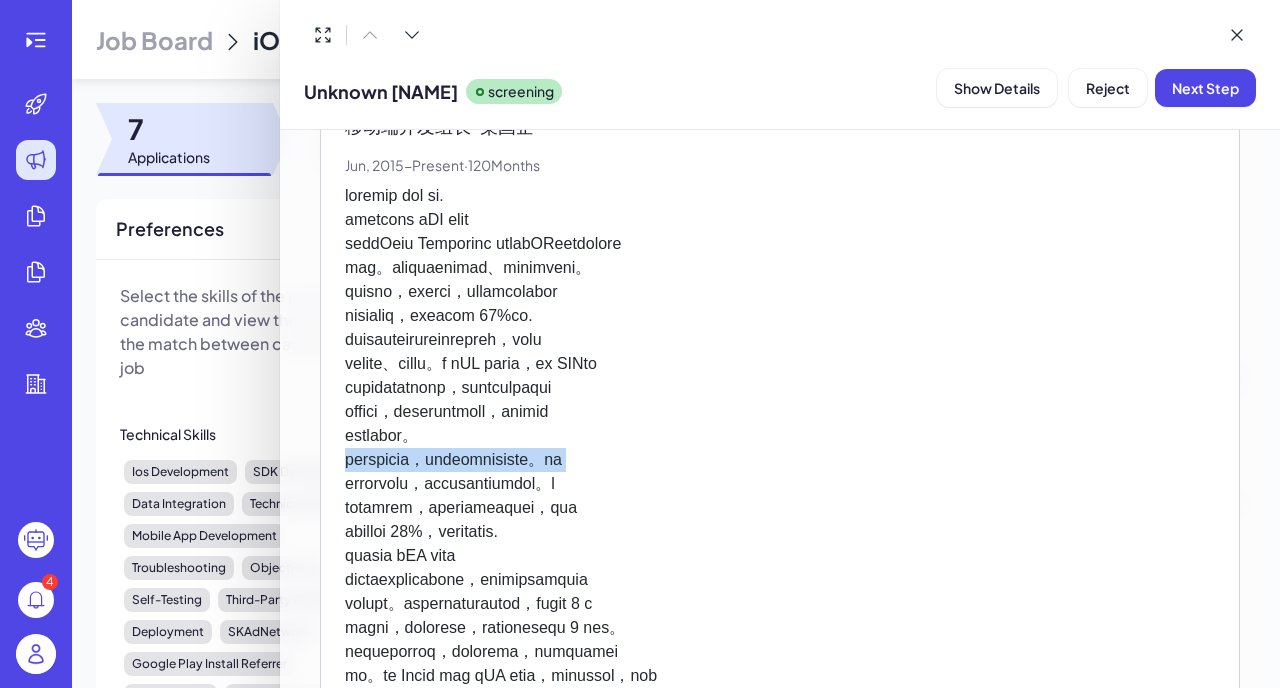 click at bounding box center [780, 472] 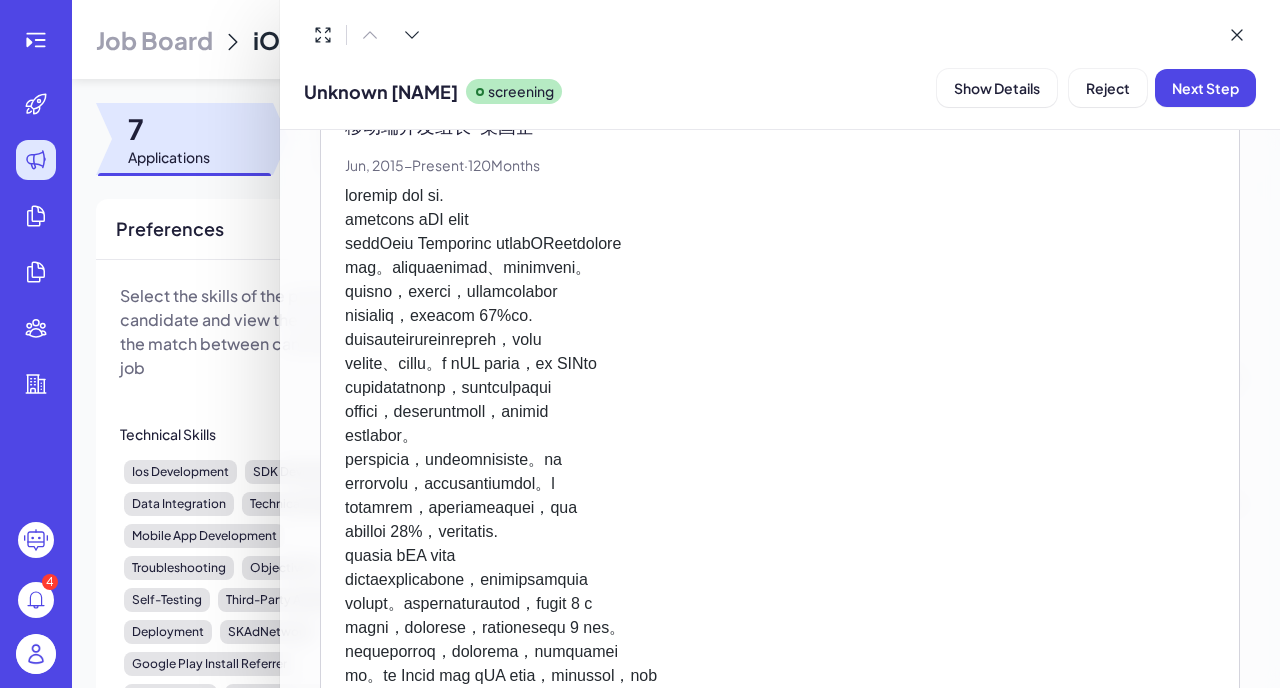 click at bounding box center (780, 472) 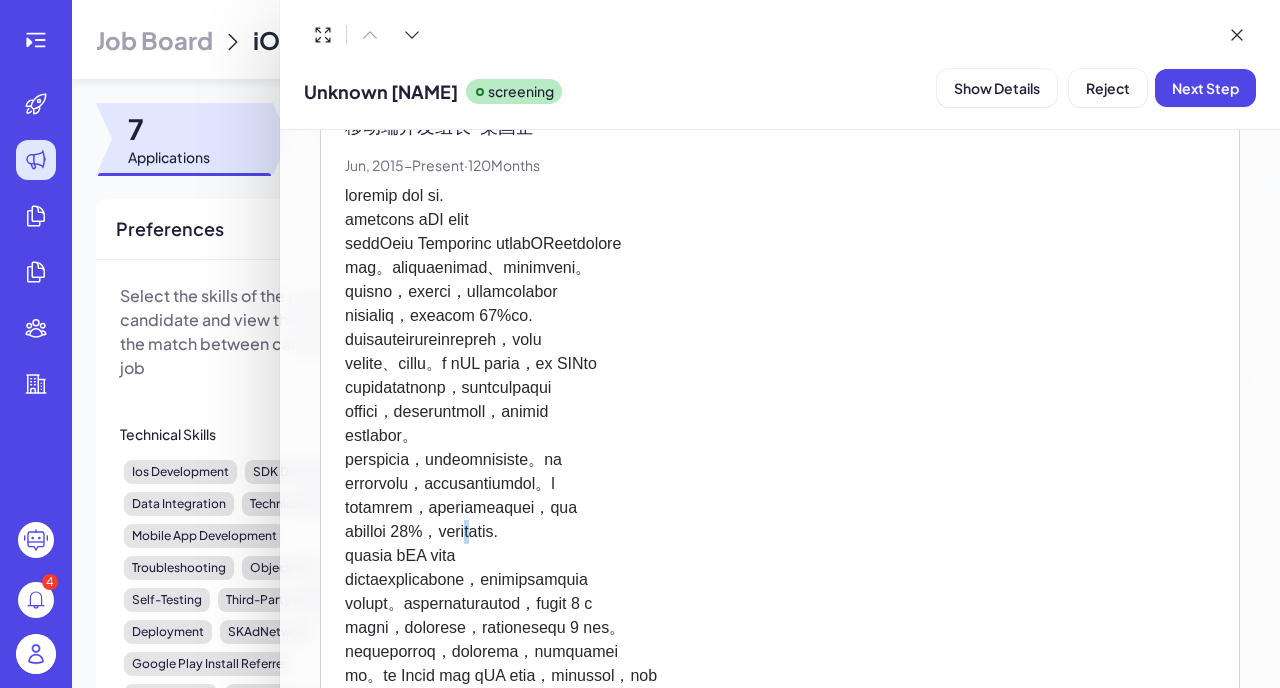 click at bounding box center [780, 472] 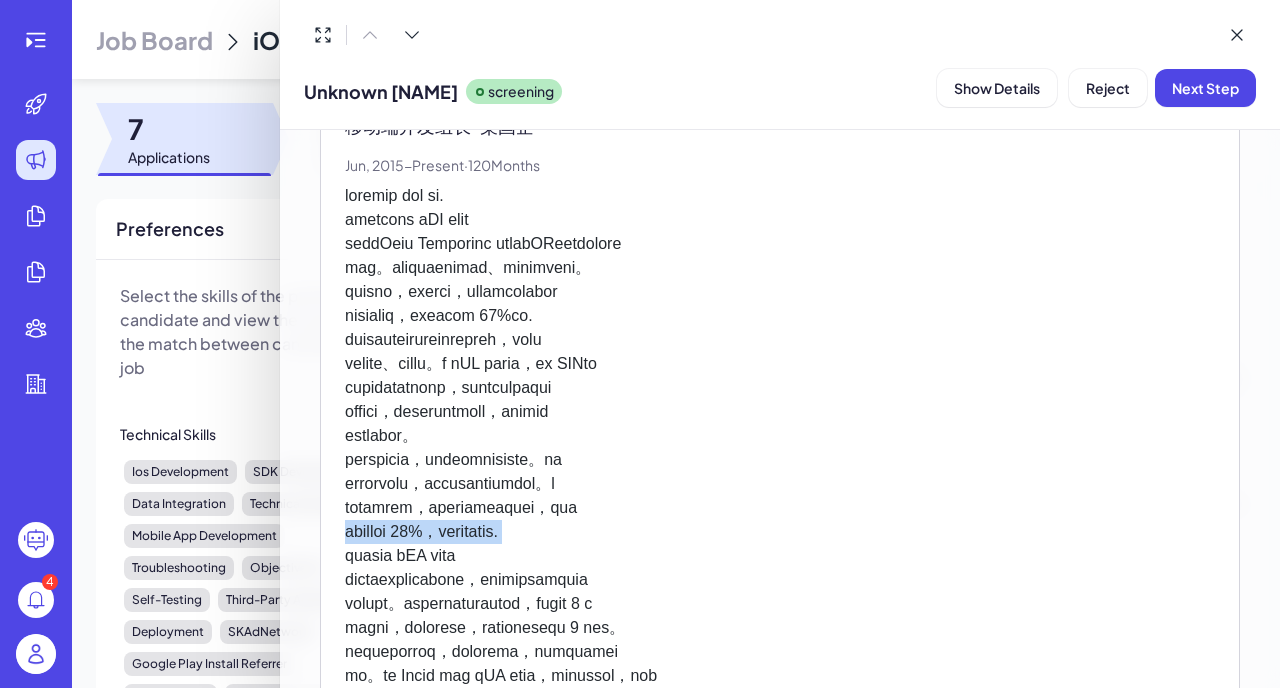 click at bounding box center (780, 472) 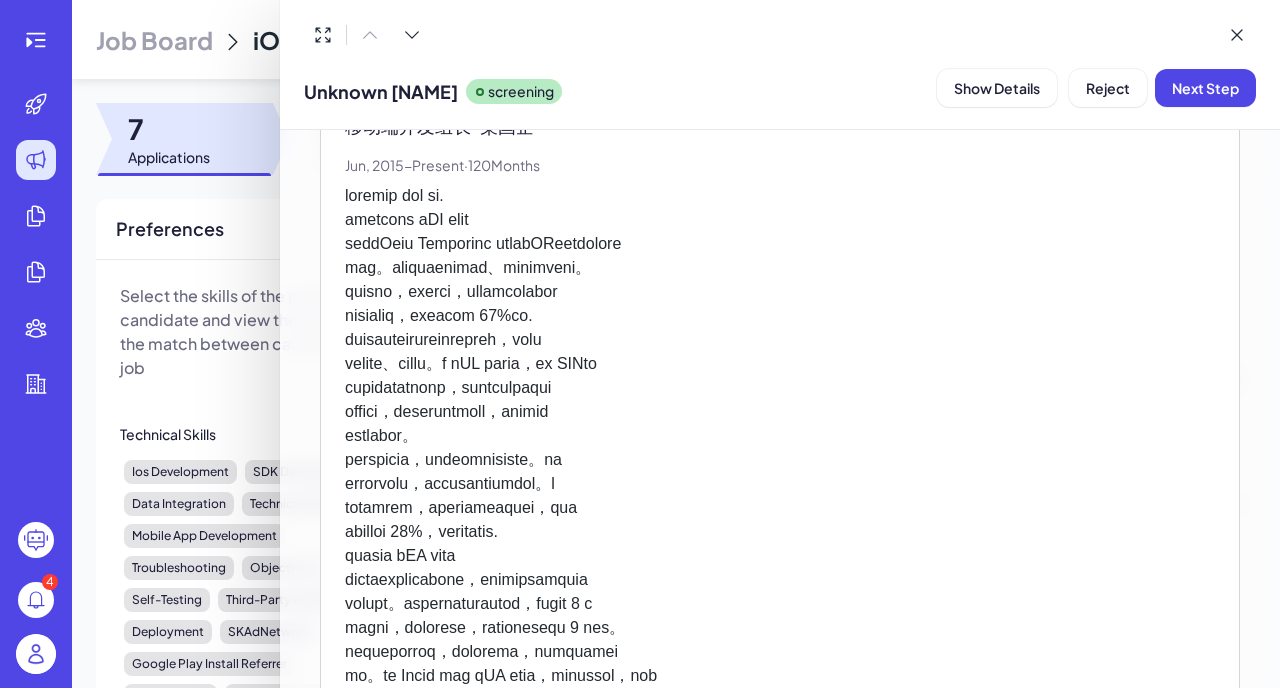 click at bounding box center (780, 472) 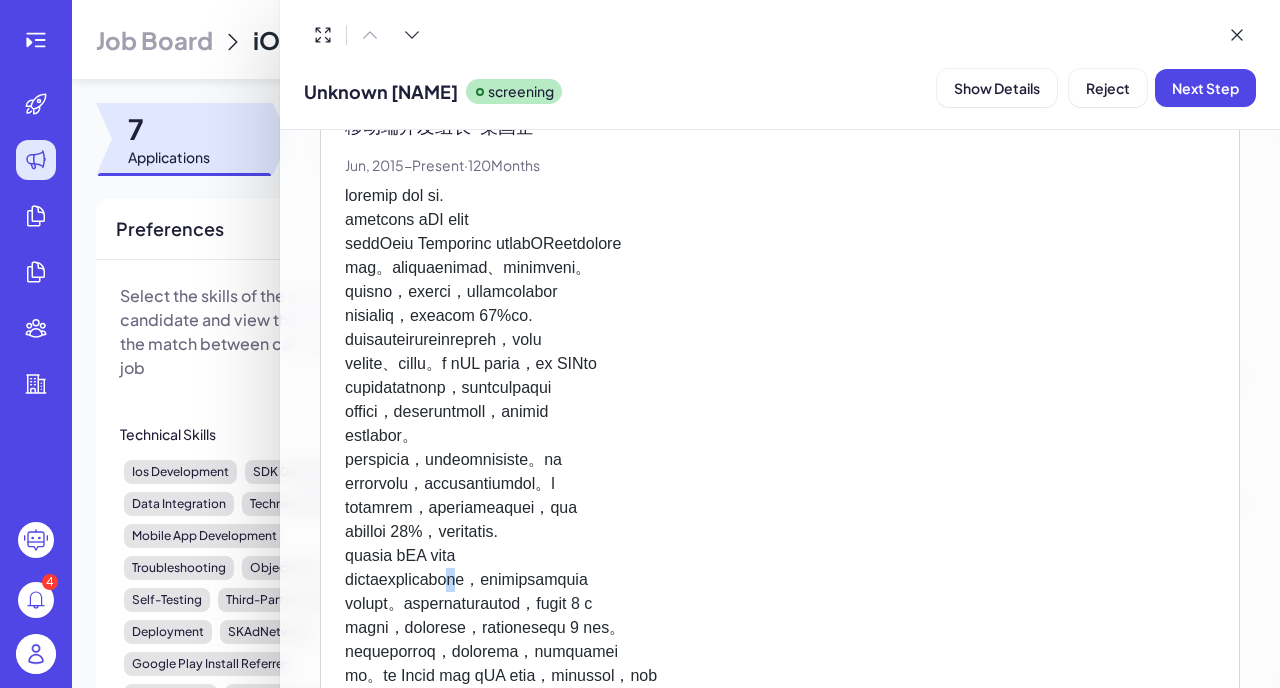 click at bounding box center (780, 472) 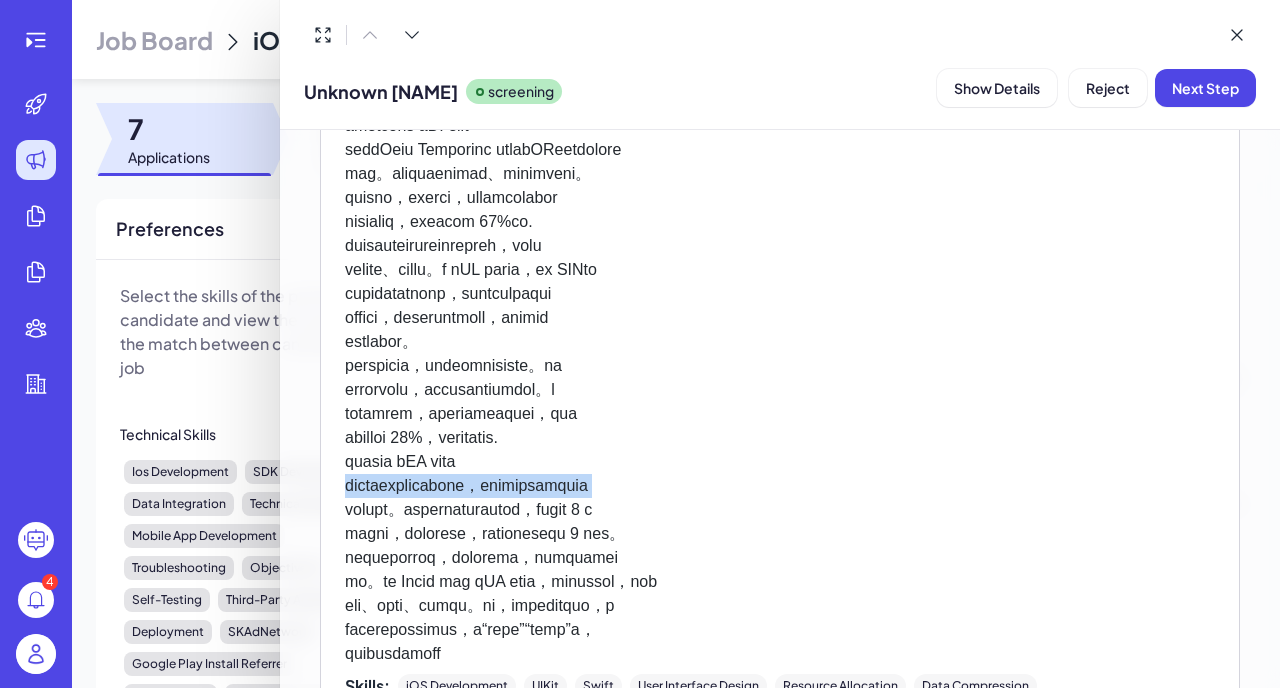 scroll, scrollTop: 844, scrollLeft: 0, axis: vertical 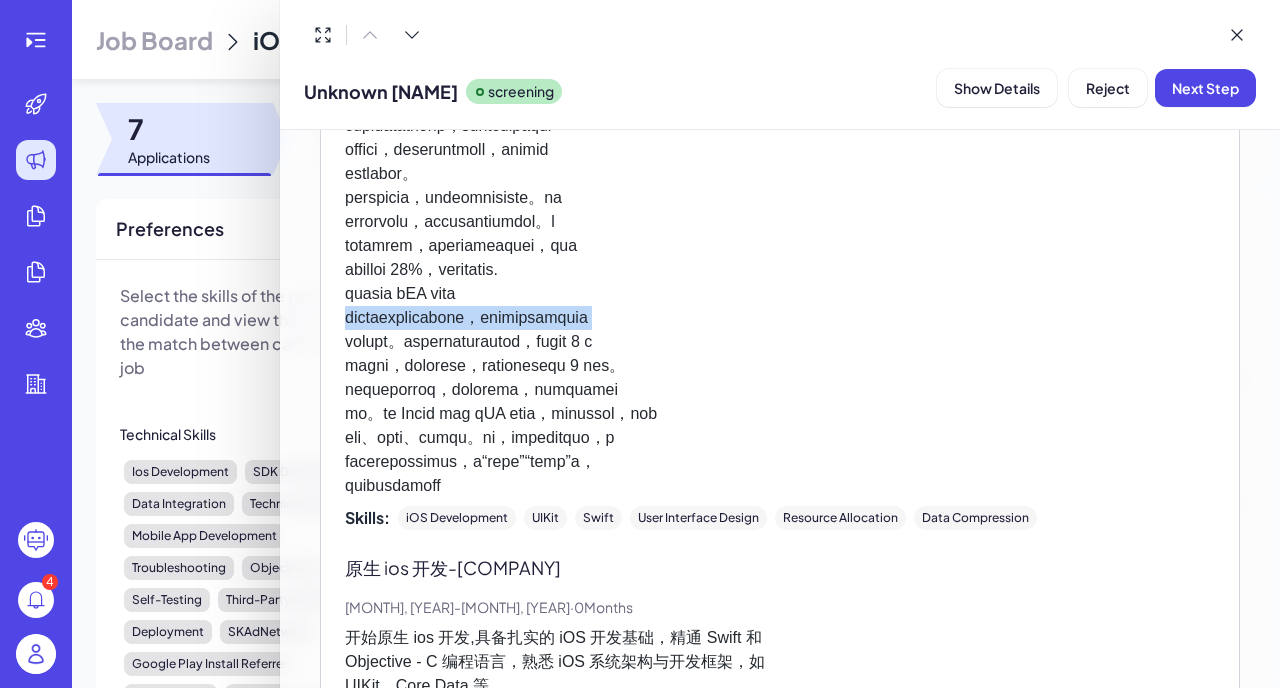 click at bounding box center (780, 210) 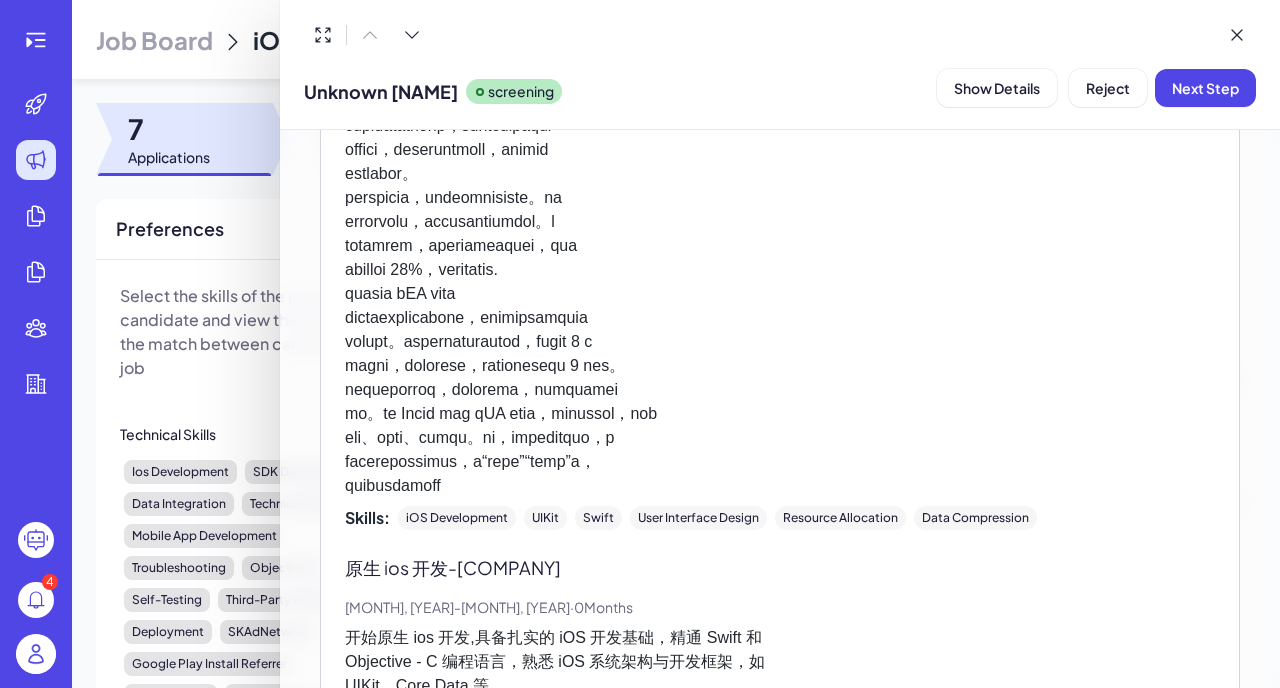 click at bounding box center (780, 210) 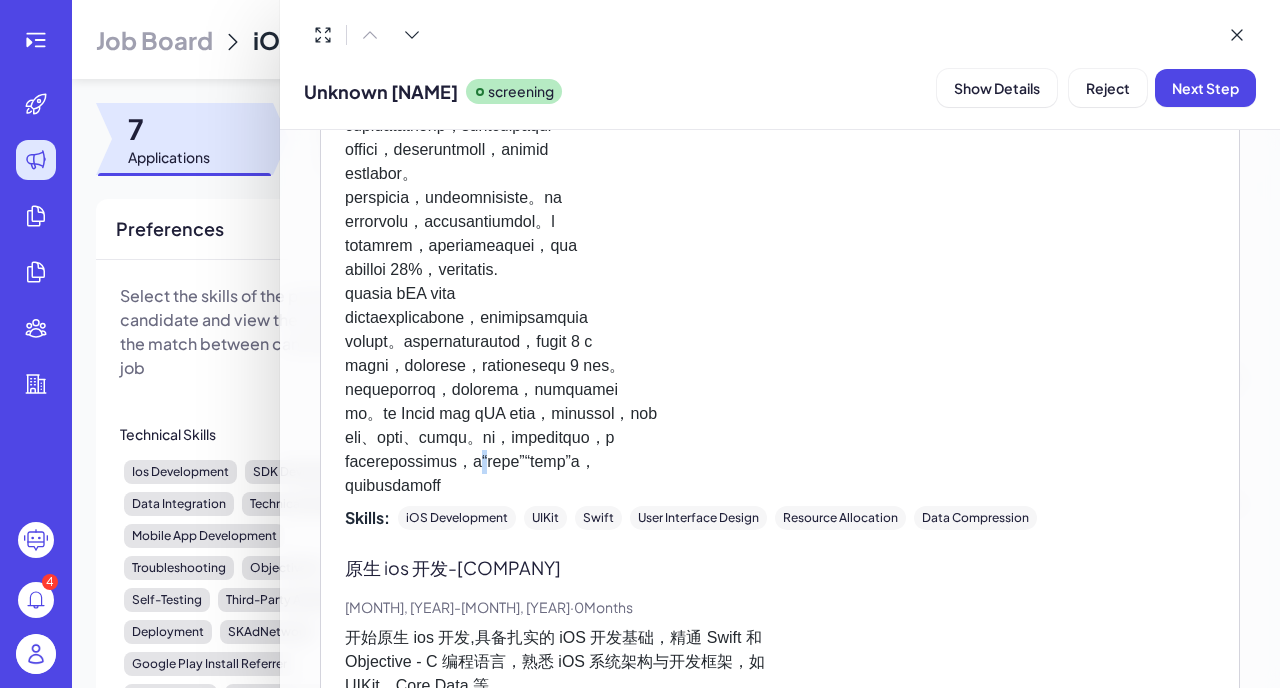 click at bounding box center (780, 210) 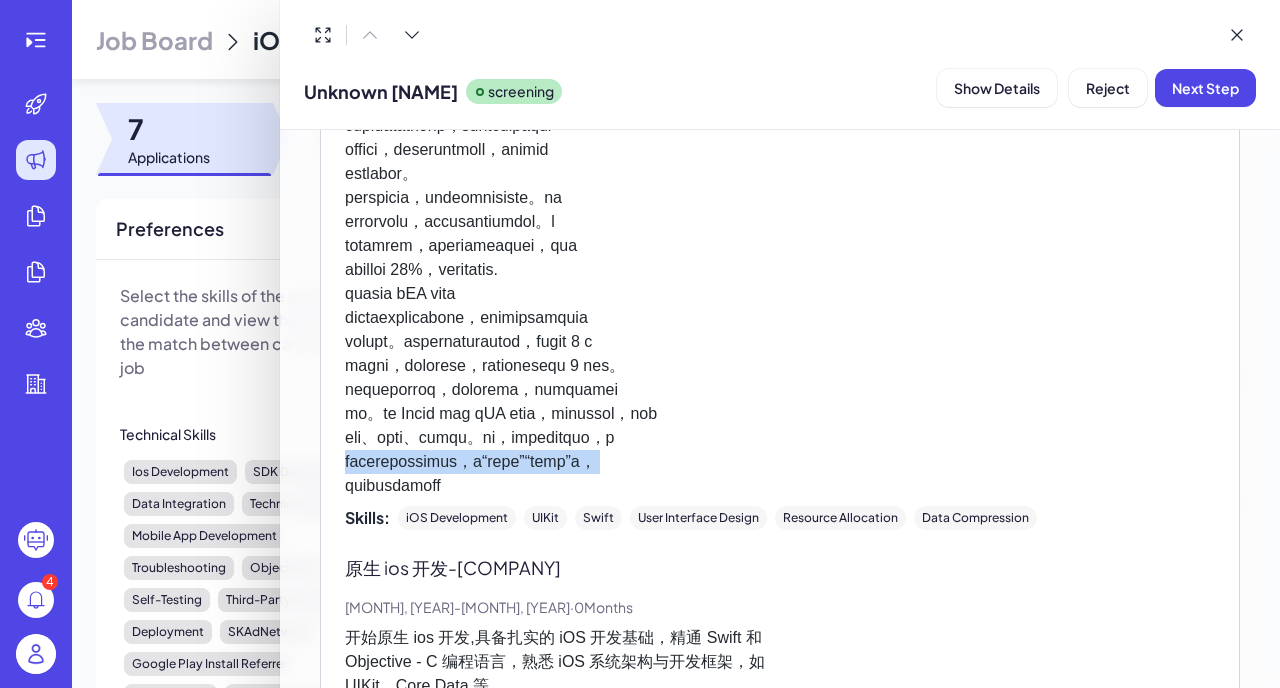 scroll, scrollTop: 1076, scrollLeft: 0, axis: vertical 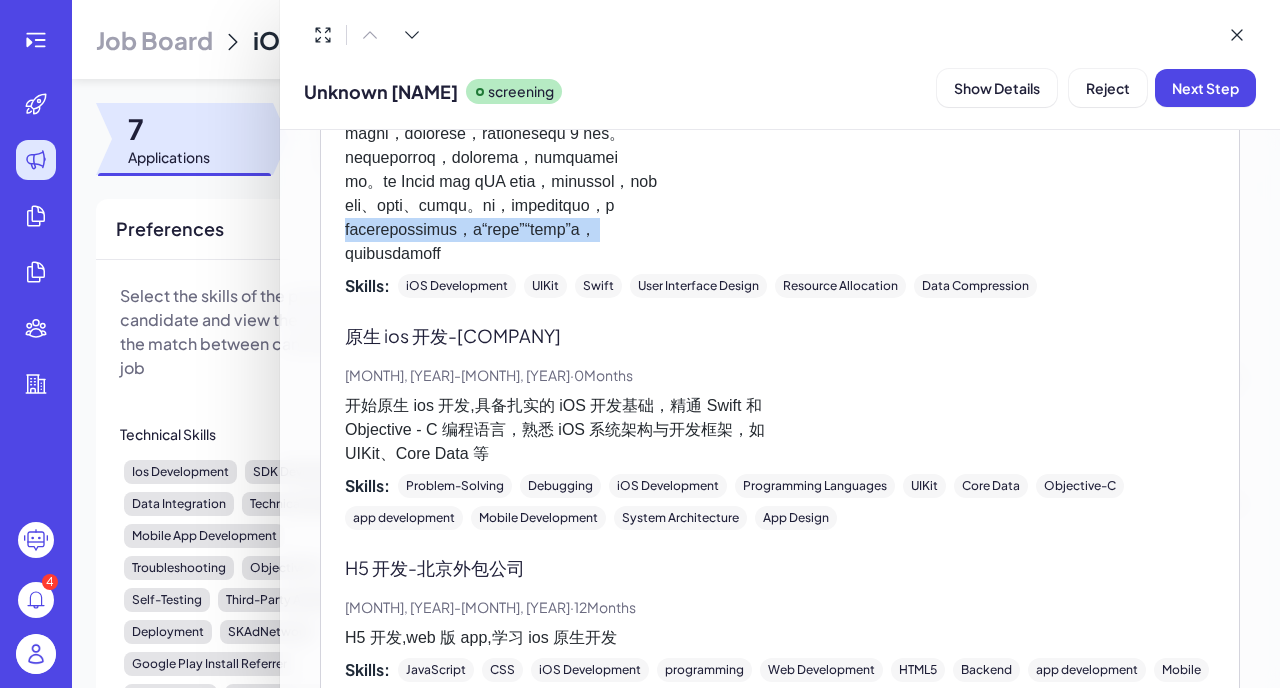 click on "开始原生 ios 开发,具备扎实的 iOS 开发基础，精通 Swift 和
Objective - C 编程语言，熟悉 iOS 系统架构与开发框架，如
UIKit、Core Data 等" at bounding box center (780, 430) 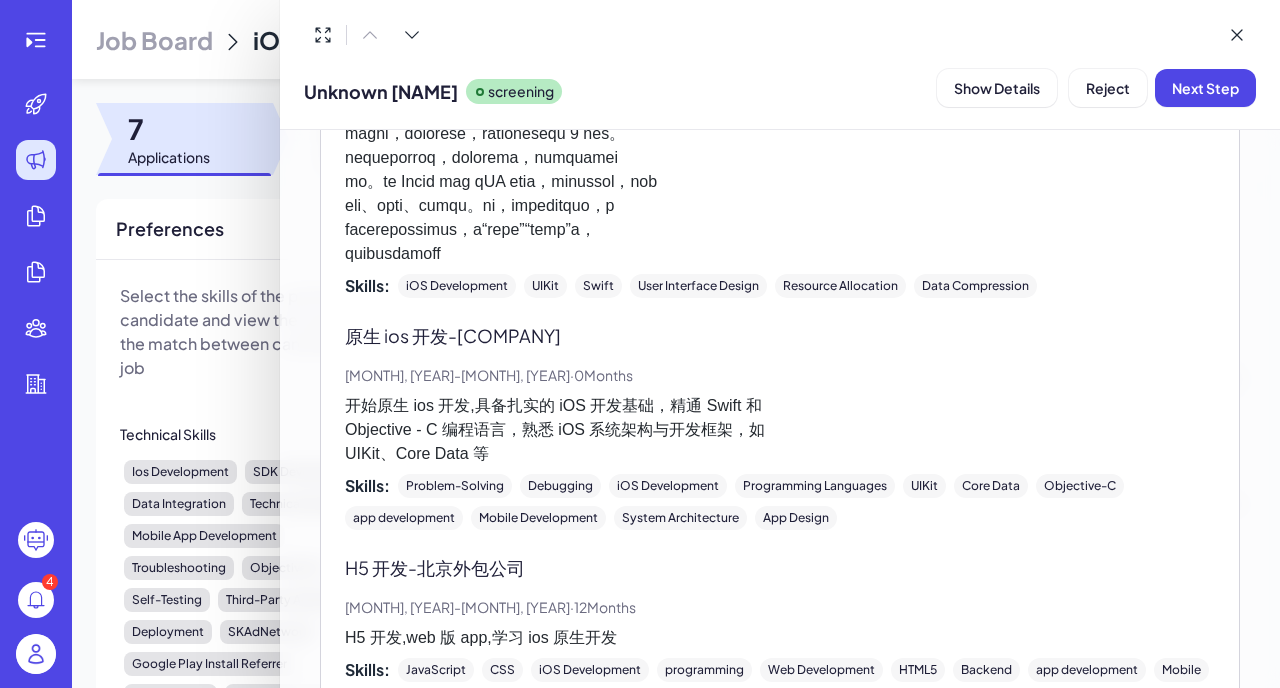 click on "开始原生 ios 开发,具备扎实的 iOS 开发基础，精通 Swift 和
Objective - C 编程语言，熟悉 iOS 系统架构与开发框架，如
UIKit、Core Data 等" at bounding box center (780, 430) 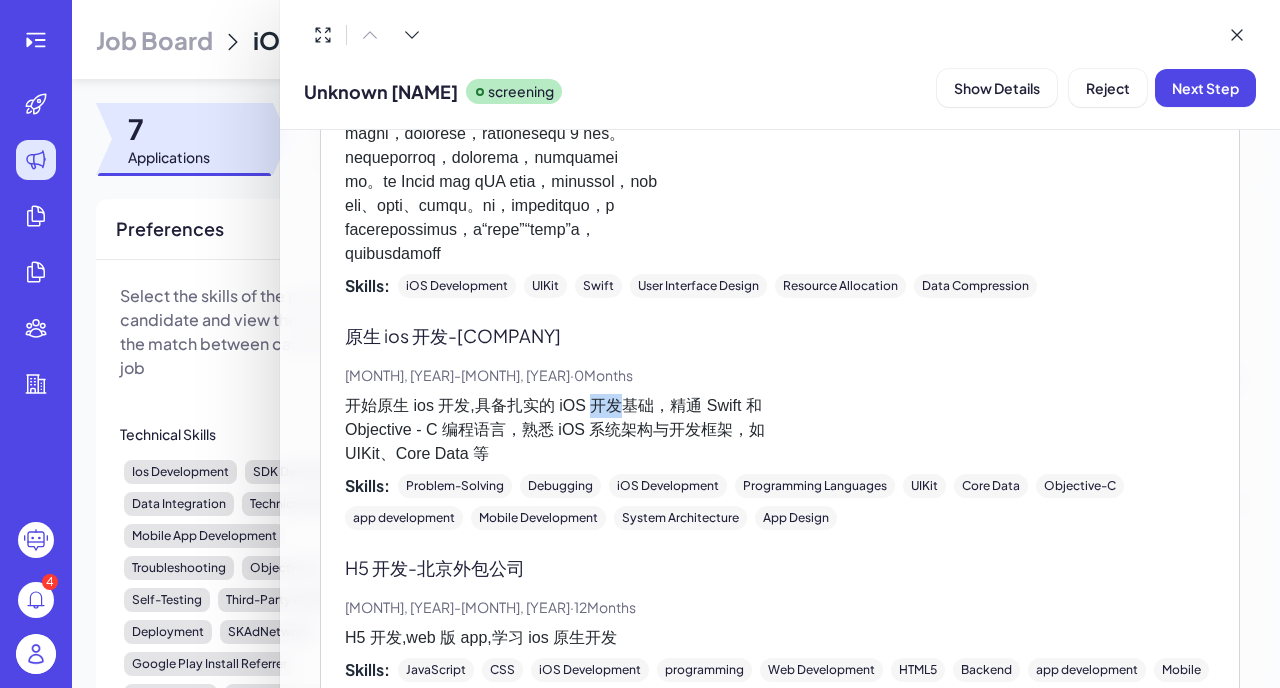 click on "开始原生 ios 开发,具备扎实的 iOS 开发基础，精通 Swift 和
Objective - C 编程语言，熟悉 iOS 系统架构与开发框架，如
UIKit、Core Data 等" at bounding box center [780, 430] 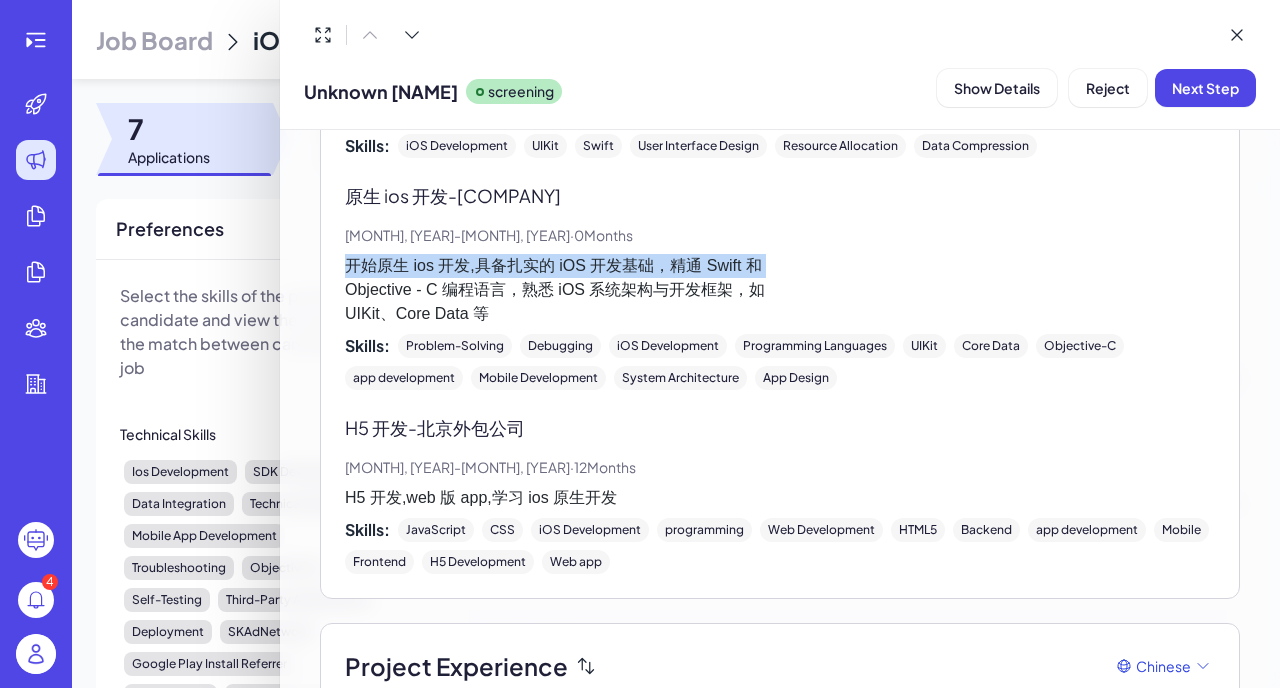 scroll, scrollTop: 1455, scrollLeft: 0, axis: vertical 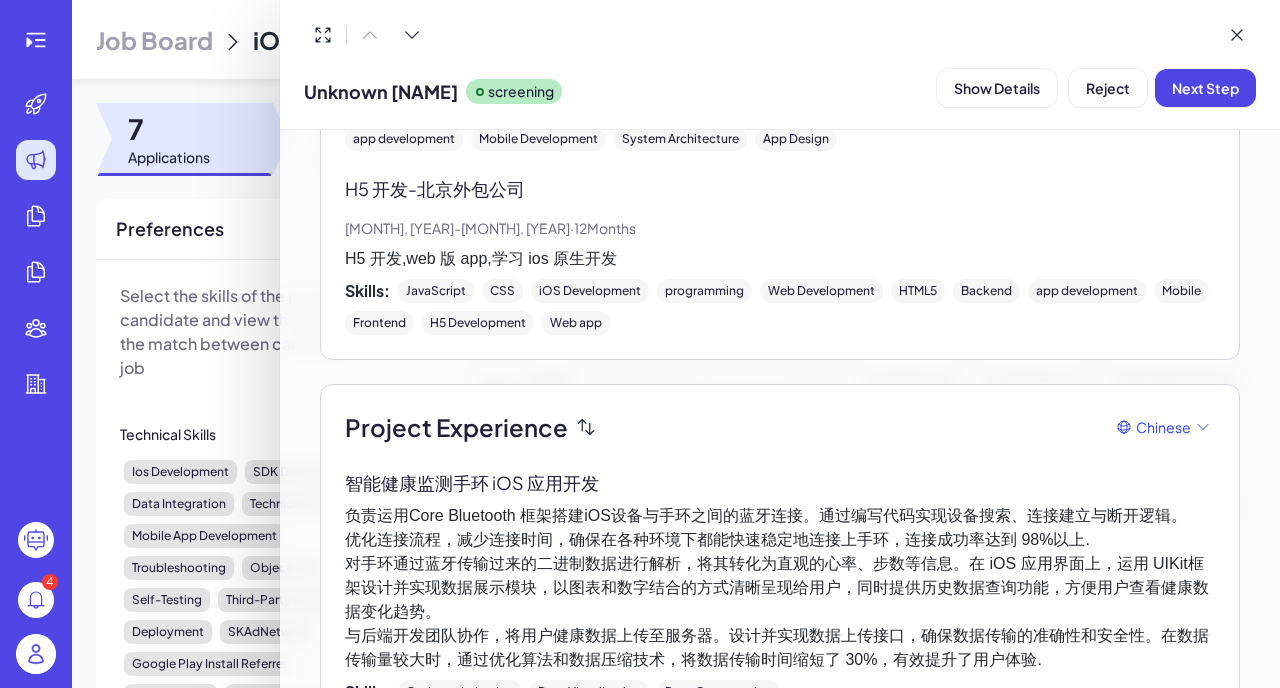click at bounding box center [640, 344] 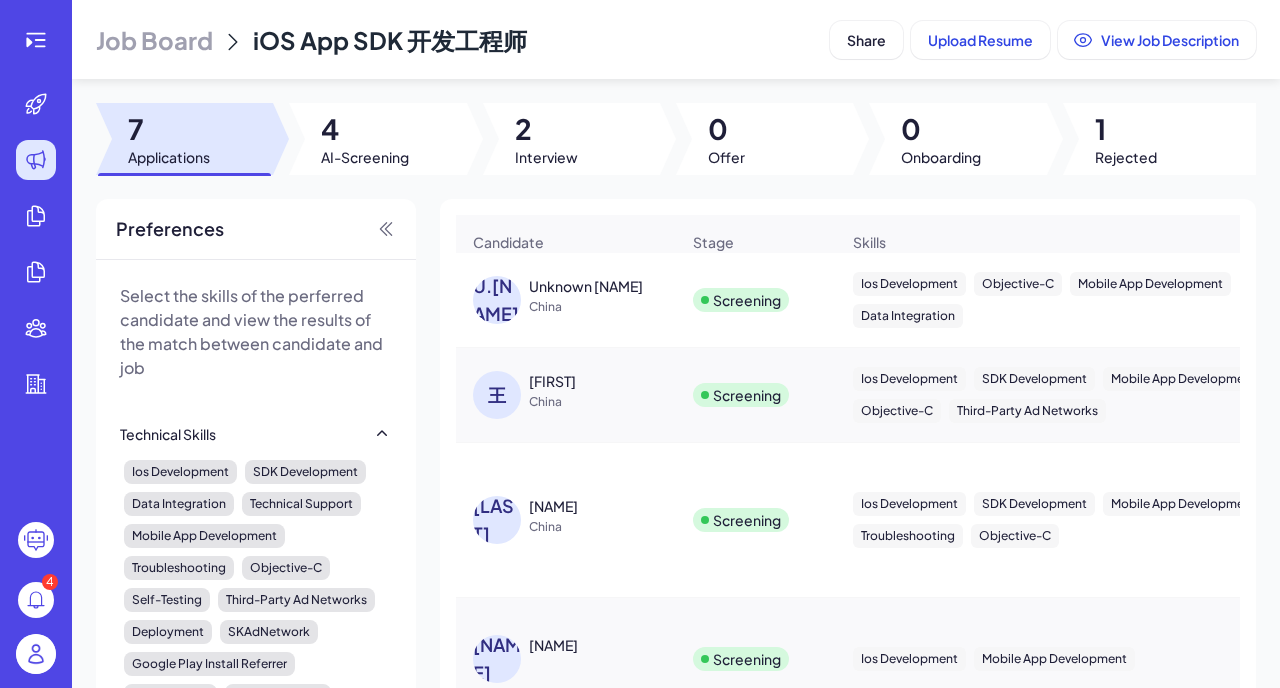 click on "[LAST]" at bounding box center [501, 395] 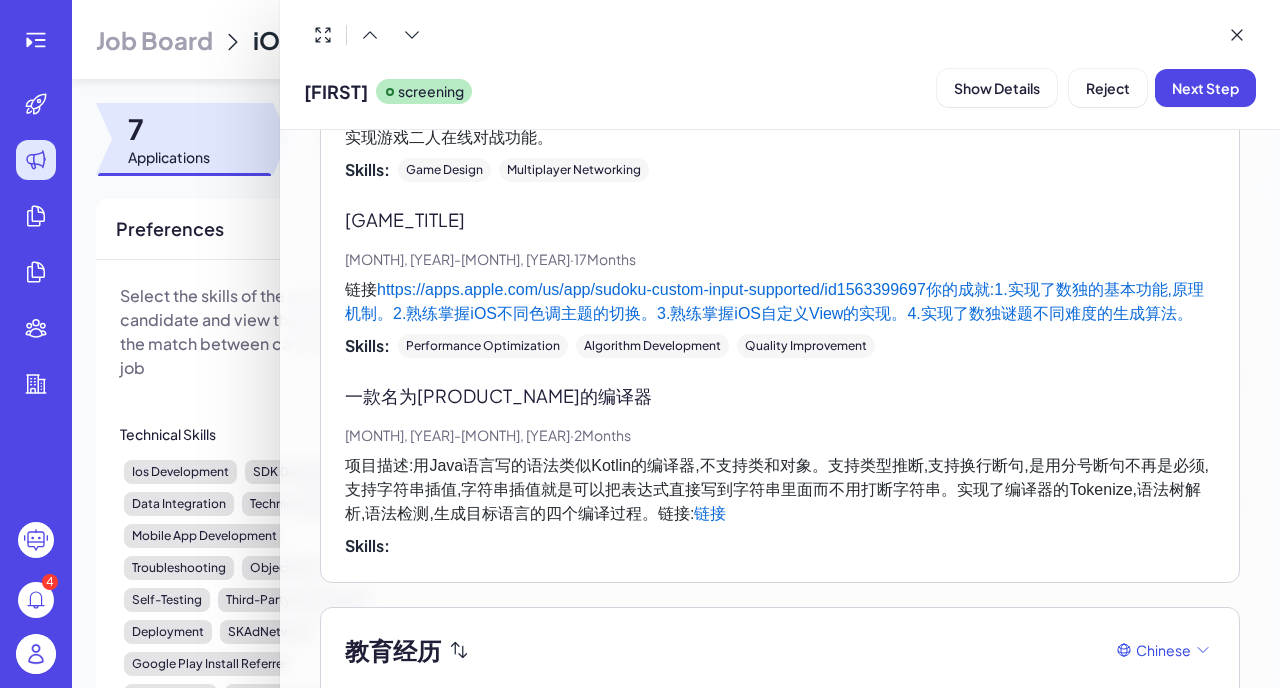 scroll, scrollTop: 2304, scrollLeft: 0, axis: vertical 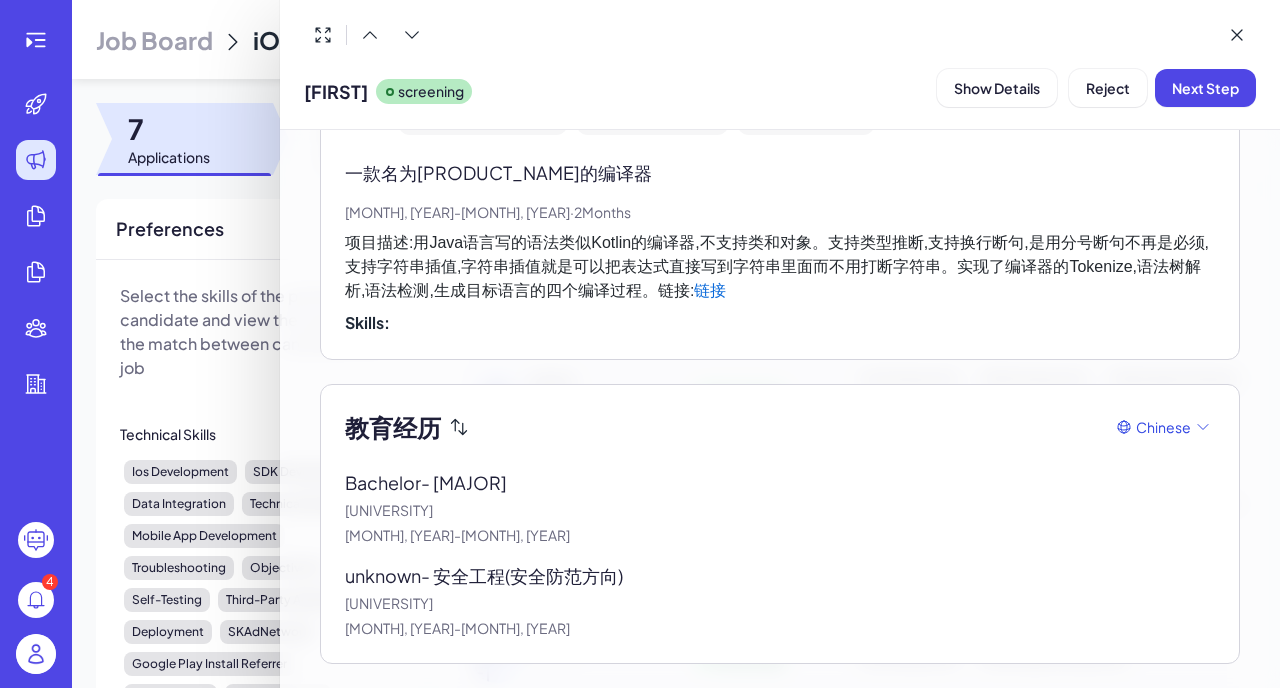 click on "沈阳航空航天大学" at bounding box center (780, 603) 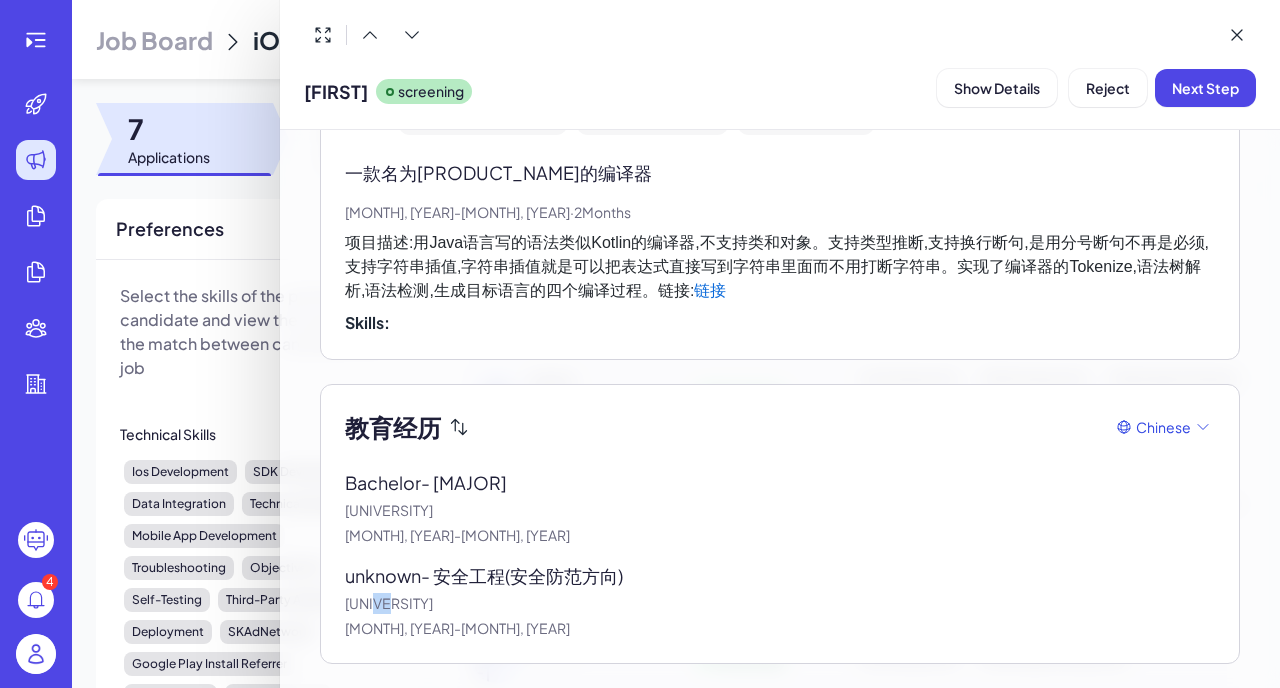 click on "沈阳航空航天大学" at bounding box center (780, 603) 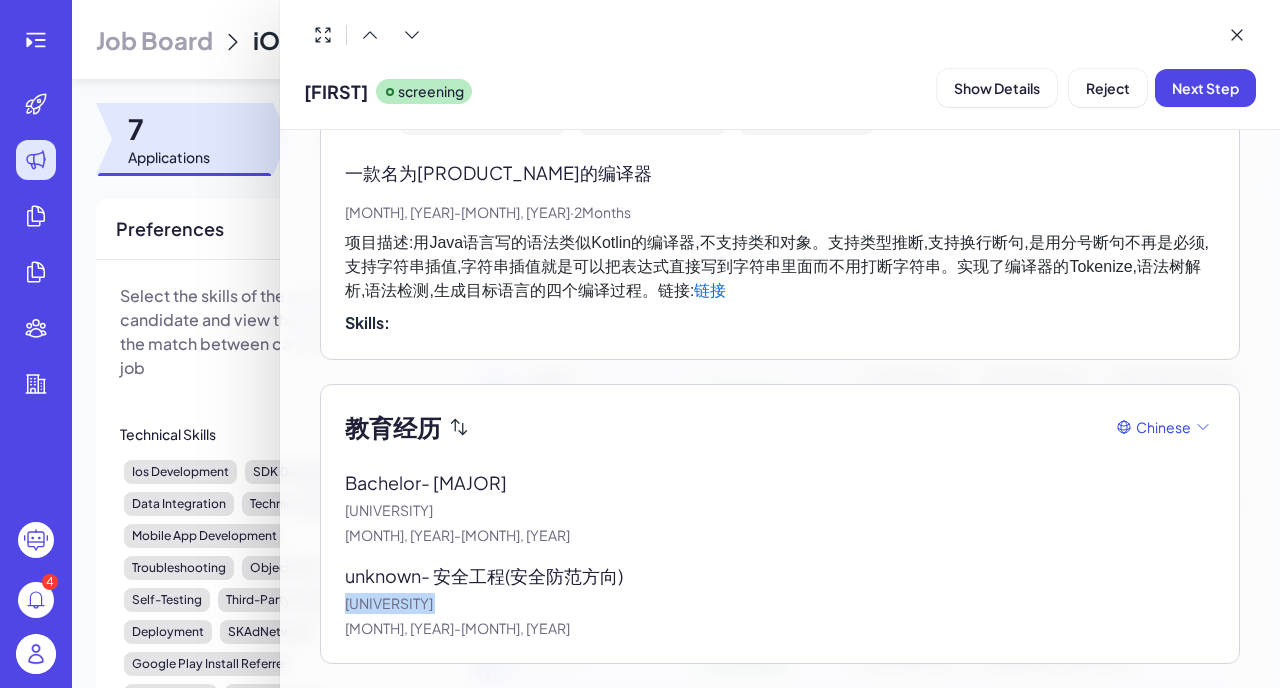 scroll, scrollTop: 2264, scrollLeft: 0, axis: vertical 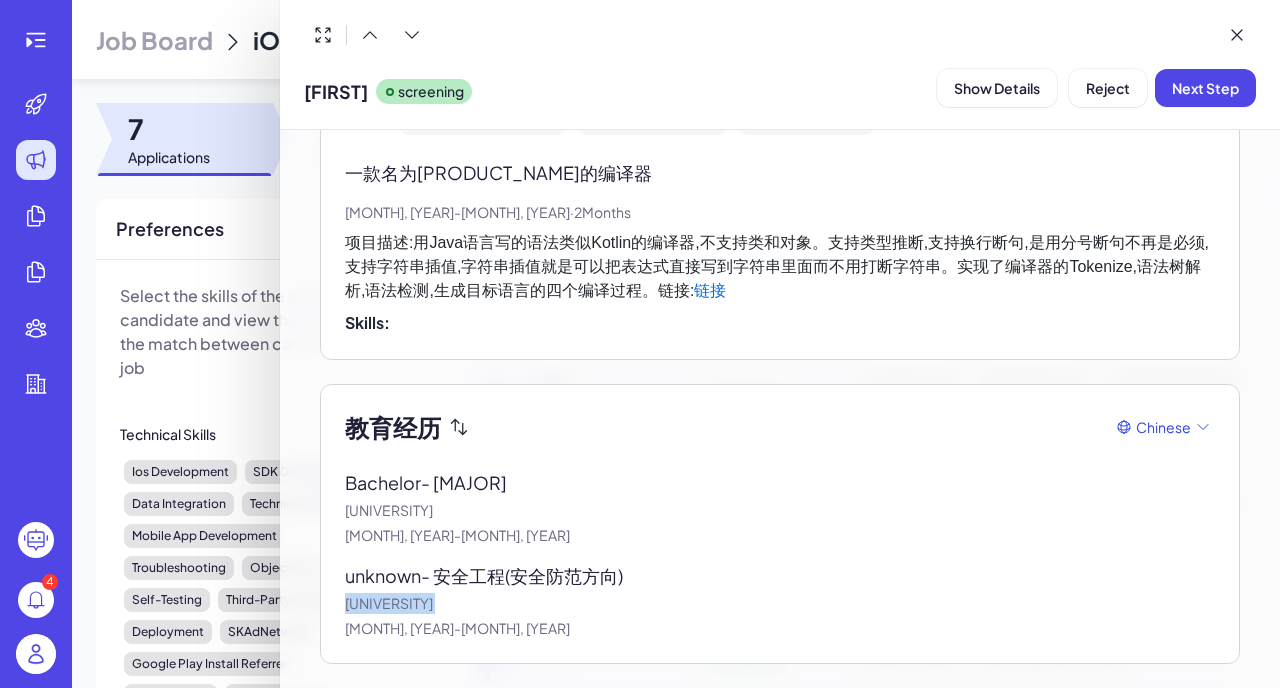 click on "沈阳航空航天大学" at bounding box center [780, 603] 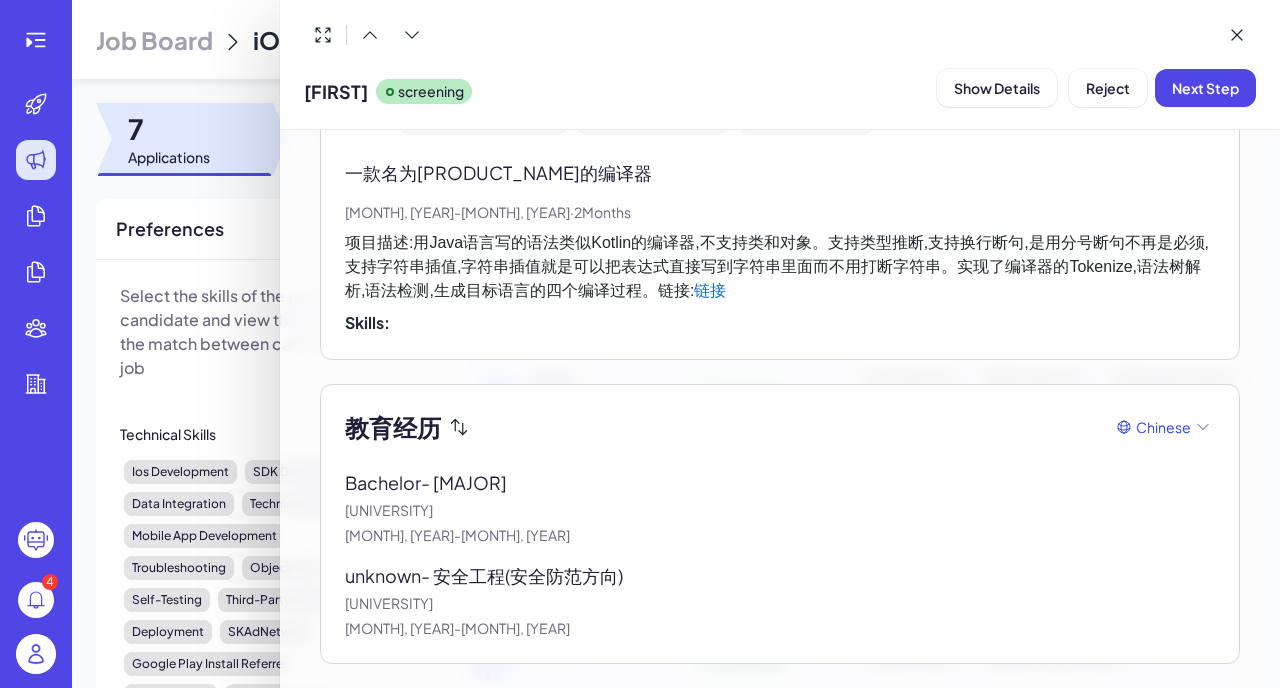 click on "沈阳航空航天大学" at bounding box center [780, 603] 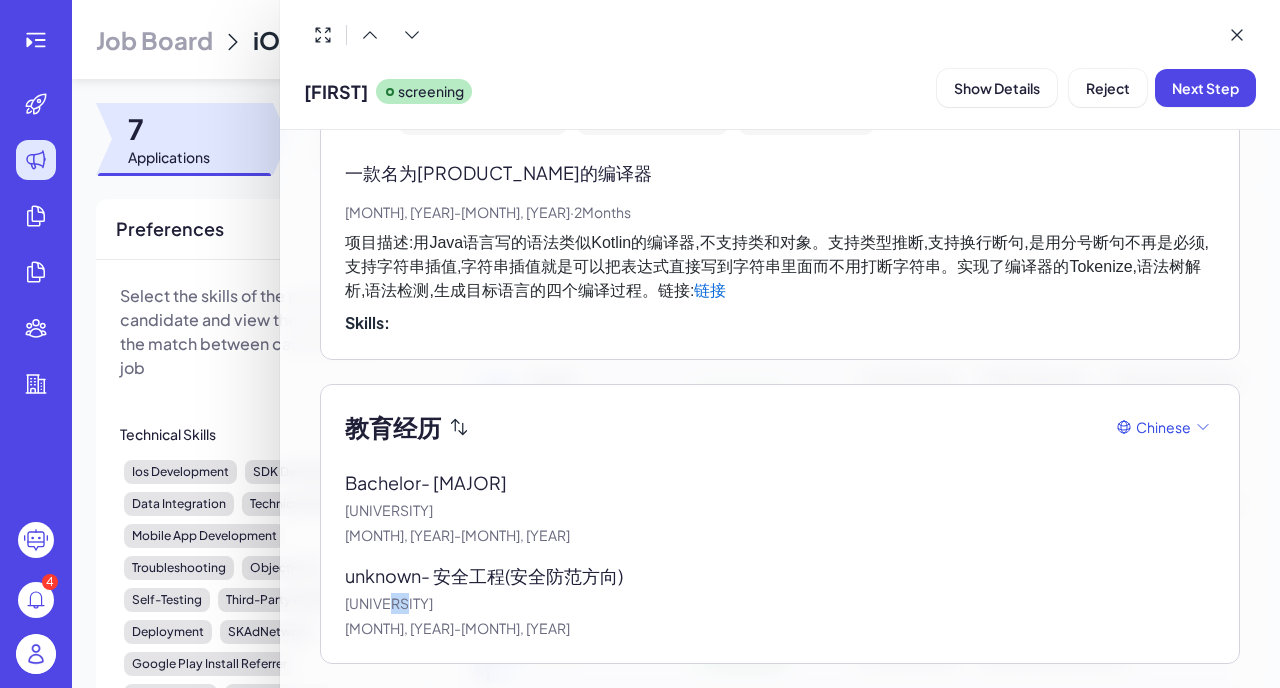click on "沈阳航空航天大学" at bounding box center [780, 603] 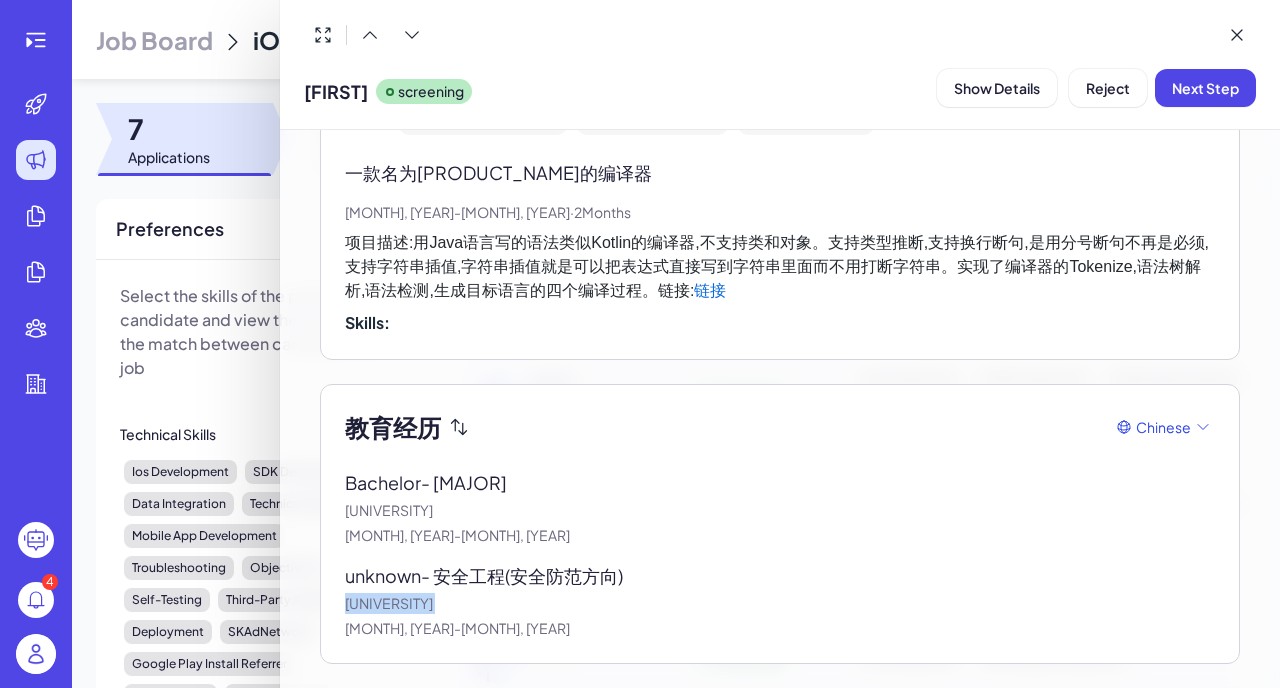 click on "沈阳航空航天大学" at bounding box center (780, 603) 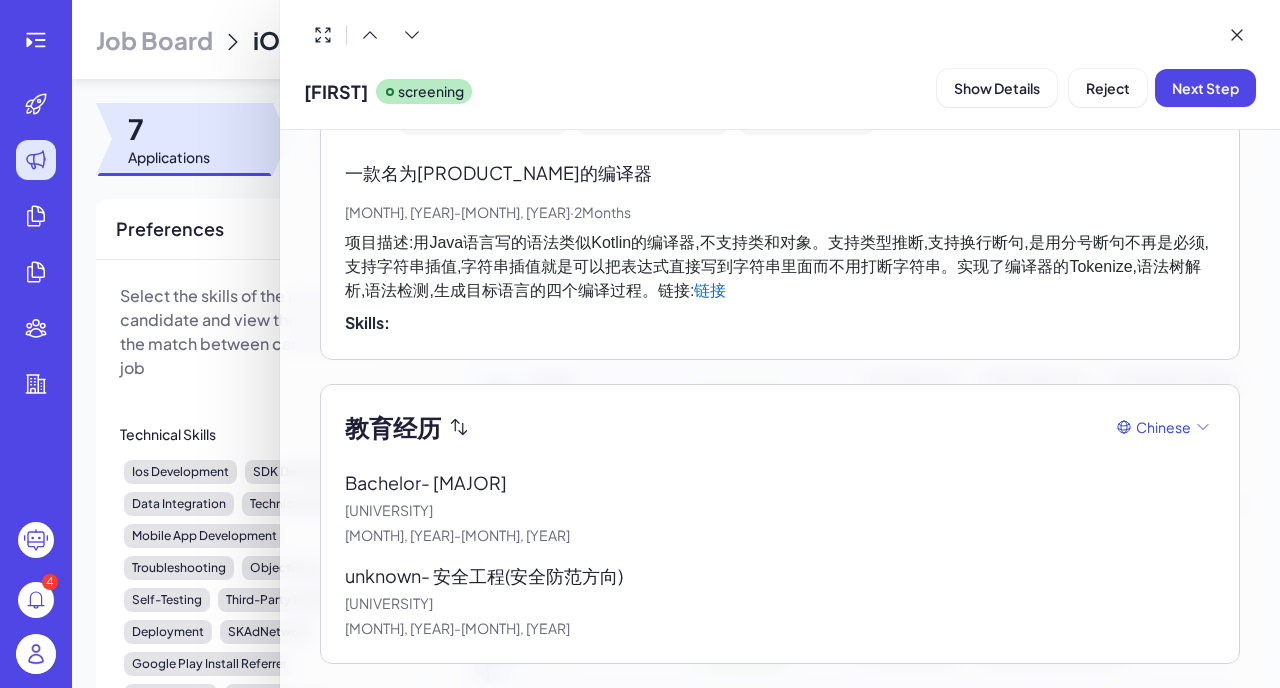 click on "沈阳航空航天大学" at bounding box center (780, 603) 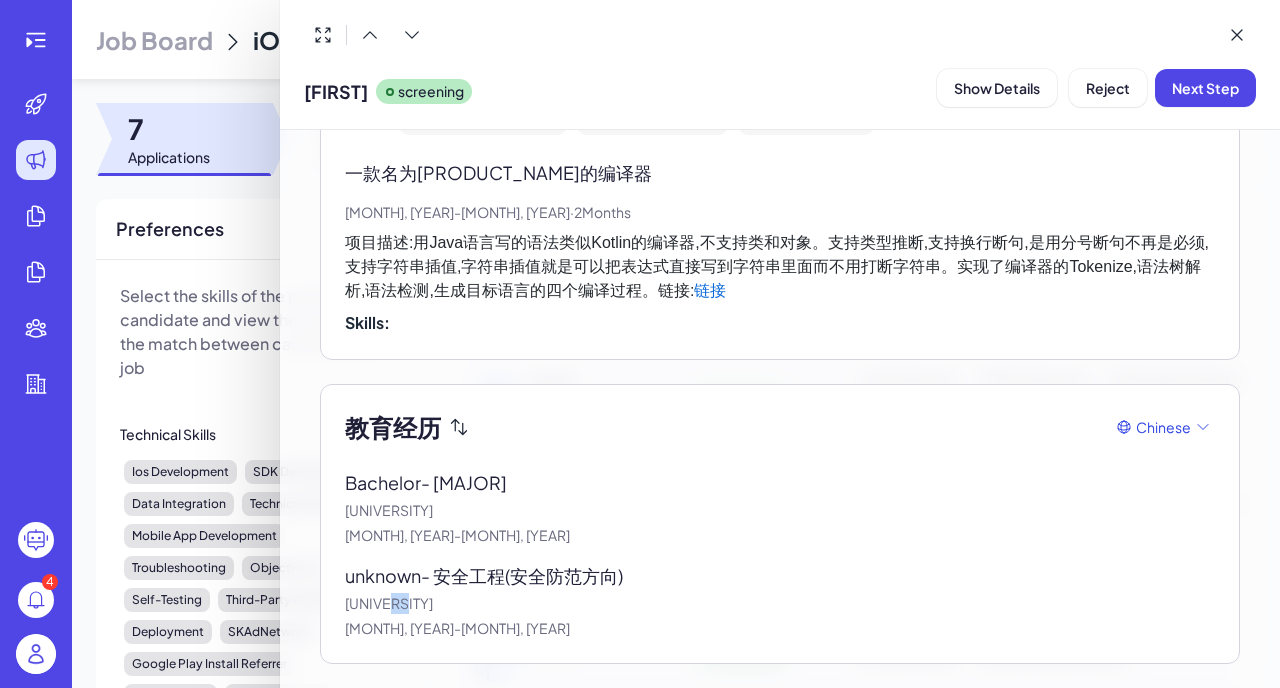 click on "沈阳航空航天大学" at bounding box center (780, 603) 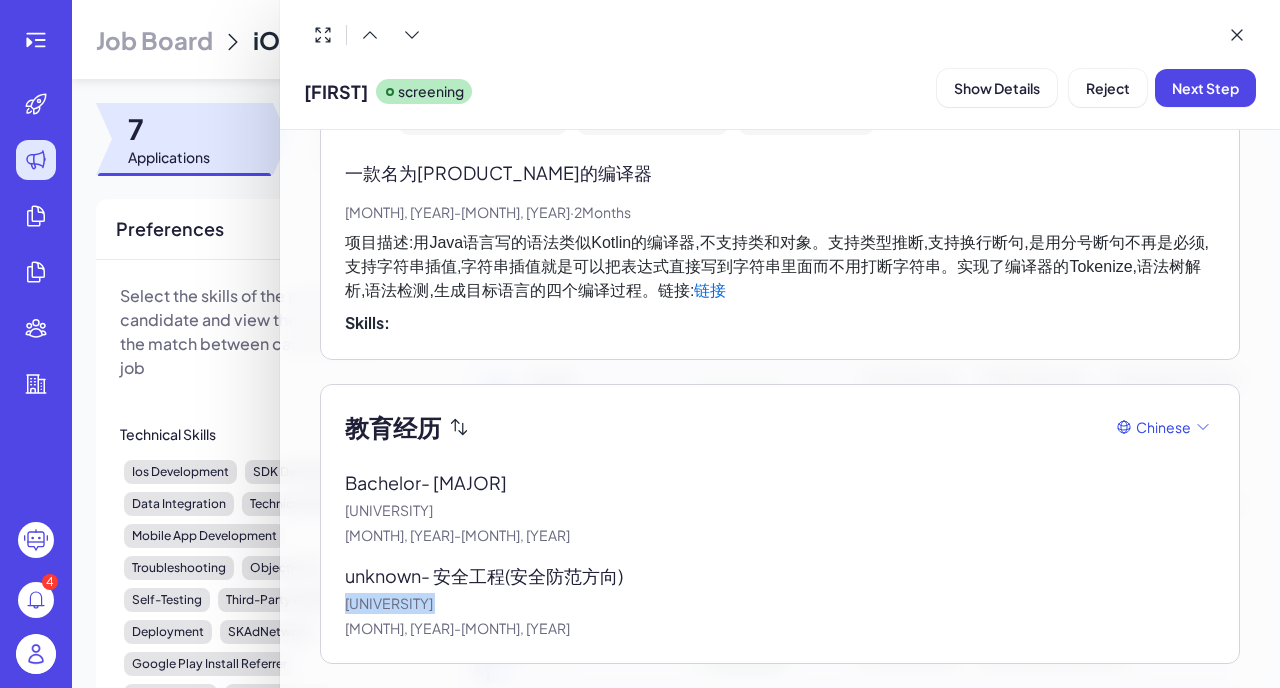click on "沈阳航空航天大学" at bounding box center [780, 603] 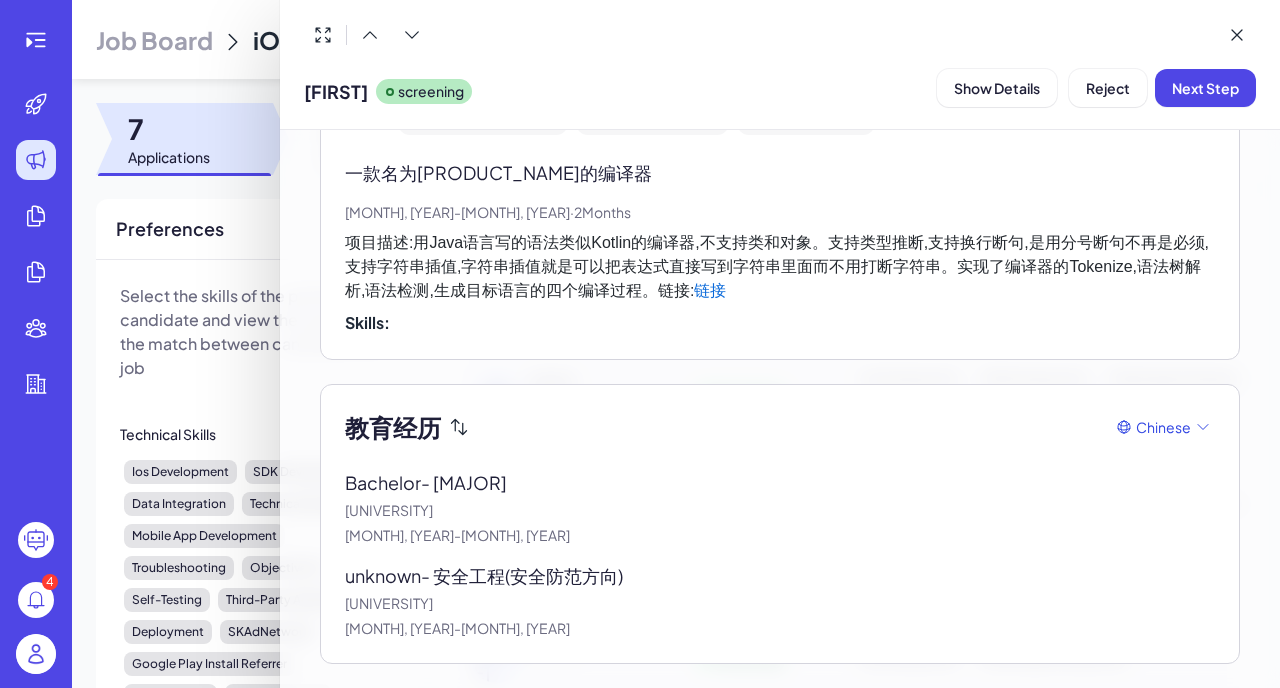 click on "沈阳航空航天大学" at bounding box center (780, 603) 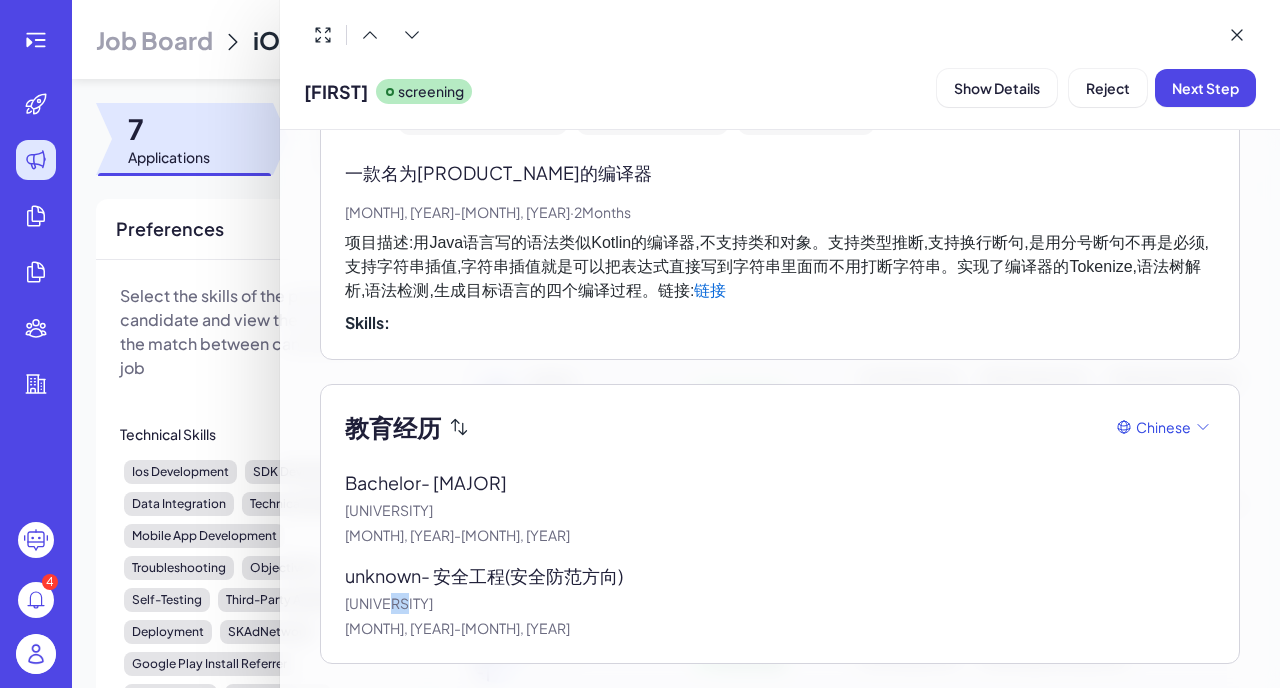 click on "沈阳航空航天大学" at bounding box center [780, 603] 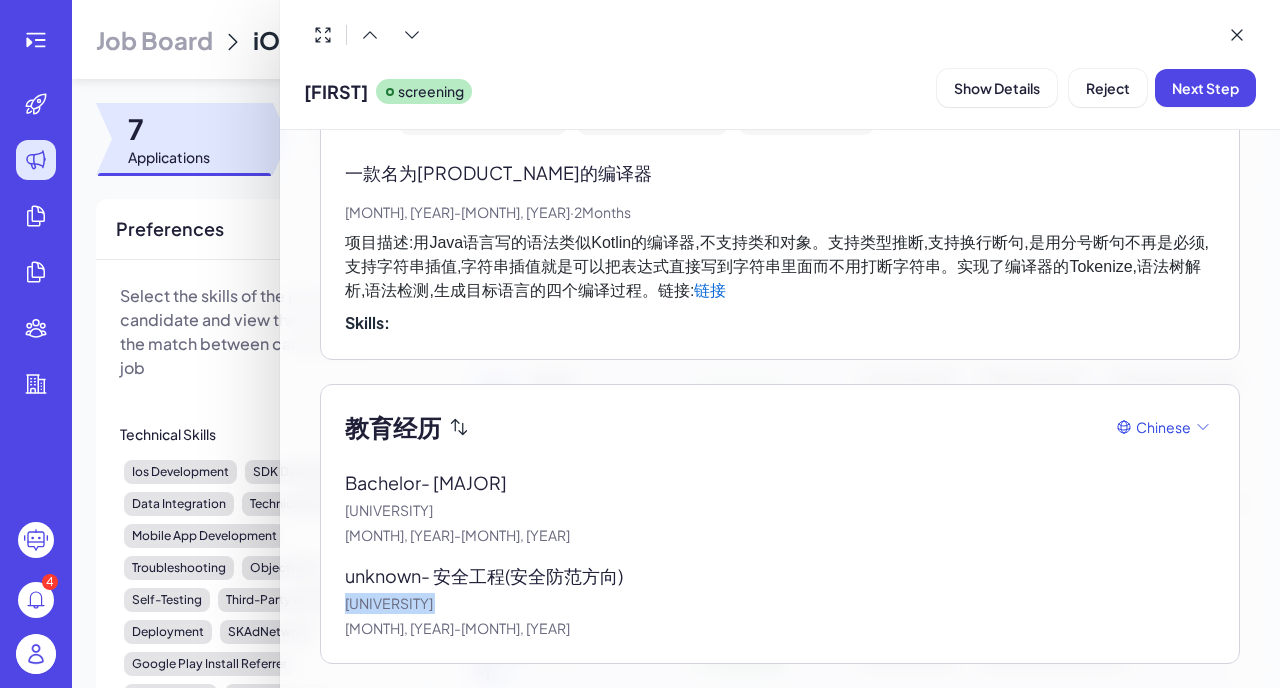 click on "沈阳航空航天大学" at bounding box center (780, 603) 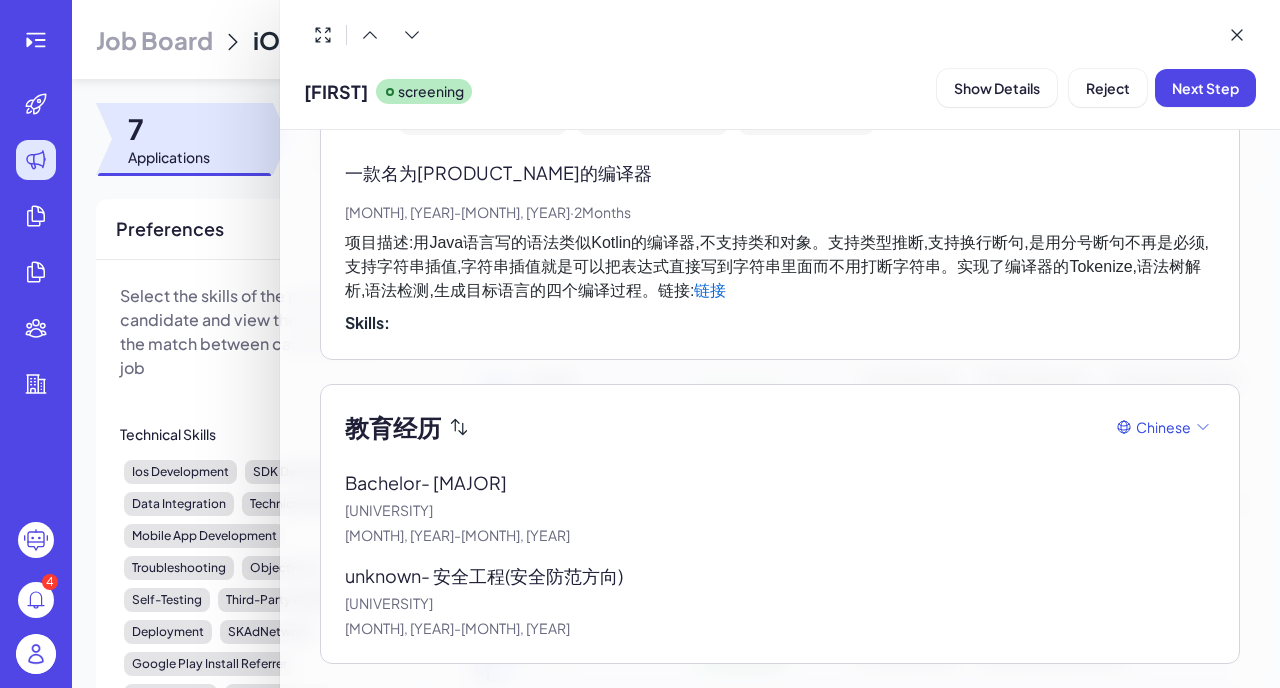 click on "沈阳航空航天大学" at bounding box center [780, 603] 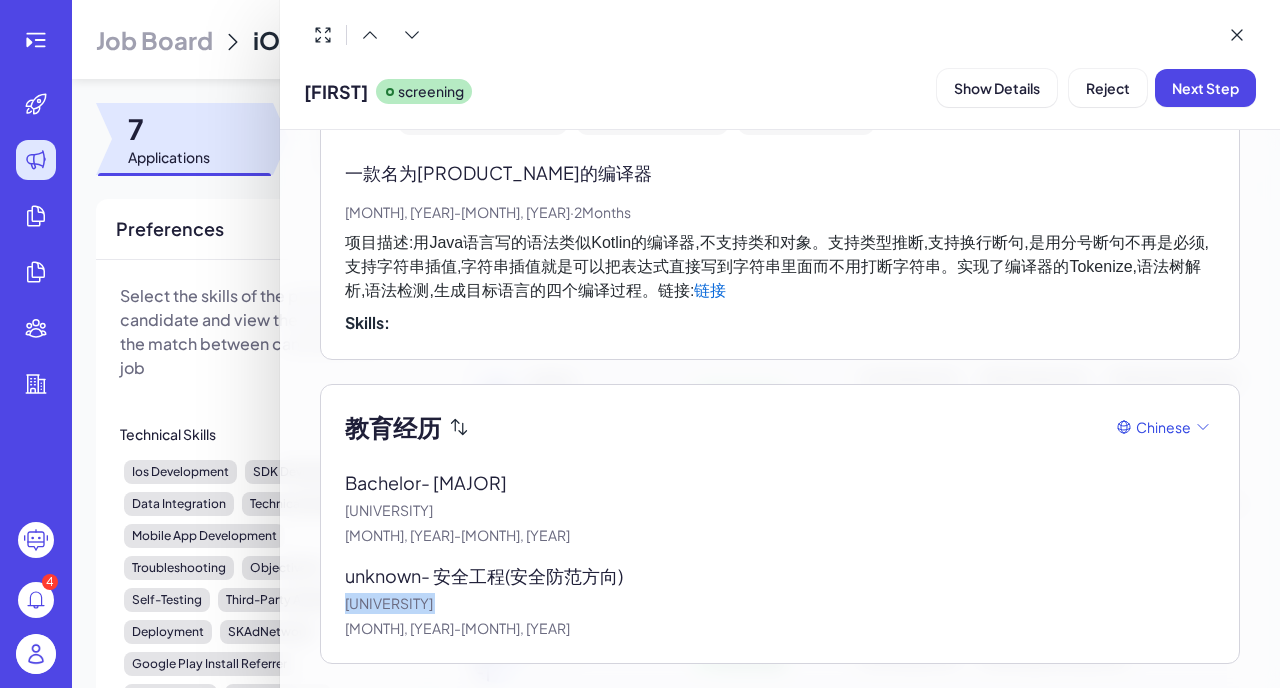 click on "沈阳航空航天大学" at bounding box center [780, 603] 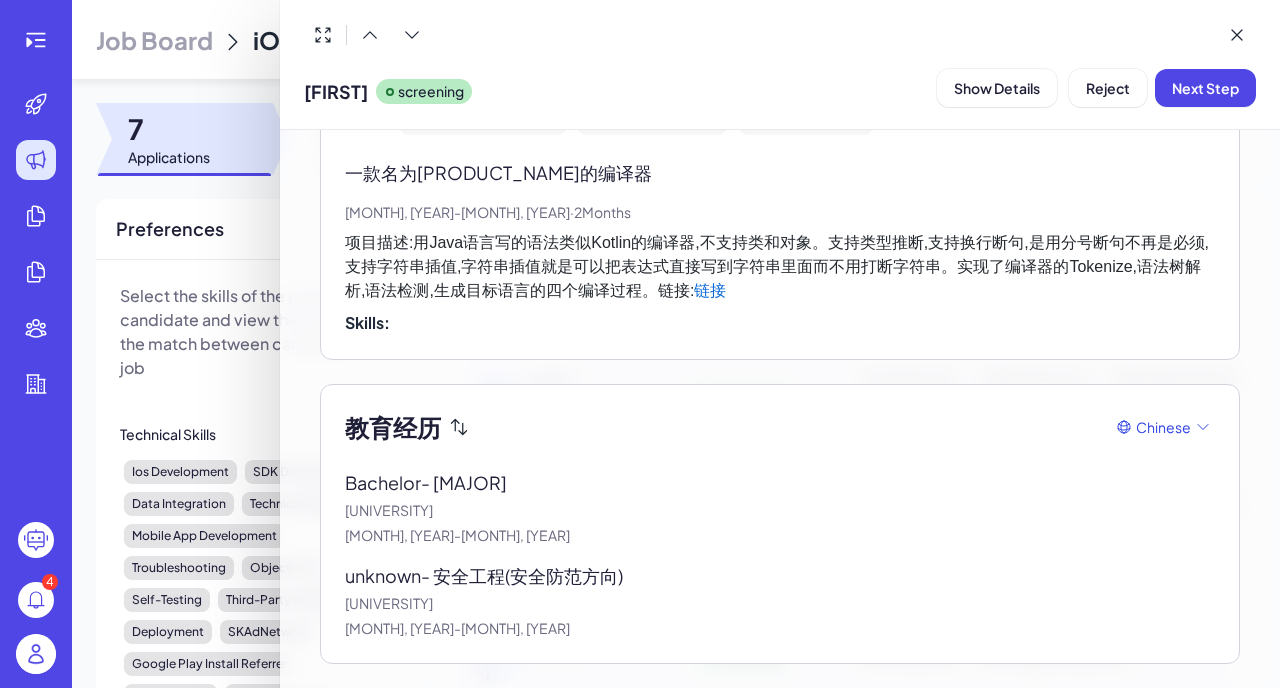 click on "沈阳航空航天大学" at bounding box center [780, 603] 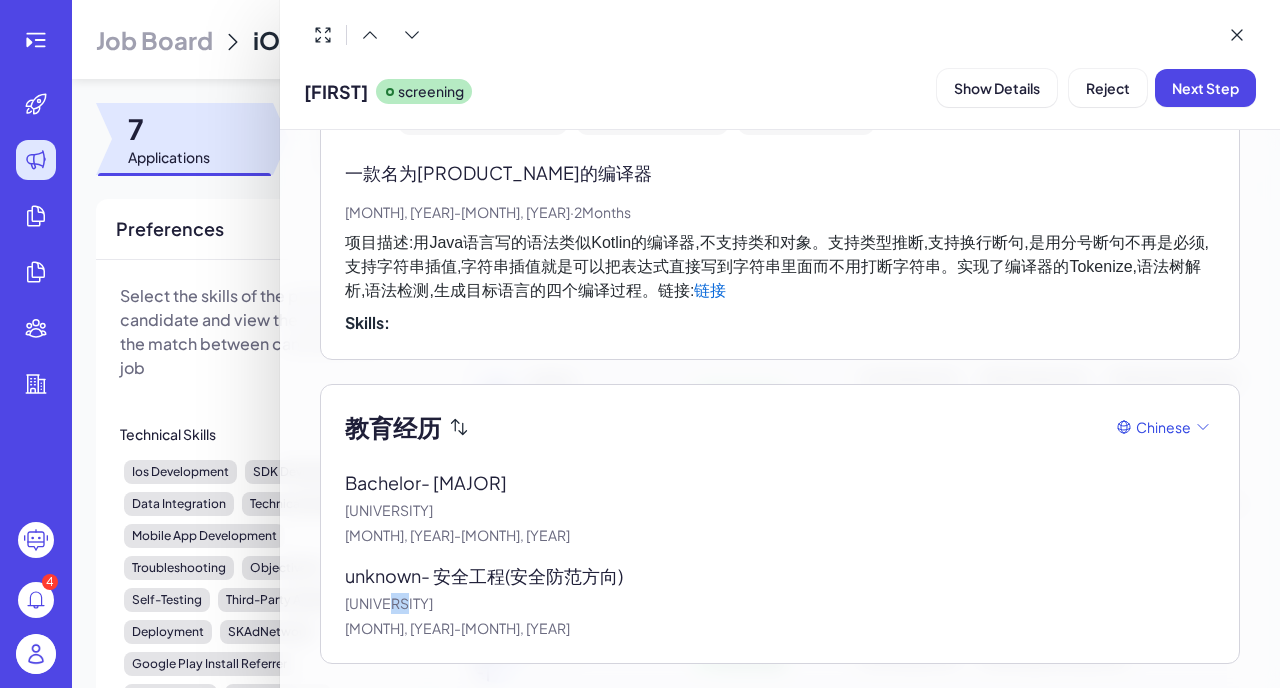 click on "沈阳航空航天大学" at bounding box center (780, 603) 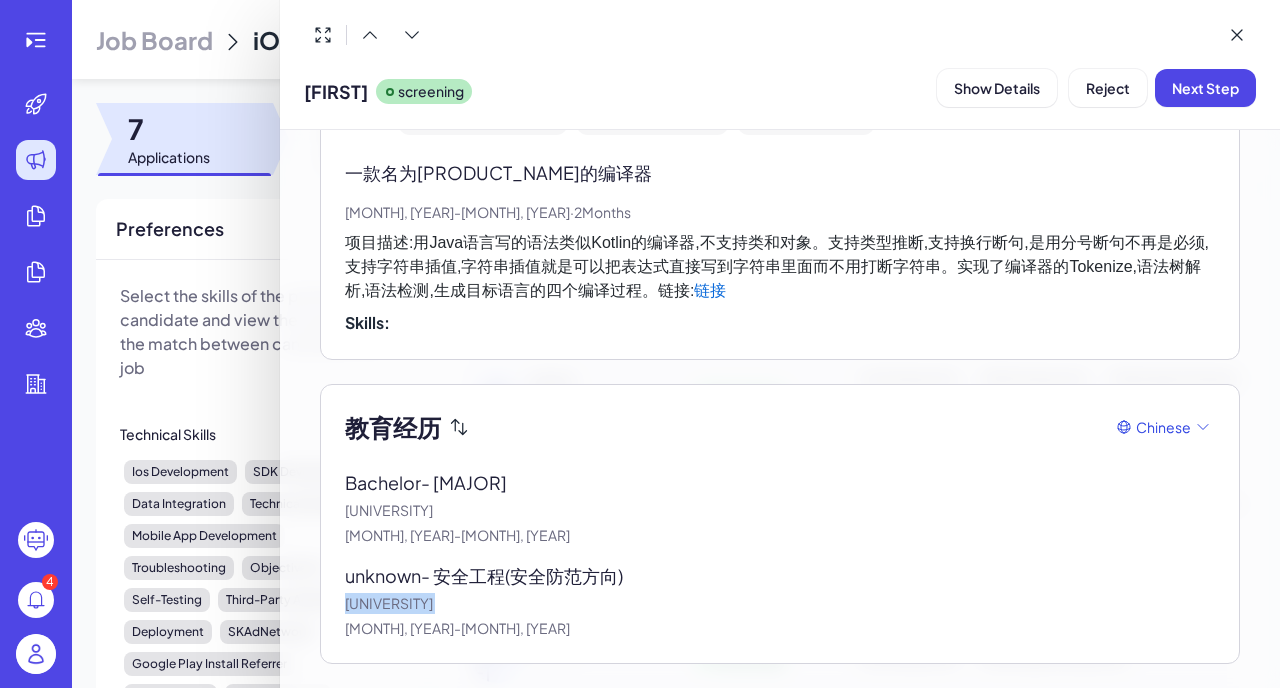 click on "沈阳航空航天大学" at bounding box center (780, 603) 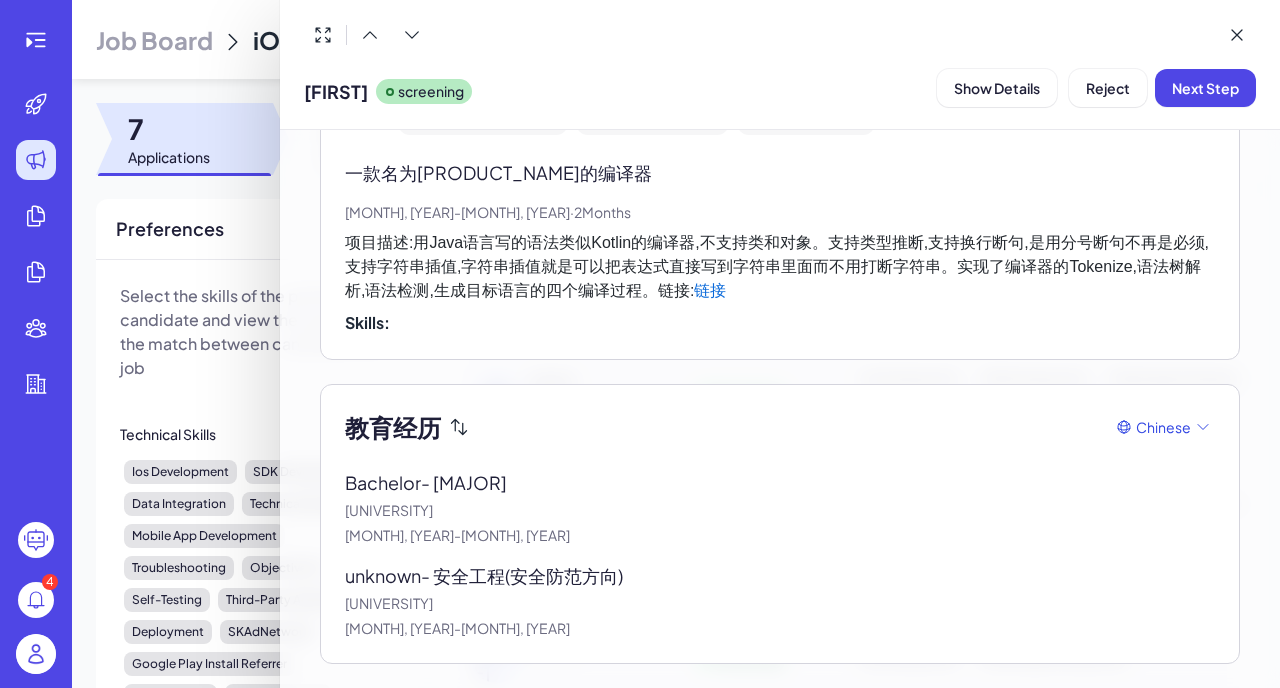 click on "沈阳航空航天大学" at bounding box center [780, 603] 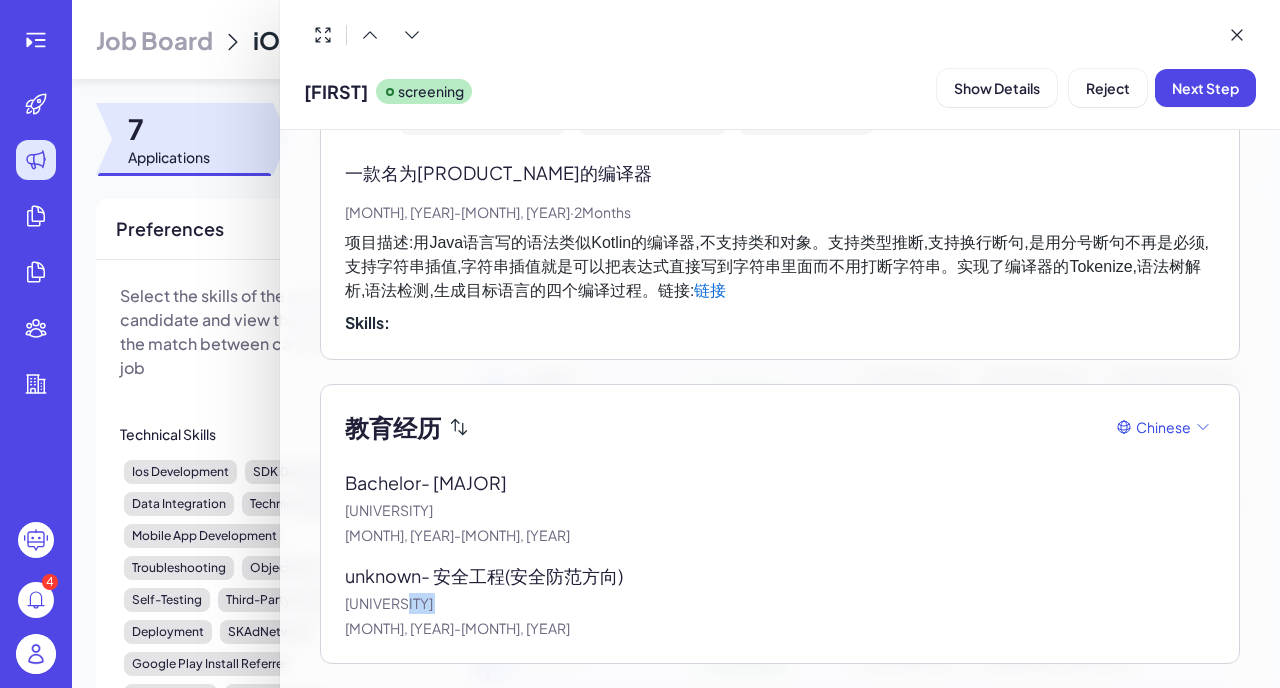 click on "沈阳航空航天大学" at bounding box center [780, 603] 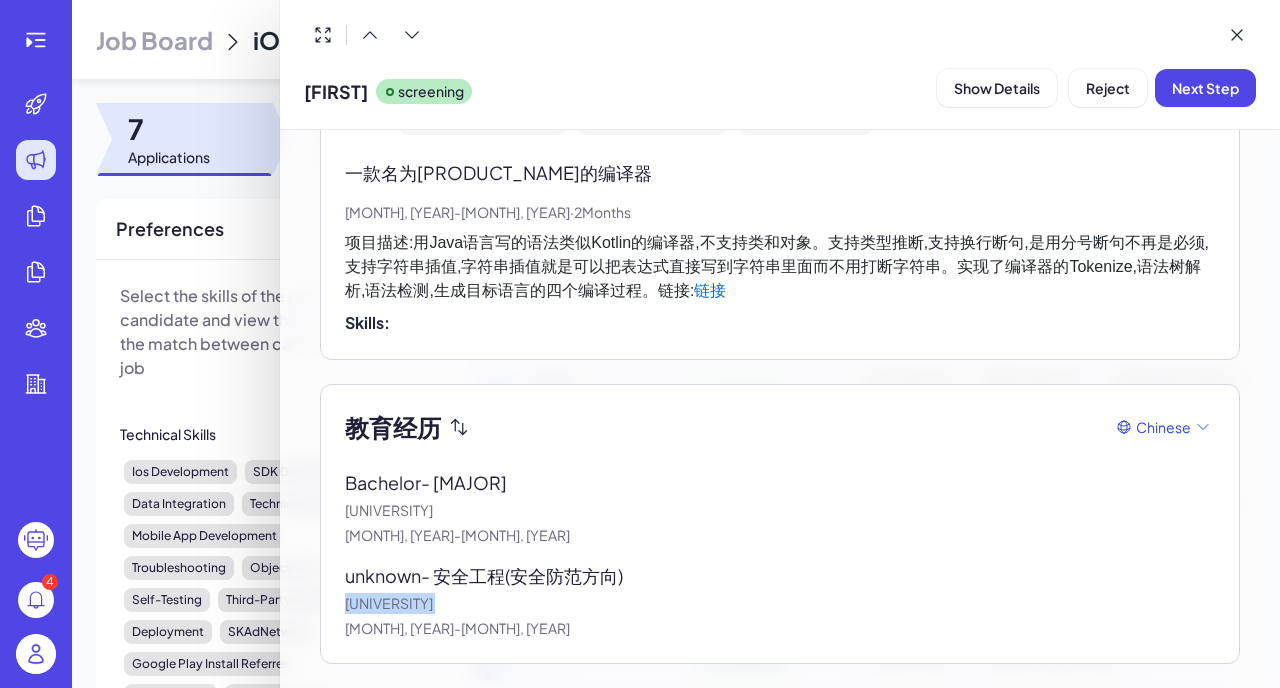click on "沈阳航空航天大学" at bounding box center [780, 603] 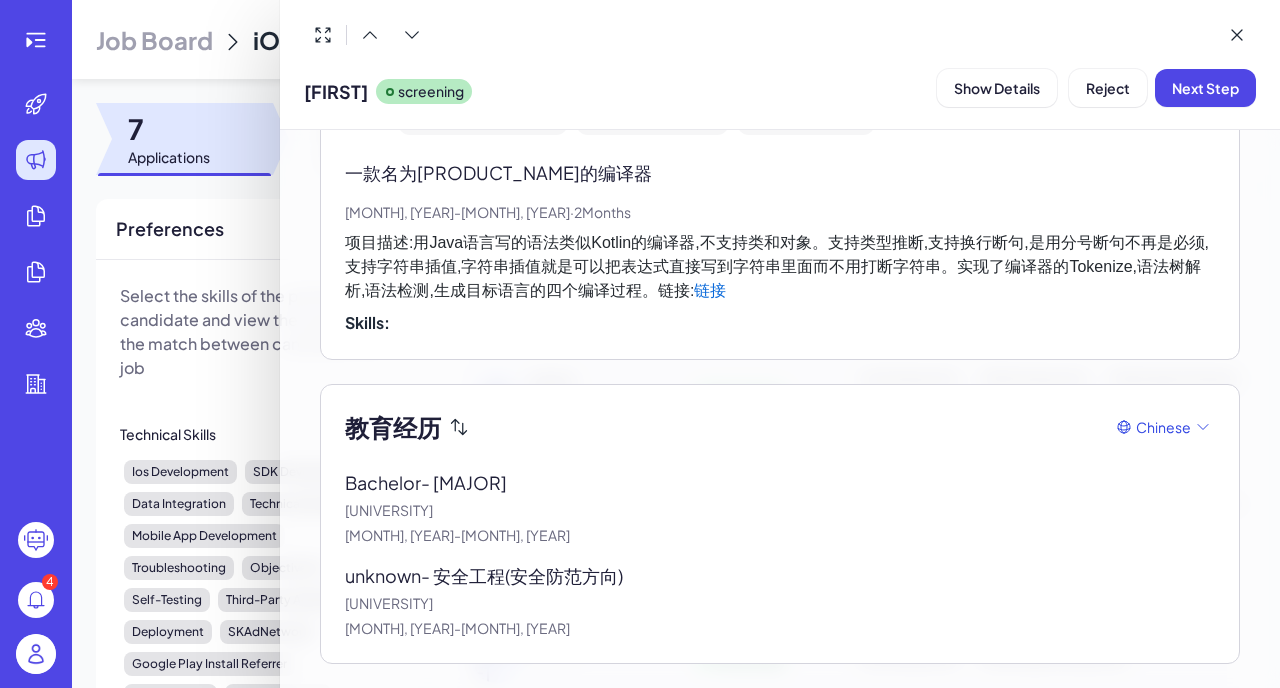 click on "沈阳航空航天大学" at bounding box center [780, 603] 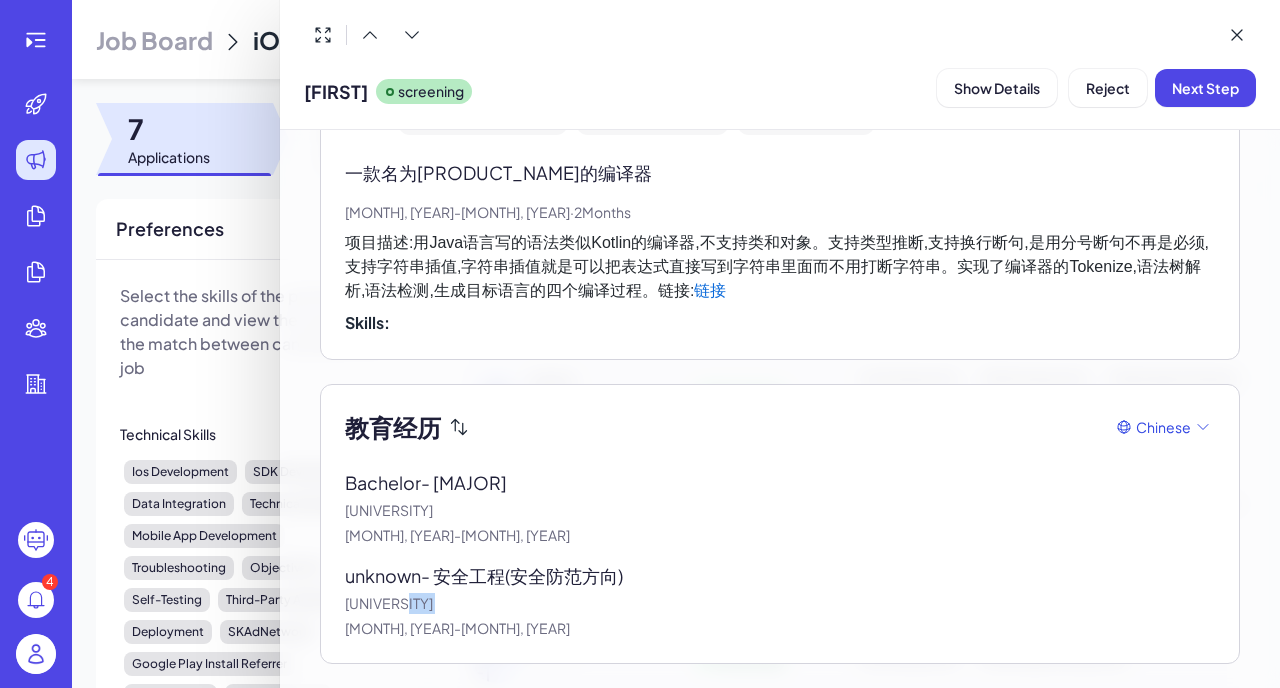 click on "沈阳航空航天大学" at bounding box center (780, 603) 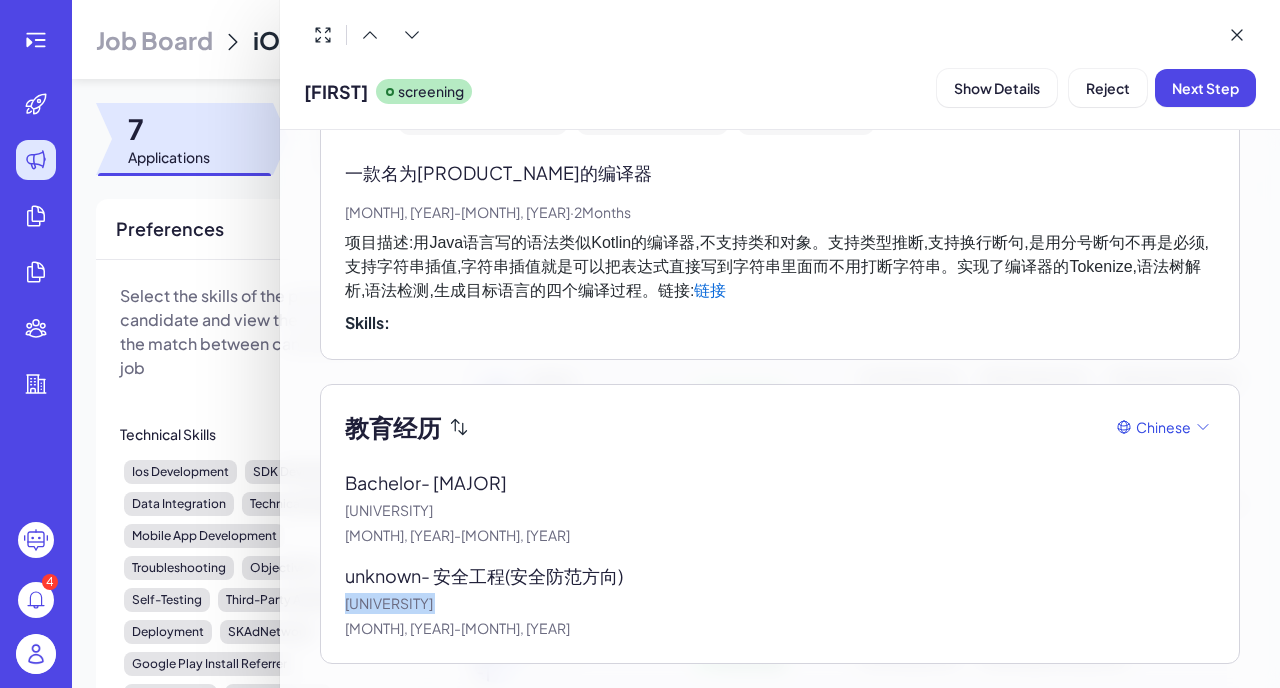 click on "[UNIVERSITY_NAME]" at bounding box center (780, 510) 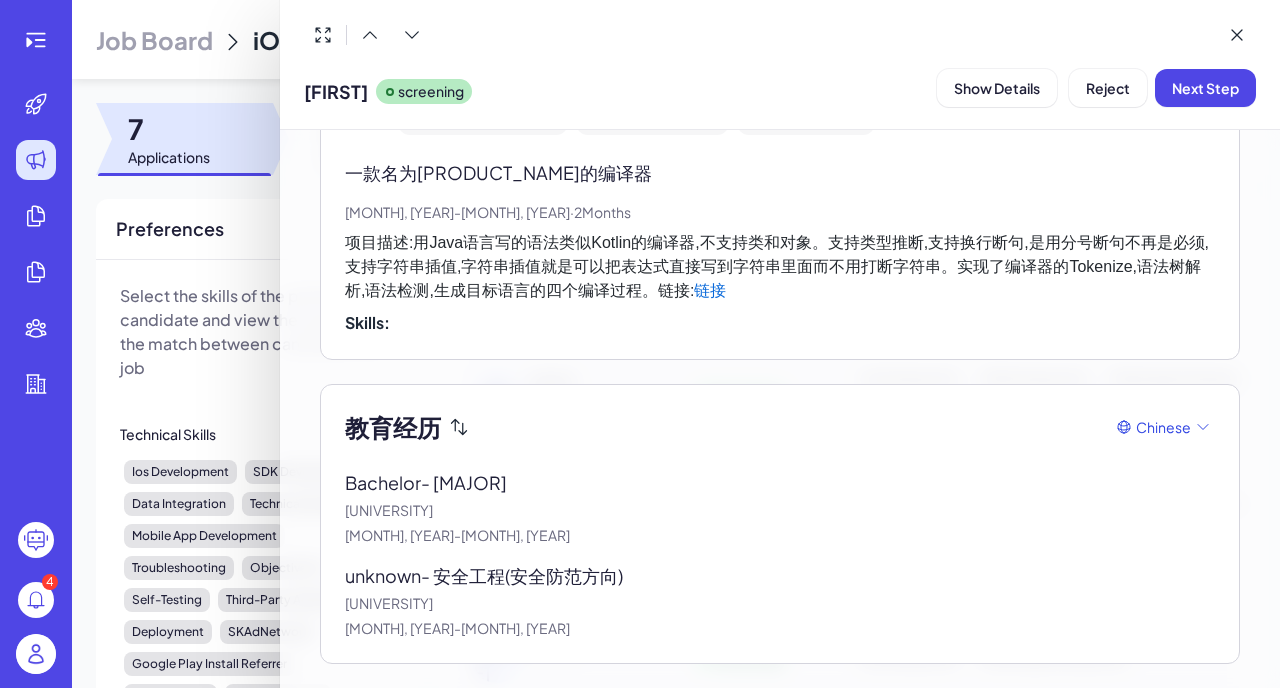 click on "[UNIVERSITY_NAME]" at bounding box center (780, 510) 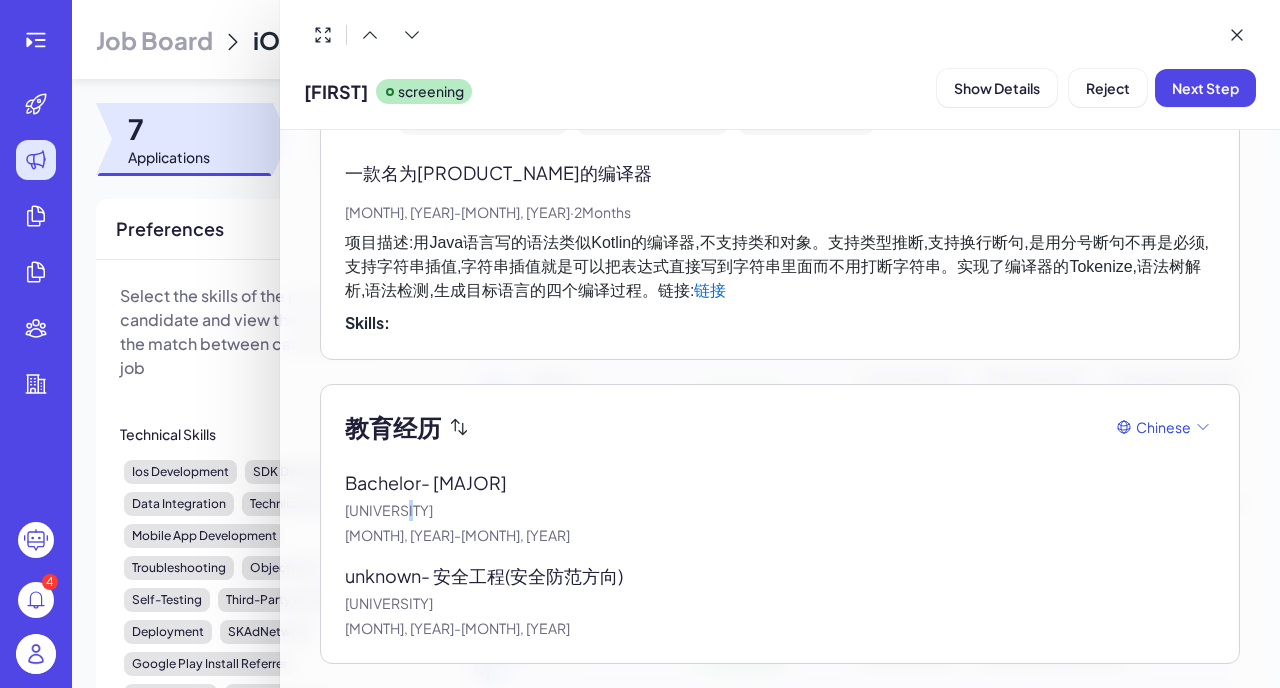 click on "[UNIVERSITY_NAME]" at bounding box center (780, 510) 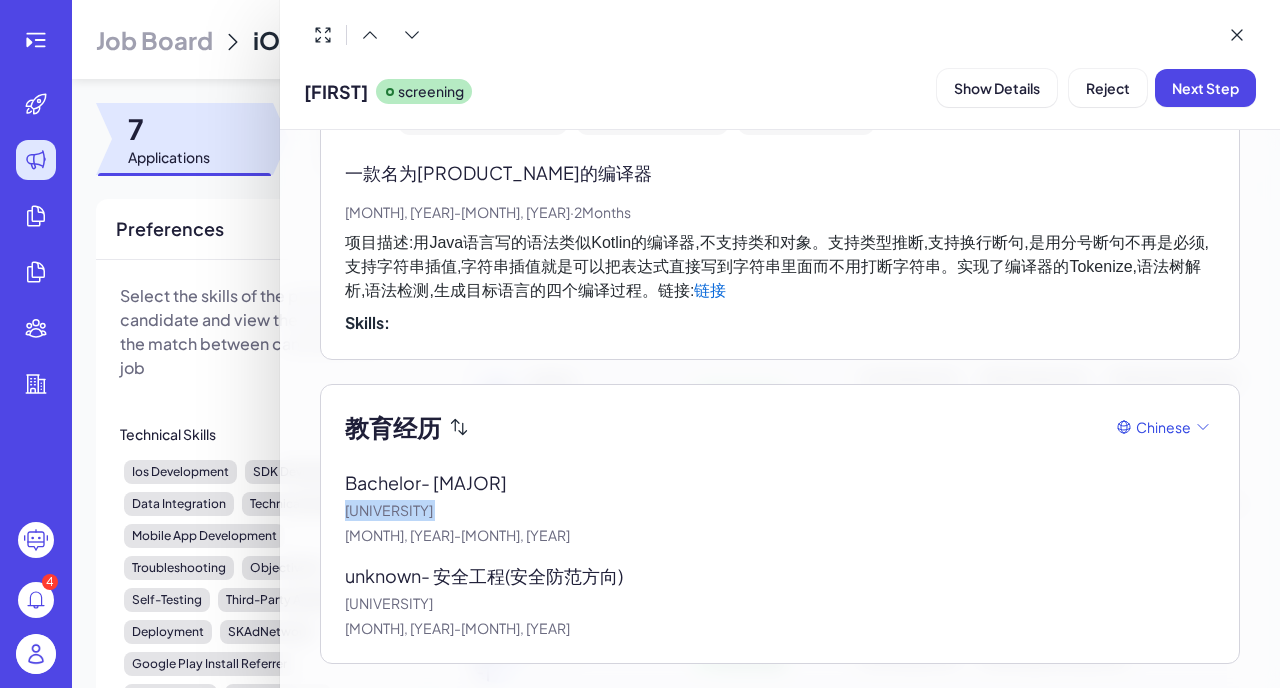 click on "Aug, 2010  -  May, 2014" at bounding box center (780, 628) 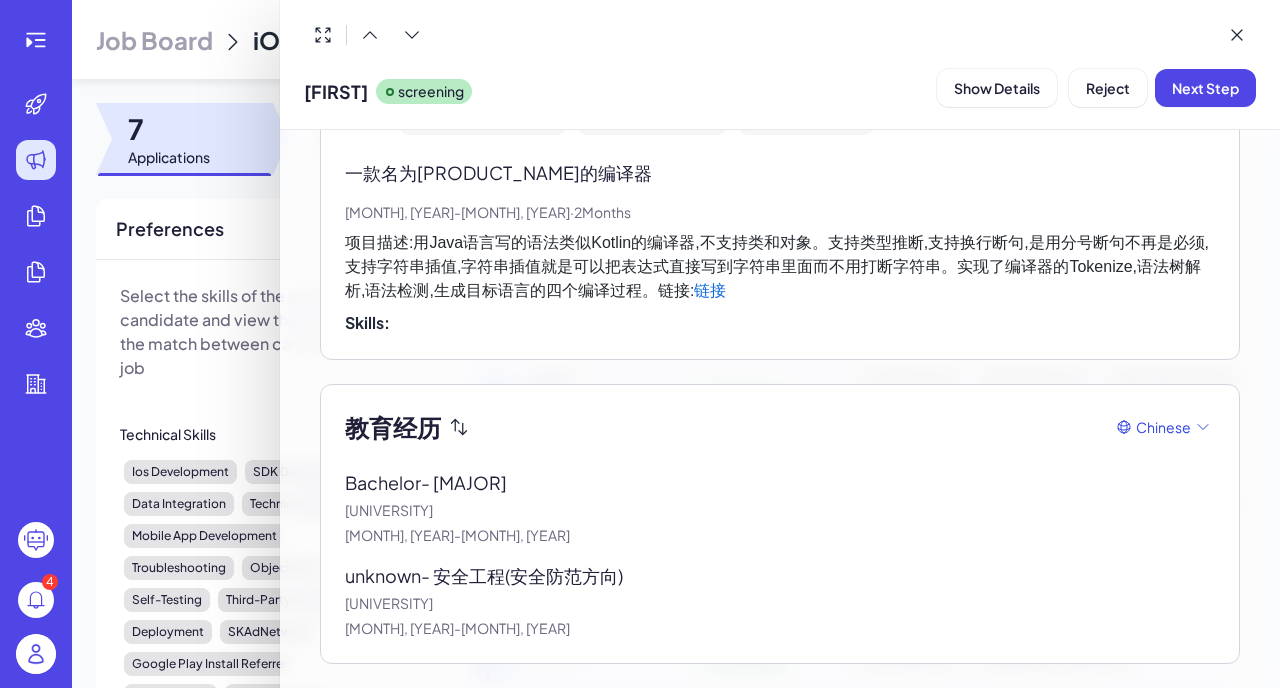 click on "Aug, 2010  -  May, 2014" at bounding box center (780, 628) 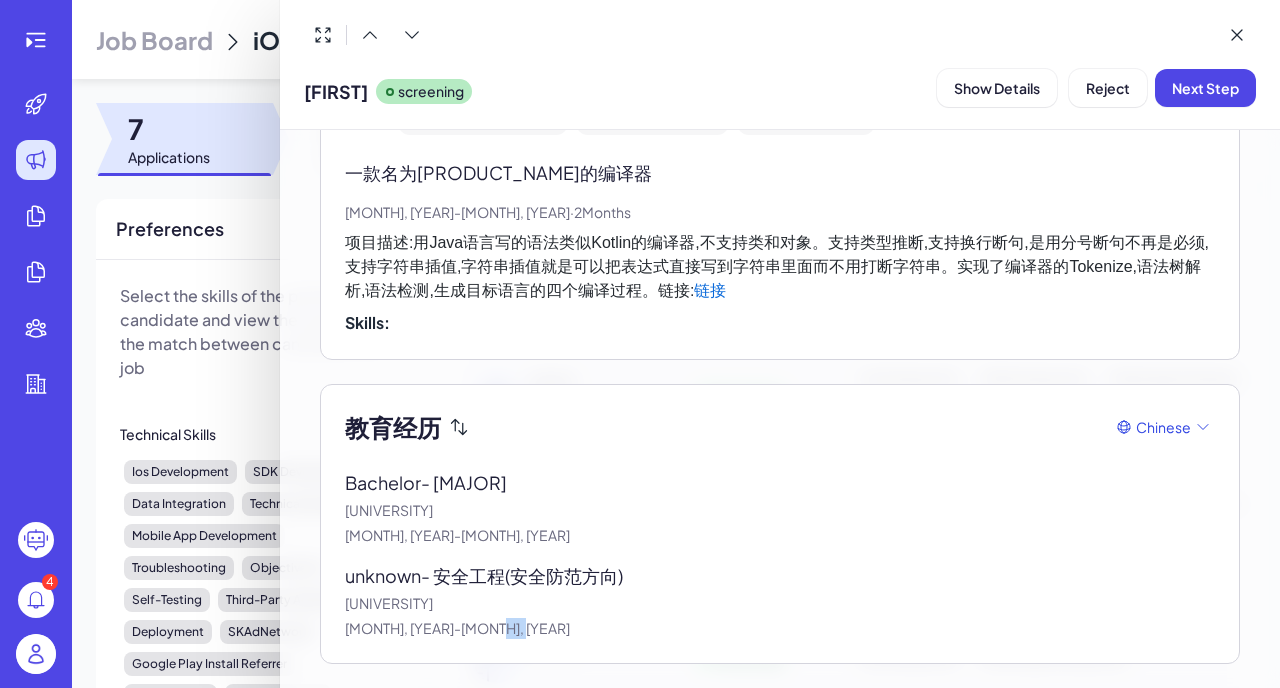 click on "Aug, 2010  -  May, 2014" at bounding box center [780, 628] 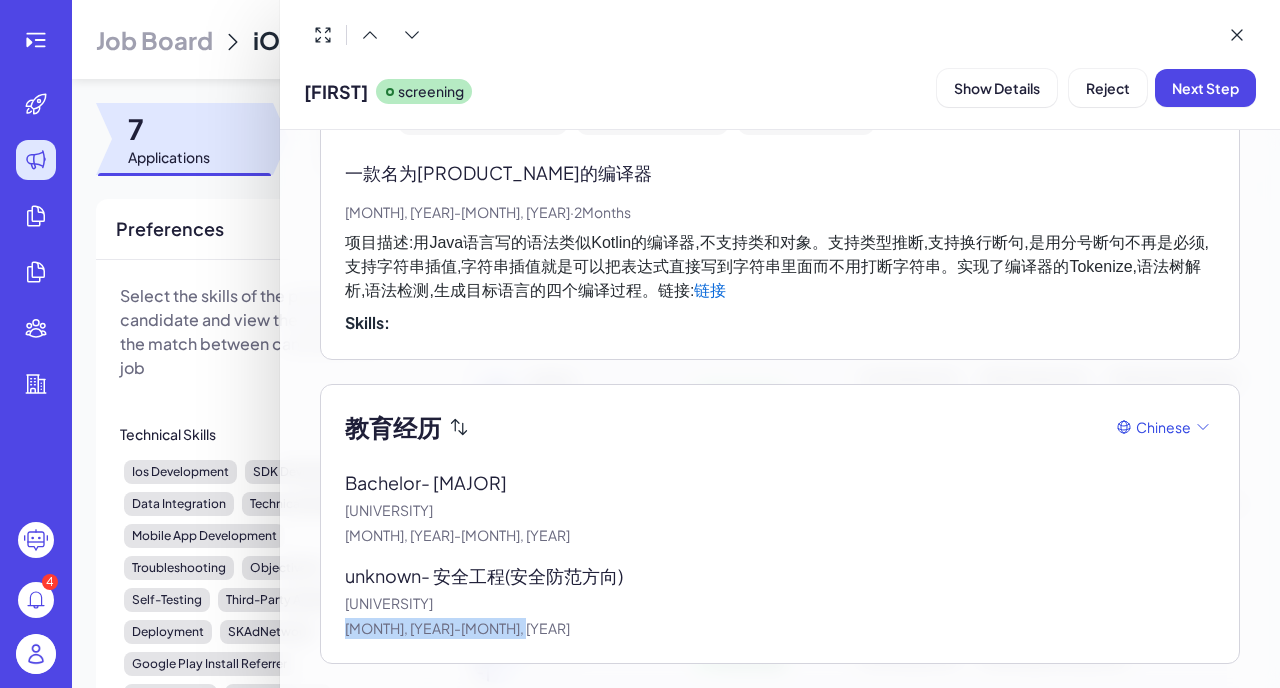 click on "Jul, 2017  -  Apr, 2020" at bounding box center (780, 535) 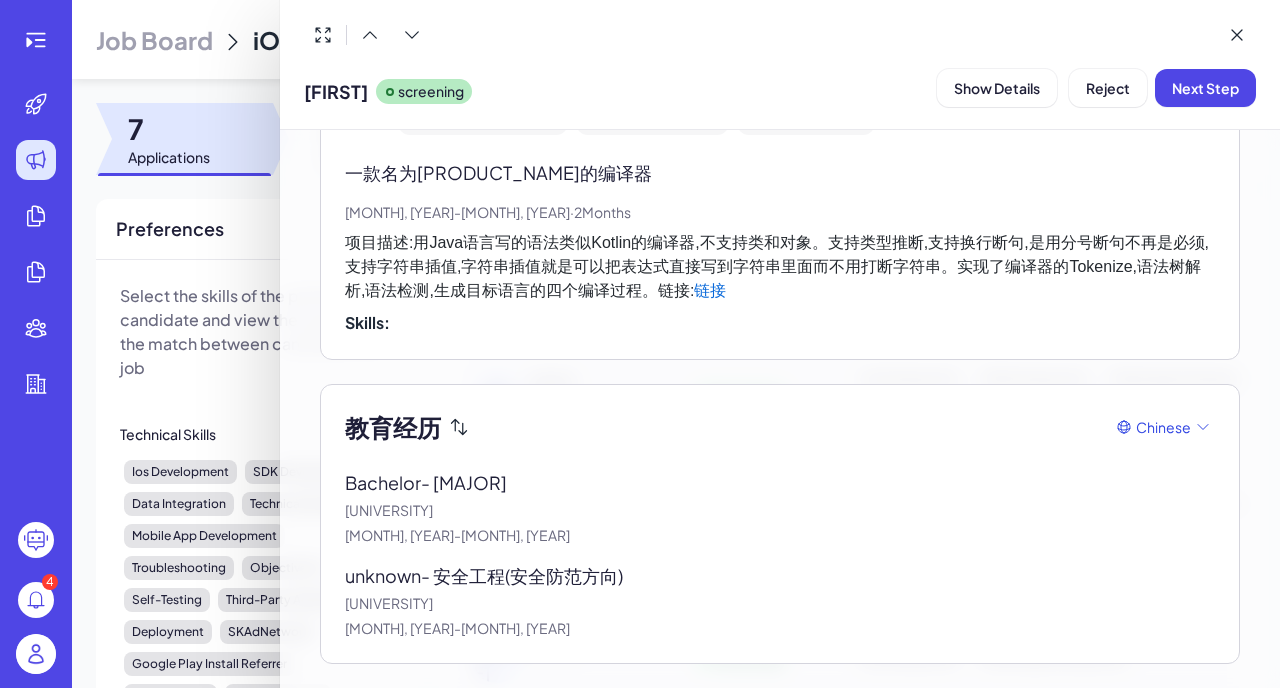 click on "Jul, 2017  -  Apr, 2020" at bounding box center (780, 535) 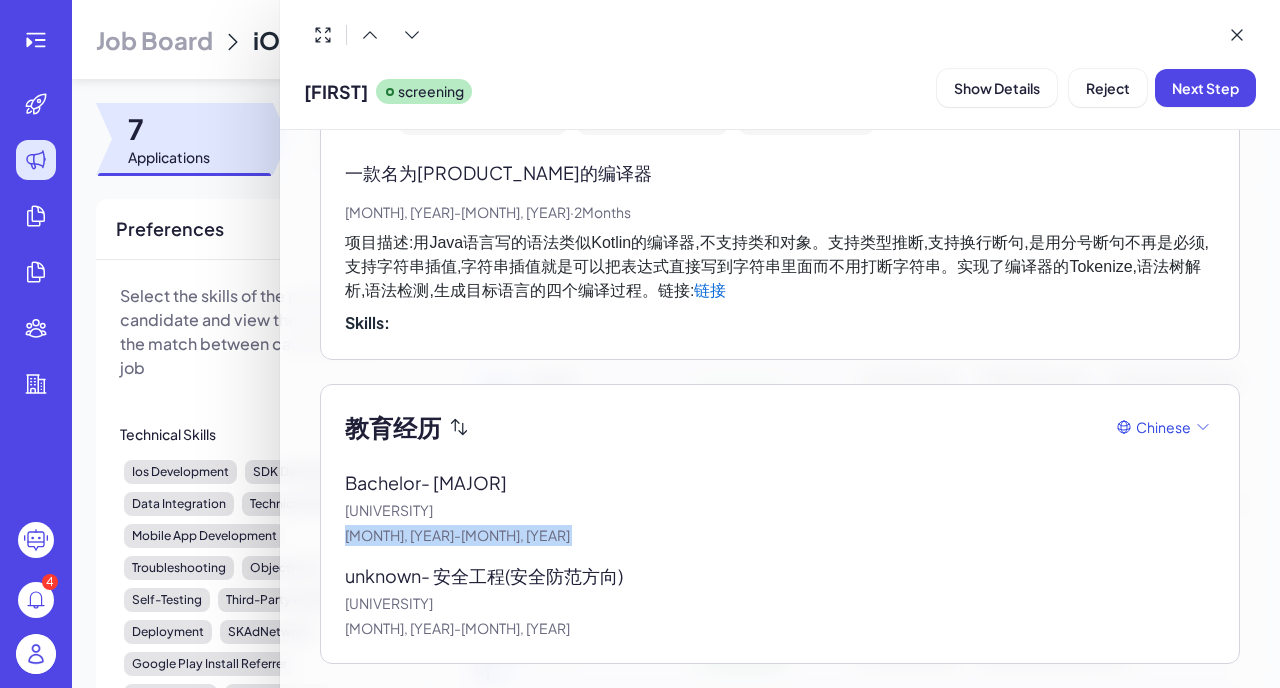 click on "Jul, 2017  -  Apr, 2020" at bounding box center (780, 535) 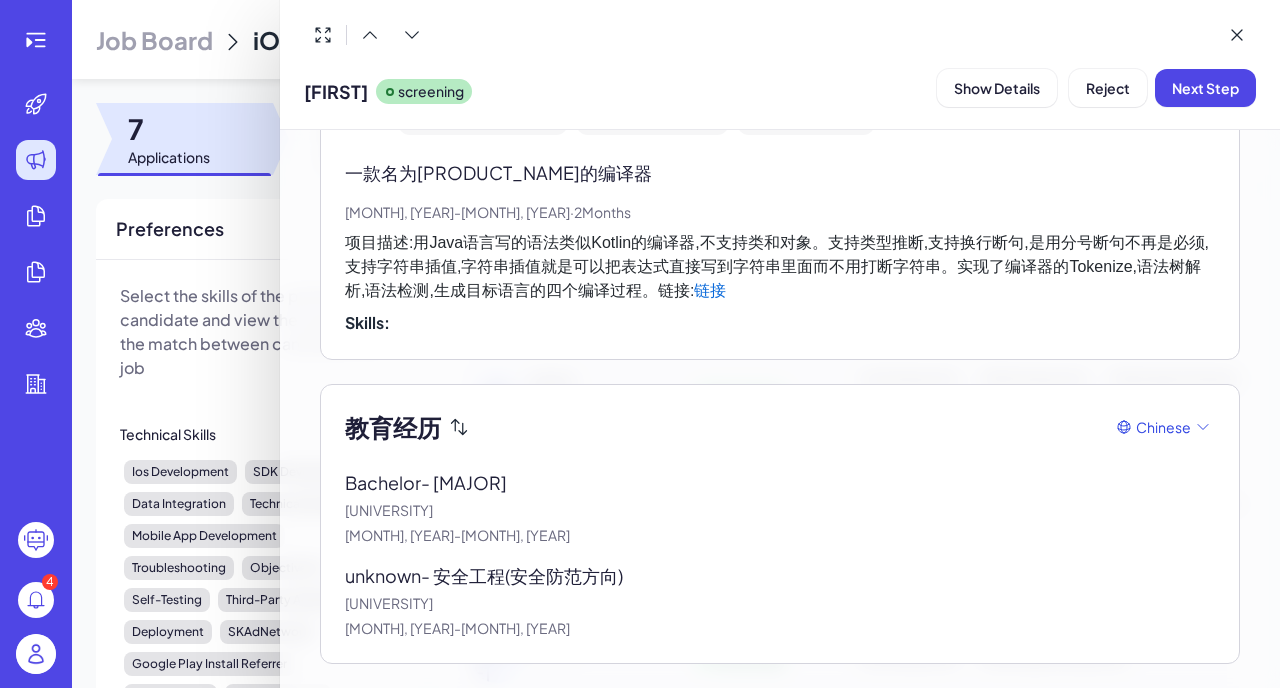 click on "Jul, 2017  -  Apr, 2020" at bounding box center (780, 535) 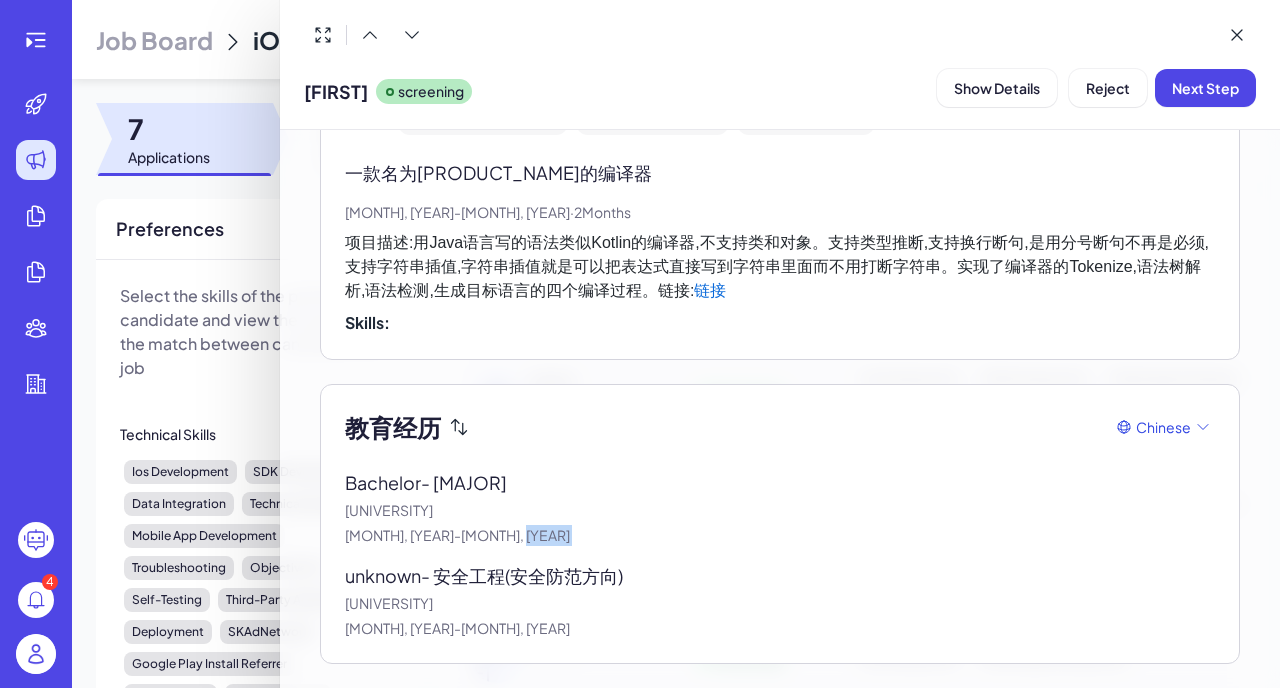 click on "Jul, 2017  -  Apr, 2020" at bounding box center [780, 535] 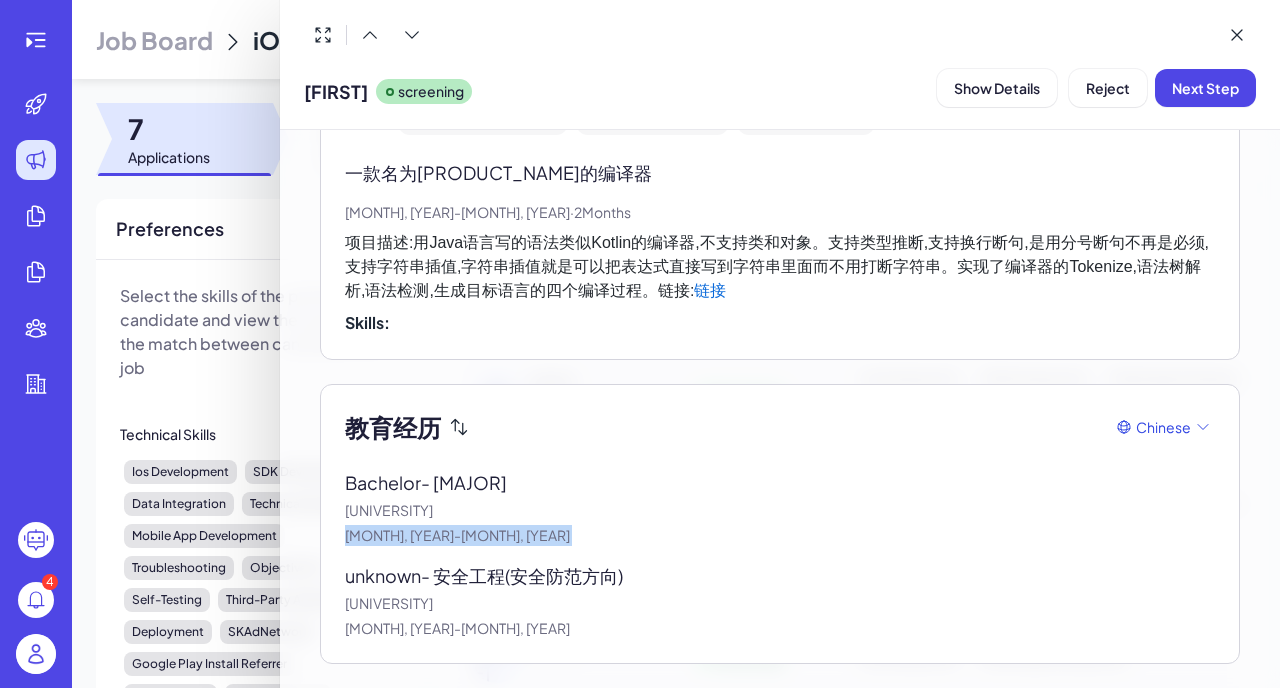 click on "[UNIVERSITY_NAME]" at bounding box center (780, 510) 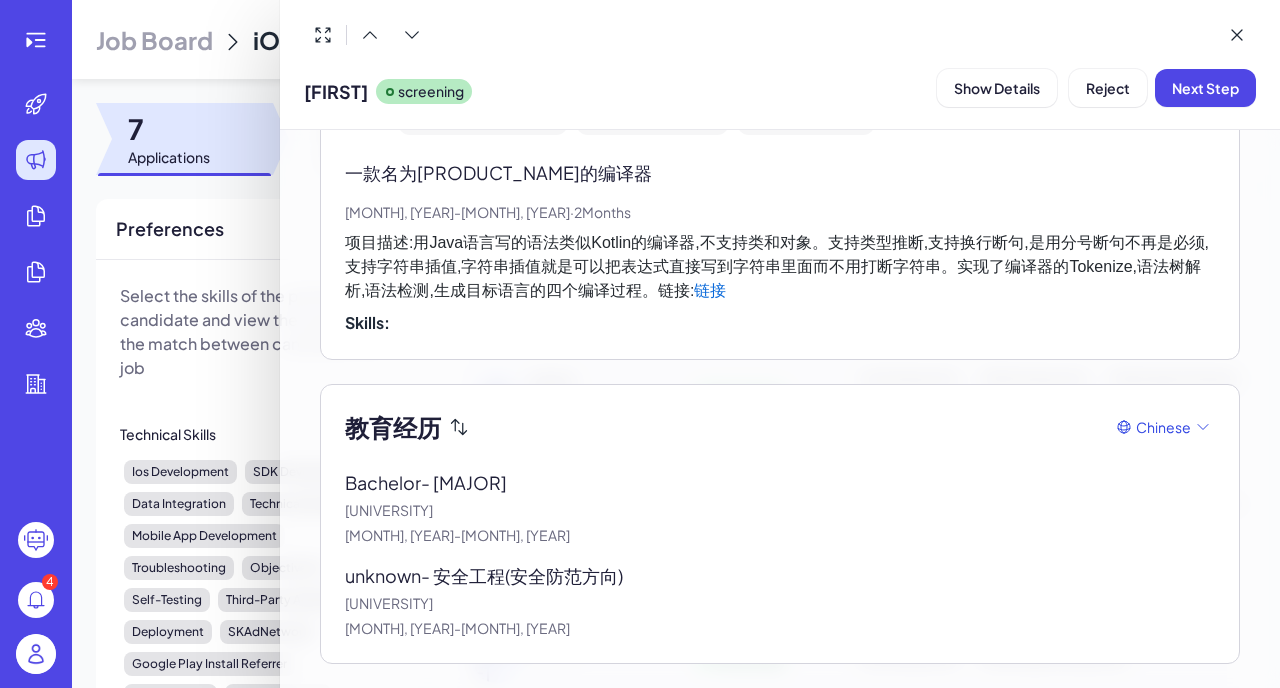 click on "Bachelor  -   计算机科学" at bounding box center (441, 482) 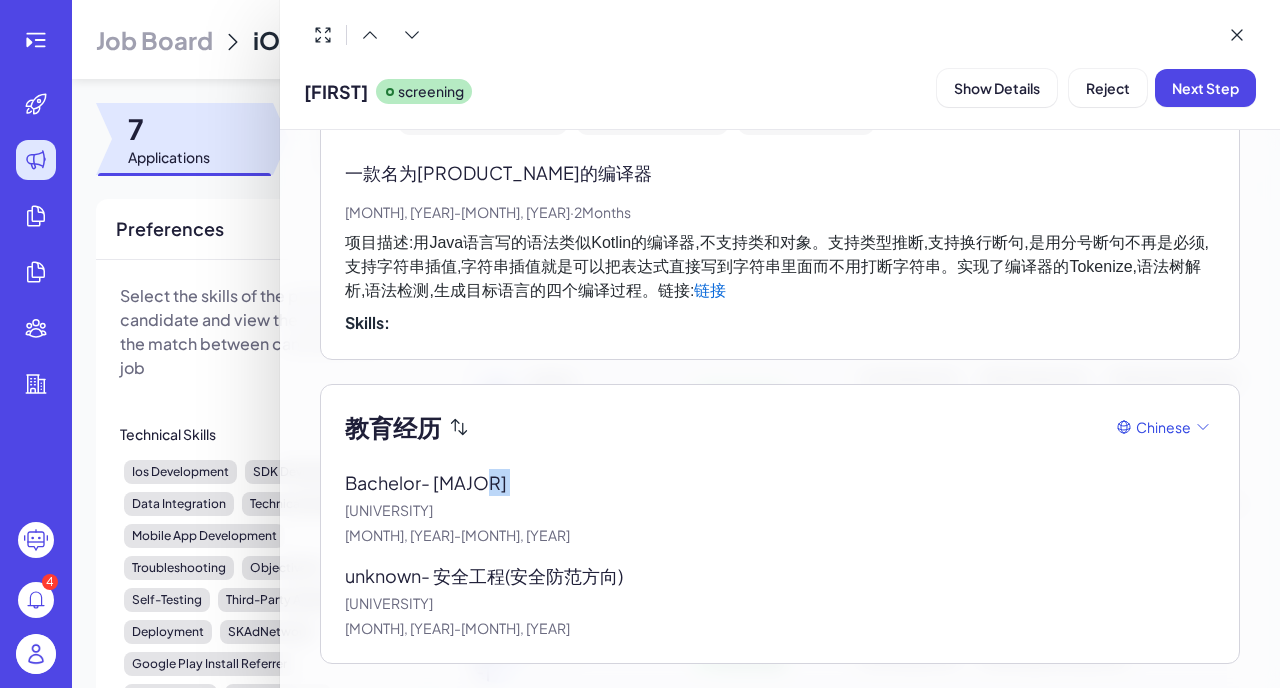 click on "Bachelor  -   计算机科学" at bounding box center (441, 482) 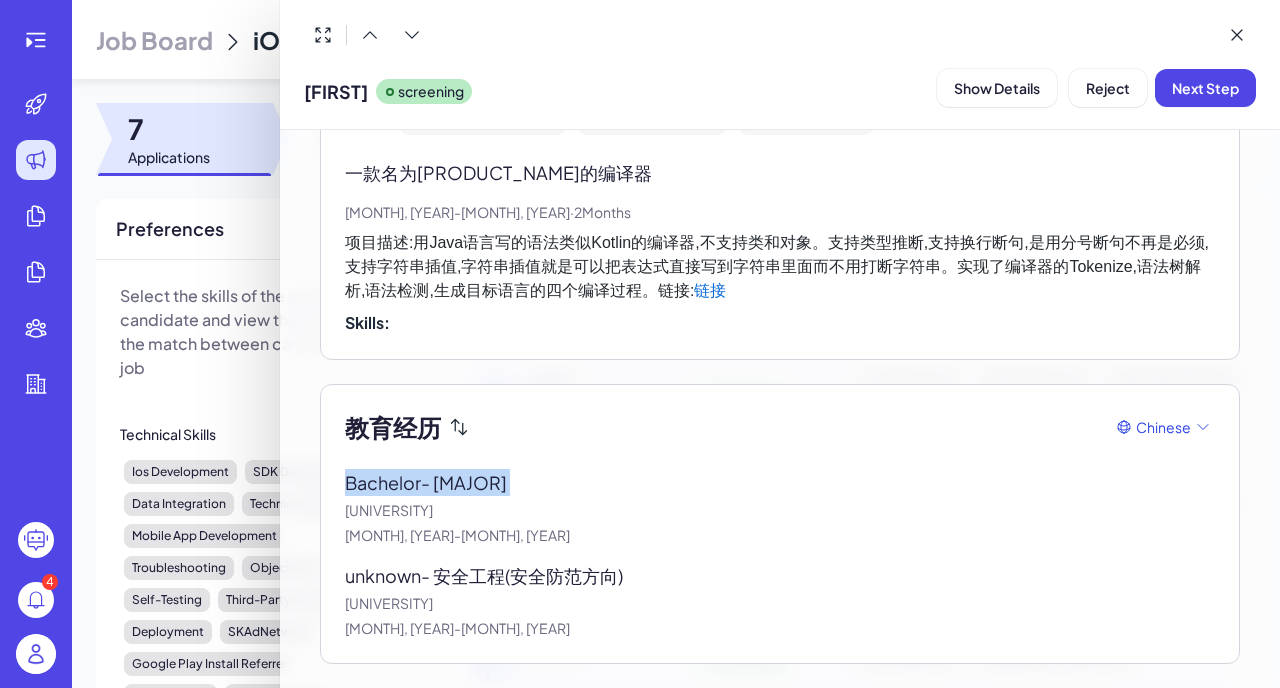 click on "Bachelor  -   计算机科学" at bounding box center (441, 482) 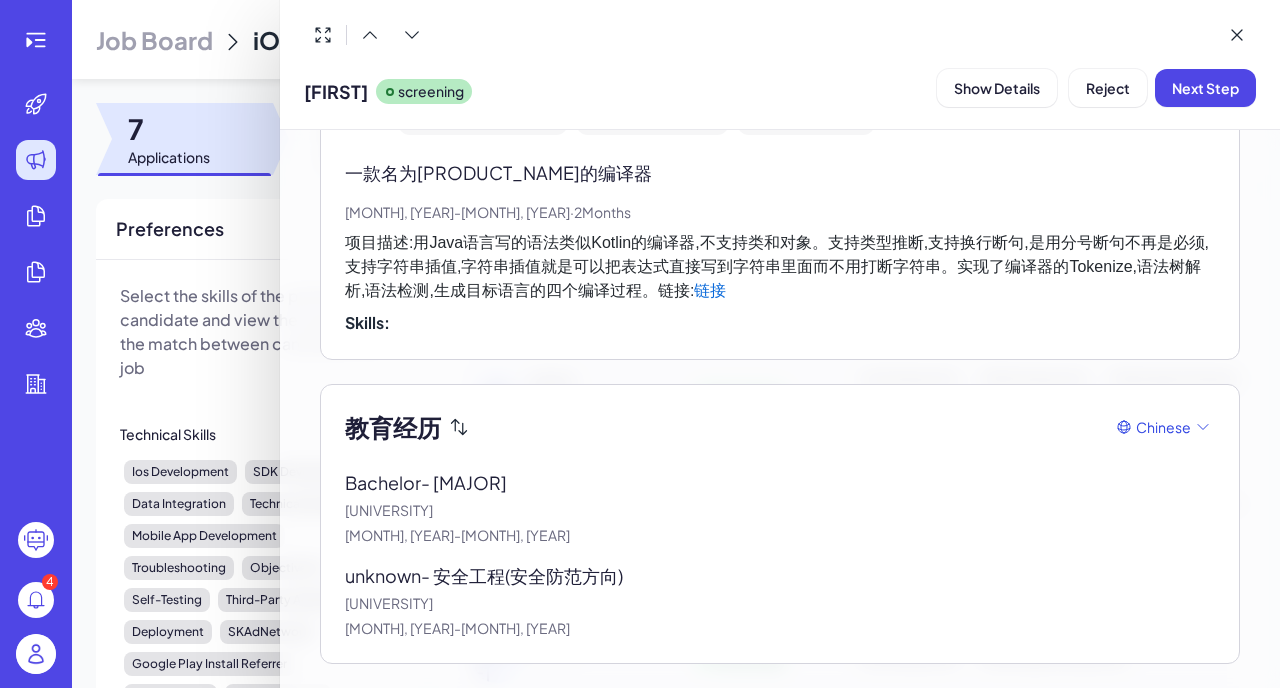 click on "Bachelor  -   计算机科学" at bounding box center [441, 482] 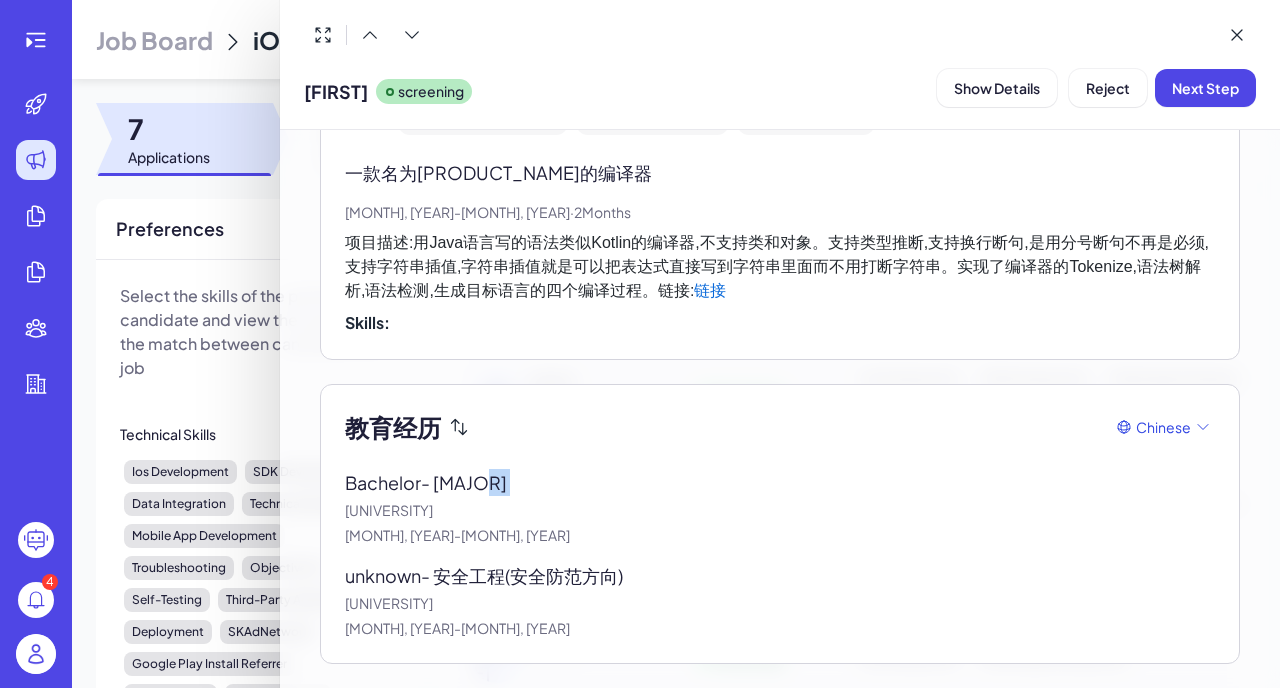 click on "Bachelor  -   计算机科学" at bounding box center [441, 482] 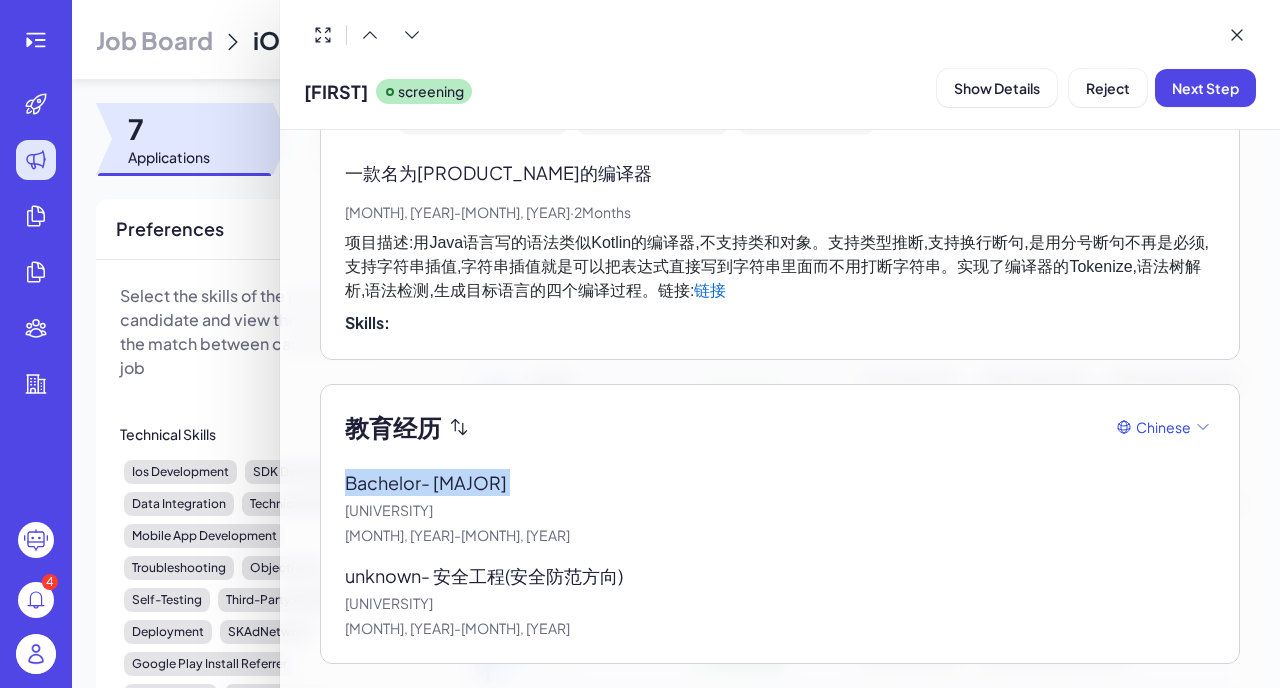 click on "Bachelor  -   计算机科学" at bounding box center (441, 482) 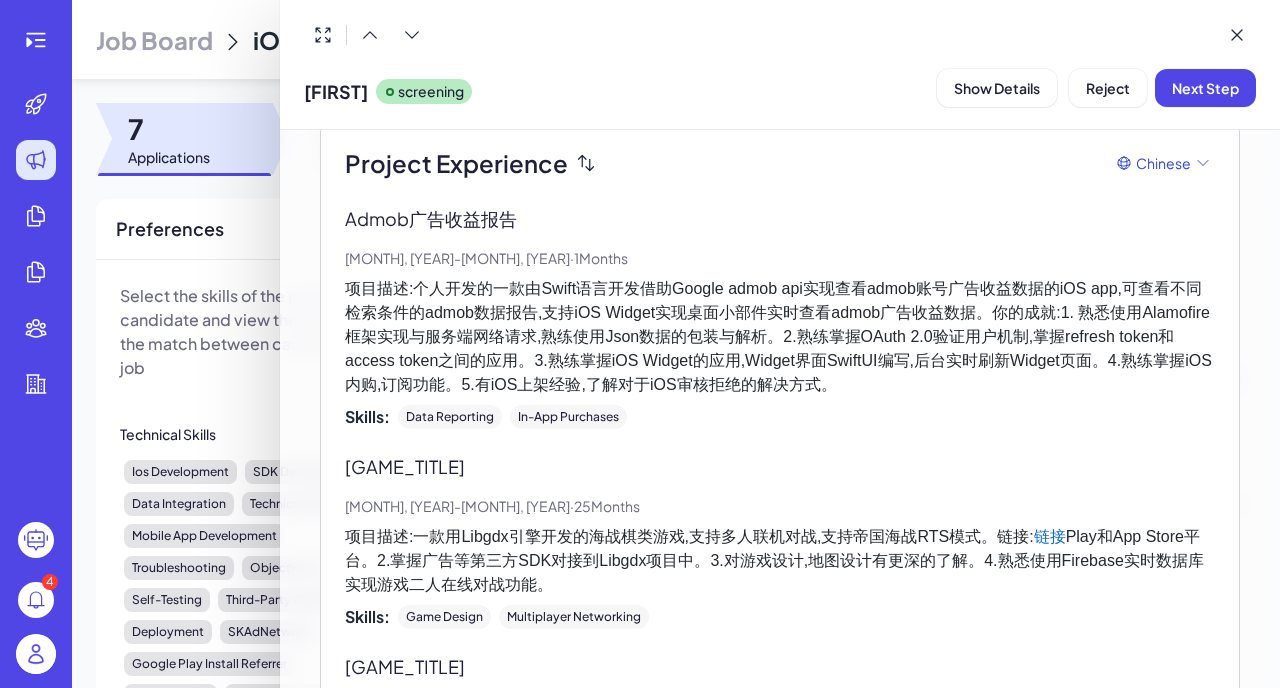 scroll, scrollTop: 1403, scrollLeft: 0, axis: vertical 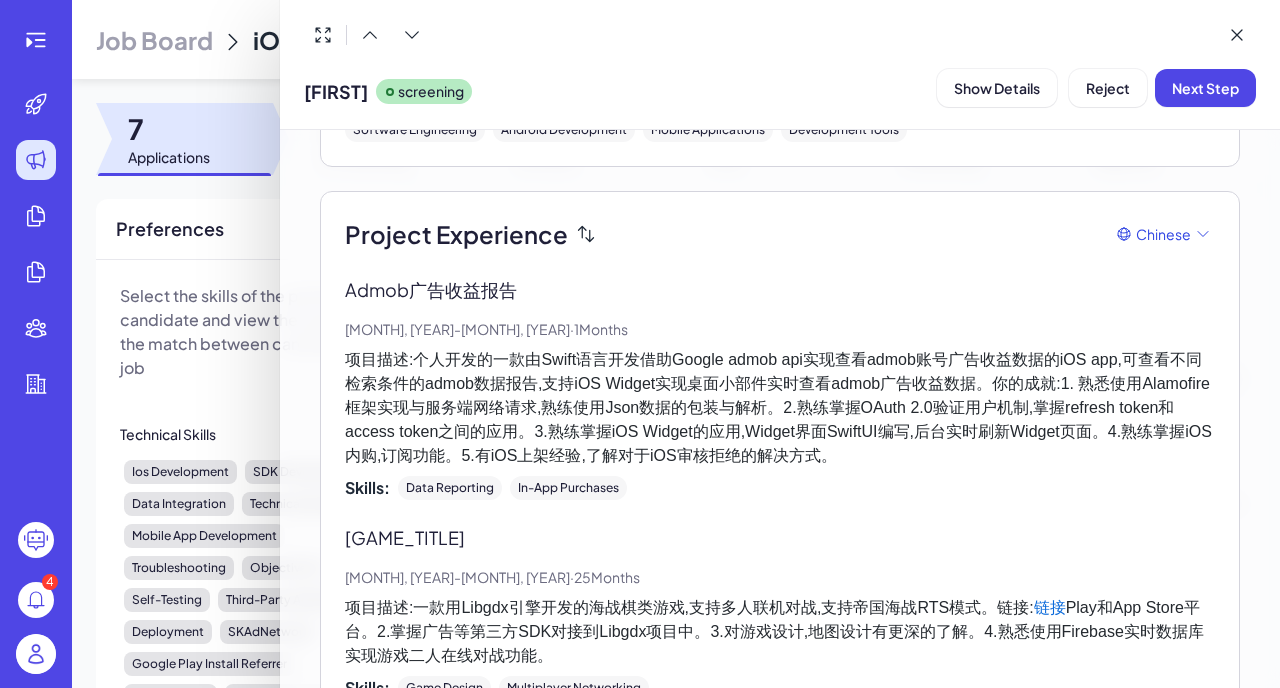 click on "项目描述:个人开发的一款由Swift语言开发借助Google admob api实现查看admob账号广告收益数据的iOS app,可查看不同检索条件的admob数据报告,支持iOS Widget实现桌面小部件实时查看admob广告收益数据。你的成就:1. 熟悉使用Alamofire框架实现与服务端网络请求,熟练使用Json数据的包装与解析。2.熟练掌握OAuth 2.0验证用户机制,掌握refresh token和access token之间的应用。3.熟练掌握iOS Widget的应用,Widget界面SwiftUI编写,后台实时刷新Widget页面。4.熟练掌握iOS内购,订阅功能。5.有iOS上架经验,了解对于iOS审核拒绝的解决方式。" at bounding box center (780, 408) 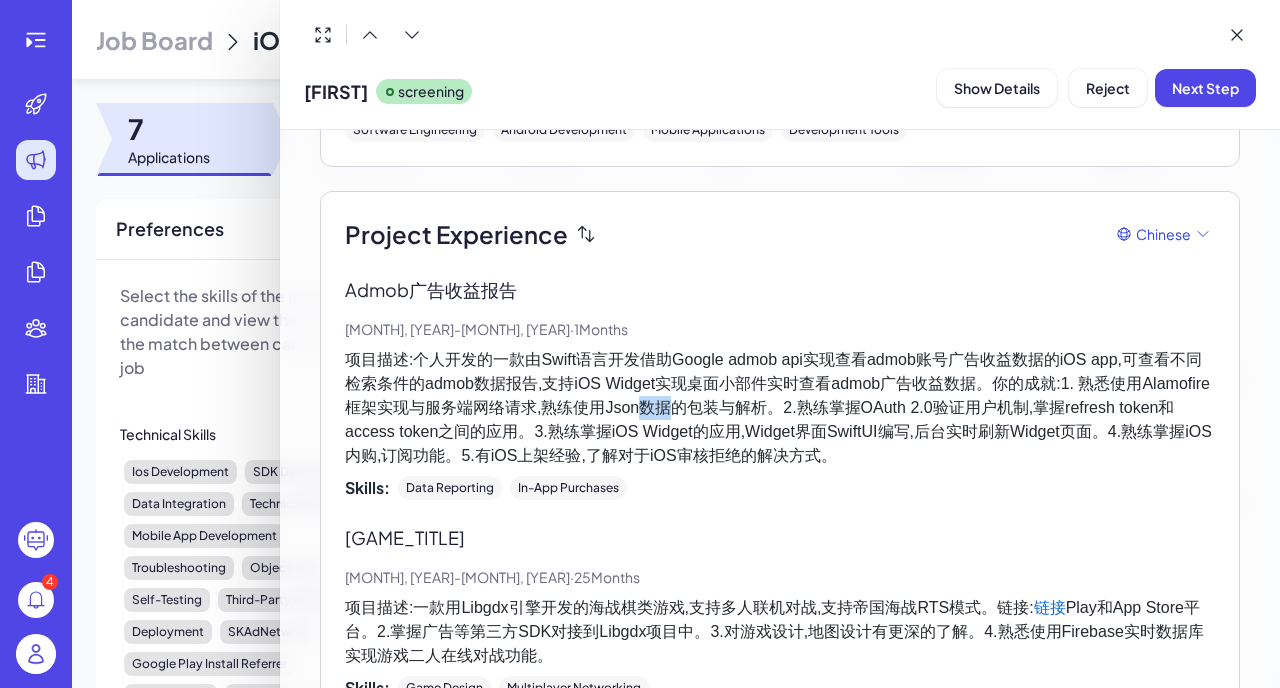 click on "项目描述:个人开发的一款由Swift语言开发借助Google admob api实现查看admob账号广告收益数据的iOS app,可查看不同检索条件的admob数据报告,支持iOS Widget实现桌面小部件实时查看admob广告收益数据。你的成就:1. 熟悉使用Alamofire框架实现与服务端网络请求,熟练使用Json数据的包装与解析。2.熟练掌握OAuth 2.0验证用户机制,掌握refresh token和access token之间的应用。3.熟练掌握iOS Widget的应用,Widget界面SwiftUI编写,后台实时刷新Widget页面。4.熟练掌握iOS内购,订阅功能。5.有iOS上架经验,了解对于iOS审核拒绝的解决方式。" at bounding box center (780, 408) 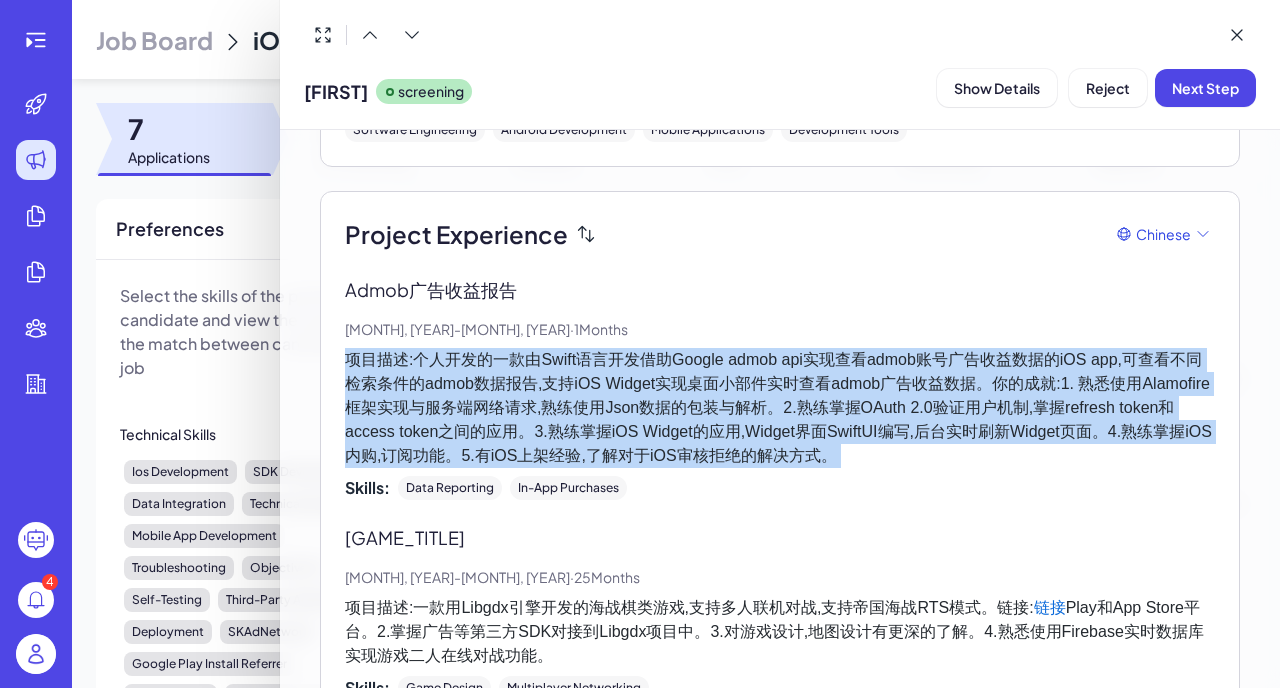 click on "项目描述:个人开发的一款由Swift语言开发借助Google admob api实现查看admob账号广告收益数据的iOS app,可查看不同检索条件的admob数据报告,支持iOS Widget实现桌面小部件实时查看admob广告收益数据。你的成就:1. 熟悉使用Alamofire框架实现与服务端网络请求,熟练使用Json数据的包装与解析。2.熟练掌握OAuth 2.0验证用户机制,掌握refresh token和access token之间的应用。3.熟练掌握iOS Widget的应用,Widget界面SwiftUI编写,后台实时刷新Widget页面。4.熟练掌握iOS内购,订阅功能。5.有iOS上架经验,了解对于iOS审核拒绝的解决方式。" at bounding box center [780, 408] 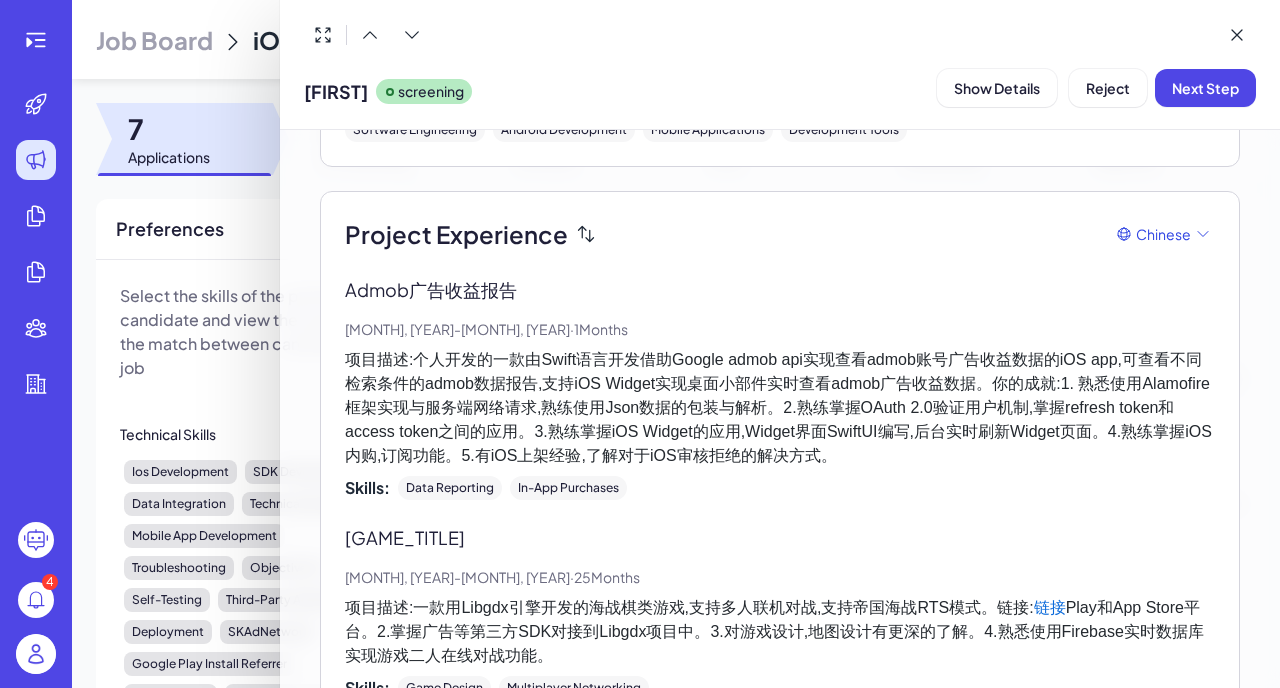 click on "项目描述:个人开发的一款由Swift语言开发借助Google admob api实现查看admob账号广告收益数据的iOS app,可查看不同检索条件的admob数据报告,支持iOS Widget实现桌面小部件实时查看admob广告收益数据。你的成就:1. 熟悉使用Alamofire框架实现与服务端网络请求,熟练使用Json数据的包装与解析。2.熟练掌握OAuth 2.0验证用户机制,掌握refresh token和access token之间的应用。3.熟练掌握iOS Widget的应用,Widget界面SwiftUI编写,后台实时刷新Widget页面。4.熟练掌握iOS内购,订阅功能。5.有iOS上架经验,了解对于iOS审核拒绝的解决方式。" at bounding box center (780, 408) 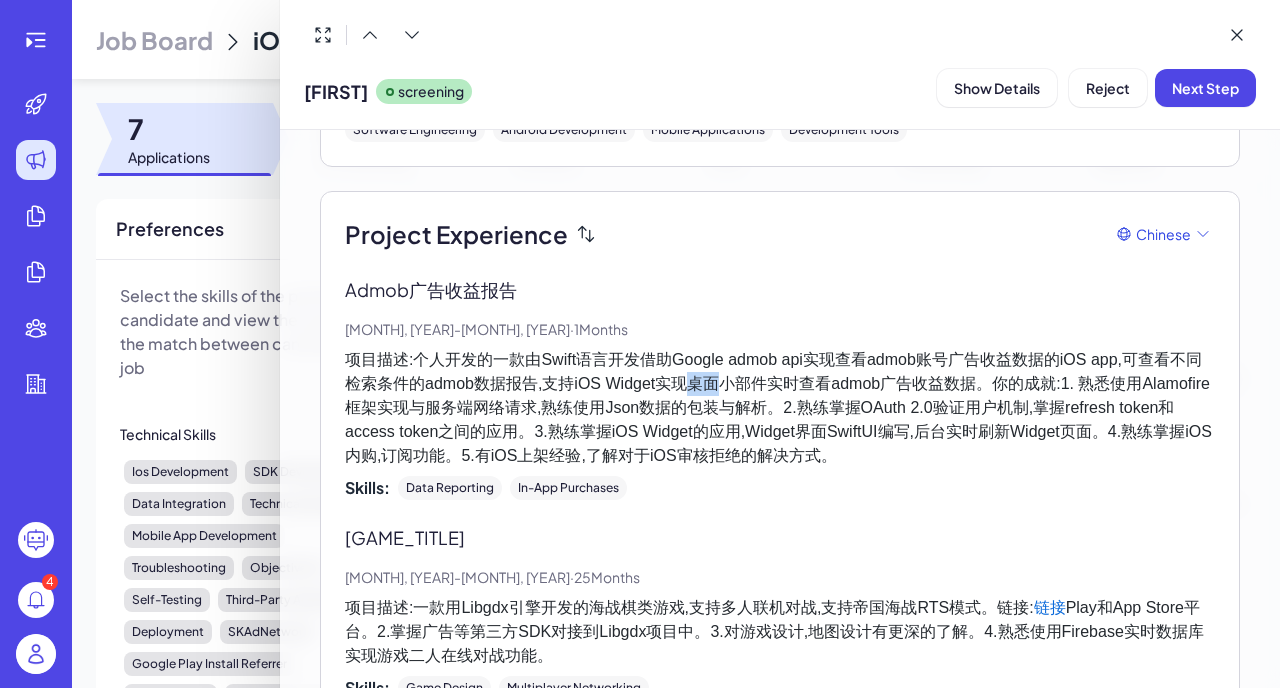 click on "项目描述:个人开发的一款由Swift语言开发借助Google admob api实现查看admob账号广告收益数据的iOS app,可查看不同检索条件的admob数据报告,支持iOS Widget实现桌面小部件实时查看admob广告收益数据。你的成就:1. 熟悉使用Alamofire框架实现与服务端网络请求,熟练使用Json数据的包装与解析。2.熟练掌握OAuth 2.0验证用户机制,掌握refresh token和access token之间的应用。3.熟练掌握iOS Widget的应用,Widget界面SwiftUI编写,后台实时刷新Widget页面。4.熟练掌握iOS内购,订阅功能。5.有iOS上架经验,了解对于iOS审核拒绝的解决方式。" at bounding box center [780, 408] 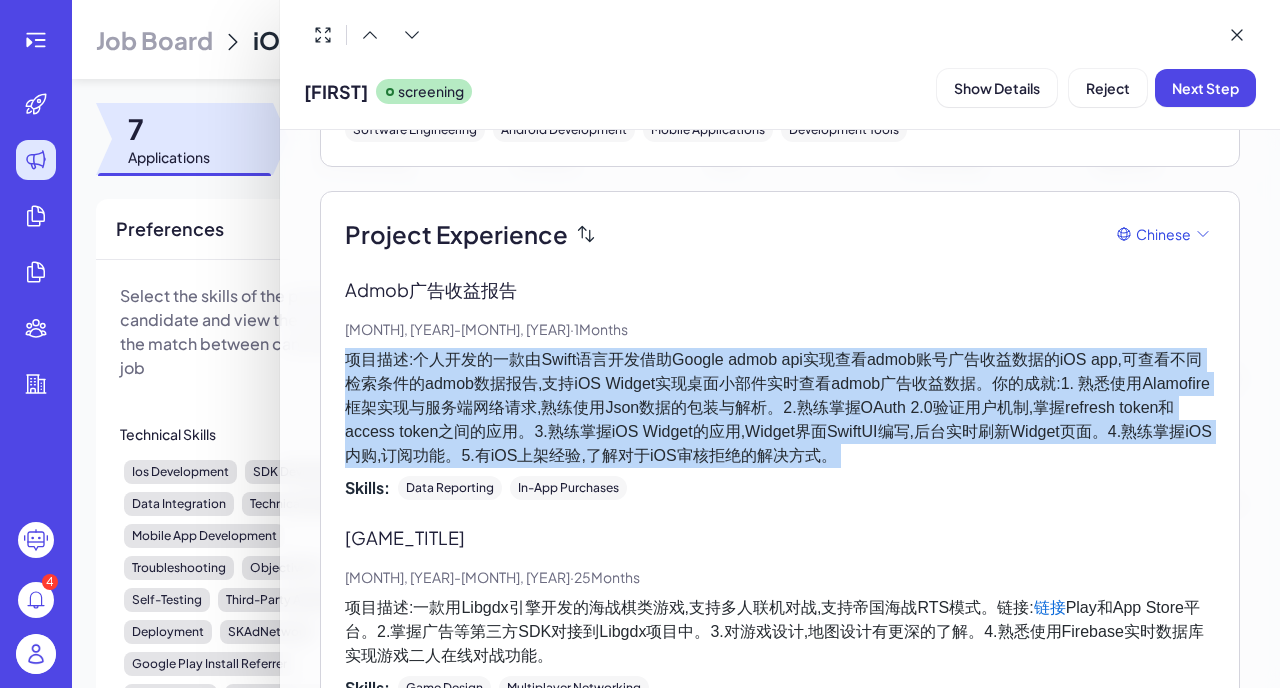 click on "项目描述:个人开发的一款由Swift语言开发借助Google admob api实现查看admob账号广告收益数据的iOS app,可查看不同检索条件的admob数据报告,支持iOS Widget实现桌面小部件实时查看admob广告收益数据。你的成就:1. 熟悉使用Alamofire框架实现与服务端网络请求,熟练使用Json数据的包装与解析。2.熟练掌握OAuth 2.0验证用户机制,掌握refresh token和access token之间的应用。3.熟练掌握iOS Widget的应用,Widget界面SwiftUI编写,后台实时刷新Widget页面。4.熟练掌握iOS内购,订阅功能。5.有iOS上架经验,了解对于iOS审核拒绝的解决方式。" at bounding box center (780, 408) 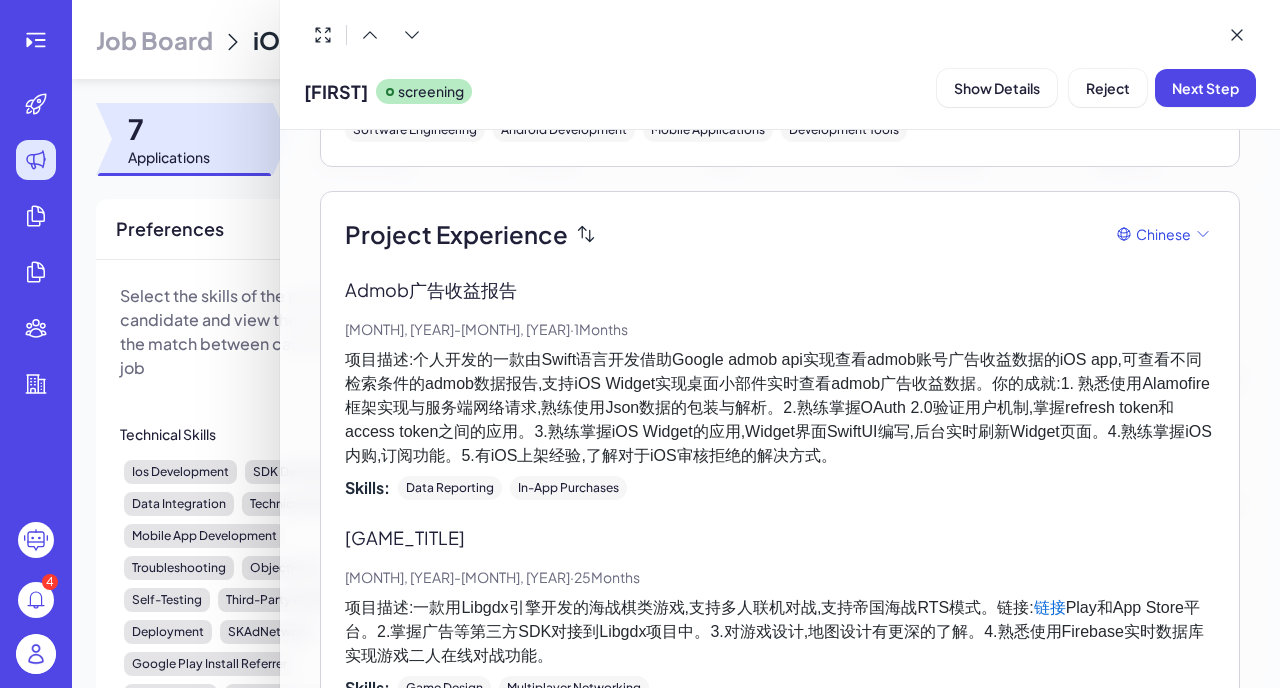 click on "项目描述:个人开发的一款由Swift语言开发借助Google admob api实现查看admob账号广告收益数据的iOS app,可查看不同检索条件的admob数据报告,支持iOS Widget实现桌面小部件实时查看admob广告收益数据。你的成就:1. 熟悉使用Alamofire框架实现与服务端网络请求,熟练使用Json数据的包装与解析。2.熟练掌握OAuth 2.0验证用户机制,掌握refresh token和access token之间的应用。3.熟练掌握iOS Widget的应用,Widget界面SwiftUI编写,后台实时刷新Widget页面。4.熟练掌握iOS内购,订阅功能。5.有iOS上架经验,了解对于iOS审核拒绝的解决方式。" at bounding box center [780, 408] 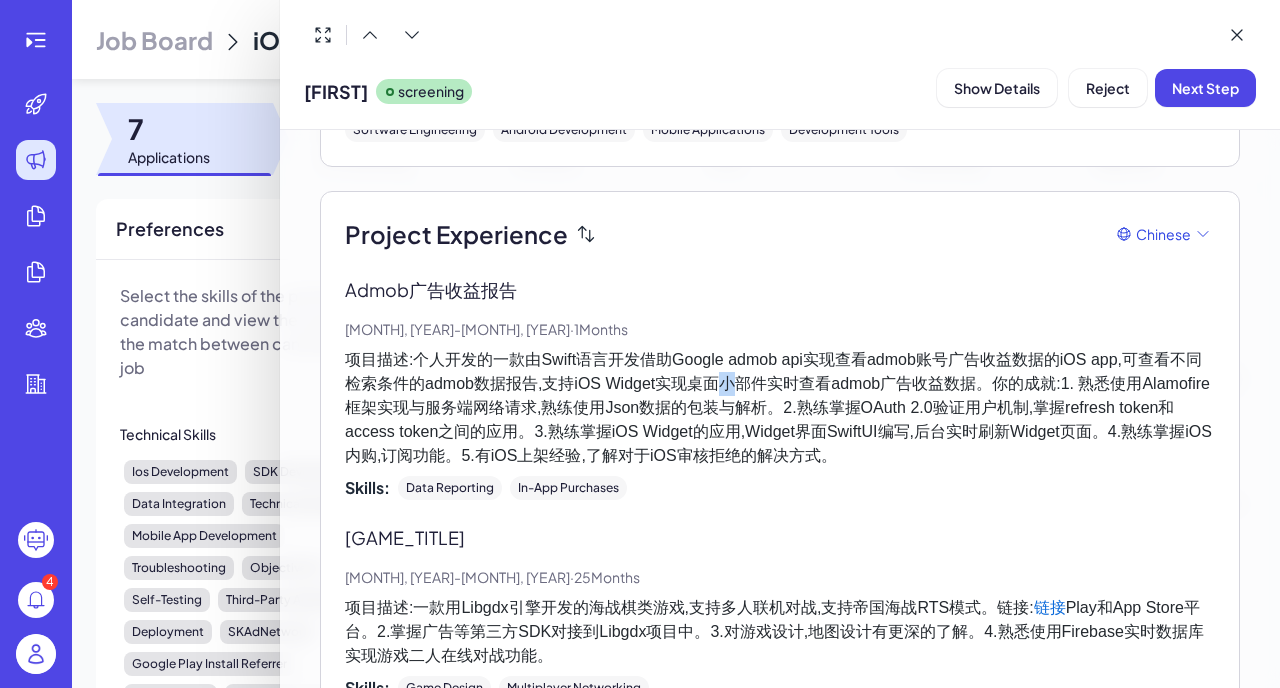 click on "项目描述:个人开发的一款由Swift语言开发借助Google admob api实现查看admob账号广告收益数据的iOS app,可查看不同检索条件的admob数据报告,支持iOS Widget实现桌面小部件实时查看admob广告收益数据。你的成就:1. 熟悉使用Alamofire框架实现与服务端网络请求,熟练使用Json数据的包装与解析。2.熟练掌握OAuth 2.0验证用户机制,掌握refresh token和access token之间的应用。3.熟练掌握iOS Widget的应用,Widget界面SwiftUI编写,后台实时刷新Widget页面。4.熟练掌握iOS内购,订阅功能。5.有iOS上架经验,了解对于iOS审核拒绝的解决方式。" at bounding box center [780, 408] 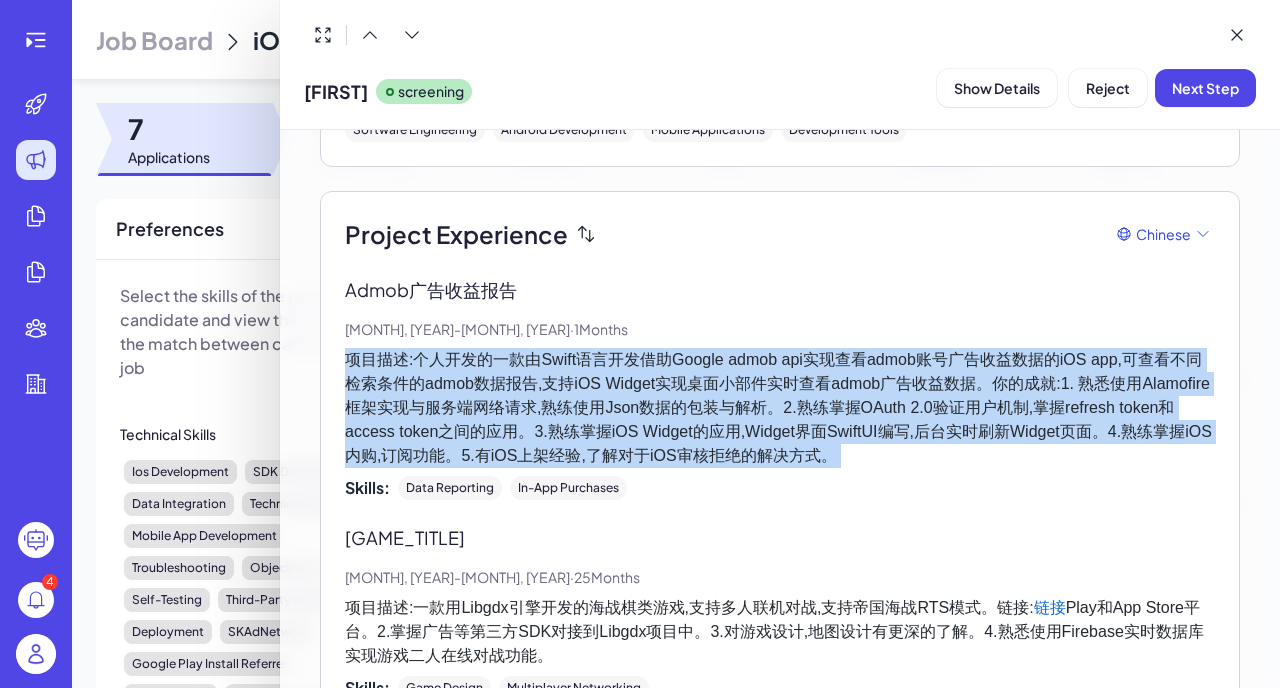 click on "项目描述:个人开发的一款由Swift语言开发借助Google admob api实现查看admob账号广告收益数据的iOS app,可查看不同检索条件的admob数据报告,支持iOS Widget实现桌面小部件实时查看admob广告收益数据。你的成就:1. 熟悉使用Alamofire框架实现与服务端网络请求,熟练使用Json数据的包装与解析。2.熟练掌握OAuth 2.0验证用户机制,掌握refresh token和access token之间的应用。3.熟练掌握iOS Widget的应用,Widget界面SwiftUI编写,后台实时刷新Widget页面。4.熟练掌握iOS内购,订阅功能。5.有iOS上架经验,了解对于iOS审核拒绝的解决方式。" at bounding box center [780, 408] 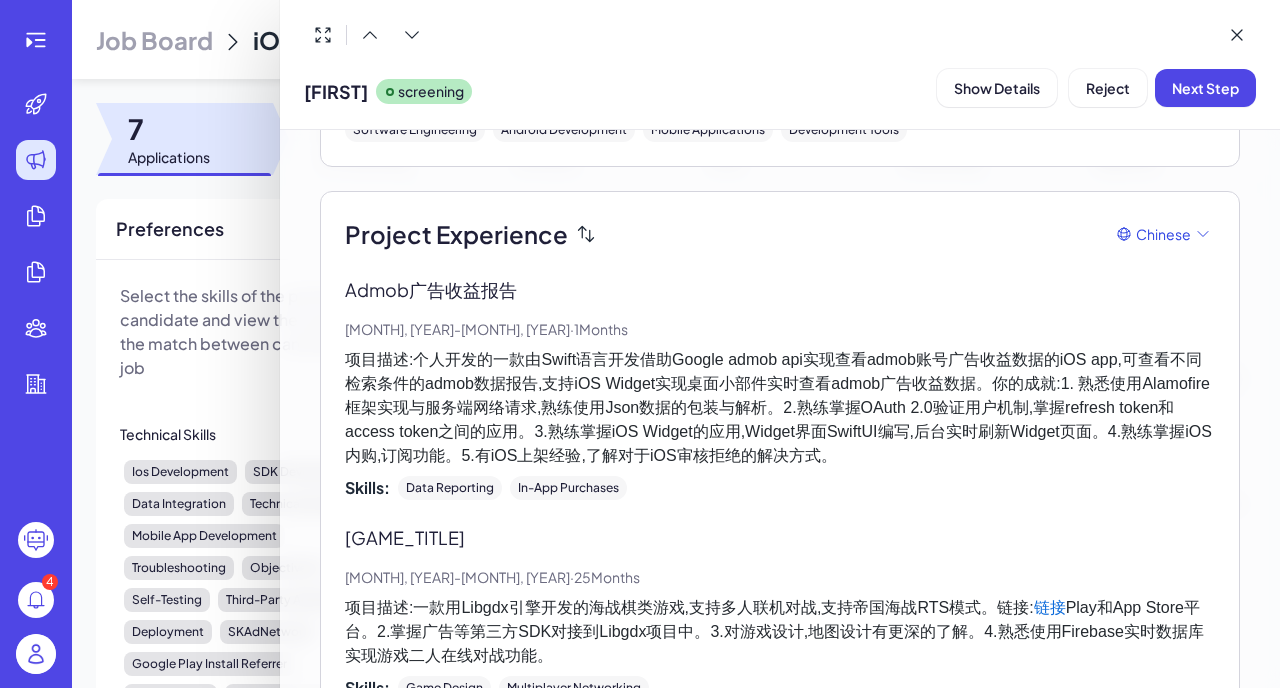click on "项目描述:个人开发的一款由Swift语言开发借助Google admob api实现查看admob账号广告收益数据的iOS app,可查看不同检索条件的admob数据报告,支持iOS Widget实现桌面小部件实时查看admob广告收益数据。你的成就:1. 熟悉使用Alamofire框架实现与服务端网络请求,熟练使用Json数据的包装与解析。2.熟练掌握OAuth 2.0验证用户机制,掌握refresh token和access token之间的应用。3.熟练掌握iOS Widget的应用,Widget界面SwiftUI编写,后台实时刷新Widget页面。4.熟练掌握iOS内购,订阅功能。5.有iOS上架经验,了解对于iOS审核拒绝的解决方式。" at bounding box center (780, 408) 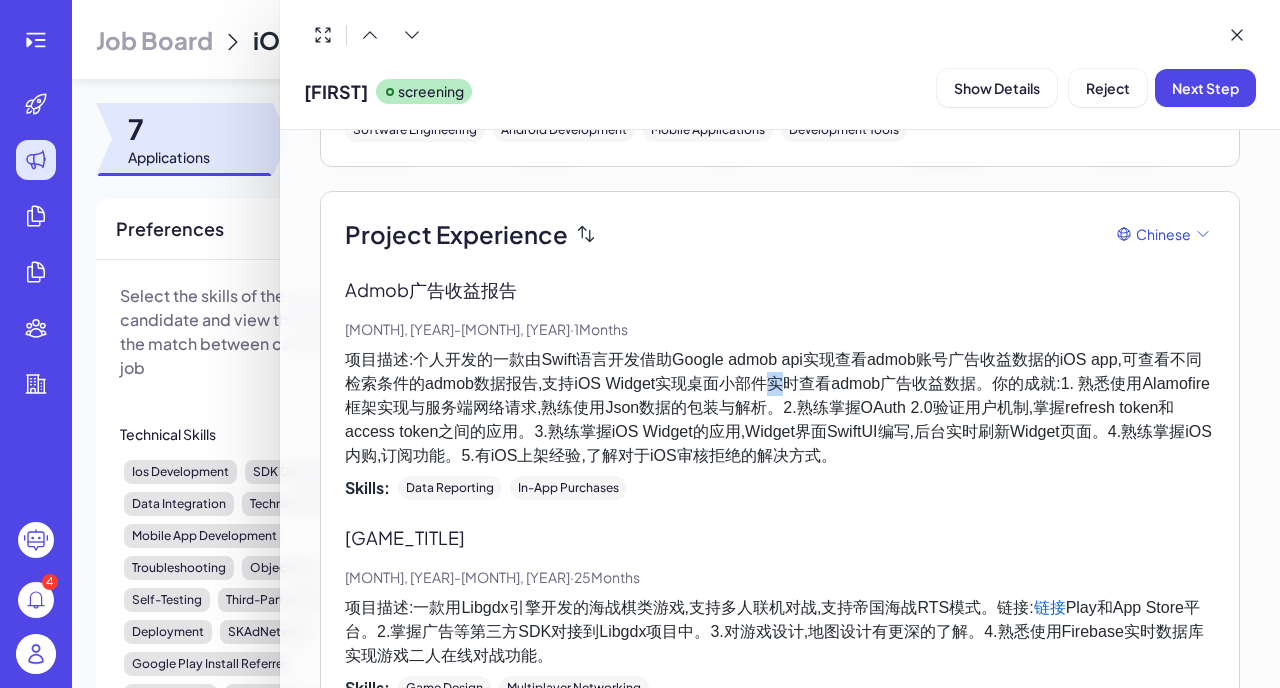 click on "项目描述:个人开发的一款由Swift语言开发借助Google admob api实现查看admob账号广告收益数据的iOS app,可查看不同检索条件的admob数据报告,支持iOS Widget实现桌面小部件实时查看admob广告收益数据。你的成就:1. 熟悉使用Alamofire框架实现与服务端网络请求,熟练使用Json数据的包装与解析。2.熟练掌握OAuth 2.0验证用户机制,掌握refresh token和access token之间的应用。3.熟练掌握iOS Widget的应用,Widget界面SwiftUI编写,后台实时刷新Widget页面。4.熟练掌握iOS内购,订阅功能。5.有iOS上架经验,了解对于iOS审核拒绝的解决方式。" at bounding box center (780, 408) 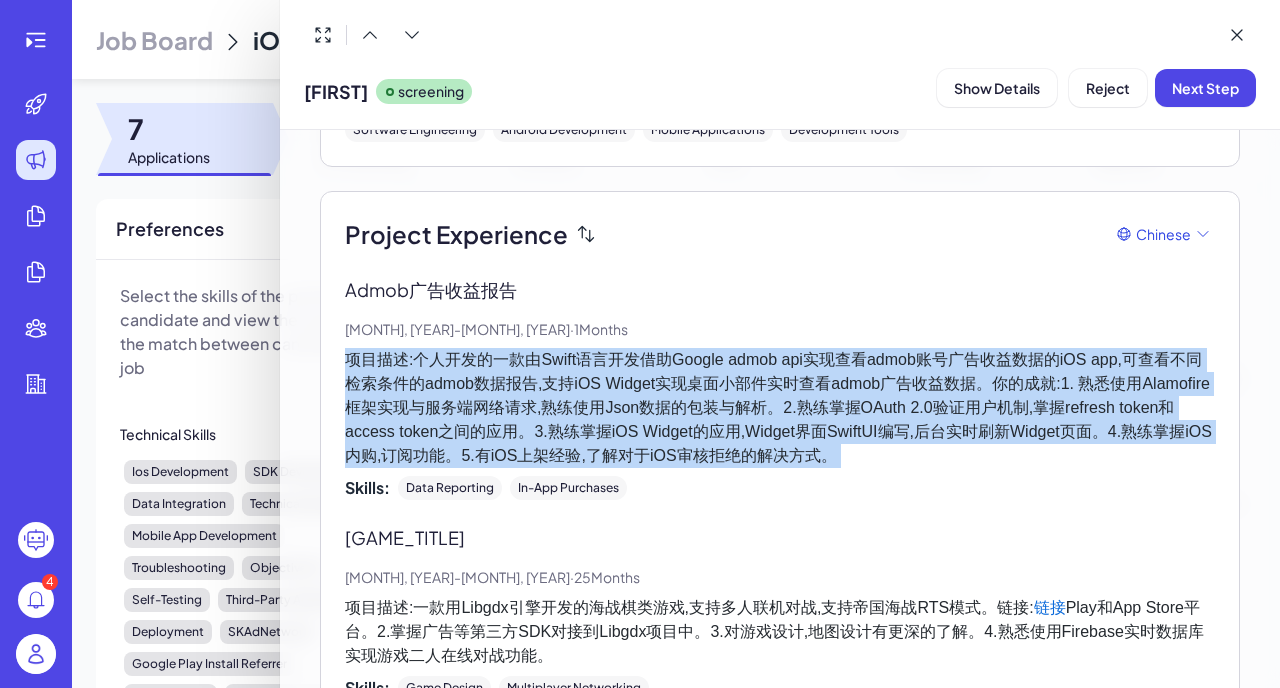click on "项目描述:个人开发的一款由Swift语言开发借助Google admob api实现查看admob账号广告收益数据的iOS app,可查看不同检索条件的admob数据报告,支持iOS Widget实现桌面小部件实时查看admob广告收益数据。你的成就:1. 熟悉使用Alamofire框架实现与服务端网络请求,熟练使用Json数据的包装与解析。2.熟练掌握OAuth 2.0验证用户机制,掌握refresh token和access token之间的应用。3.熟练掌握iOS Widget的应用,Widget界面SwiftUI编写,后台实时刷新Widget页面。4.熟练掌握iOS内购,订阅功能。5.有iOS上架经验,了解对于iOS审核拒绝的解决方式。" at bounding box center (780, 408) 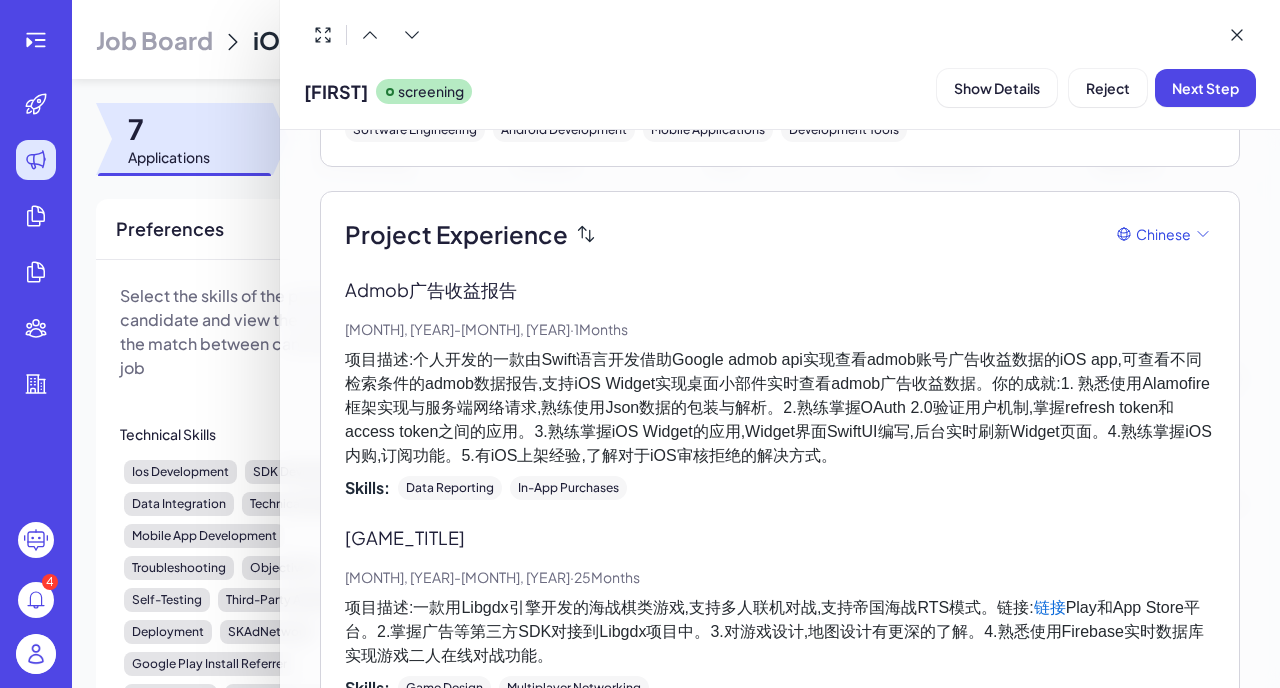click on "项目描述:个人开发的一款由Swift语言开发借助Google admob api实现查看admob账号广告收益数据的iOS app,可查看不同检索条件的admob数据报告,支持iOS Widget实现桌面小部件实时查看admob广告收益数据。你的成就:1. 熟悉使用Alamofire框架实现与服务端网络请求,熟练使用Json数据的包装与解析。2.熟练掌握OAuth 2.0验证用户机制,掌握refresh token和access token之间的应用。3.熟练掌握iOS Widget的应用,Widget界面SwiftUI编写,后台实时刷新Widget页面。4.熟练掌握iOS内购,订阅功能。5.有iOS上架经验,了解对于iOS审核拒绝的解决方式。" at bounding box center [780, 408] 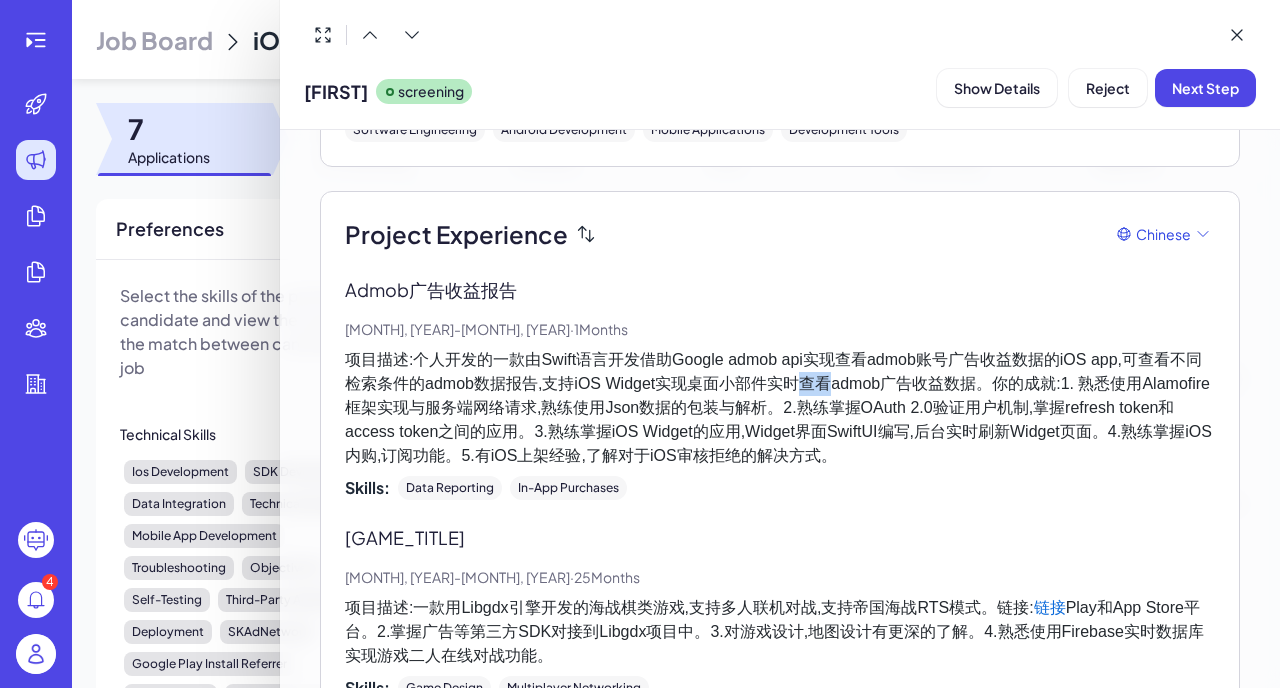 click on "项目描述:个人开发的一款由Swift语言开发借助Google admob api实现查看admob账号广告收益数据的iOS app,可查看不同检索条件的admob数据报告,支持iOS Widget实现桌面小部件实时查看admob广告收益数据。你的成就:1. 熟悉使用Alamofire框架实现与服务端网络请求,熟练使用Json数据的包装与解析。2.熟练掌握OAuth 2.0验证用户机制,掌握refresh token和access token之间的应用。3.熟练掌握iOS Widget的应用,Widget界面SwiftUI编写,后台实时刷新Widget页面。4.熟练掌握iOS内购,订阅功能。5.有iOS上架经验,了解对于iOS审核拒绝的解决方式。" at bounding box center (780, 408) 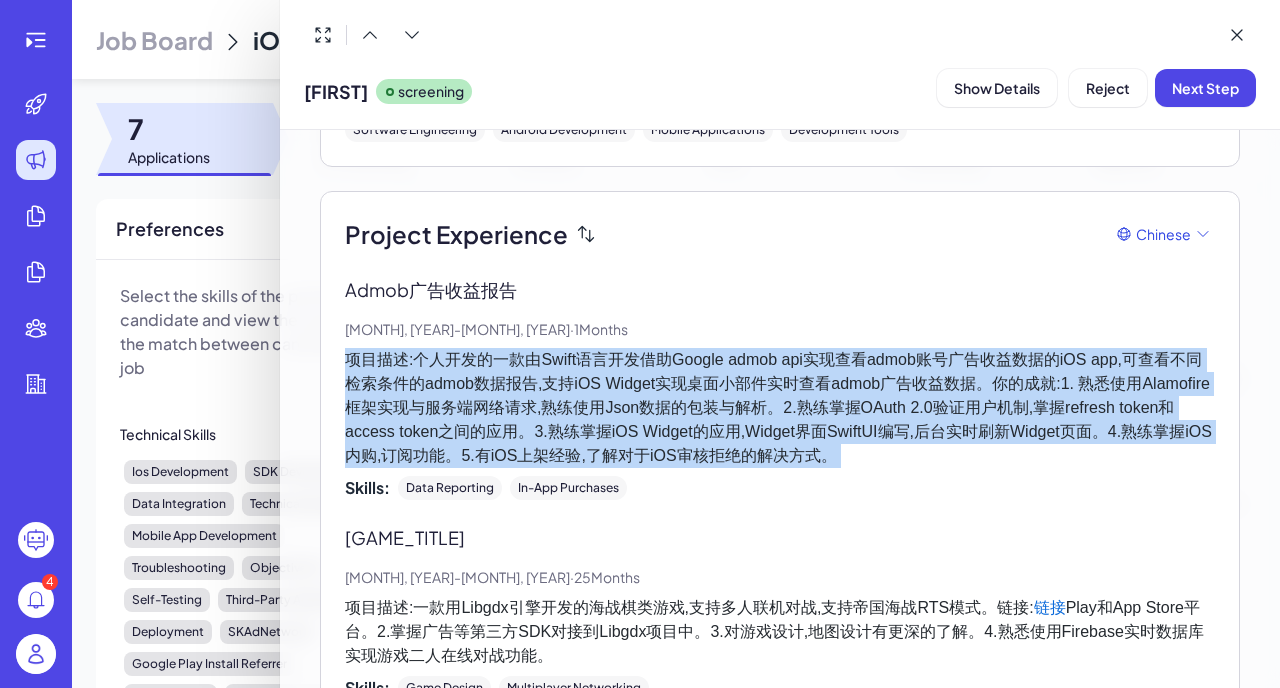 click on "项目描述:个人开发的一款由Swift语言开发借助Google admob api实现查看admob账号广告收益数据的iOS app,可查看不同检索条件的admob数据报告,支持iOS Widget实现桌面小部件实时查看admob广告收益数据。你的成就:1. 熟悉使用Alamofire框架实现与服务端网络请求,熟练使用Json数据的包装与解析。2.熟练掌握OAuth 2.0验证用户机制,掌握refresh token和access token之间的应用。3.熟练掌握iOS Widget的应用,Widget界面SwiftUI编写,后台实时刷新Widget页面。4.熟练掌握iOS内购,订阅功能。5.有iOS上架经验,了解对于iOS审核拒绝的解决方式。" at bounding box center (780, 408) 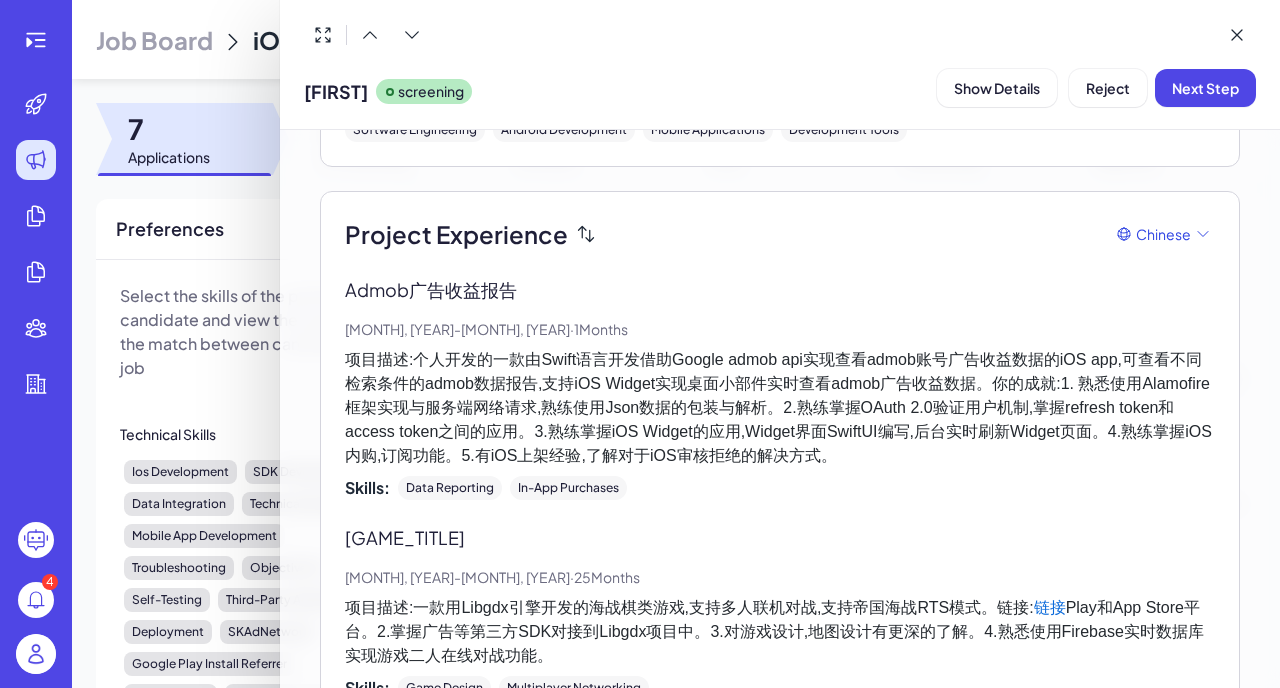 click on "项目描述:个人开发的一款由Swift语言开发借助Google admob api实现查看admob账号广告收益数据的iOS app,可查看不同检索条件的admob数据报告,支持iOS Widget实现桌面小部件实时查看admob广告收益数据。你的成就:1. 熟悉使用Alamofire框架实现与服务端网络请求,熟练使用Json数据的包装与解析。2.熟练掌握OAuth 2.0验证用户机制,掌握refresh token和access token之间的应用。3.熟练掌握iOS Widget的应用,Widget界面SwiftUI编写,后台实时刷新Widget页面。4.熟练掌握iOS内购,订阅功能。5.有iOS上架经验,了解对于iOS审核拒绝的解决方式。" at bounding box center [780, 408] 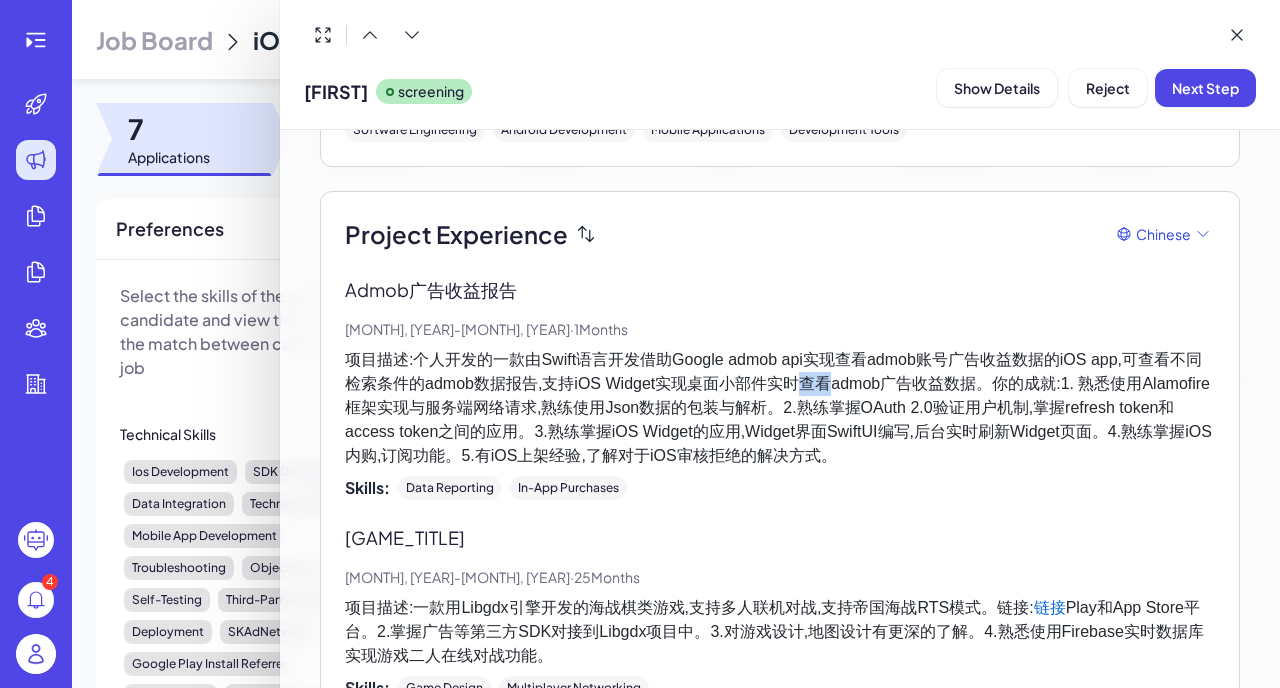 click on "项目描述:个人开发的一款由Swift语言开发借助Google admob api实现查看admob账号广告收益数据的iOS app,可查看不同检索条件的admob数据报告,支持iOS Widget实现桌面小部件实时查看admob广告收益数据。你的成就:1. 熟悉使用Alamofire框架实现与服务端网络请求,熟练使用Json数据的包装与解析。2.熟练掌握OAuth 2.0验证用户机制,掌握refresh token和access token之间的应用。3.熟练掌握iOS Widget的应用,Widget界面SwiftUI编写,后台实时刷新Widget页面。4.熟练掌握iOS内购,订阅功能。5.有iOS上架经验,了解对于iOS审核拒绝的解决方式。" at bounding box center (780, 408) 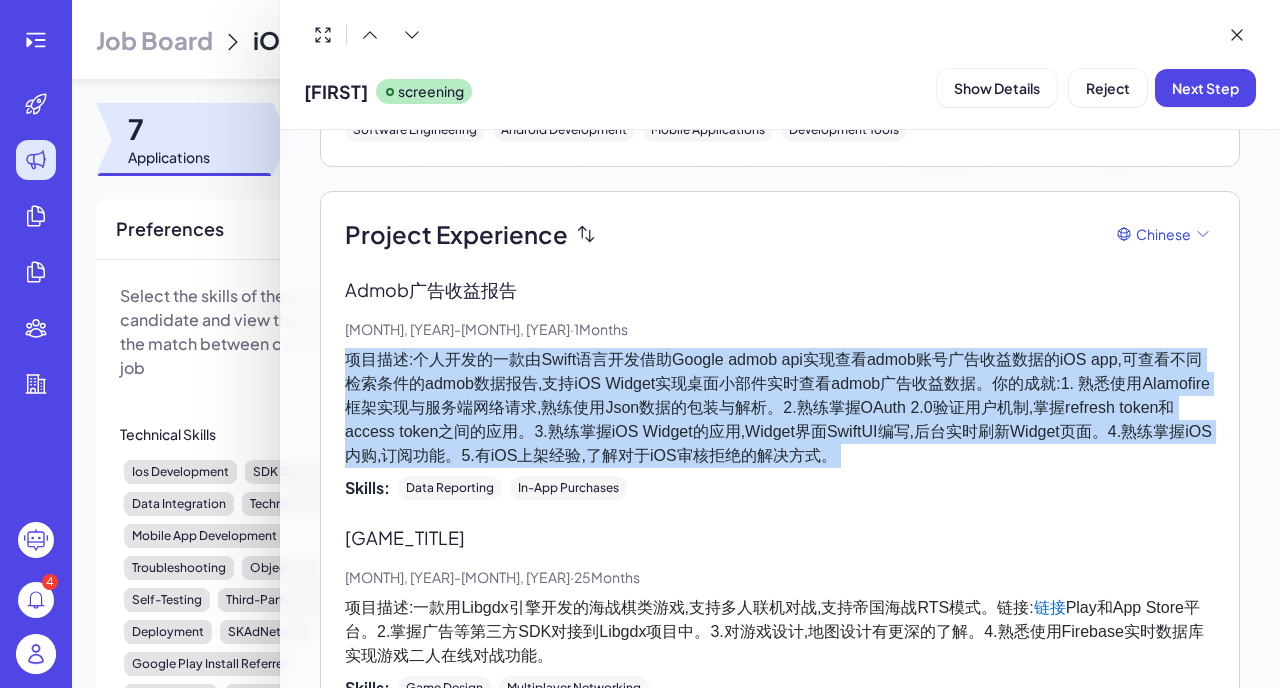 click on "项目描述:个人开发的一款由Swift语言开发借助Google admob api实现查看admob账号广告收益数据的iOS app,可查看不同检索条件的admob数据报告,支持iOS Widget实现桌面小部件实时查看admob广告收益数据。你的成就:1. 熟悉使用Alamofire框架实现与服务端网络请求,熟练使用Json数据的包装与解析。2.熟练掌握OAuth 2.0验证用户机制,掌握refresh token和access token之间的应用。3.熟练掌握iOS Widget的应用,Widget界面SwiftUI编写,后台实时刷新Widget页面。4.熟练掌握iOS内购,订阅功能。5.有iOS上架经验,了解对于iOS审核拒绝的解决方式。" at bounding box center [780, 408] 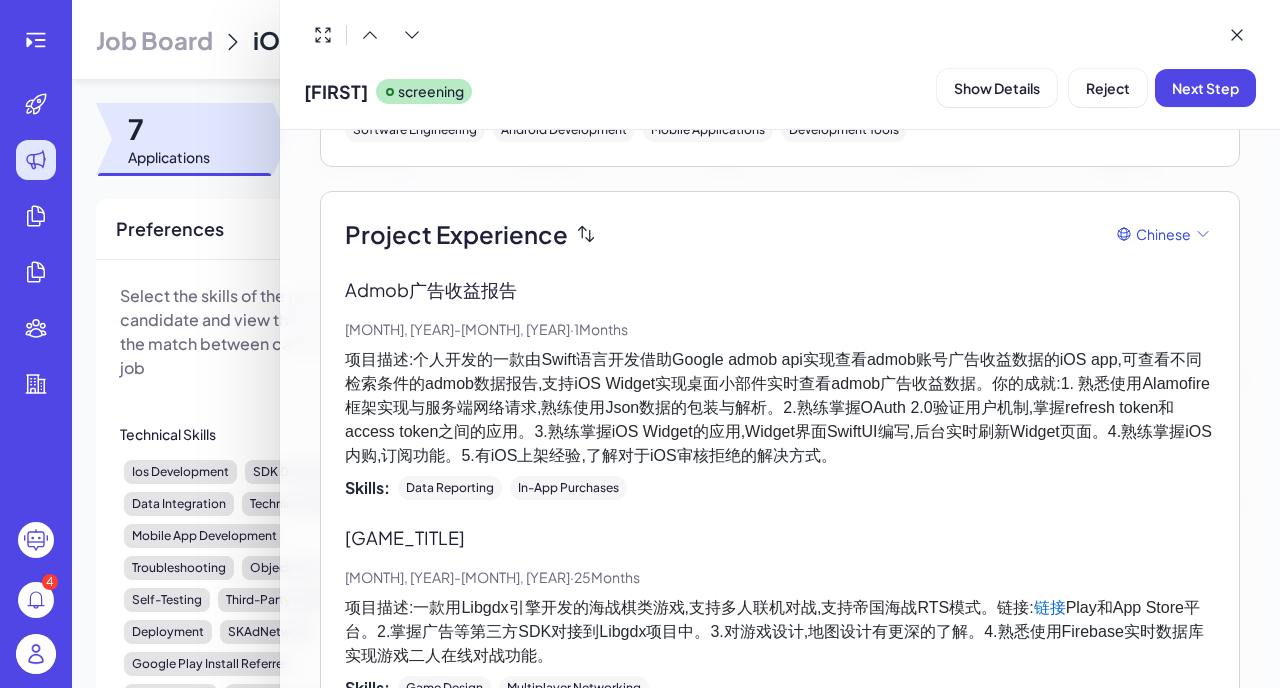 click on "项目描述:个人开发的一款由Swift语言开发借助Google admob api实现查看admob账号广告收益数据的iOS app,可查看不同检索条件的admob数据报告,支持iOS Widget实现桌面小部件实时查看admob广告收益数据。你的成就:1. 熟悉使用Alamofire框架实现与服务端网络请求,熟练使用Json数据的包装与解析。2.熟练掌握OAuth 2.0验证用户机制,掌握refresh token和access token之间的应用。3.熟练掌握iOS Widget的应用,Widget界面SwiftUI编写,后台实时刷新Widget页面。4.熟练掌握iOS内购,订阅功能。5.有iOS上架经验,了解对于iOS审核拒绝的解决方式。" at bounding box center (780, 408) 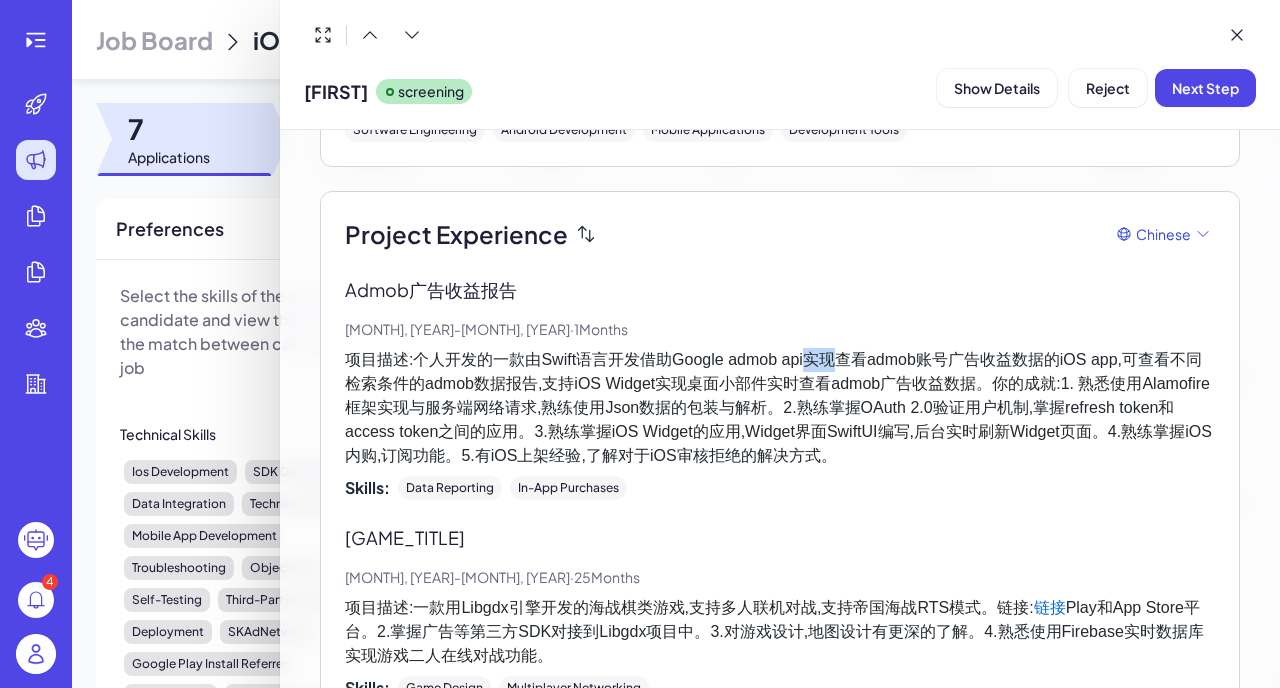click on "项目描述:个人开发的一款由Swift语言开发借助Google admob api实现查看admob账号广告收益数据的iOS app,可查看不同检索条件的admob数据报告,支持iOS Widget实现桌面小部件实时查看admob广告收益数据。你的成就:1. 熟悉使用Alamofire框架实现与服务端网络请求,熟练使用Json数据的包装与解析。2.熟练掌握OAuth 2.0验证用户机制,掌握refresh token和access token之间的应用。3.熟练掌握iOS Widget的应用,Widget界面SwiftUI编写,后台实时刷新Widget页面。4.熟练掌握iOS内购,订阅功能。5.有iOS上架经验,了解对于iOS审核拒绝的解决方式。" at bounding box center (780, 408) 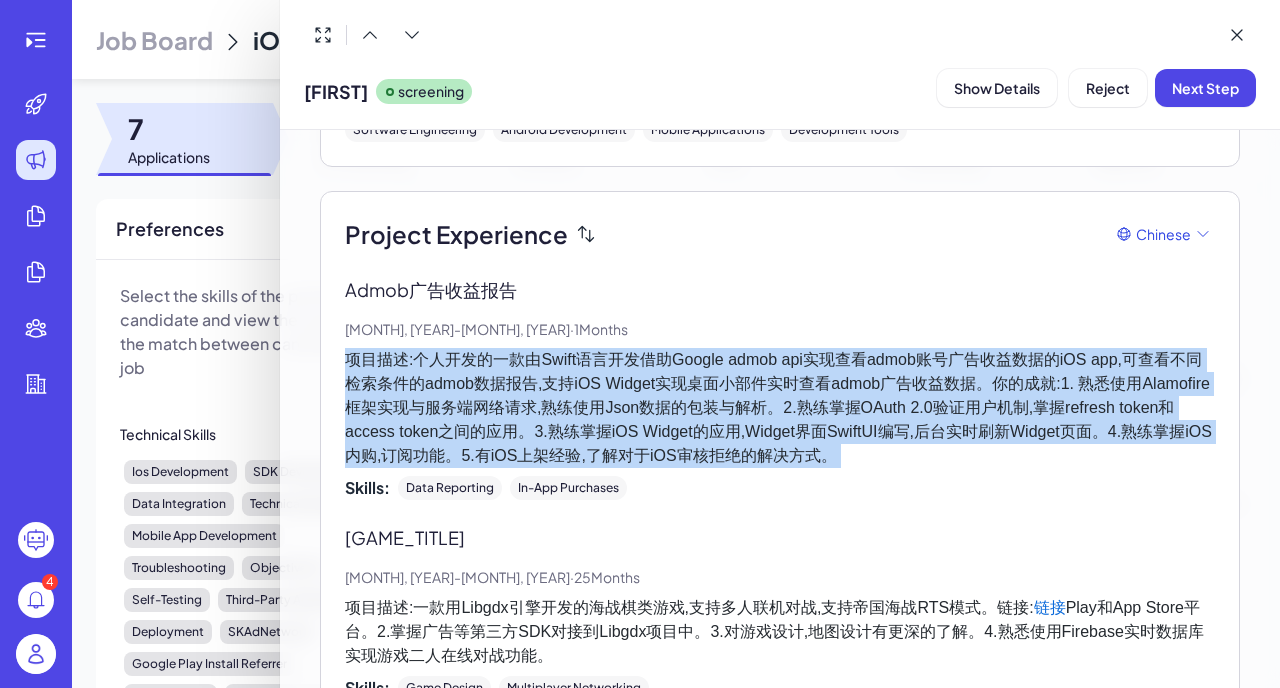 click on "项目描述:个人开发的一款由Swift语言开发借助Google admob api实现查看admob账号广告收益数据的iOS app,可查看不同检索条件的admob数据报告,支持iOS Widget实现桌面小部件实时查看admob广告收益数据。你的成就:1. 熟悉使用Alamofire框架实现与服务端网络请求,熟练使用Json数据的包装与解析。2.熟练掌握OAuth 2.0验证用户机制,掌握refresh token和access token之间的应用。3.熟练掌握iOS Widget的应用,Widget界面SwiftUI编写,后台实时刷新Widget页面。4.熟练掌握iOS内购,订阅功能。5.有iOS上架经验,了解对于iOS审核拒绝的解决方式。" at bounding box center [780, 408] 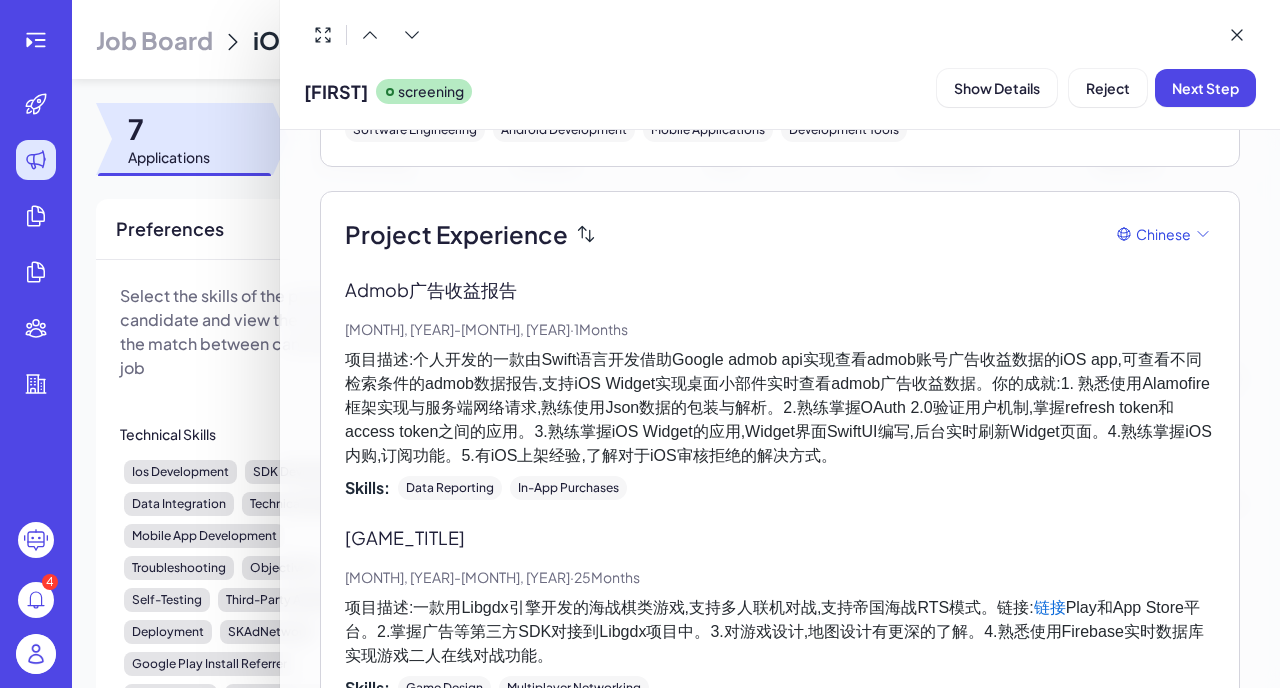 click on "项目描述:个人开发的一款由Swift语言开发借助Google admob api实现查看admob账号广告收益数据的iOS app,可查看不同检索条件的admob数据报告,支持iOS Widget实现桌面小部件实时查看admob广告收益数据。你的成就:1. 熟悉使用Alamofire框架实现与服务端网络请求,熟练使用Json数据的包装与解析。2.熟练掌握OAuth 2.0验证用户机制,掌握refresh token和access token之间的应用。3.熟练掌握iOS Widget的应用,Widget界面SwiftUI编写,后台实时刷新Widget页面。4.熟练掌握iOS内购,订阅功能。5.有iOS上架经验,了解对于iOS审核拒绝的解决方式。" at bounding box center [780, 408] 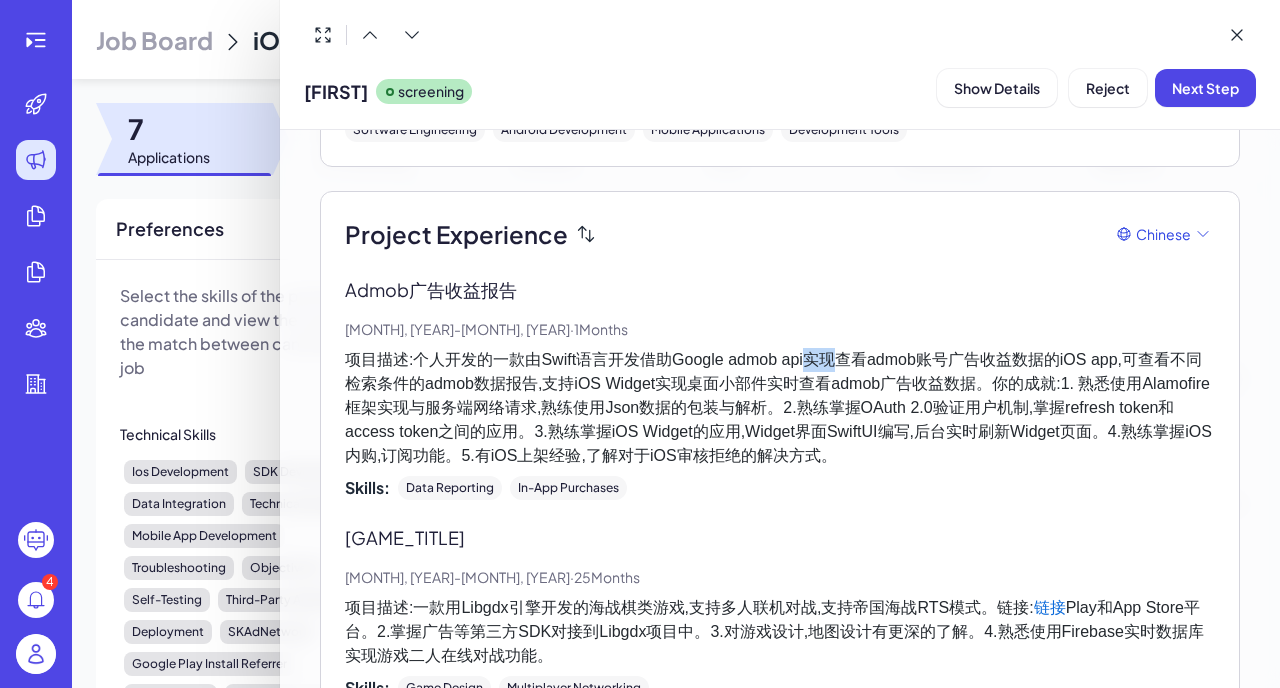 click on "项目描述:个人开发的一款由Swift语言开发借助Google admob api实现查看admob账号广告收益数据的iOS app,可查看不同检索条件的admob数据报告,支持iOS Widget实现桌面小部件实时查看admob广告收益数据。你的成就:1. 熟悉使用Alamofire框架实现与服务端网络请求,熟练使用Json数据的包装与解析。2.熟练掌握OAuth 2.0验证用户机制,掌握refresh token和access token之间的应用。3.熟练掌握iOS Widget的应用,Widget界面SwiftUI编写,后台实时刷新Widget页面。4.熟练掌握iOS内购,订阅功能。5.有iOS上架经验,了解对于iOS审核拒绝的解决方式。" at bounding box center (780, 408) 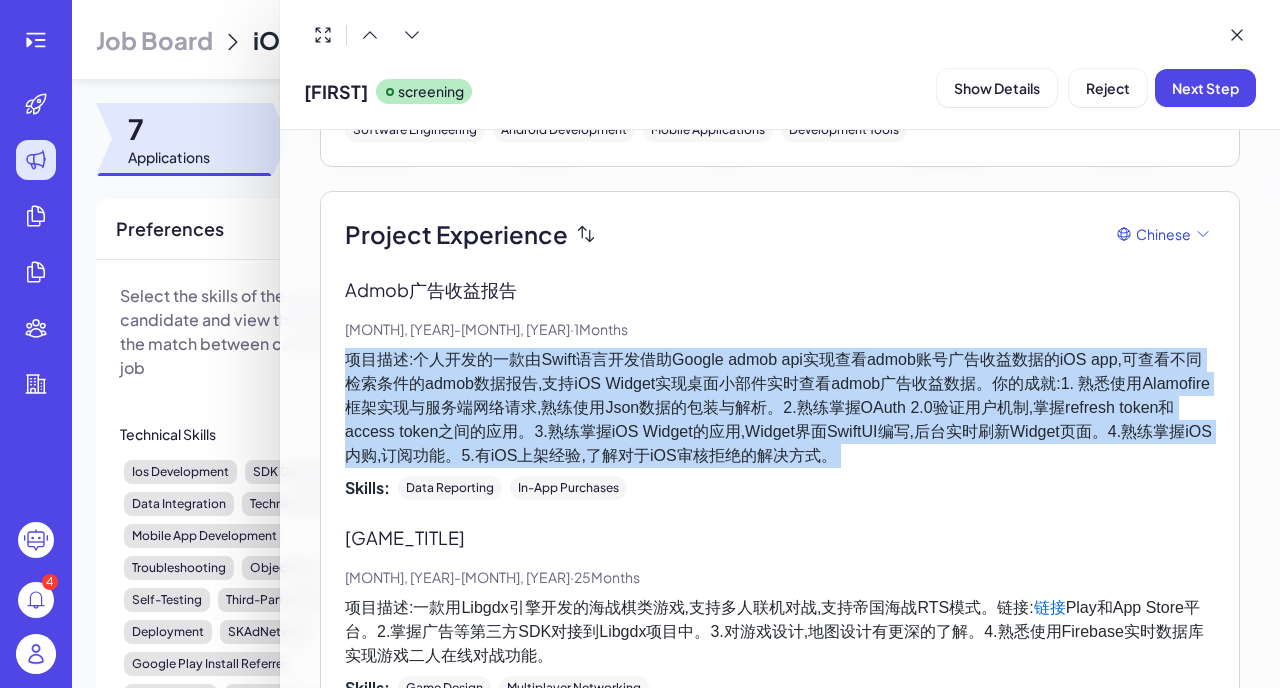 click on "项目描述:个人开发的一款由Swift语言开发借助Google admob api实现查看admob账号广告收益数据的iOS app,可查看不同检索条件的admob数据报告,支持iOS Widget实现桌面小部件实时查看admob广告收益数据。你的成就:1. 熟悉使用Alamofire框架实现与服务端网络请求,熟练使用Json数据的包装与解析。2.熟练掌握OAuth 2.0验证用户机制,掌握refresh token和access token之间的应用。3.熟练掌握iOS Widget的应用,Widget界面SwiftUI编写,后台实时刷新Widget页面。4.熟练掌握iOS内购,订阅功能。5.有iOS上架经验,了解对于iOS审核拒绝的解决方式。" at bounding box center (780, 408) 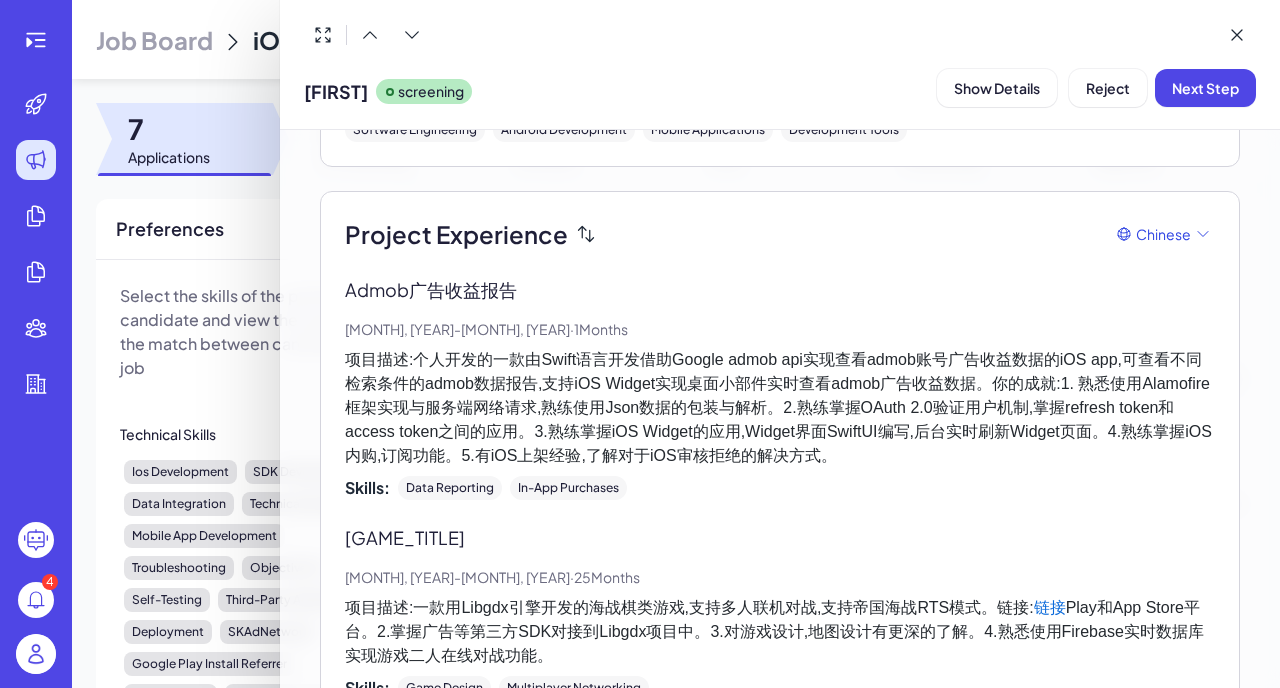 click on "项目描述:个人开发的一款由Swift语言开发借助Google admob api实现查看admob账号广告收益数据的iOS app,可查看不同检索条件的admob数据报告,支持iOS Widget实现桌面小部件实时查看admob广告收益数据。你的成就:1. 熟悉使用Alamofire框架实现与服务端网络请求,熟练使用Json数据的包装与解析。2.熟练掌握OAuth 2.0验证用户机制,掌握refresh token和access token之间的应用。3.熟练掌握iOS Widget的应用,Widget界面SwiftUI编写,后台实时刷新Widget页面。4.熟练掌握iOS内购,订阅功能。5.有iOS上架经验,了解对于iOS审核拒绝的解决方式。" at bounding box center (780, 408) 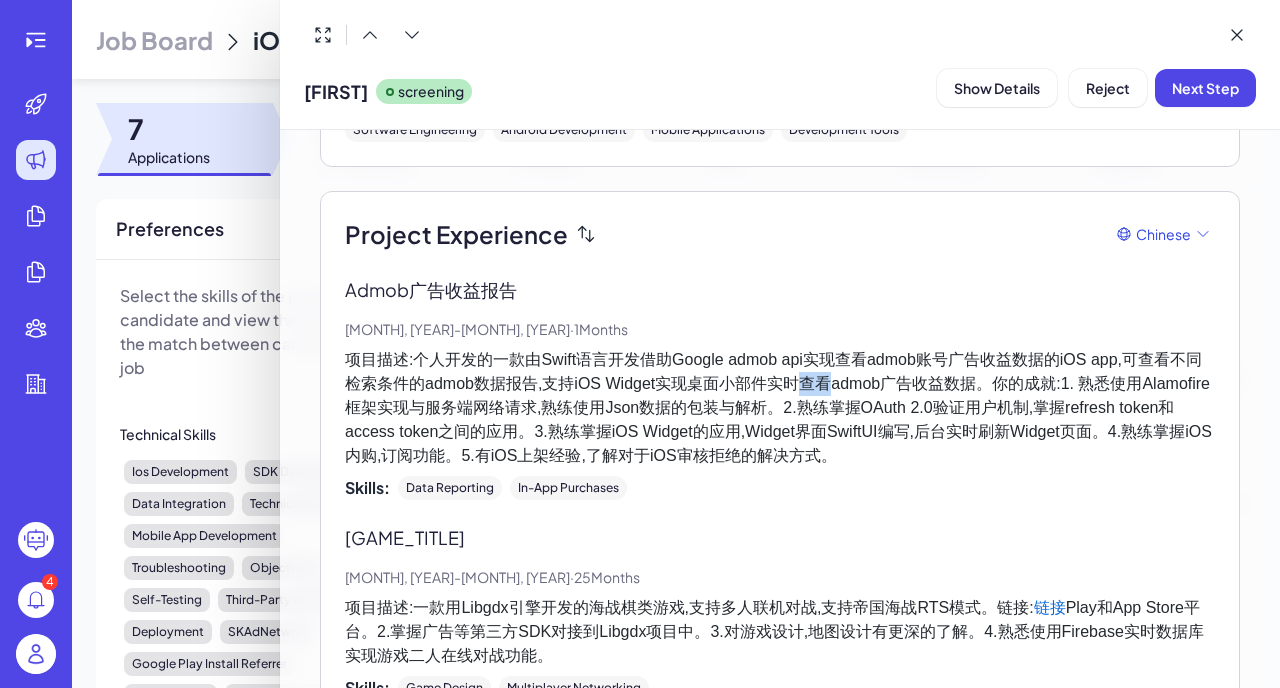 click on "项目描述:个人开发的一款由Swift语言开发借助Google admob api实现查看admob账号广告收益数据的iOS app,可查看不同检索条件的admob数据报告,支持iOS Widget实现桌面小部件实时查看admob广告收益数据。你的成就:1. 熟悉使用Alamofire框架实现与服务端网络请求,熟练使用Json数据的包装与解析。2.熟练掌握OAuth 2.0验证用户机制,掌握refresh token和access token之间的应用。3.熟练掌握iOS Widget的应用,Widget界面SwiftUI编写,后台实时刷新Widget页面。4.熟练掌握iOS内购,订阅功能。5.有iOS上架经验,了解对于iOS审核拒绝的解决方式。" at bounding box center [780, 408] 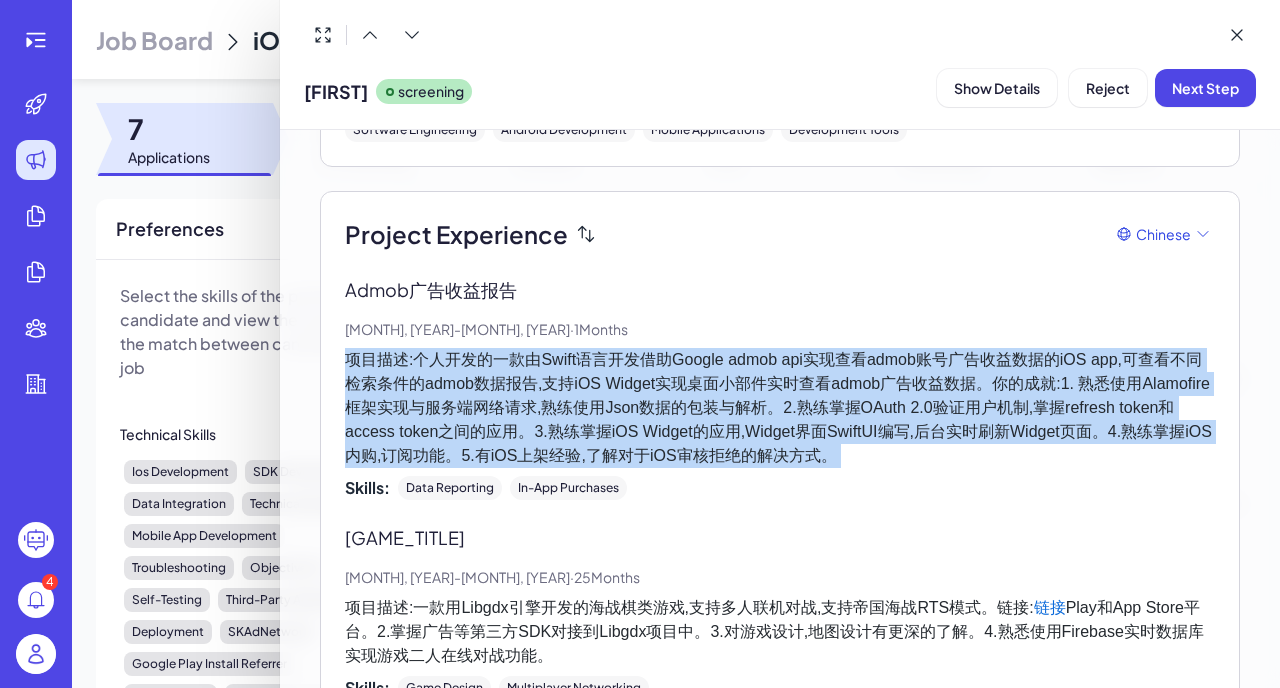click on "项目描述:个人开发的一款由Swift语言开发借助Google admob api实现查看admob账号广告收益数据的iOS app,可查看不同检索条件的admob数据报告,支持iOS Widget实现桌面小部件实时查看admob广告收益数据。你的成就:1. 熟悉使用Alamofire框架实现与服务端网络请求,熟练使用Json数据的包装与解析。2.熟练掌握OAuth 2.0验证用户机制,掌握refresh token和access token之间的应用。3.熟练掌握iOS Widget的应用,Widget界面SwiftUI编写,后台实时刷新Widget页面。4.熟练掌握iOS内购,订阅功能。5.有iOS上架经验,了解对于iOS审核拒绝的解决方式。" at bounding box center [780, 408] 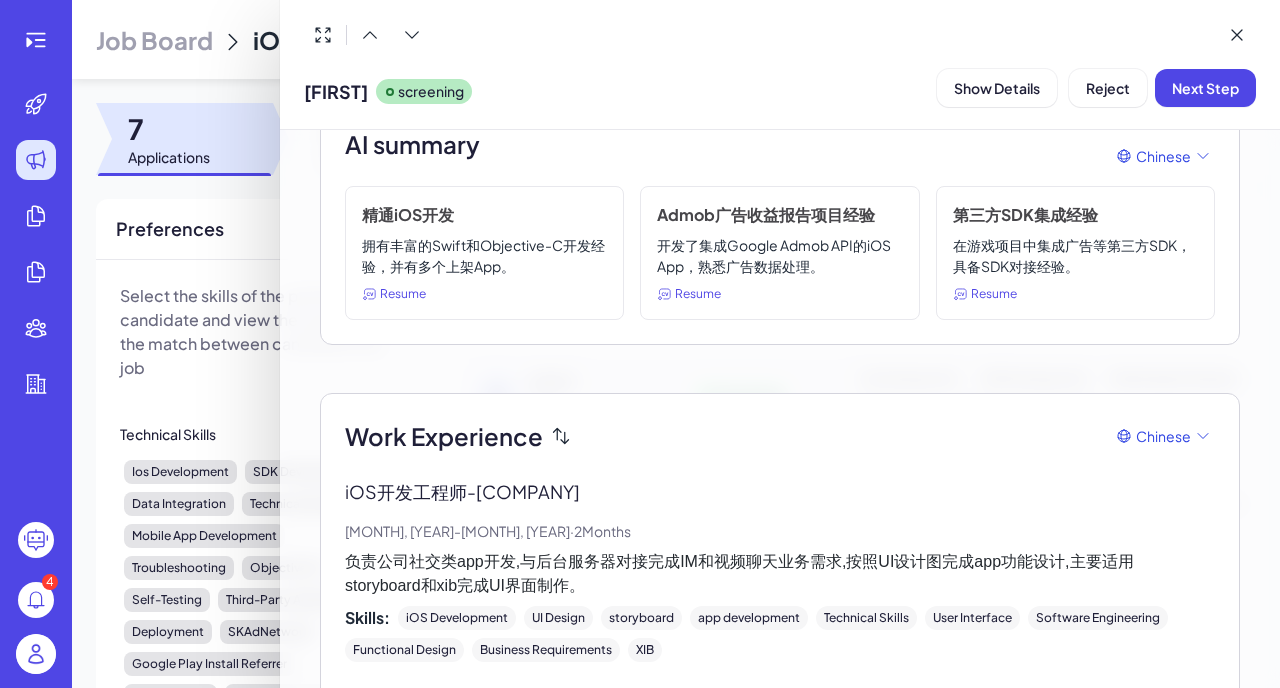 scroll, scrollTop: 250, scrollLeft: 0, axis: vertical 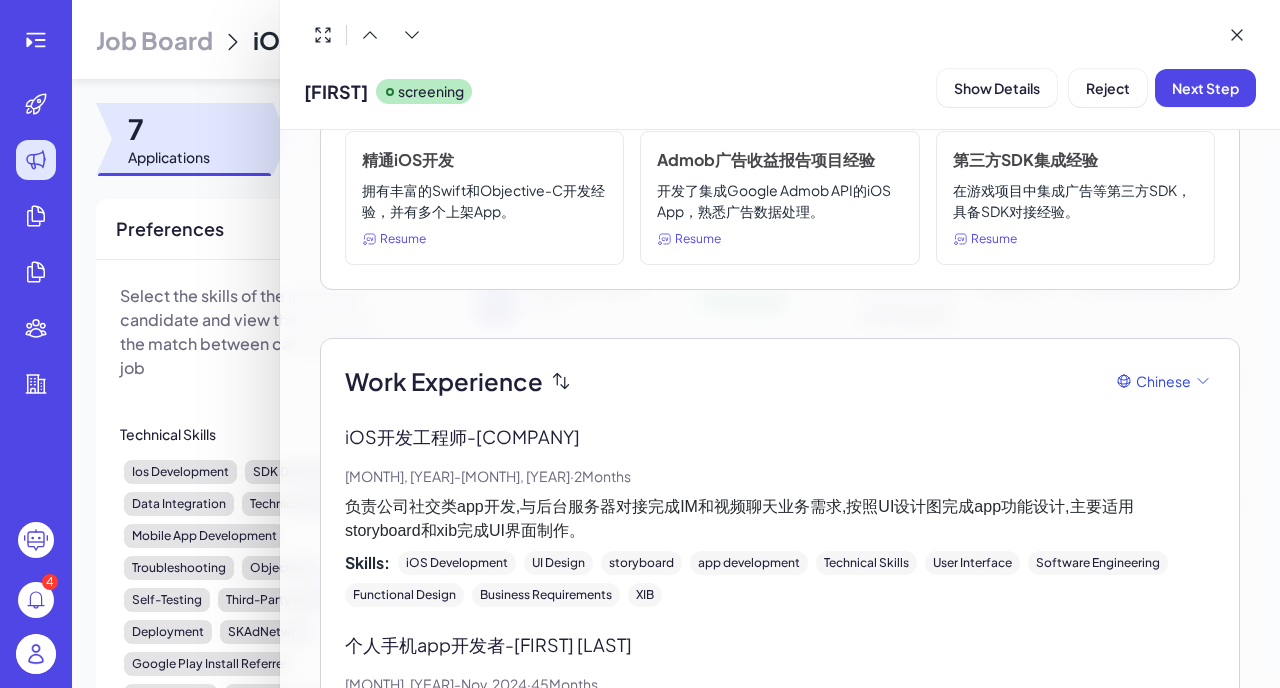 click on "iOS开发工程师  -  四川南鱼科技有限公司" at bounding box center [780, 436] 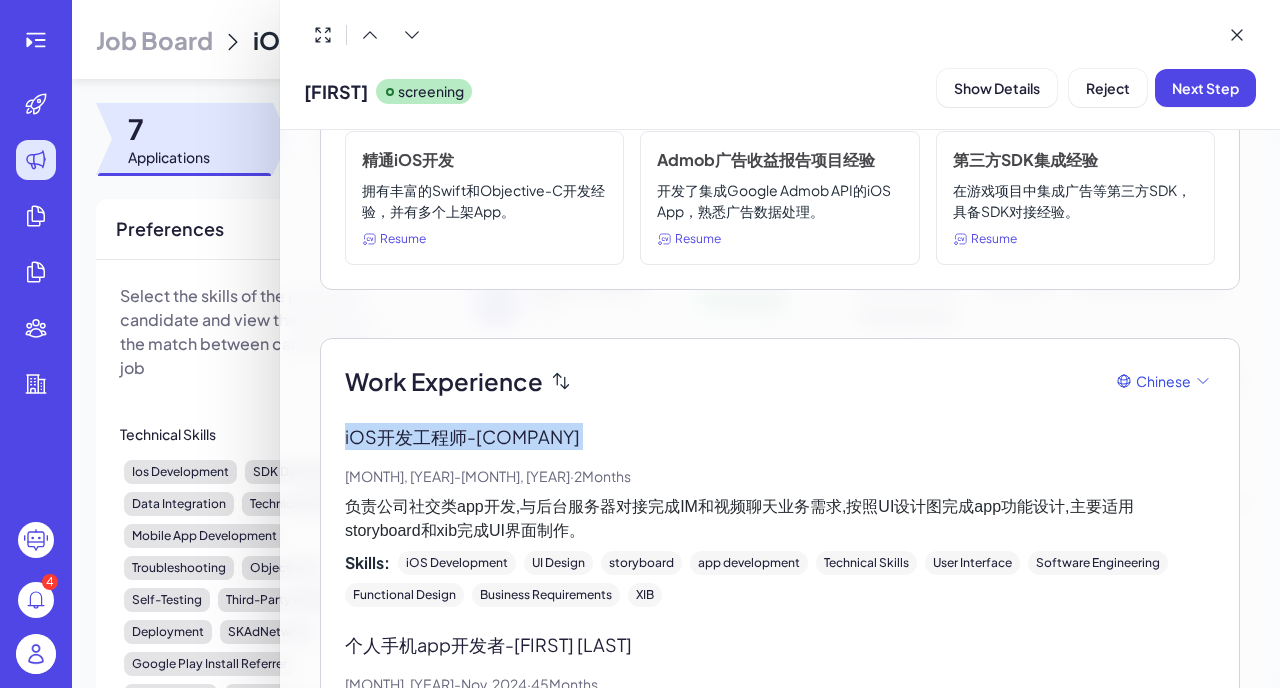 click on "iOS开发工程师  -  四川南鱼科技有限公司" at bounding box center [780, 436] 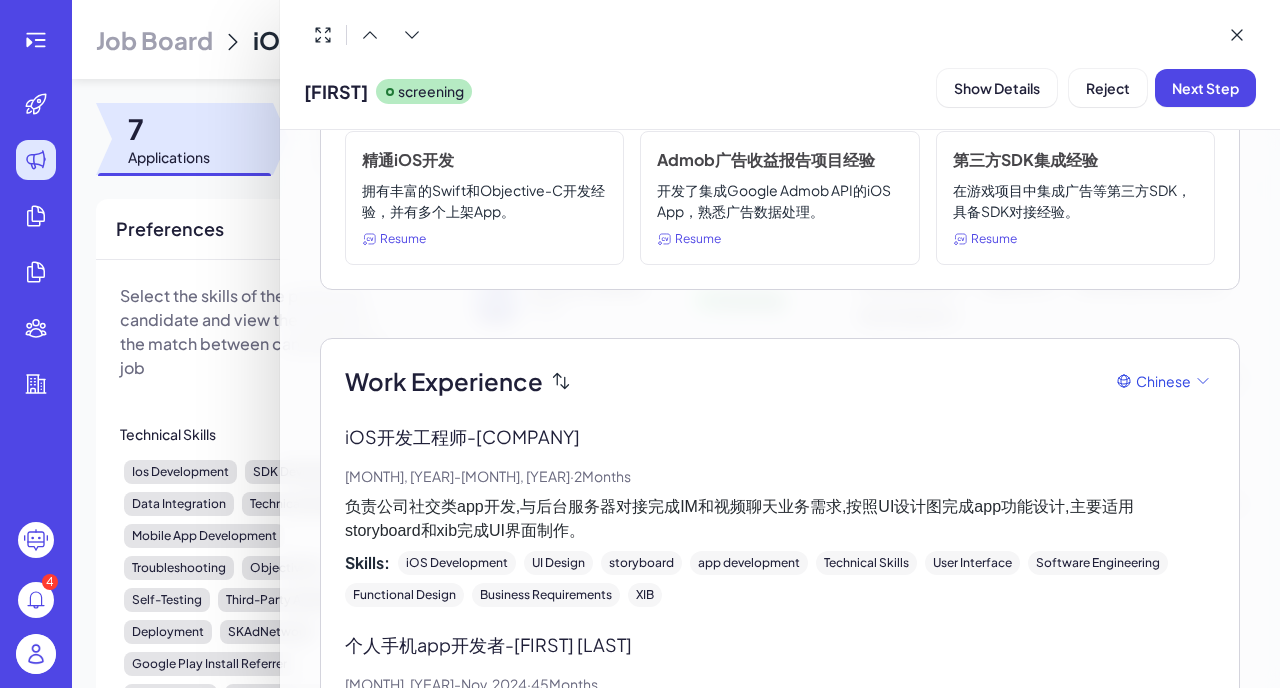 click on "iOS开发工程师  -  四川南鱼科技有限公司" at bounding box center (780, 436) 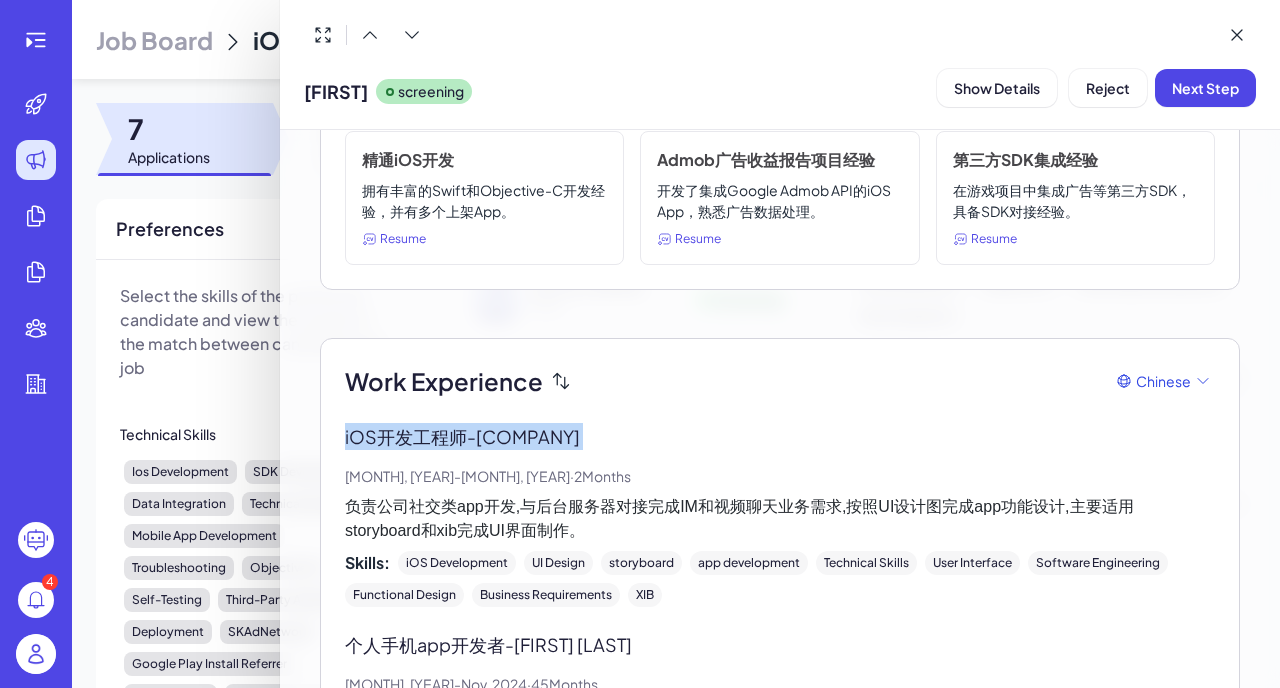 click on "iOS开发工程师  -  四川南鱼科技有限公司" at bounding box center [780, 436] 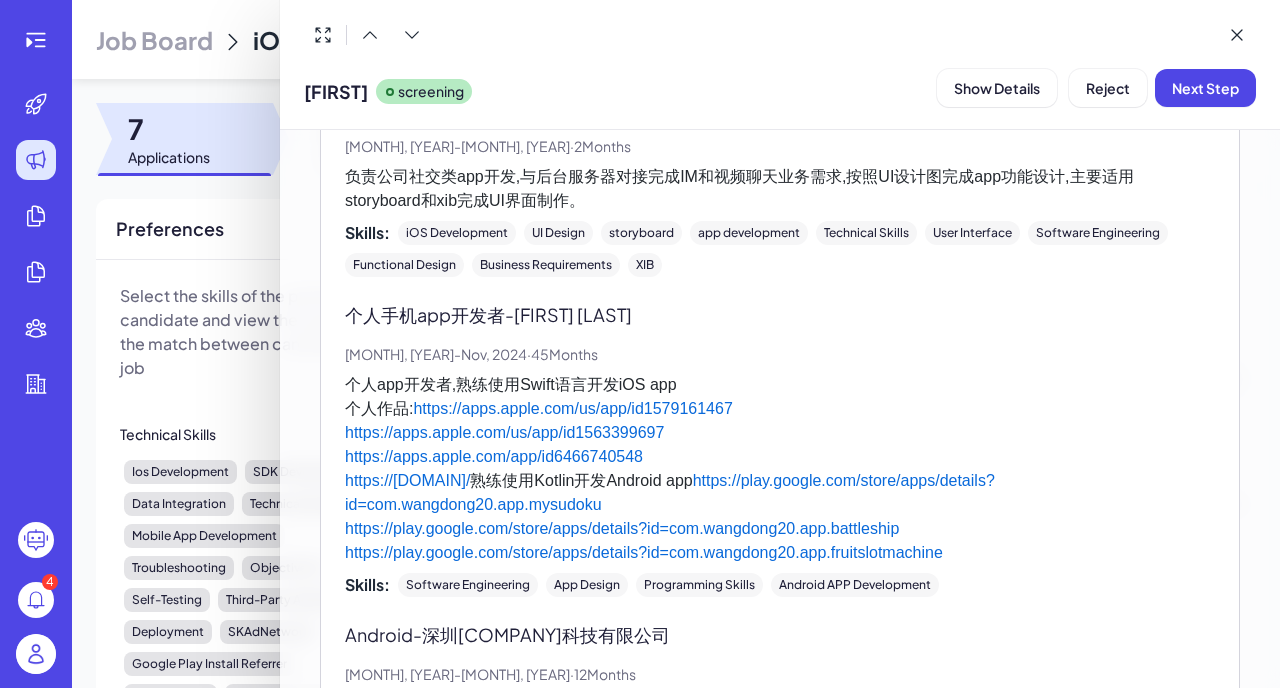 scroll, scrollTop: 597, scrollLeft: 0, axis: vertical 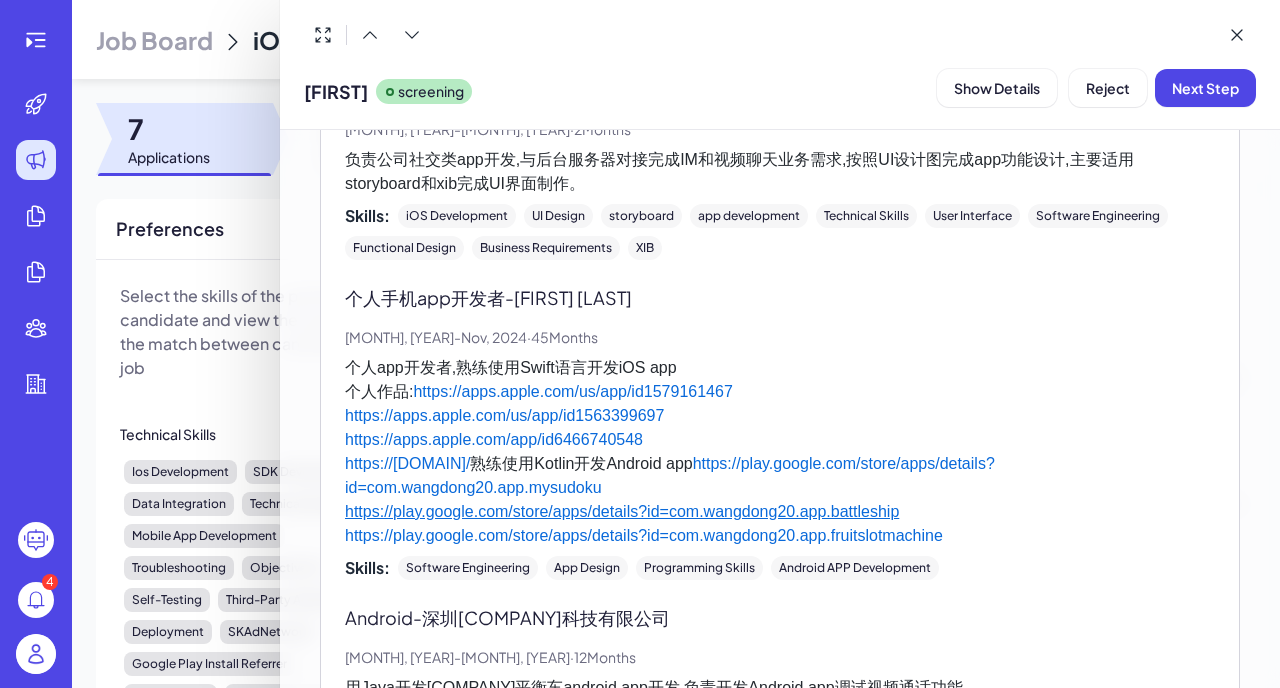 click on "https://play.google.com/store/apps/details?id=com.wangdong20.app.battleship" at bounding box center (622, 511) 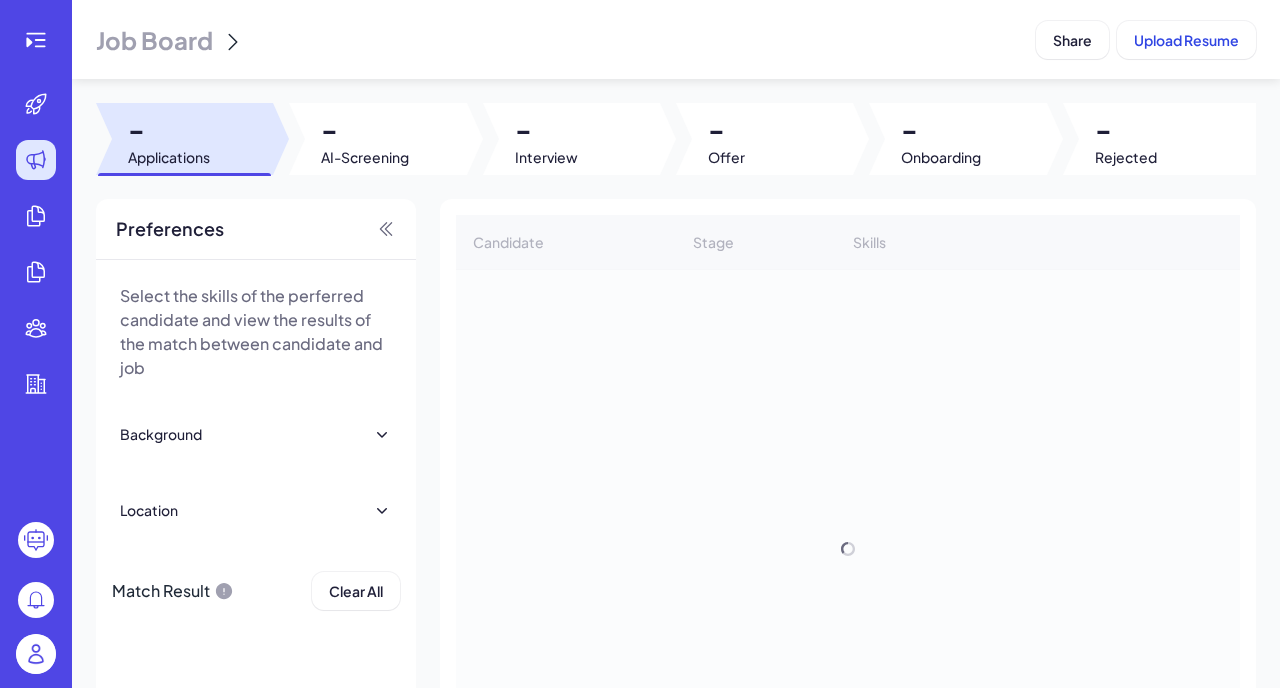 scroll, scrollTop: 0, scrollLeft: 0, axis: both 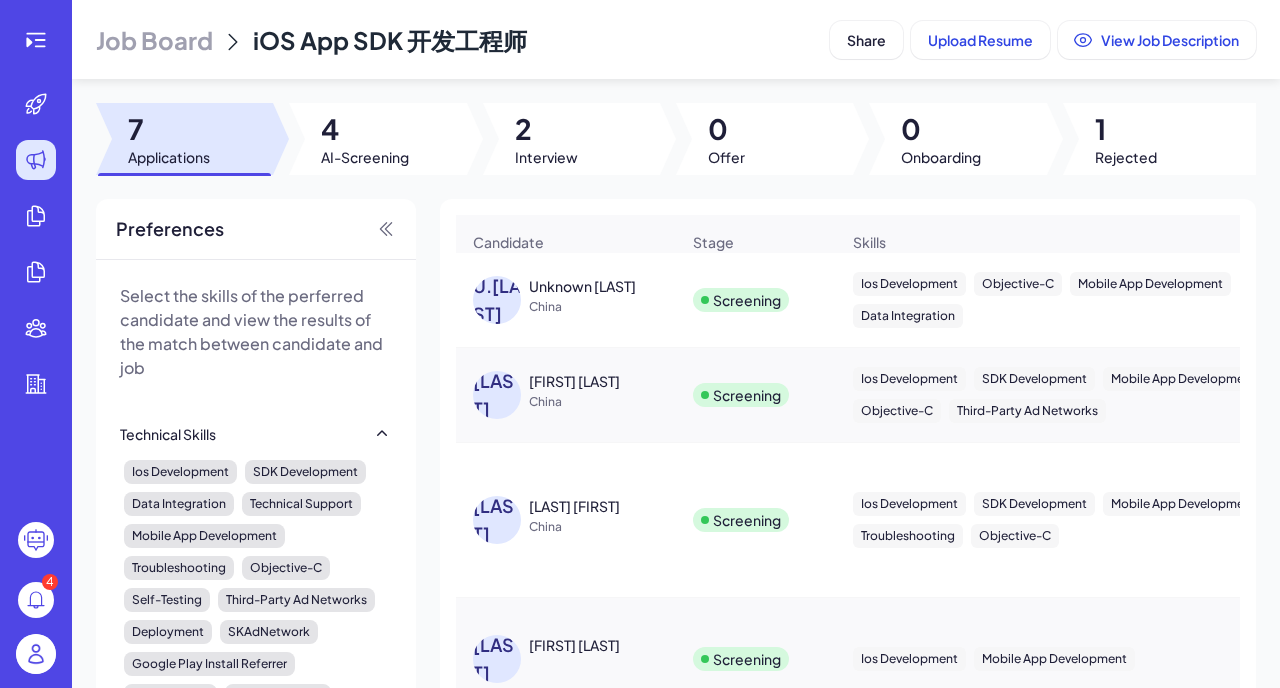 click on "[FIRST] [LAST]" at bounding box center (574, 381) 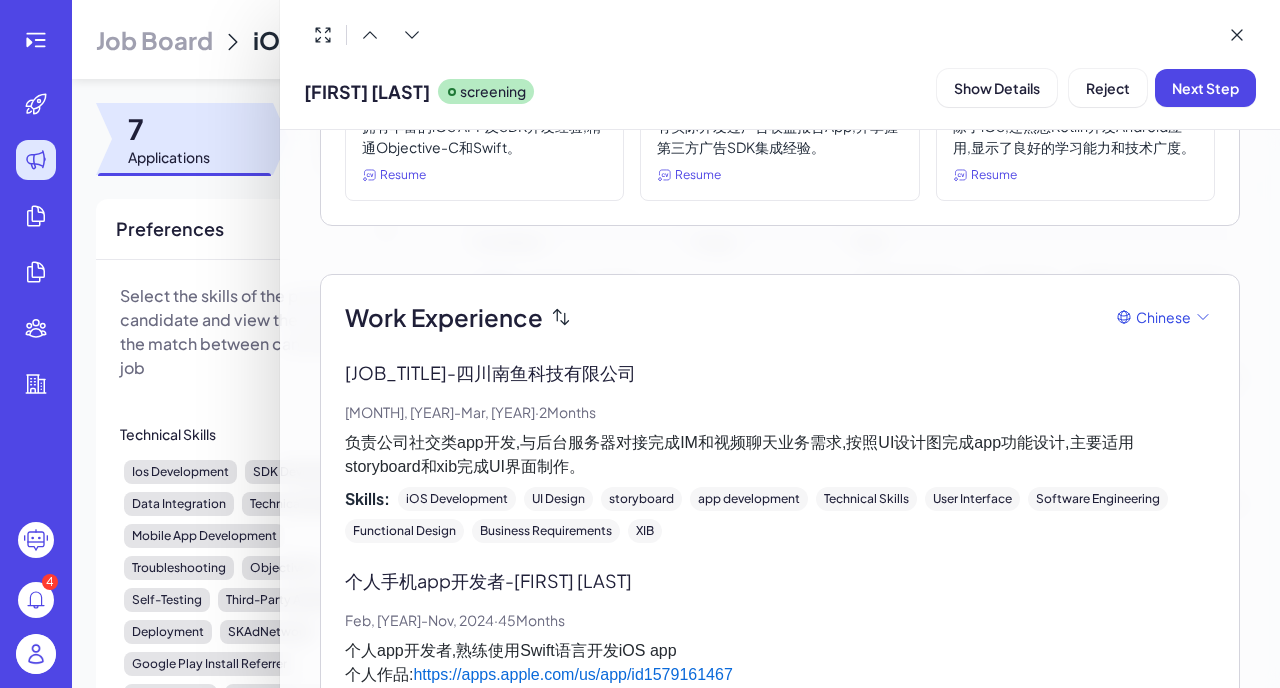 scroll, scrollTop: 318, scrollLeft: 0, axis: vertical 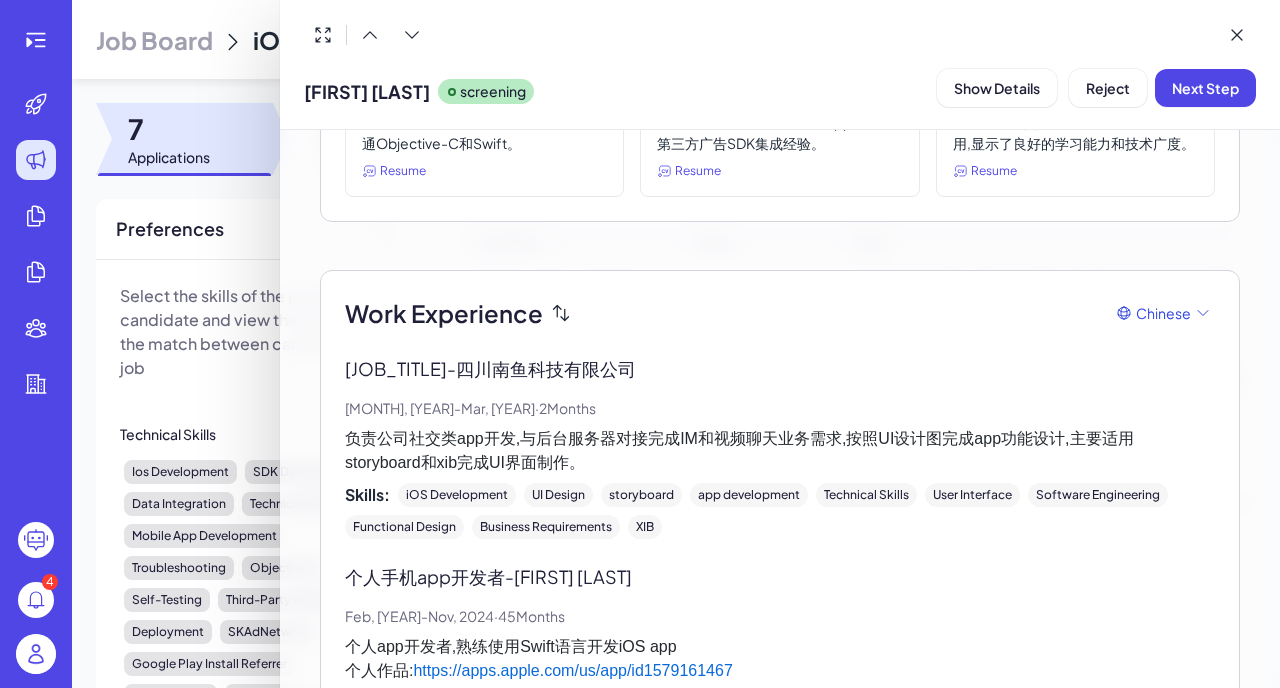 click on "负责公司社交类app开发,与后台服务器对接完成IM和视频聊天业务需求,按照UI设计图完成app功能设计,主要适用
storyboard和xib完成UI界面制作。" at bounding box center (780, 451) 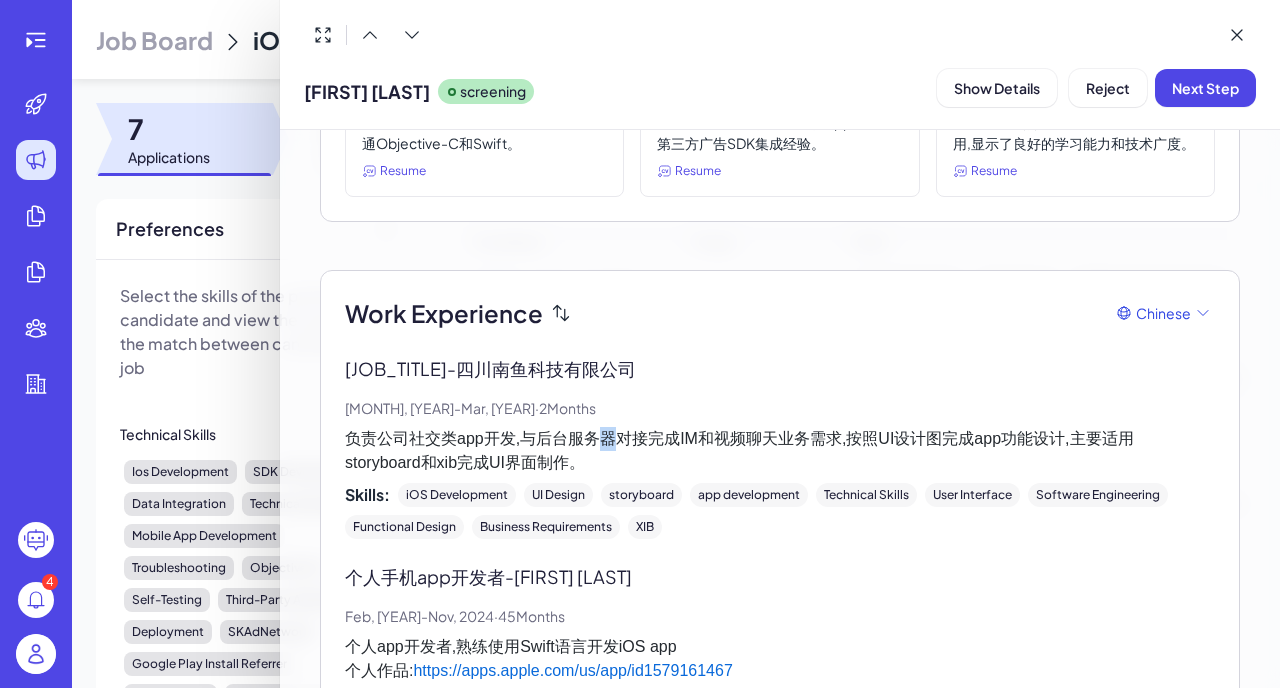 click on "负责公司社交类app开发,与后台服务器对接完成IM和视频聊天业务需求,按照UI设计图完成app功能设计,主要适用
storyboard和xib完成UI界面制作。" at bounding box center (780, 451) 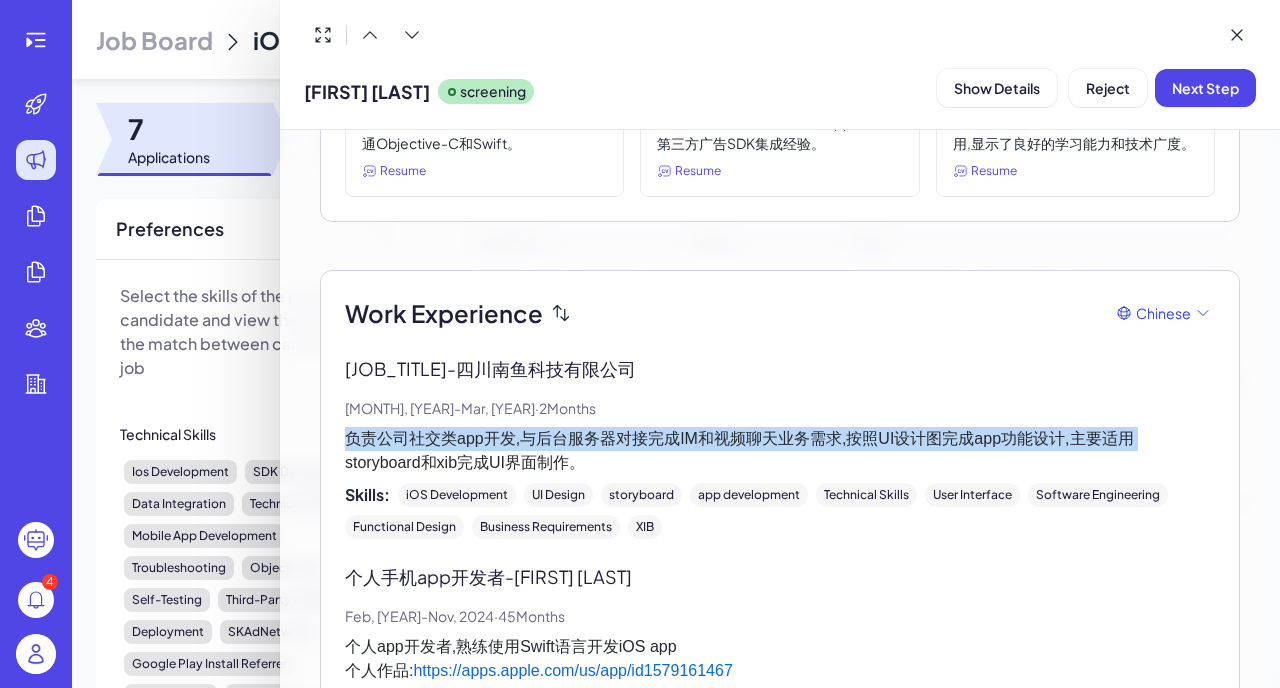 click on "负责公司社交类app开发,与后台服务器对接完成IM和视频聊天业务需求,按照UI设计图完成app功能设计,主要适用
storyboard和xib完成UI界面制作。" at bounding box center [780, 451] 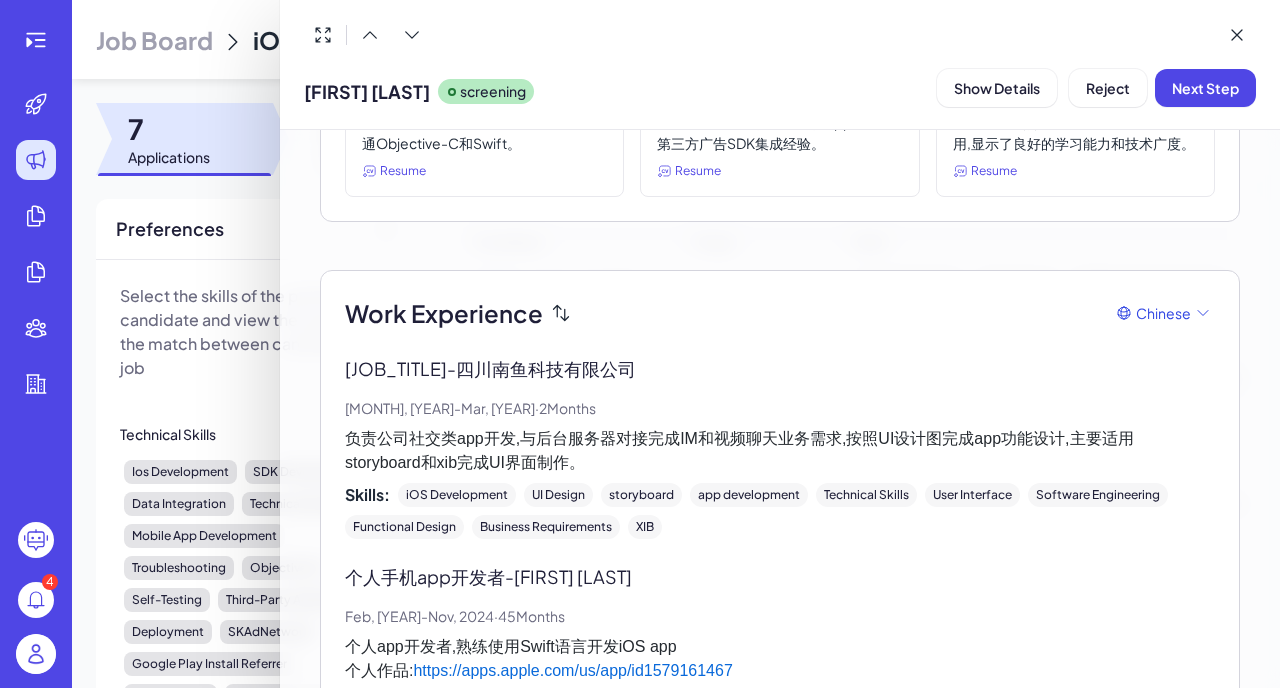click on "负责公司社交类app开发,与后台服务器对接完成IM和视频聊天业务需求,按照UI设计图完成app功能设计,主要适用
storyboard和xib完成UI界面制作。" at bounding box center [780, 451] 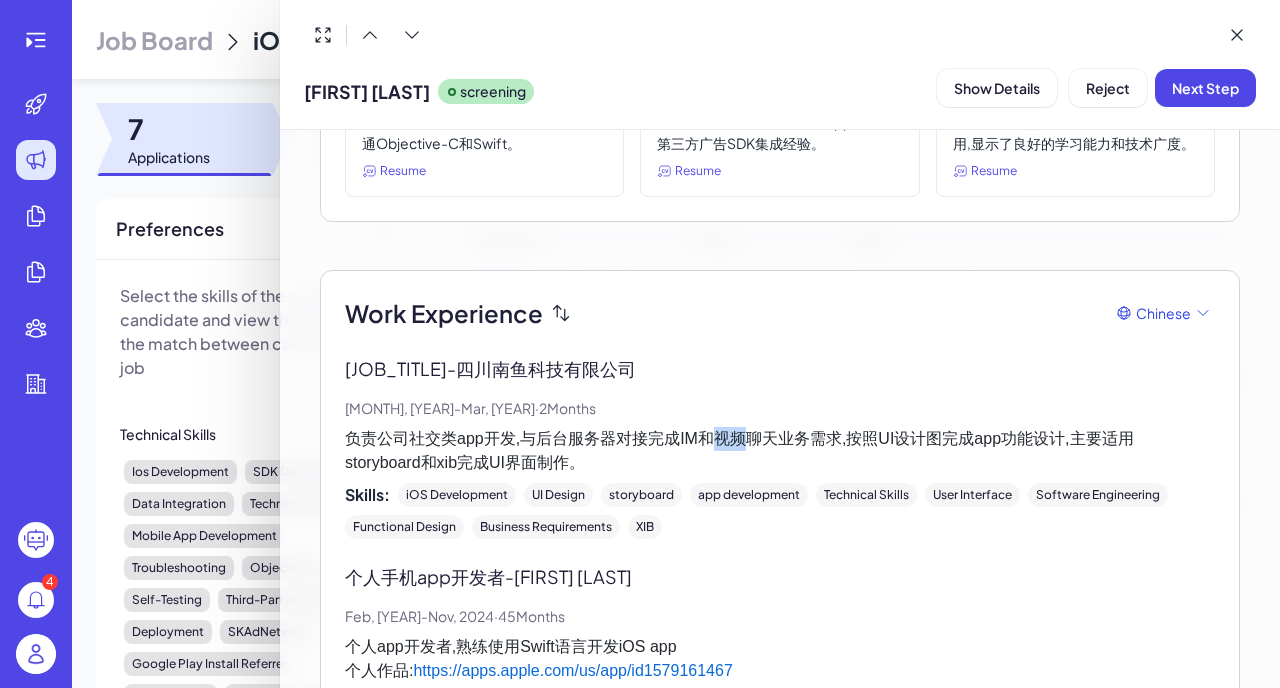 click on "负责公司社交类app开发,与后台服务器对接完成IM和视频聊天业务需求,按照UI设计图完成app功能设计,主要适用
storyboard和xib完成UI界面制作。" at bounding box center [780, 451] 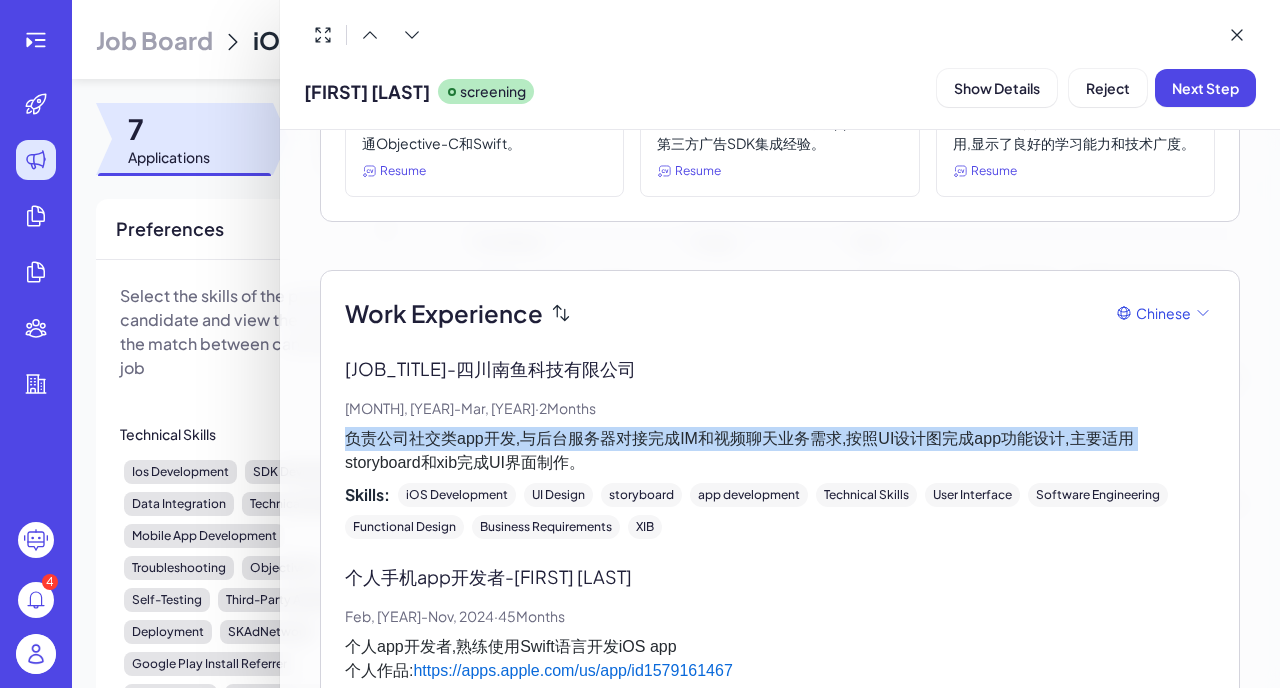 click on "负责公司社交类app开发,与后台服务器对接完成IM和视频聊天业务需求,按照UI设计图完成app功能设计,主要适用
storyboard和xib完成UI界面制作。" at bounding box center (780, 451) 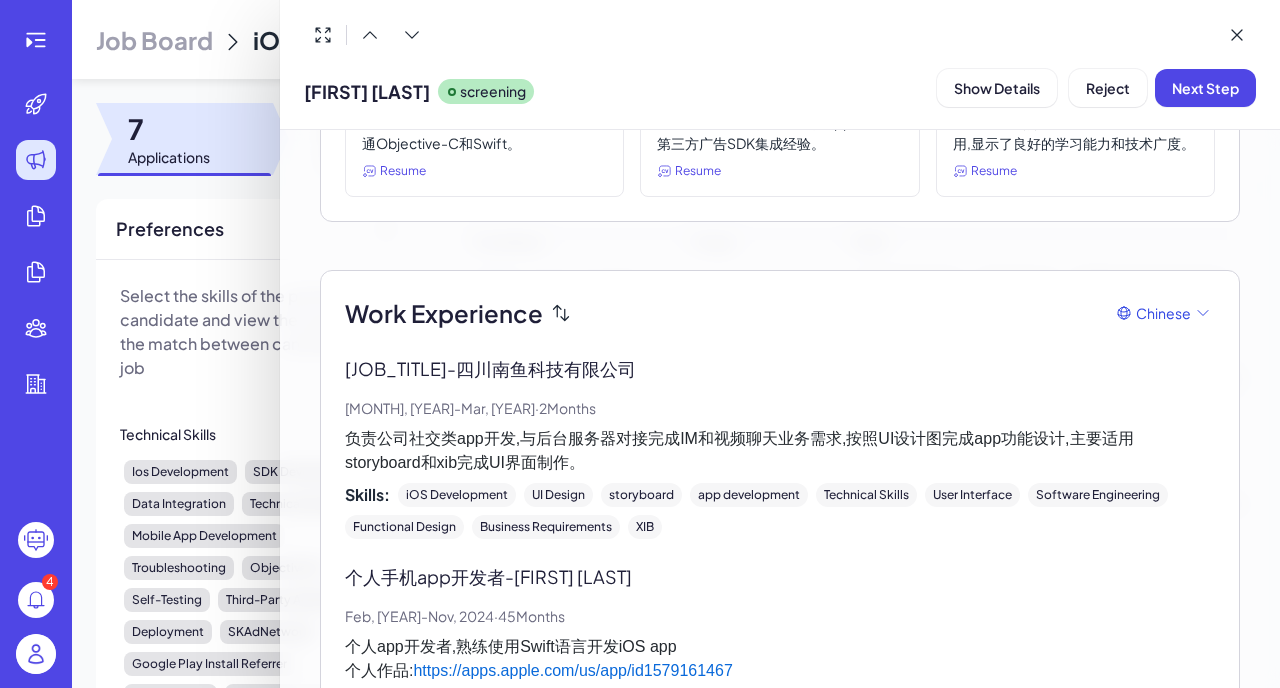 click on "负责公司社交类app开发,与后台服务器对接完成IM和视频聊天业务需求,按照UI设计图完成app功能设计,主要适用
storyboard和xib完成UI界面制作。" at bounding box center [780, 451] 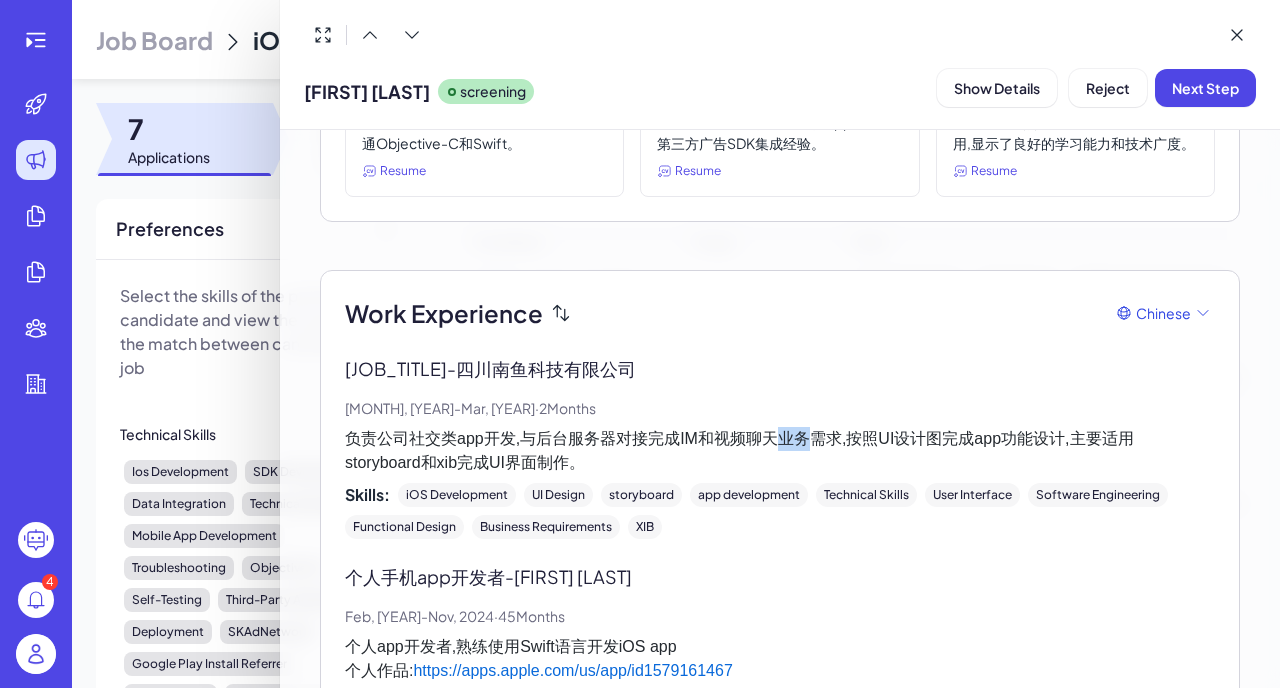 click on "负责公司社交类app开发,与后台服务器对接完成IM和视频聊天业务需求,按照UI设计图完成app功能设计,主要适用
storyboard和xib完成UI界面制作。" at bounding box center [780, 451] 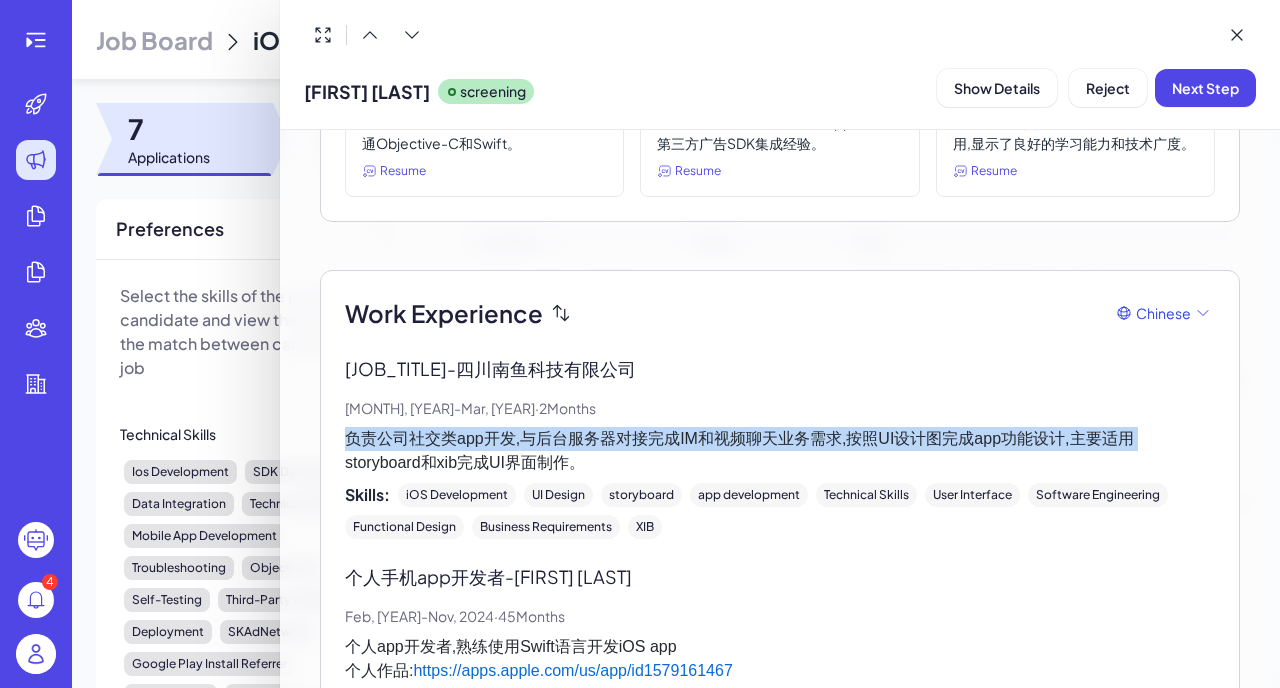click on "负责公司社交类app开发,与后台服务器对接完成IM和视频聊天业务需求,按照UI设计图完成app功能设计,主要适用
storyboard和xib完成UI界面制作。" at bounding box center (780, 451) 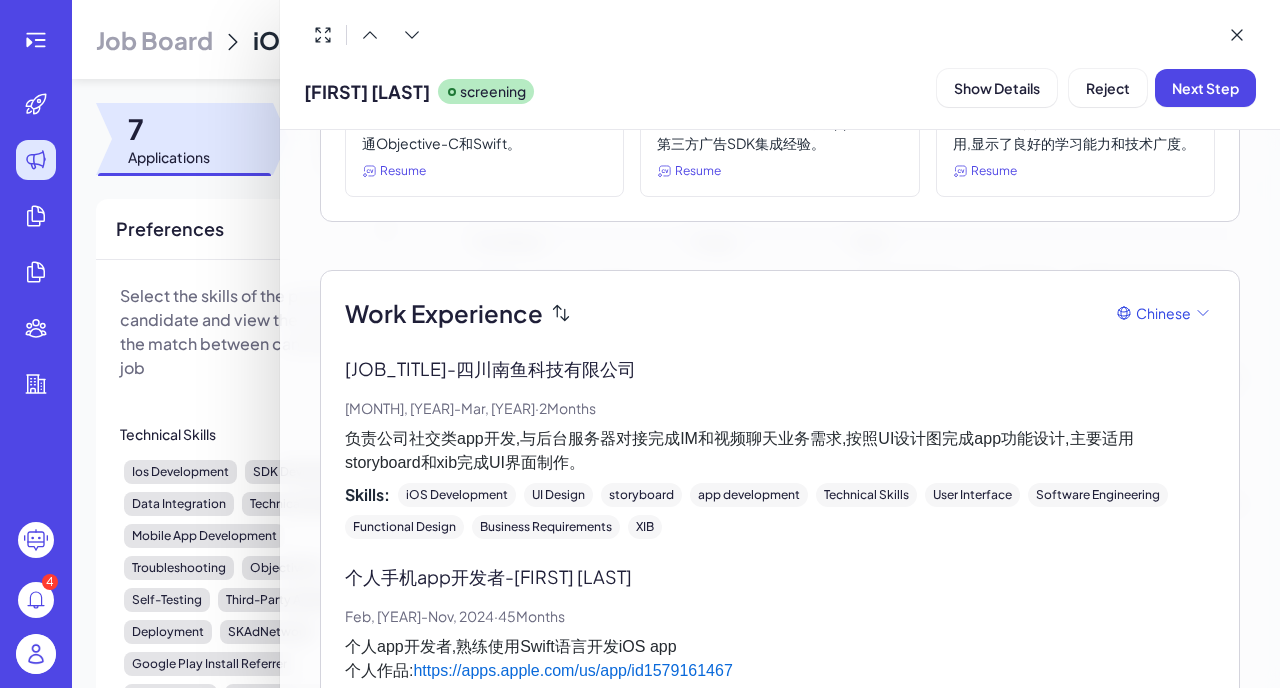 click on "负责公司社交类app开发,与后台服务器对接完成IM和视频聊天业务需求,按照UI设计图完成app功能设计,主要适用
storyboard和xib完成UI界面制作。" at bounding box center (780, 451) 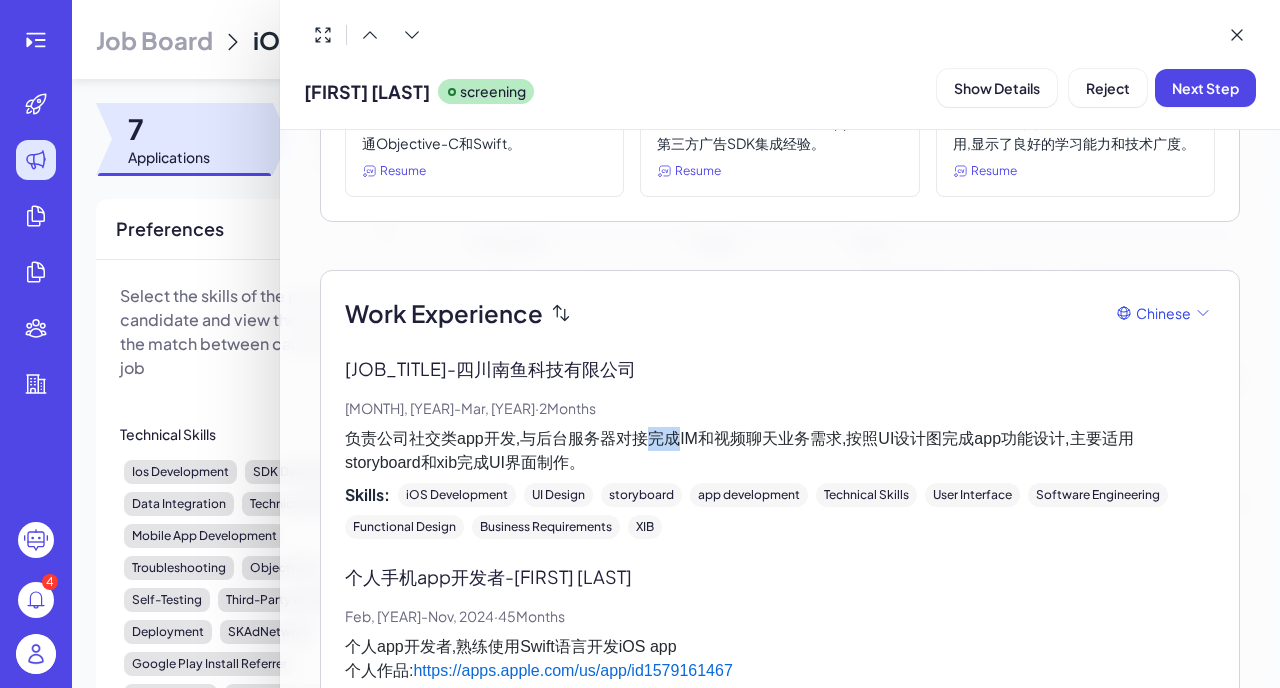 click on "负责公司社交类app开发,与后台服务器对接完成IM和视频聊天业务需求,按照UI设计图完成app功能设计,主要适用
storyboard和xib完成UI界面制作。" at bounding box center [780, 451] 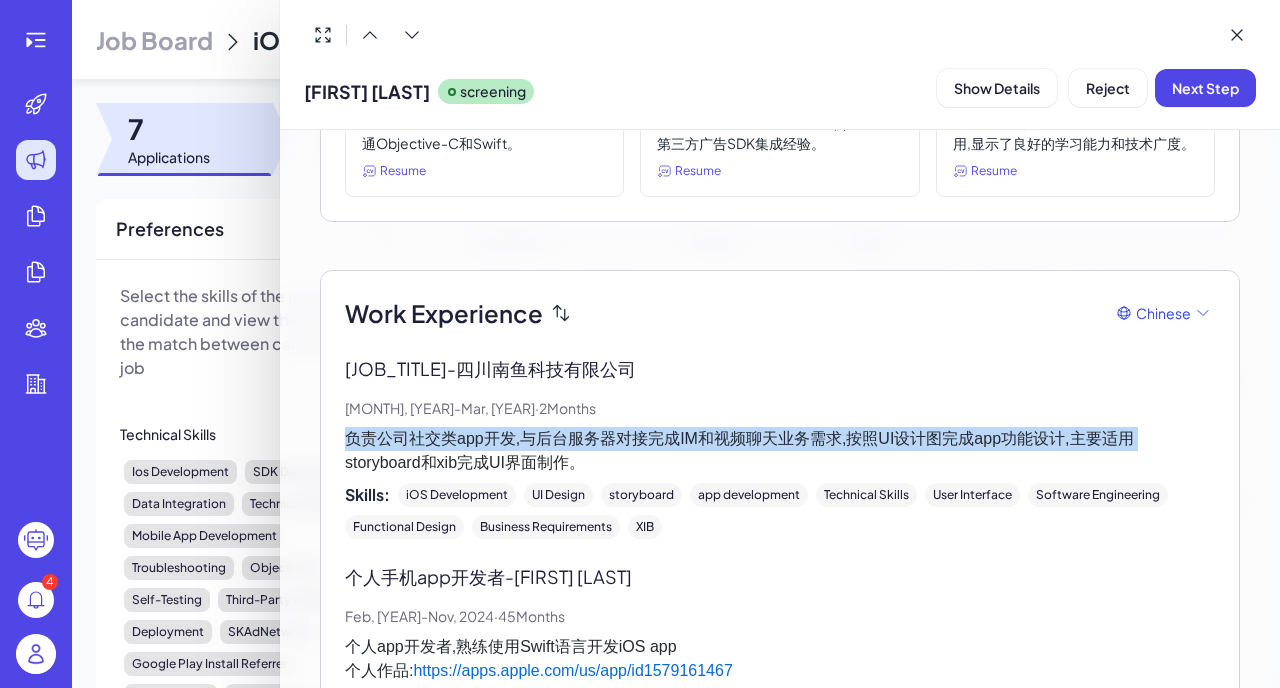 click on "负责公司社交类app开发,与后台服务器对接完成IM和视频聊天业务需求,按照UI设计图完成app功能设计,主要适用
storyboard和xib完成UI界面制作。" at bounding box center [780, 451] 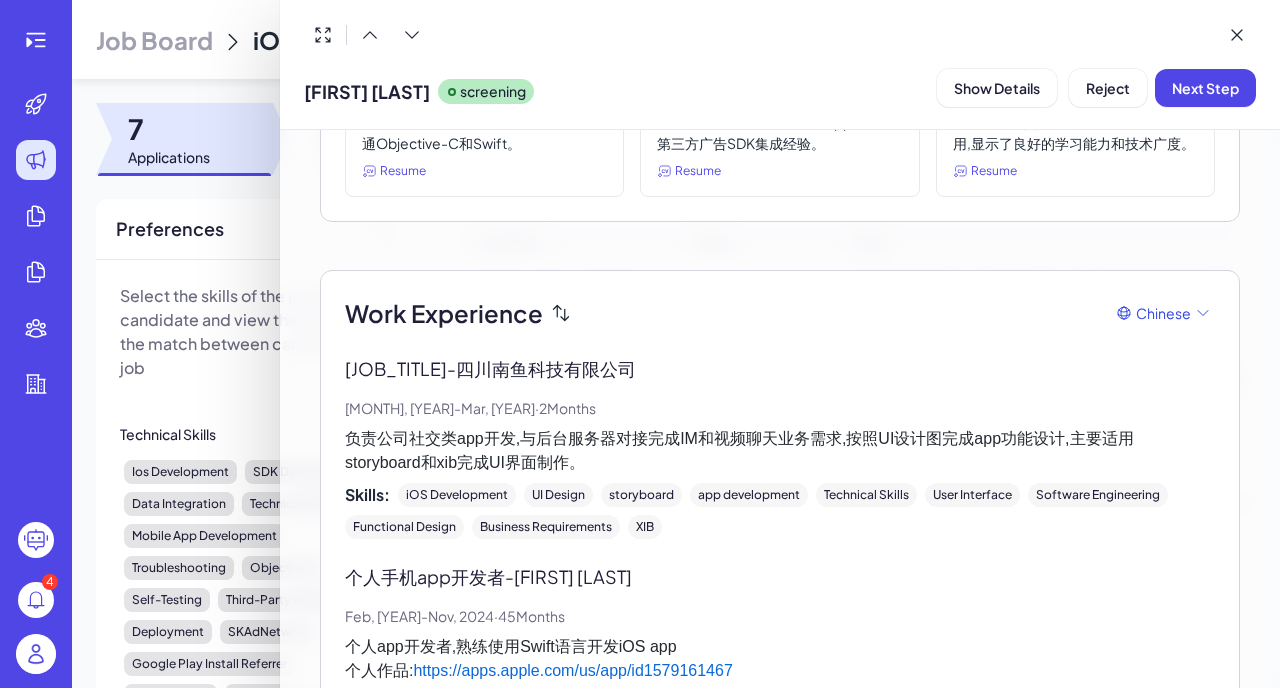 click on "负责公司社交类app开发,与后台服务器对接完成IM和视频聊天业务需求,按照UI设计图完成app功能设计,主要适用
storyboard和xib完成UI界面制作。" at bounding box center [780, 451] 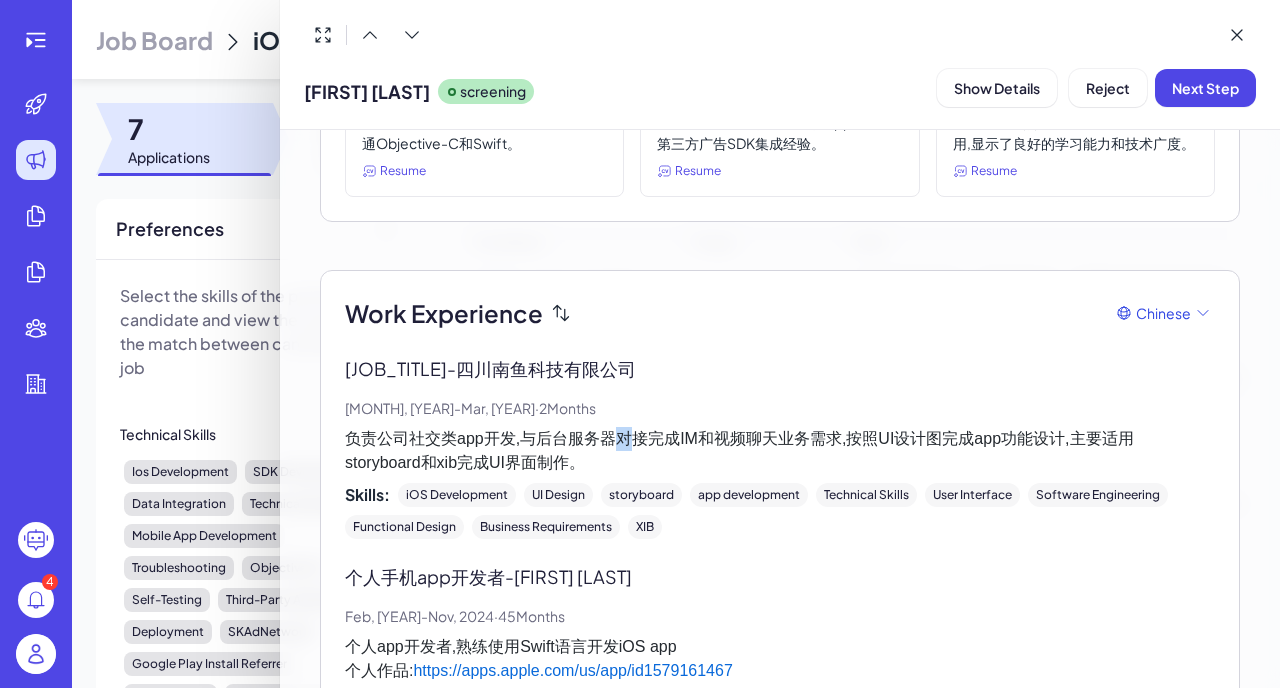 click on "负责公司社交类app开发,与后台服务器对接完成IM和视频聊天业务需求,按照UI设计图完成app功能设计,主要适用
storyboard和xib完成UI界面制作。" at bounding box center (780, 451) 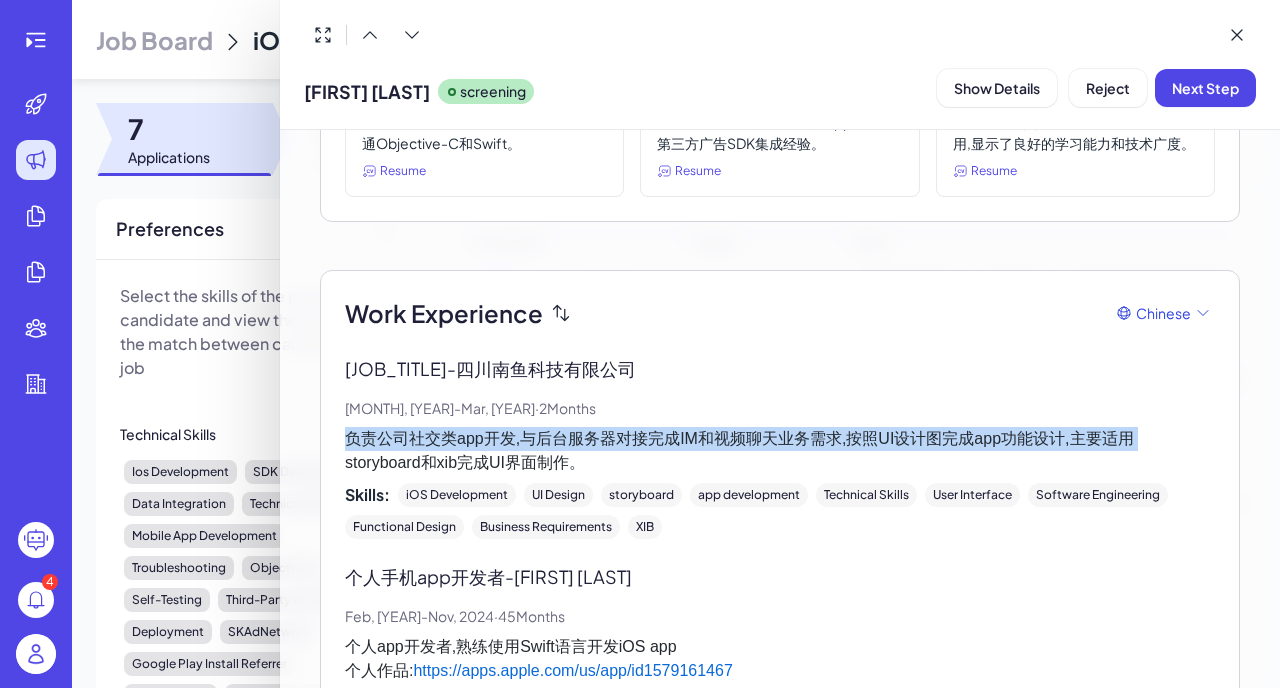 click on "负责公司社交类app开发,与后台服务器对接完成IM和视频聊天业务需求,按照UI设计图完成app功能设计,主要适用
storyboard和xib完成UI界面制作。" at bounding box center [780, 451] 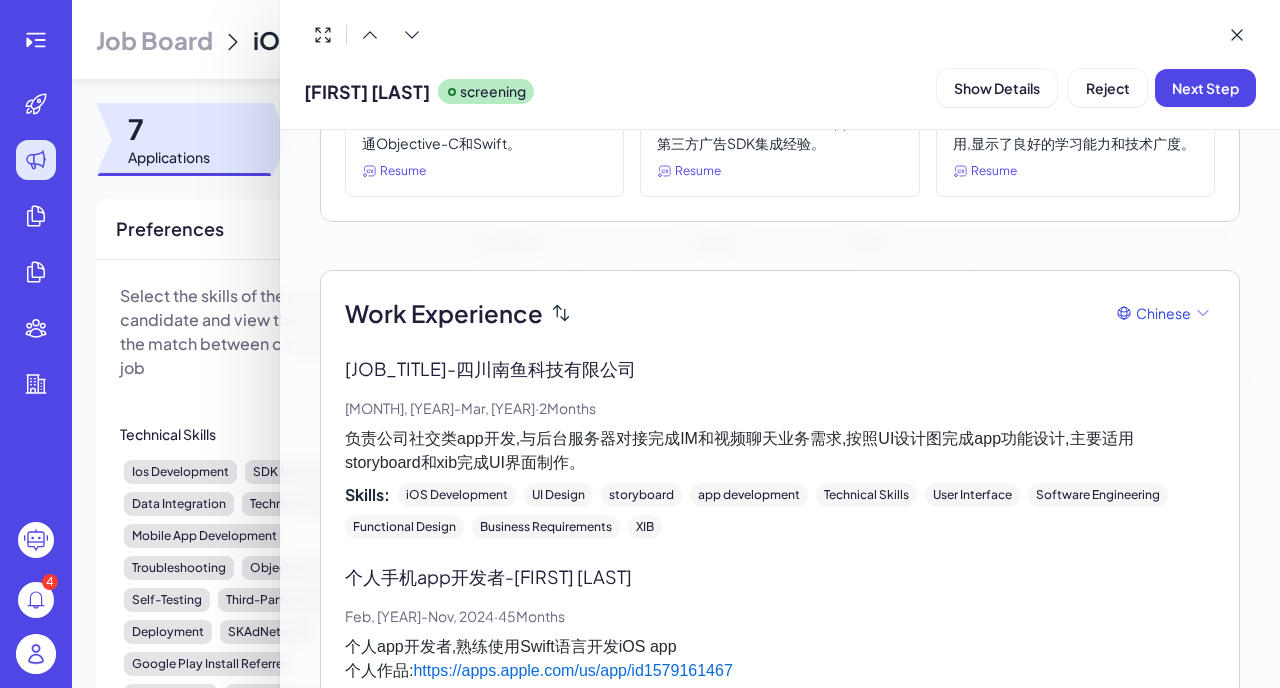 click on "负责公司社交类app开发,与后台服务器对接完成IM和视频聊天业务需求,按照UI设计图完成app功能设计,主要适用
storyboard和xib完成UI界面制作。" at bounding box center [780, 451] 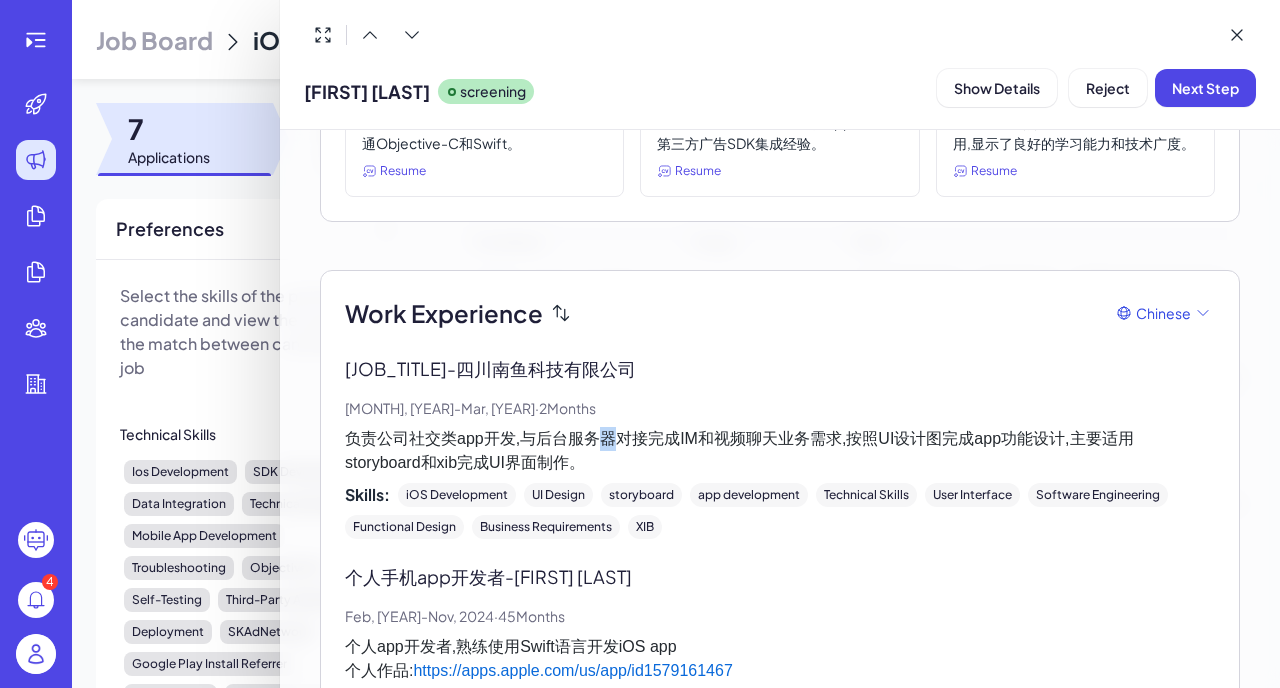 click on "负责公司社交类app开发,与后台服务器对接完成IM和视频聊天业务需求,按照UI设计图完成app功能设计,主要适用
storyboard和xib完成UI界面制作。" at bounding box center (780, 451) 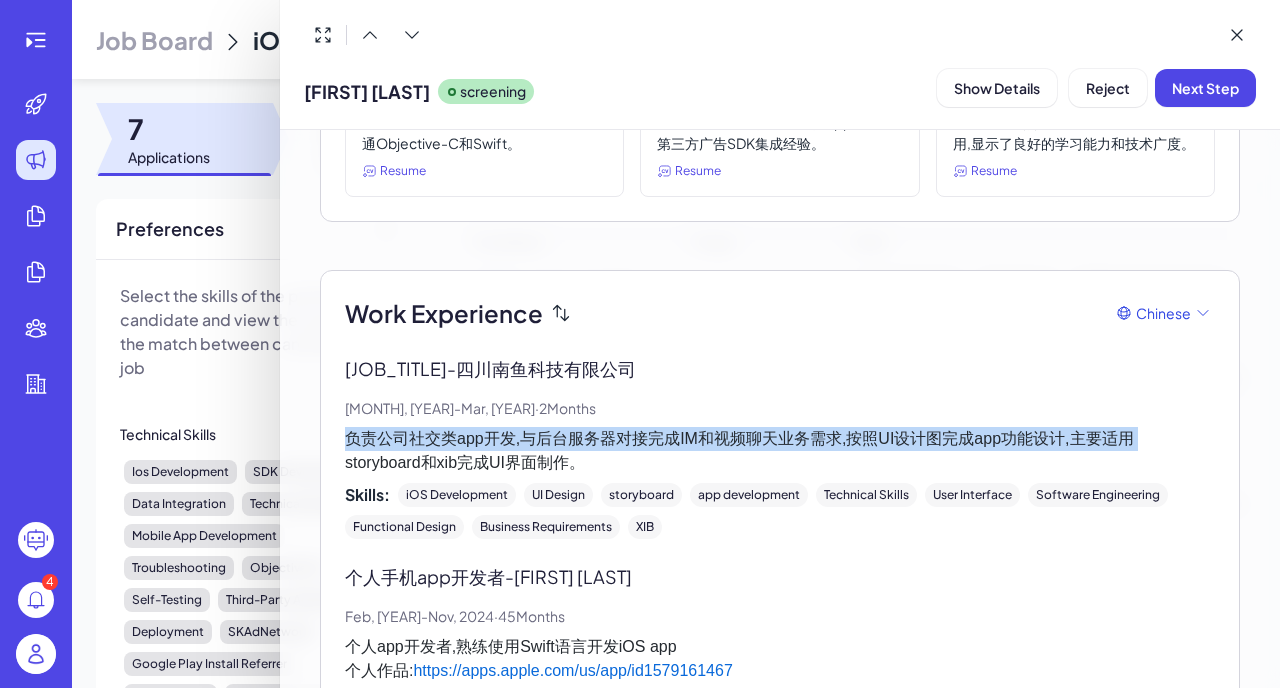 click on "负责公司社交类app开发,与后台服务器对接完成IM和视频聊天业务需求,按照UI设计图完成app功能设计,主要适用
storyboard和xib完成UI界面制作。" at bounding box center [780, 451] 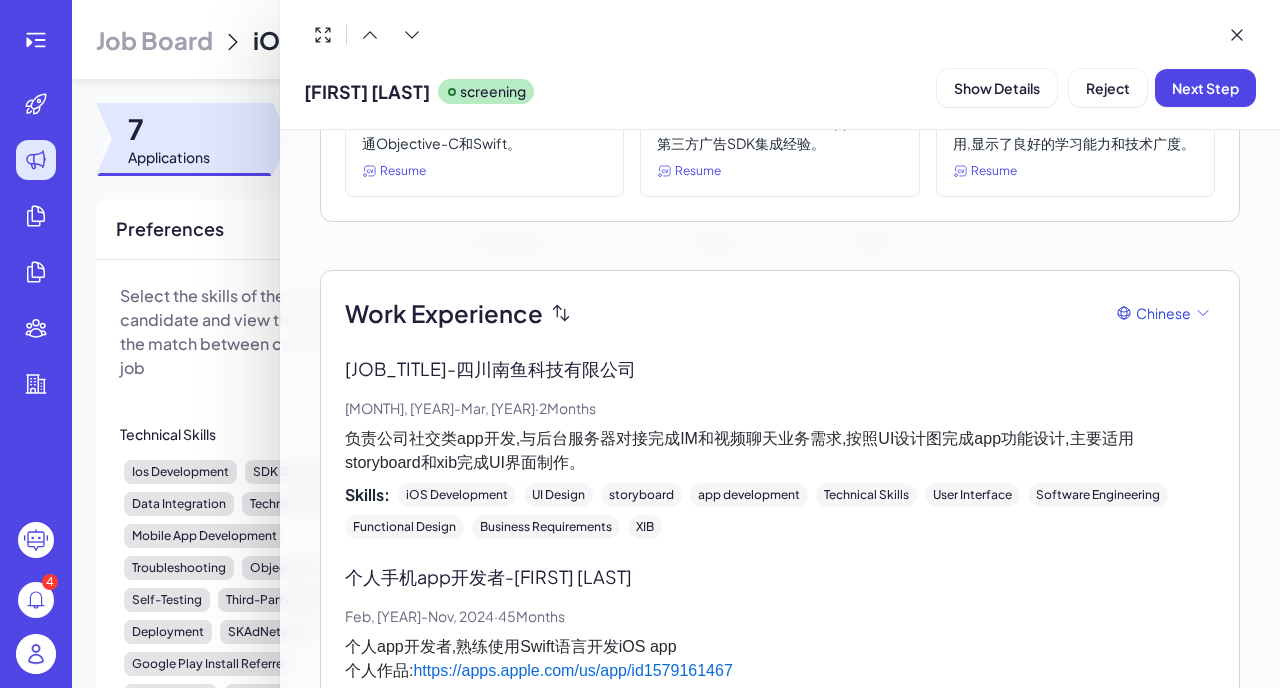 click on "负责公司社交类app开发,与后台服务器对接完成IM和视频聊天业务需求,按照UI设计图完成app功能设计,主要适用
storyboard和xib完成UI界面制作。" at bounding box center (780, 451) 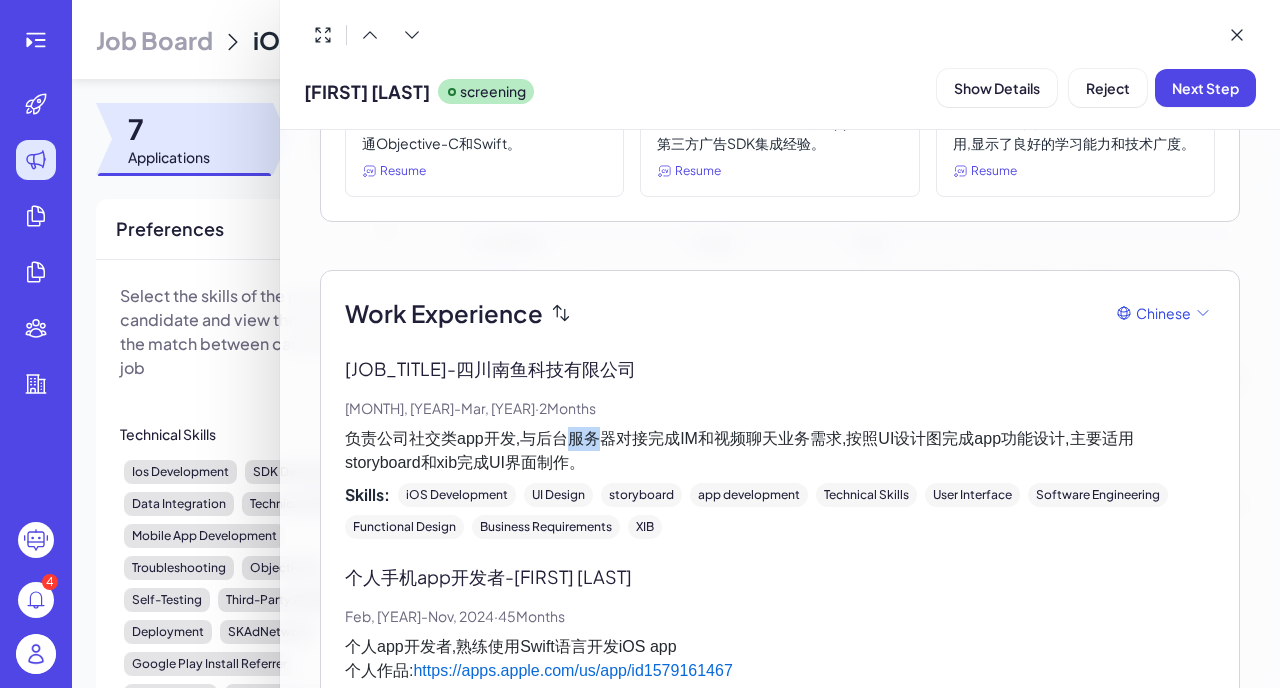 click on "负责公司社交类app开发,与后台服务器对接完成IM和视频聊天业务需求,按照UI设计图完成app功能设计,主要适用
storyboard和xib完成UI界面制作。" at bounding box center (780, 451) 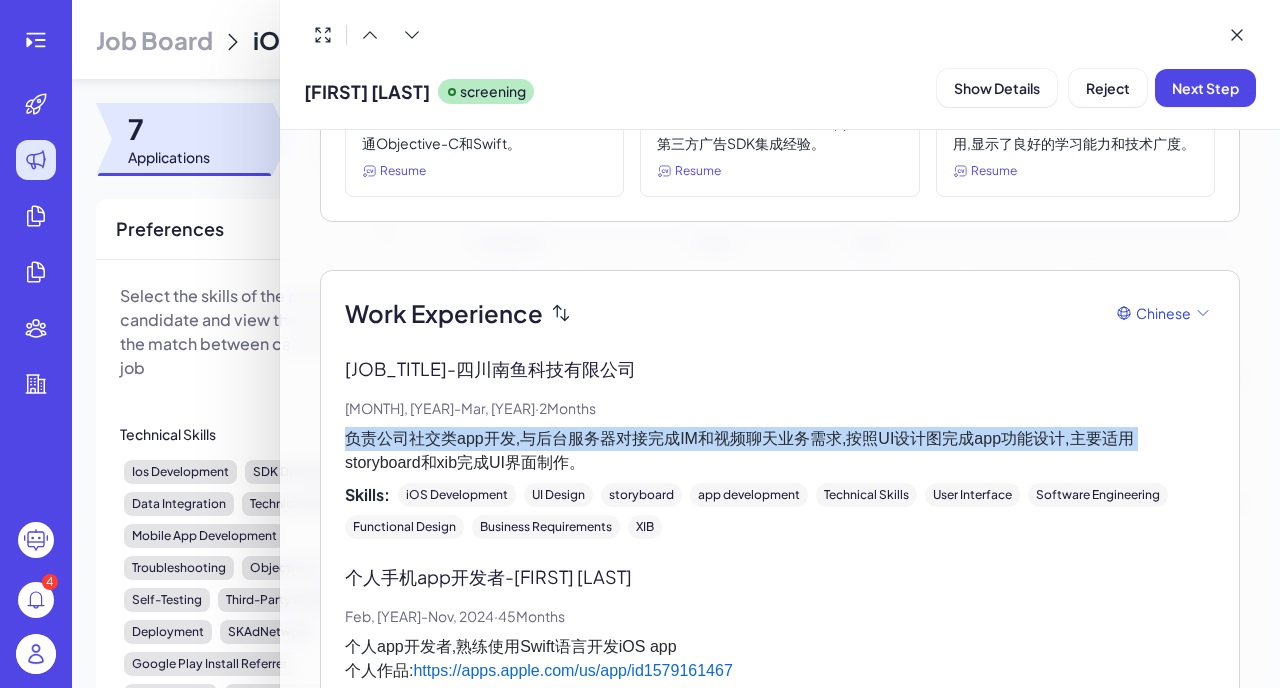 click on "负责公司社交类app开发,与后台服务器对接完成IM和视频聊天业务需求,按照UI设计图完成app功能设计,主要适用
storyboard和xib完成UI界面制作。" at bounding box center (780, 451) 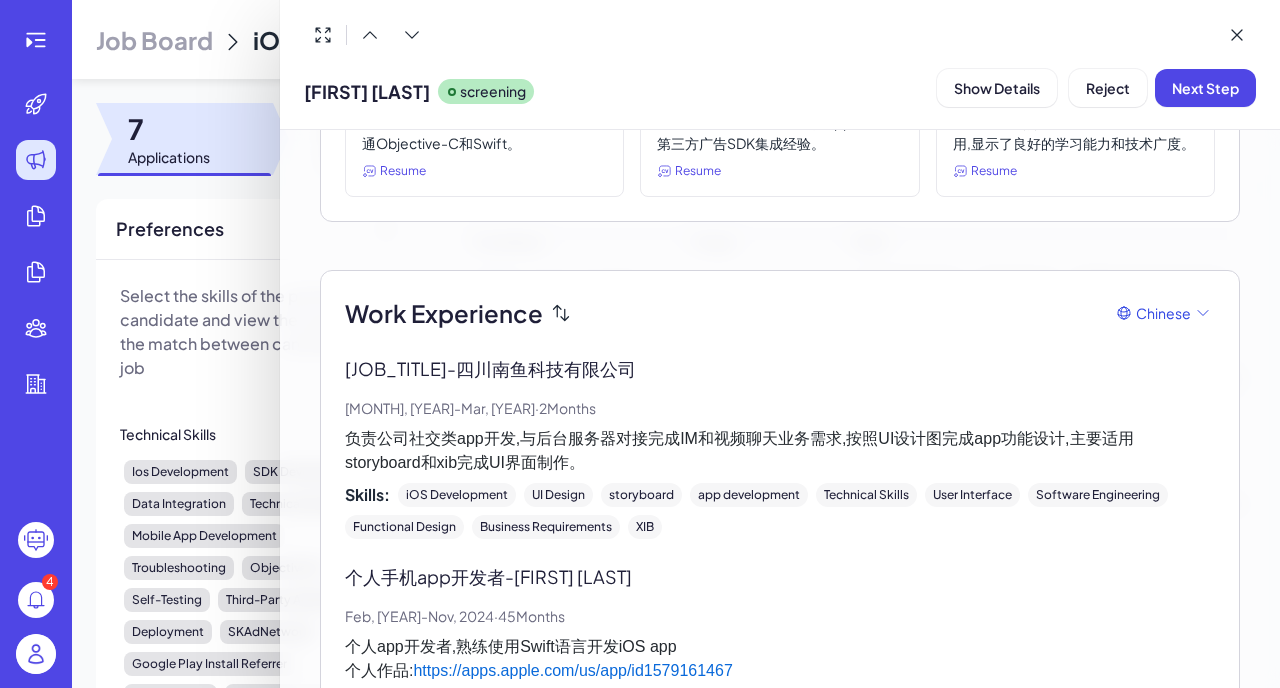 click on "负责公司社交类app开发,与后台服务器对接完成IM和视频聊天业务需求,按照UI设计图完成app功能设计,主要适用
storyboard和xib完成UI界面制作。" at bounding box center (780, 451) 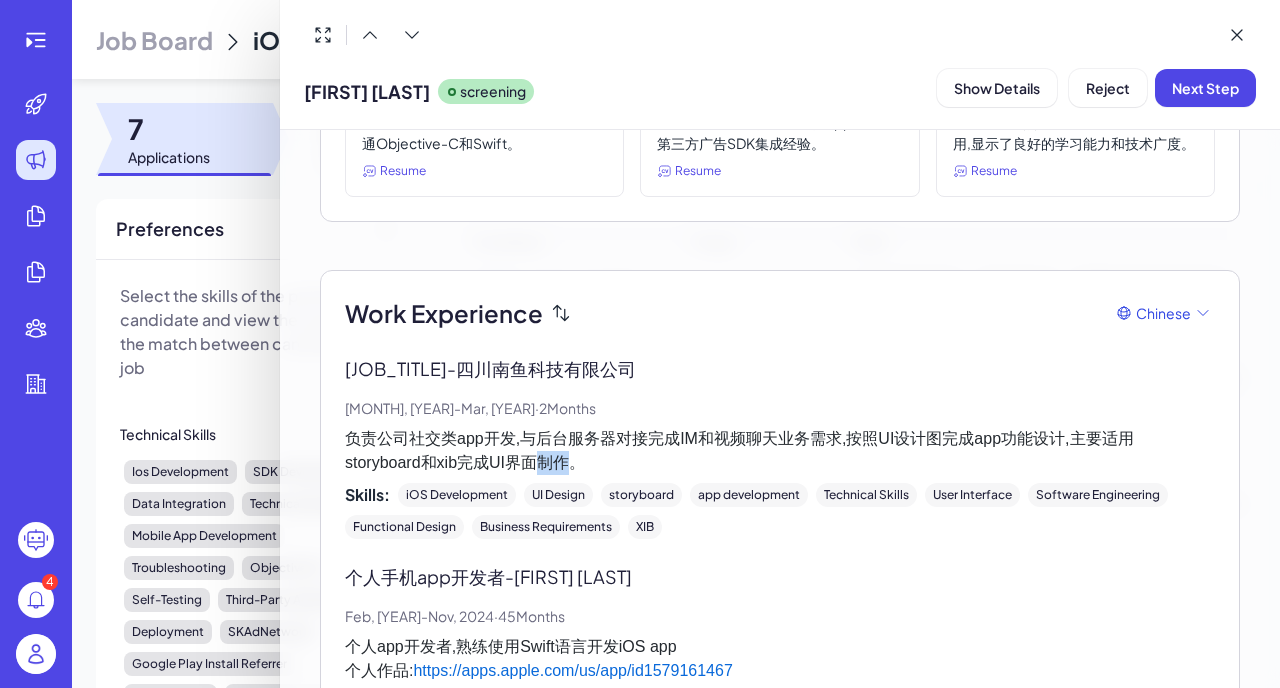 click on "负责公司社交类app开发,与后台服务器对接完成IM和视频聊天业务需求,按照UI设计图完成app功能设计,主要适用
storyboard和xib完成UI界面制作。" at bounding box center [780, 451] 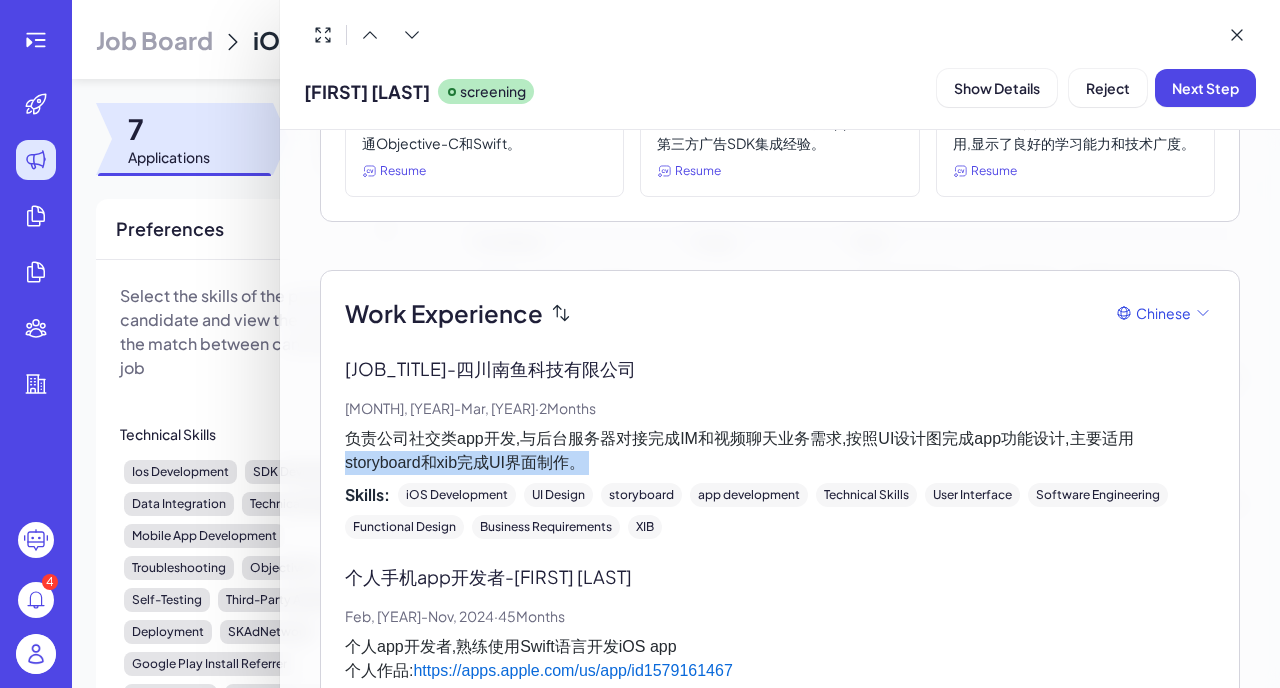 click on "负责公司社交类app开发,与后台服务器对接完成IM和视频聊天业务需求,按照UI设计图完成app功能设计,主要适用
storyboard和xib完成UI界面制作。" at bounding box center [780, 451] 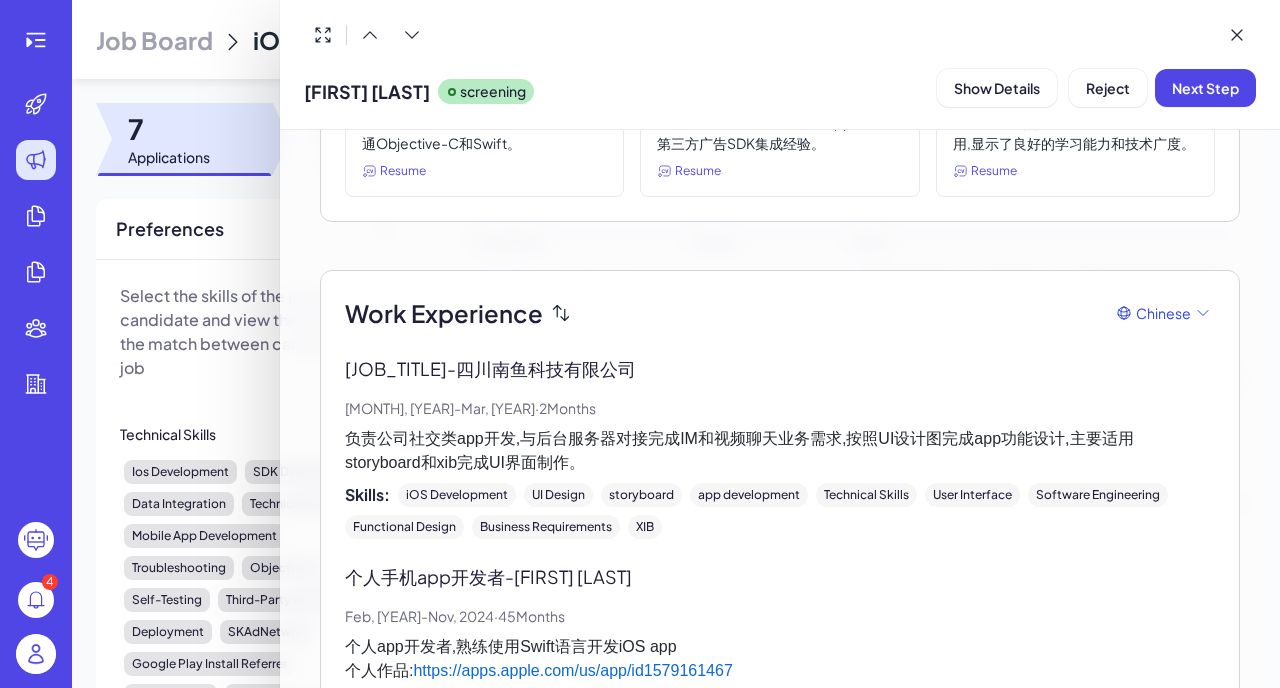 click on "负责公司社交类app开发,与后台服务器对接完成IM和视频聊天业务需求,按照UI设计图完成app功能设计,主要适用
storyboard和xib完成UI界面制作。" at bounding box center (780, 451) 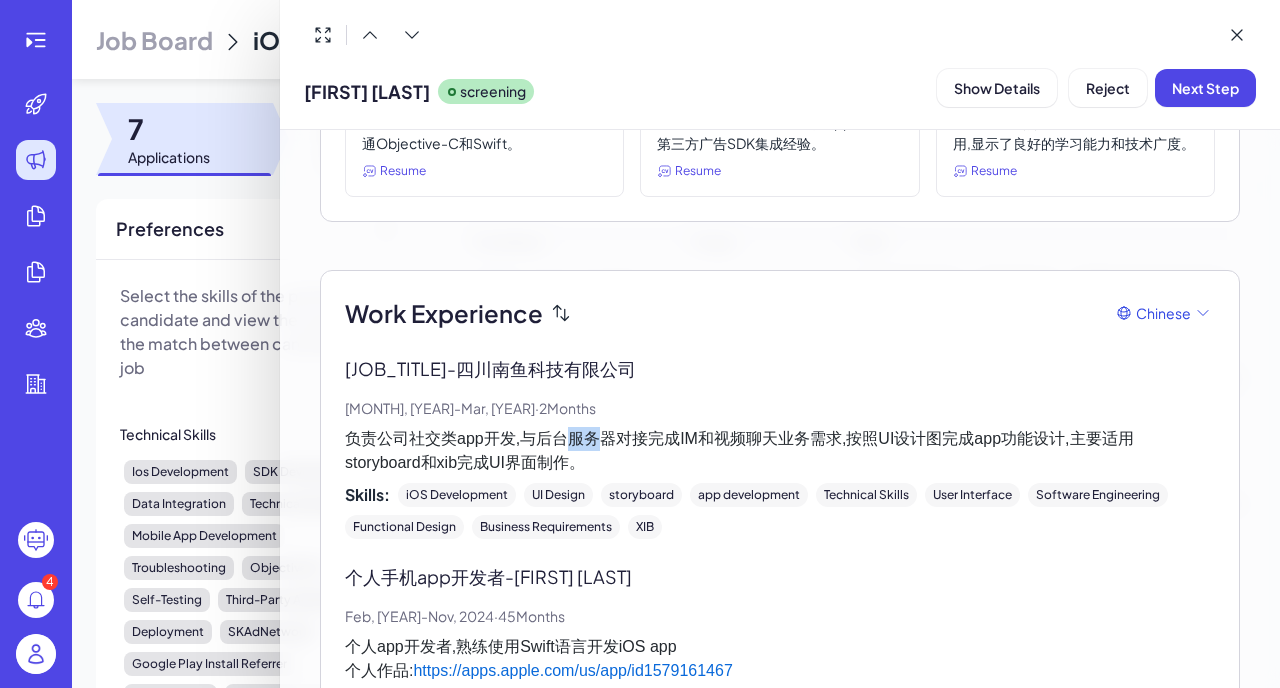 click on "负责公司社交类app开发,与后台服务器对接完成IM和视频聊天业务需求,按照UI设计图完成app功能设计,主要适用
storyboard和xib完成UI界面制作。" at bounding box center [780, 451] 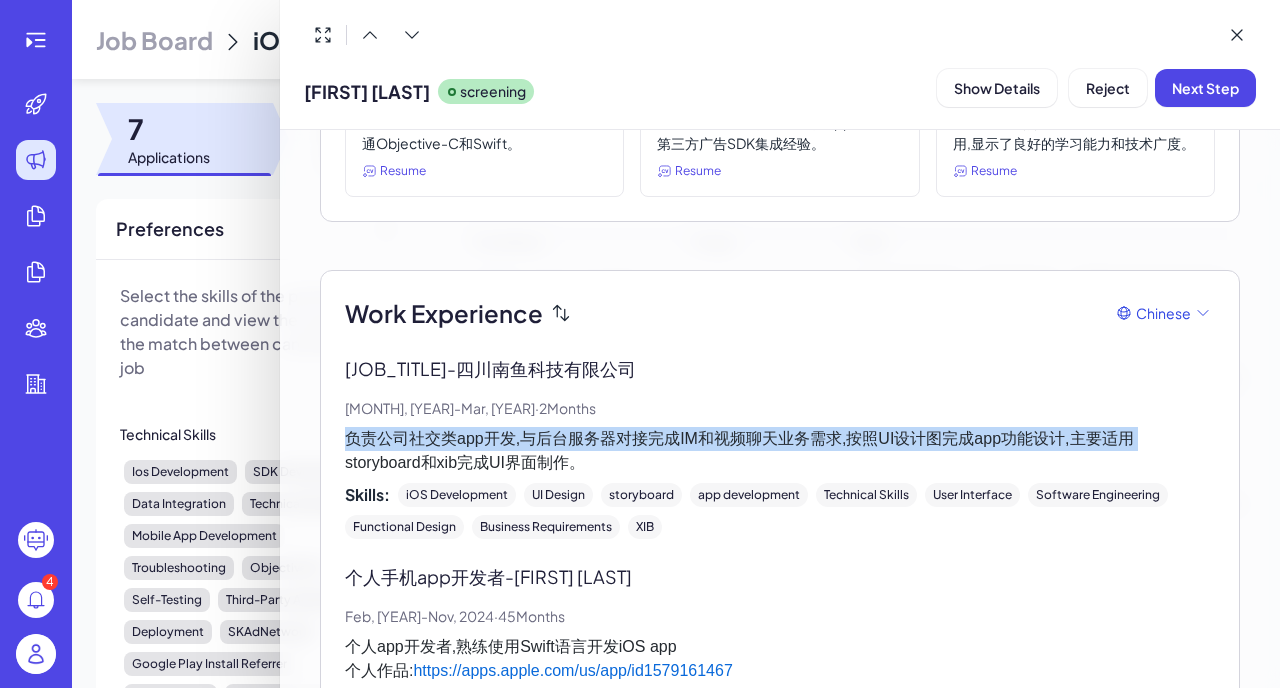 click on "负责公司社交类app开发,与后台服务器对接完成IM和视频聊天业务需求,按照UI设计图完成app功能设计,主要适用
storyboard和xib完成UI界面制作。" at bounding box center (780, 451) 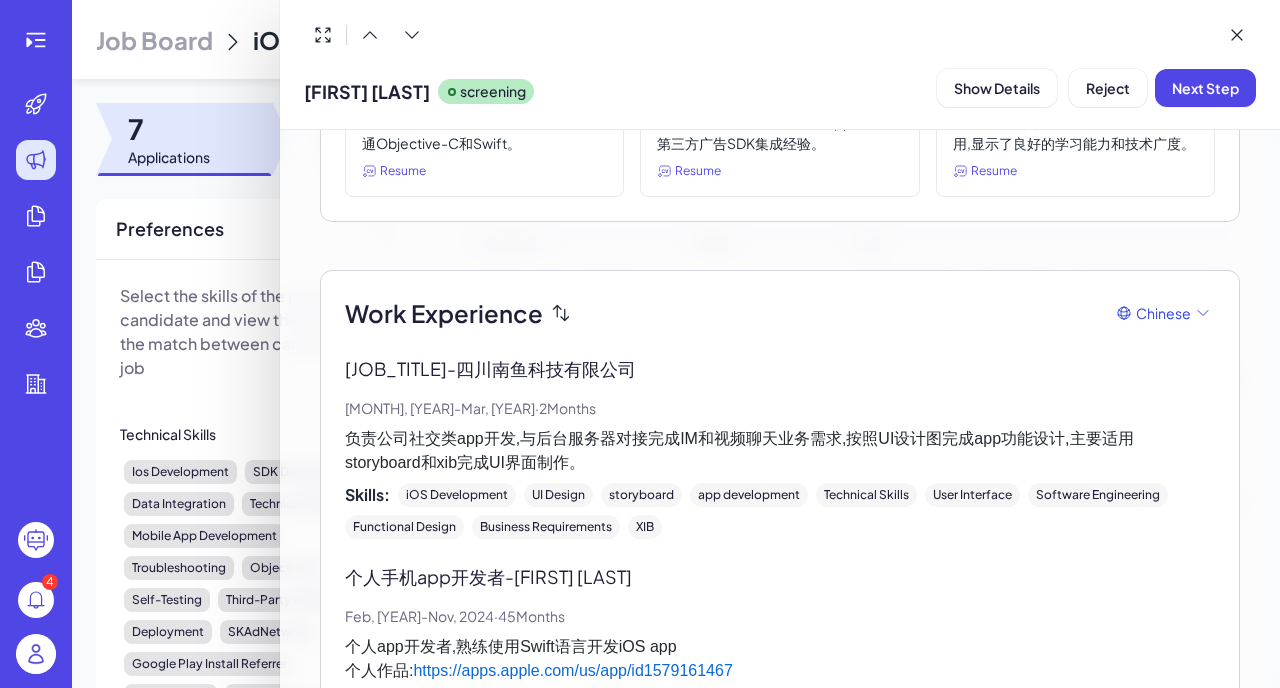 click on "负责公司社交类app开发,与后台服务器对接完成IM和视频聊天业务需求,按照UI设计图完成app功能设计,主要适用
storyboard和xib完成UI界面制作。" at bounding box center (780, 451) 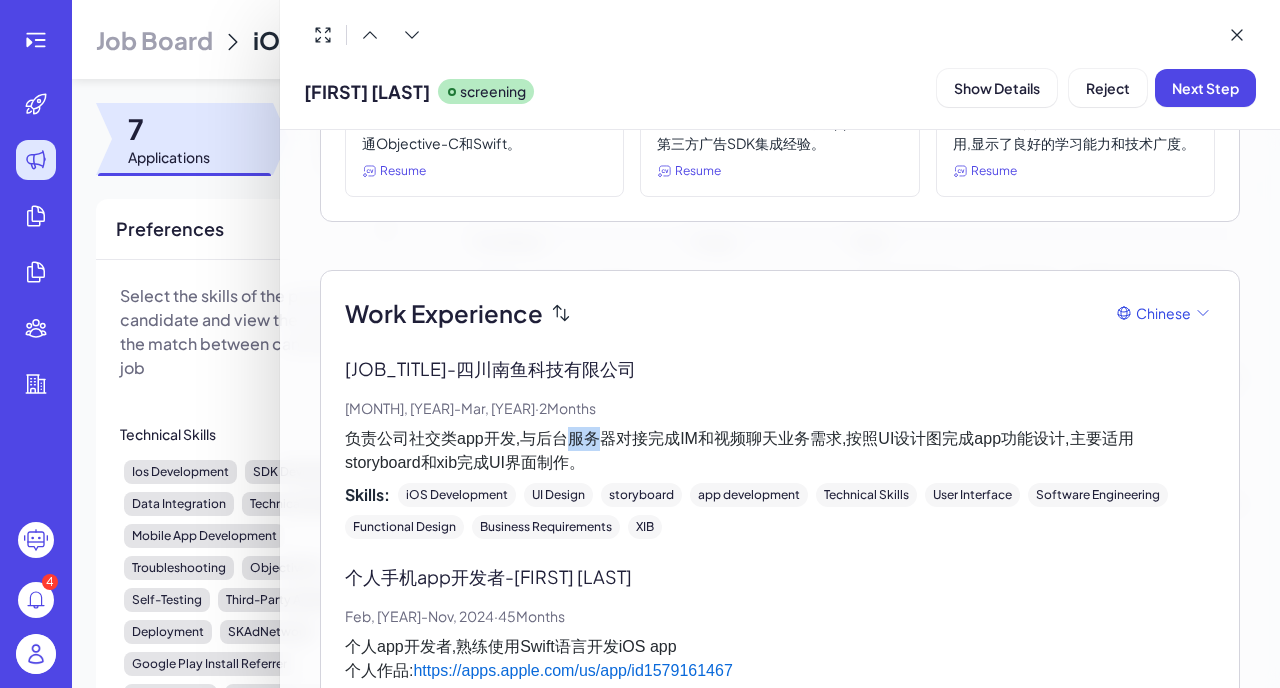 click on "负责公司社交类app开发,与后台服务器对接完成IM和视频聊天业务需求,按照UI设计图完成app功能设计,主要适用
storyboard和xib完成UI界面制作。" at bounding box center [780, 451] 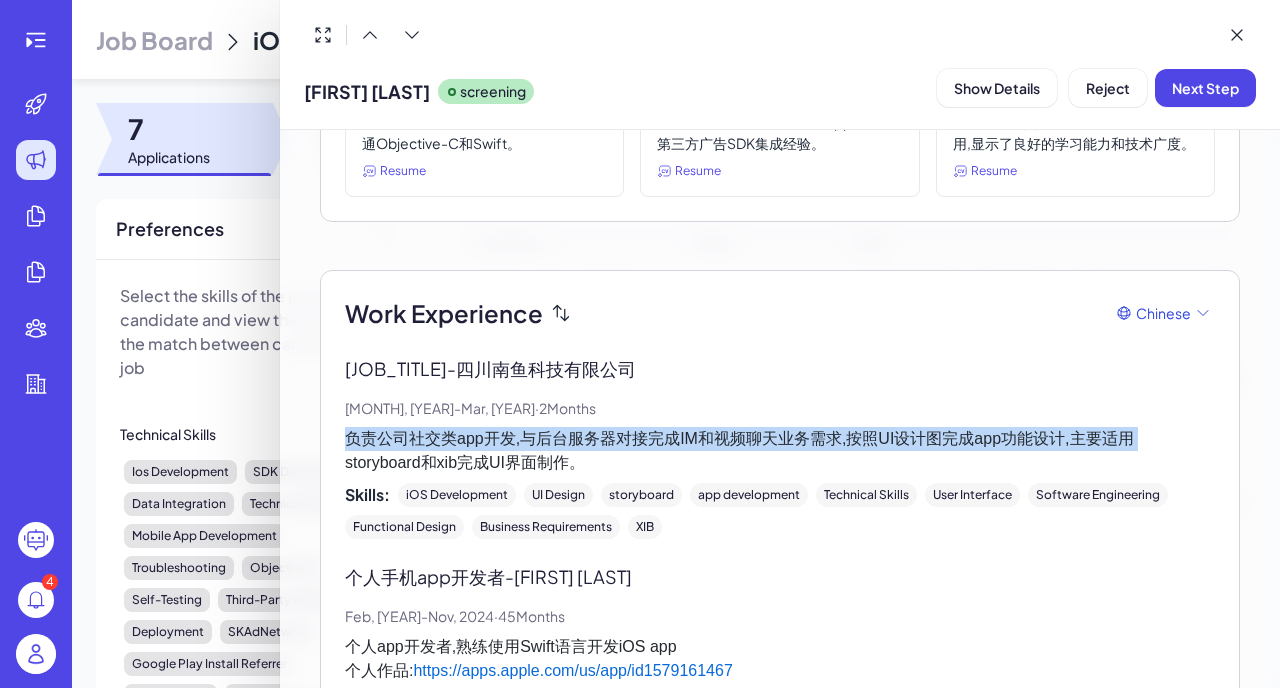 click on "负责公司社交类app开发,与后台服务器对接完成IM和视频聊天业务需求,按照UI设计图完成app功能设计,主要适用
storyboard和xib完成UI界面制作。" at bounding box center [780, 451] 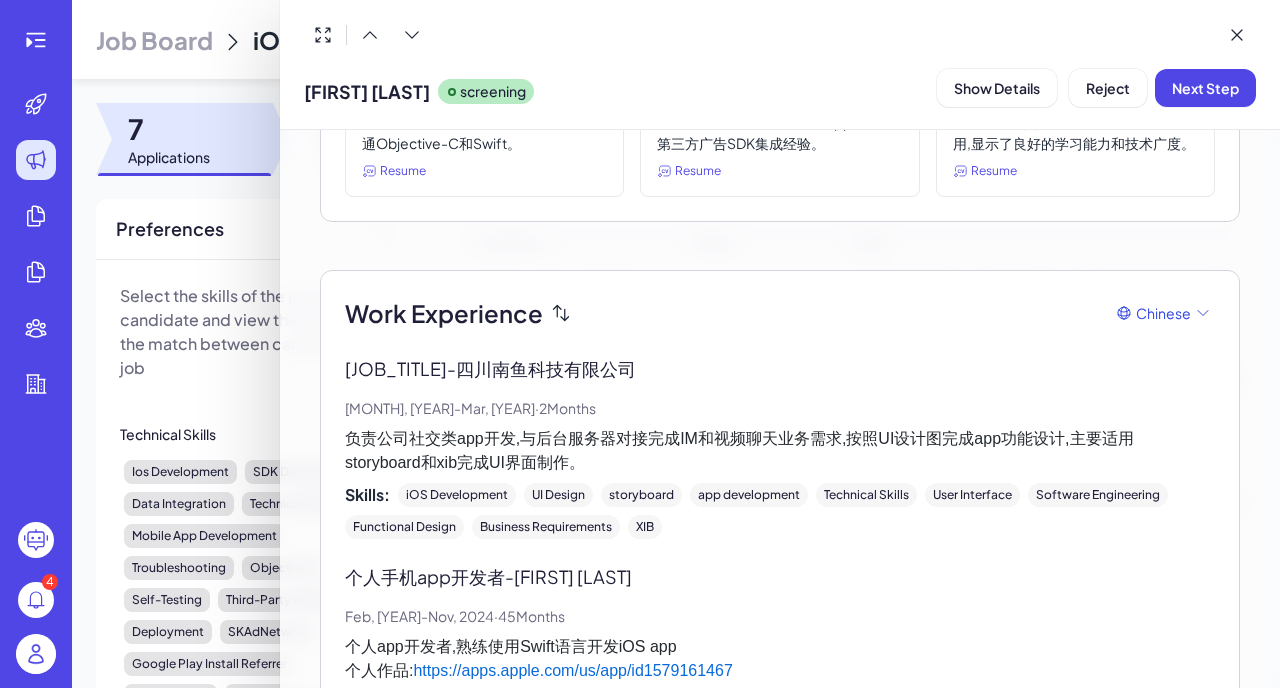 click on "负责公司社交类app开发,与后台服务器对接完成IM和视频聊天业务需求,按照UI设计图完成app功能设计,主要适用
storyboard和xib完成UI界面制作。" at bounding box center [780, 451] 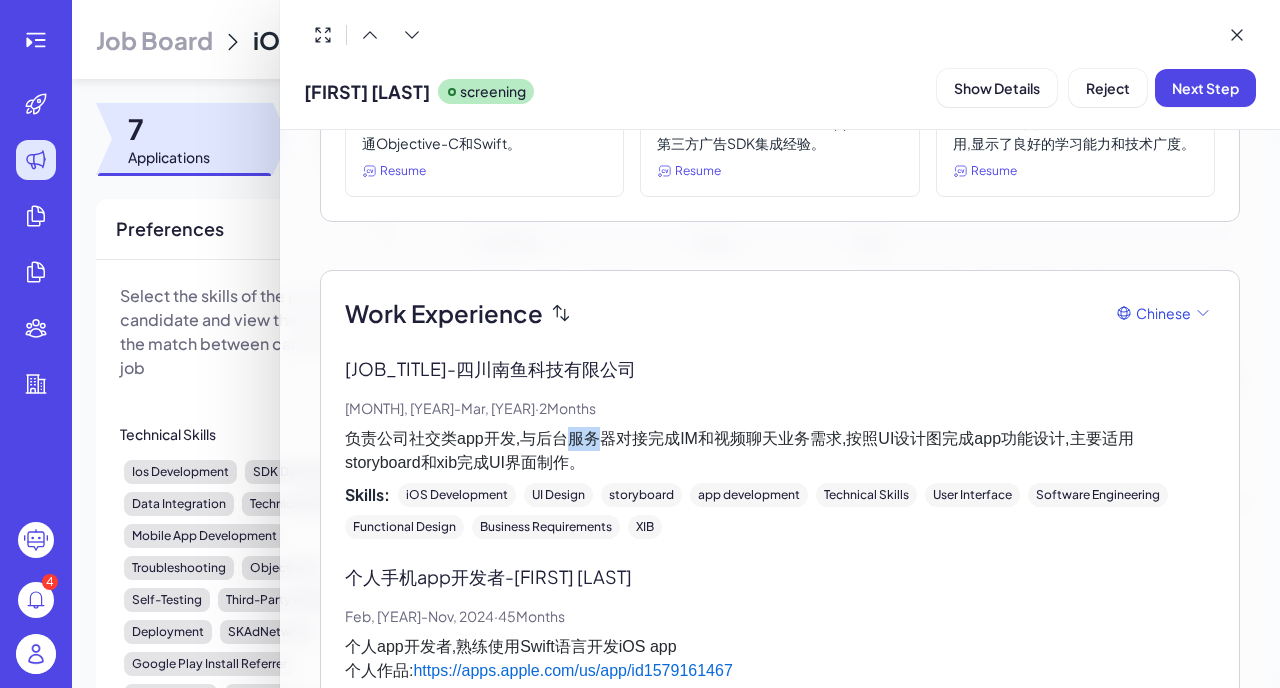 click on "负责公司社交类app开发,与后台服务器对接完成IM和视频聊天业务需求,按照UI设计图完成app功能设计,主要适用
storyboard和xib完成UI界面制作。" at bounding box center (780, 451) 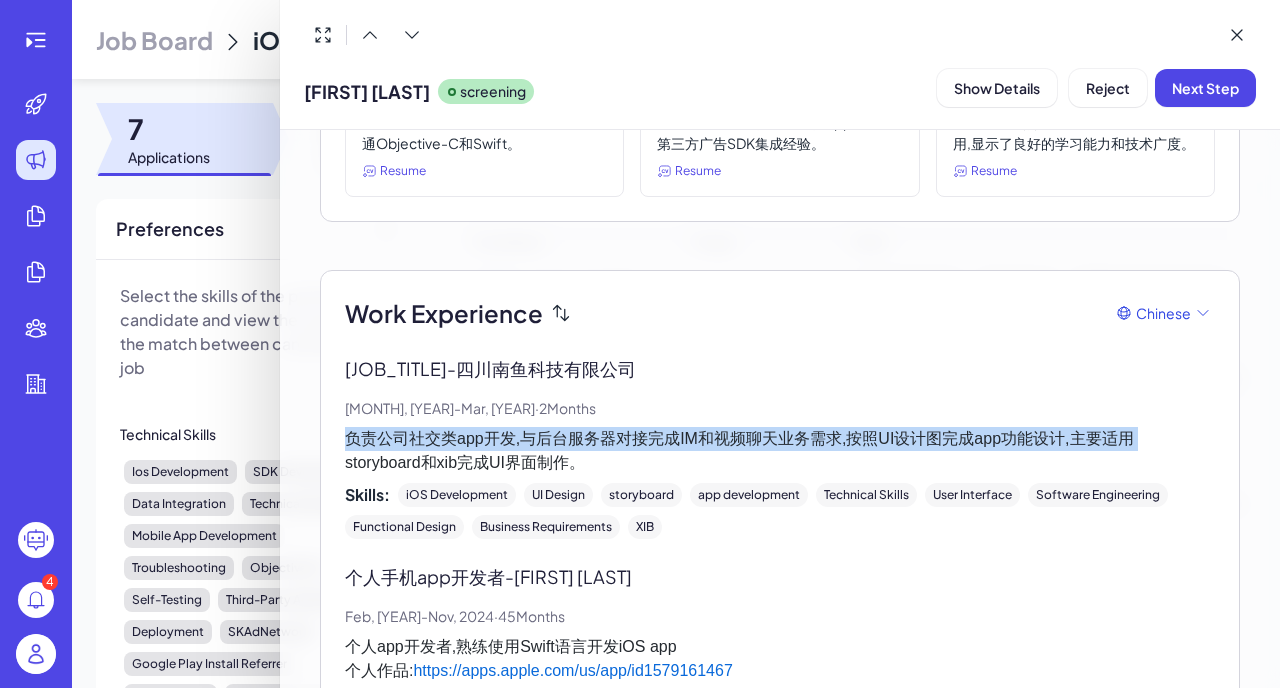click on "负责公司社交类app开发,与后台服务器对接完成IM和视频聊天业务需求,按照UI设计图完成app功能设计,主要适用
storyboard和xib完成UI界面制作。" at bounding box center (780, 451) 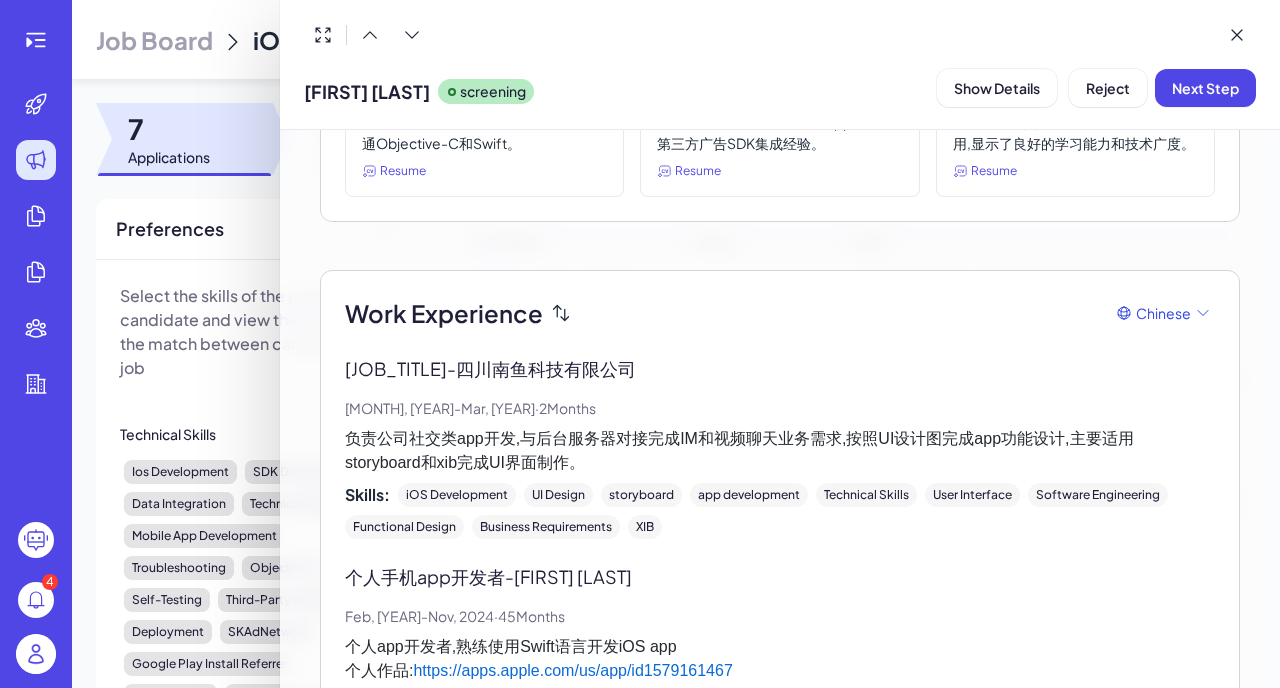 click on "负责公司社交类app开发,与后台服务器对接完成IM和视频聊天业务需求,按照UI设计图完成app功能设计,主要适用
storyboard和xib完成UI界面制作。" at bounding box center (780, 451) 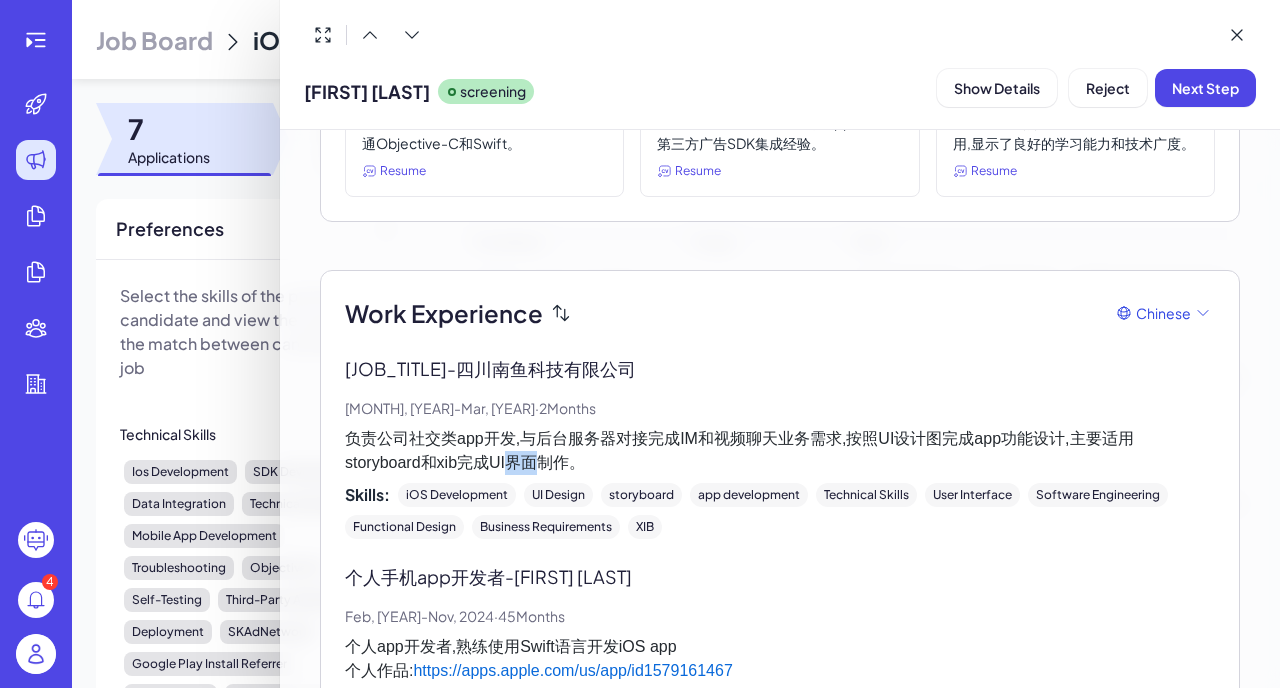 click on "负责公司社交类app开发,与后台服务器对接完成IM和视频聊天业务需求,按照UI设计图完成app功能设计,主要适用
storyboard和xib完成UI界面制作。" at bounding box center [780, 451] 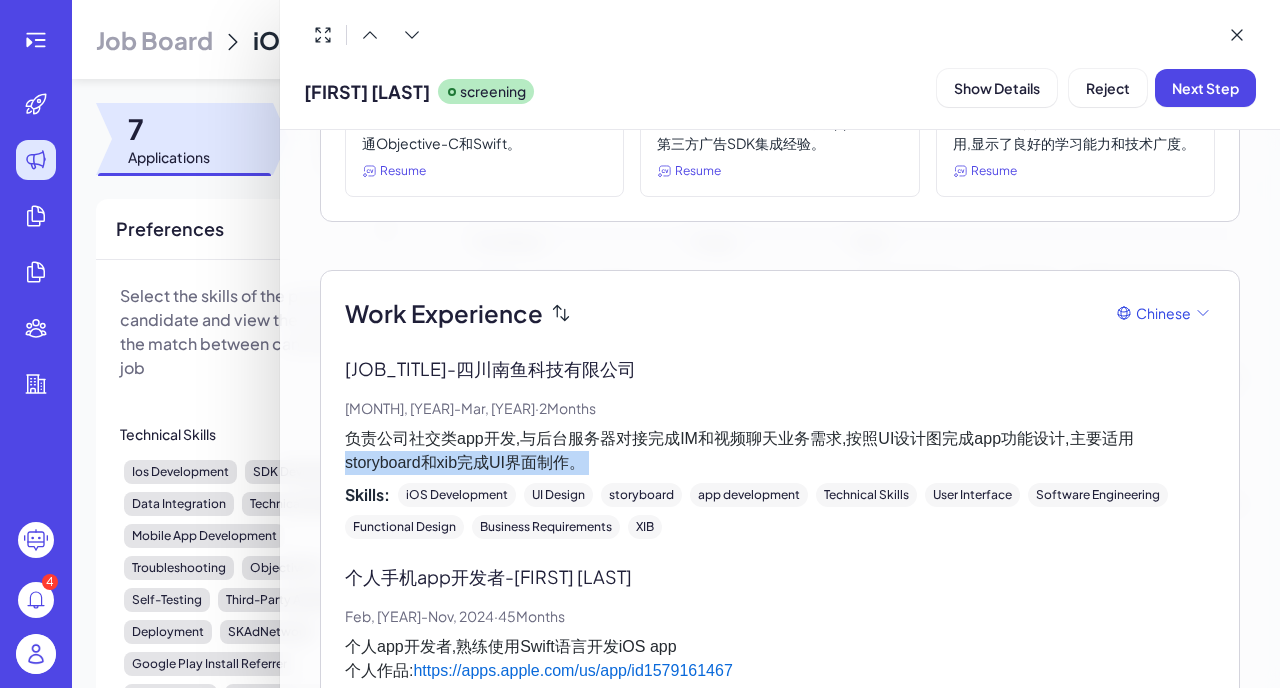 click on "负责公司社交类app开发,与后台服务器对接完成IM和视频聊天业务需求,按照UI设计图完成app功能设计,主要适用
storyboard和xib完成UI界面制作。" at bounding box center [780, 451] 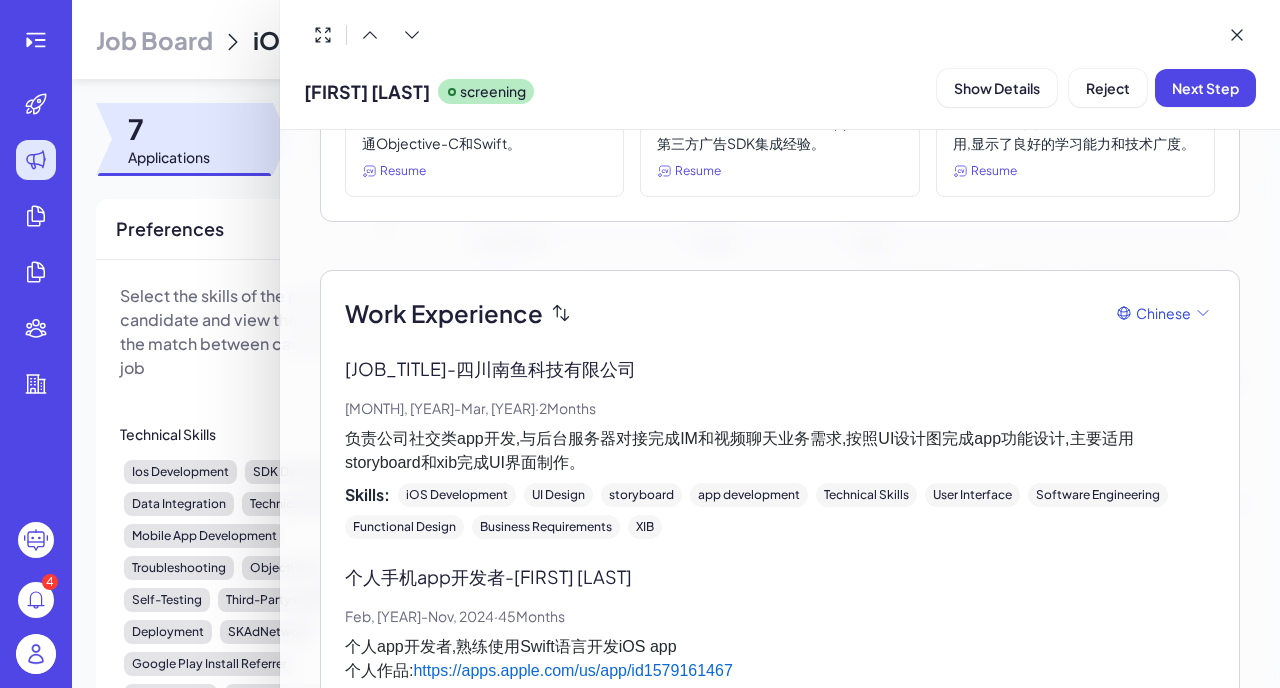 click on "负责公司社交类app开发,与后台服务器对接完成IM和视频聊天业务需求,按照UI设计图完成app功能设计,主要适用
storyboard和xib完成UI界面制作。" at bounding box center [780, 451] 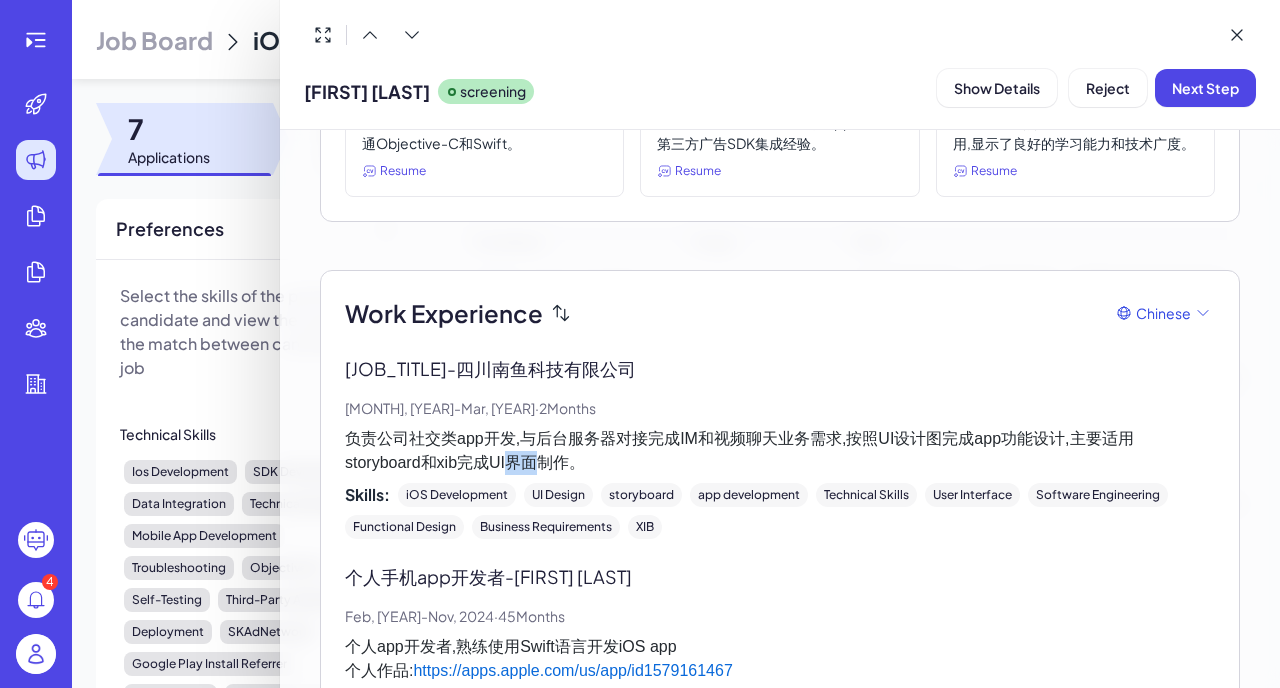 click on "负责公司社交类app开发,与后台服务器对接完成IM和视频聊天业务需求,按照UI设计图完成app功能设计,主要适用
storyboard和xib完成UI界面制作。" at bounding box center (780, 451) 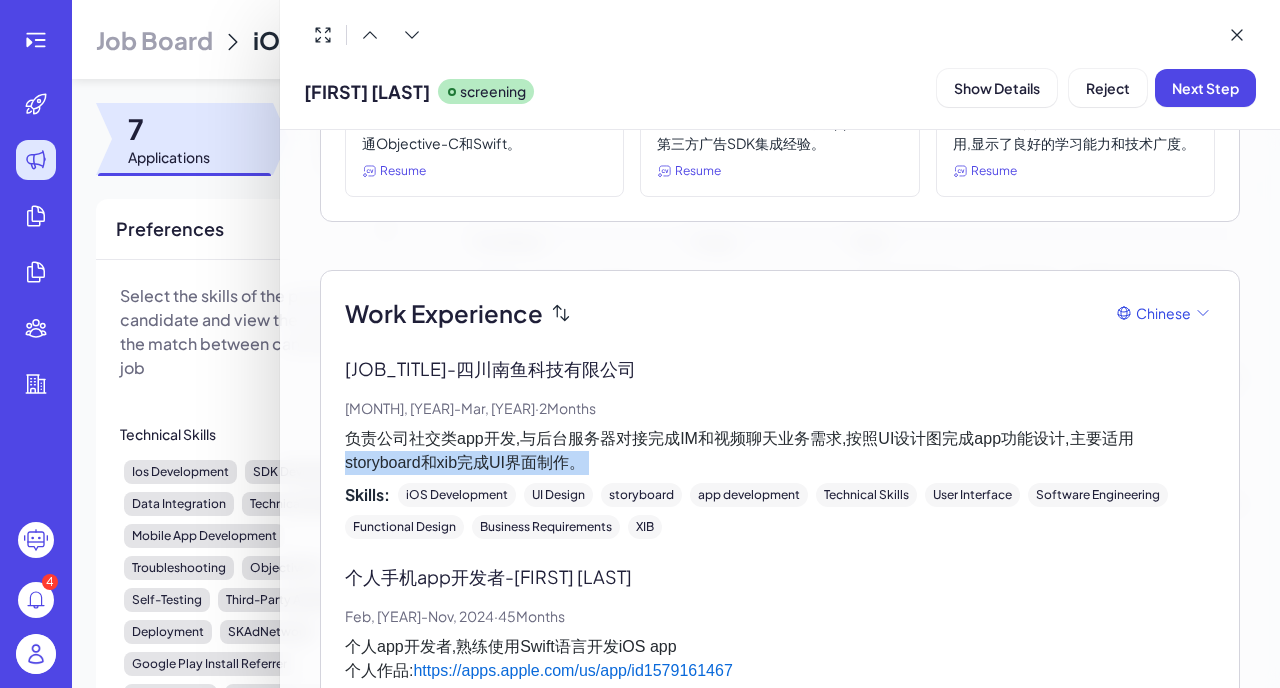 click on "负责公司社交类app开发,与后台服务器对接完成IM和视频聊天业务需求,按照UI设计图完成app功能设计,主要适用
storyboard和xib完成UI界面制作。" at bounding box center (780, 451) 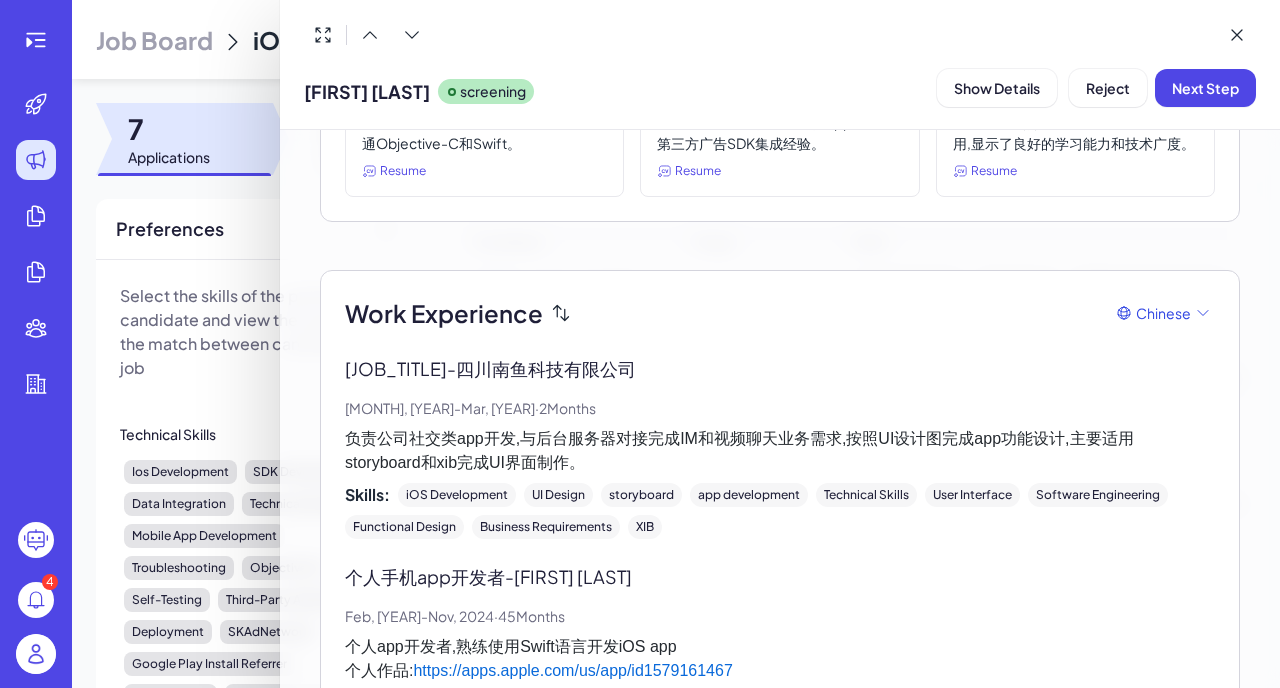 click on "负责公司社交类app开发,与后台服务器对接完成IM和视频聊天业务需求,按照UI设计图完成app功能设计,主要适用
storyboard和xib完成UI界面制作。" at bounding box center (780, 451) 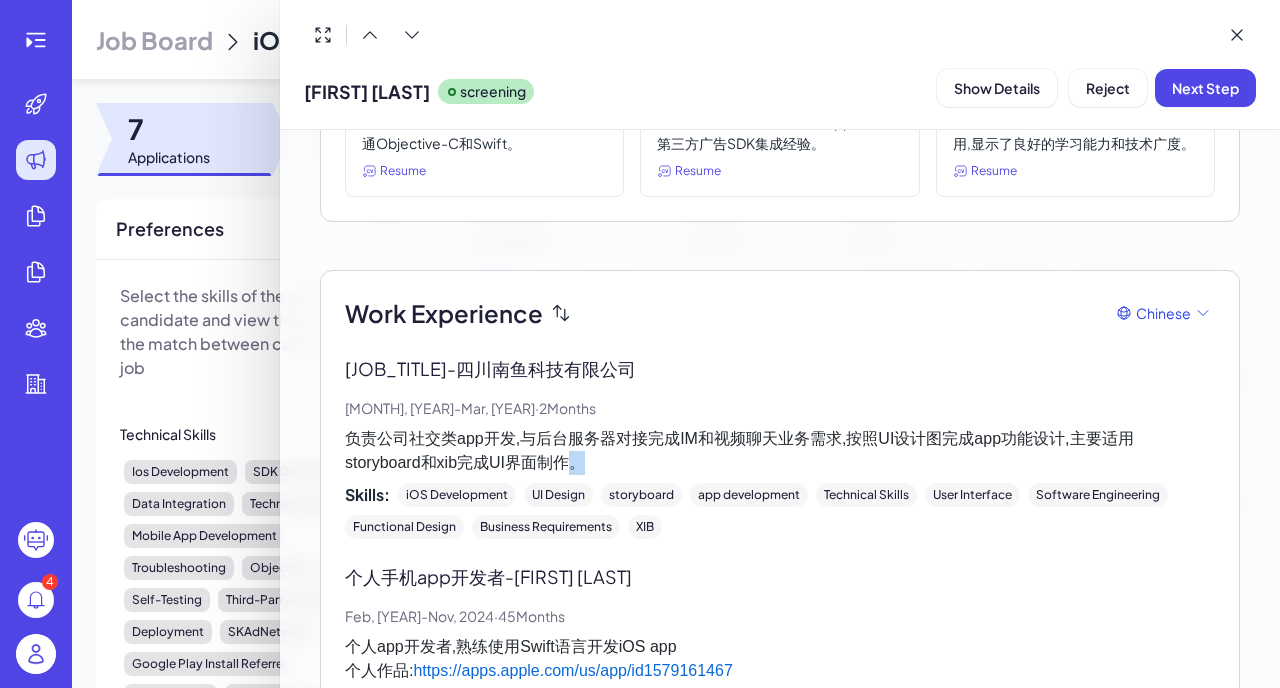 click on "负责公司社交类app开发,与后台服务器对接完成IM和视频聊天业务需求,按照UI设计图完成app功能设计,主要适用
storyboard和xib完成UI界面制作。" at bounding box center (780, 451) 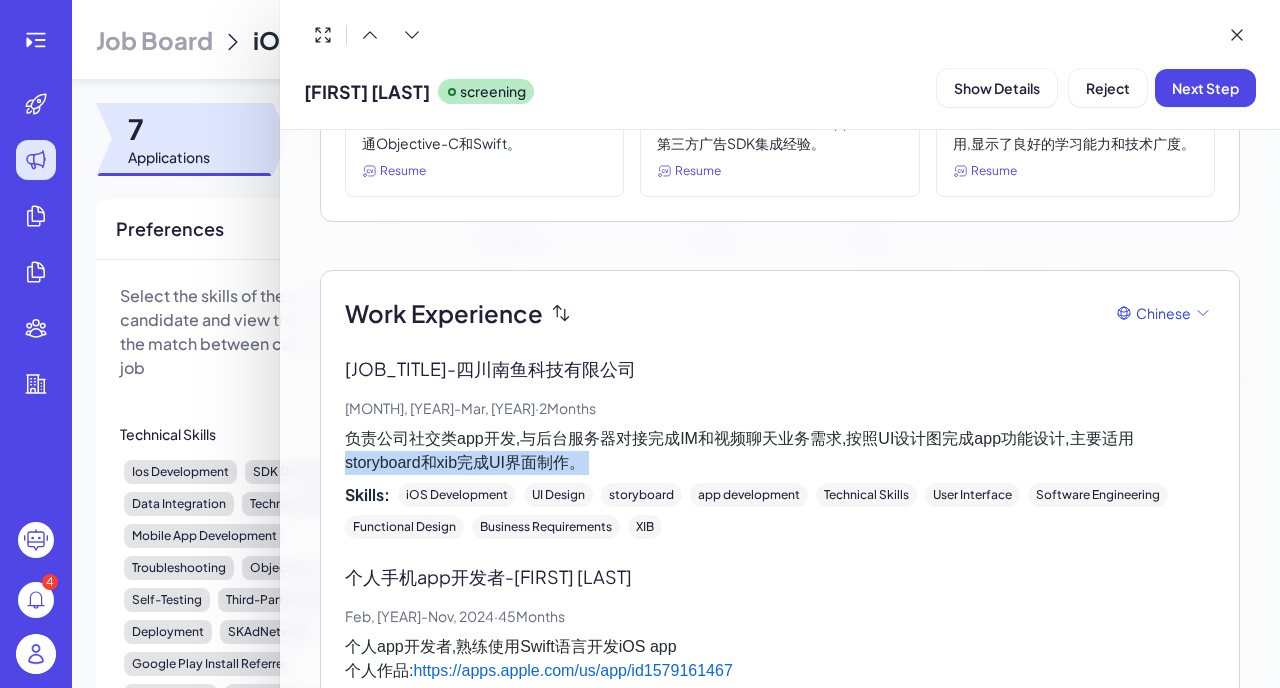 click on "负责公司社交类app开发,与后台服务器对接完成IM和视频聊天业务需求,按照UI设计图完成app功能设计,主要适用
storyboard和xib完成UI界面制作。" at bounding box center (780, 451) 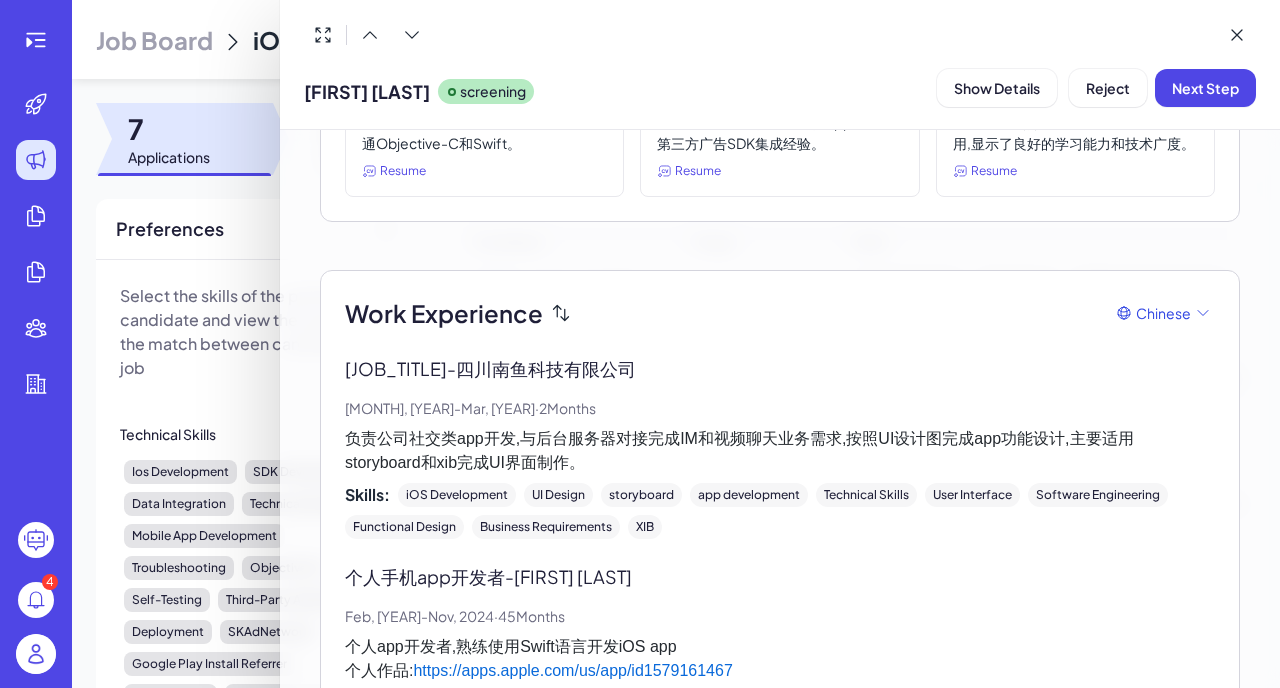 click on "负责公司社交类app开发,与后台服务器对接完成IM和视频聊天业务需求,按照UI设计图完成app功能设计,主要适用
storyboard和xib完成UI界面制作。" at bounding box center (780, 451) 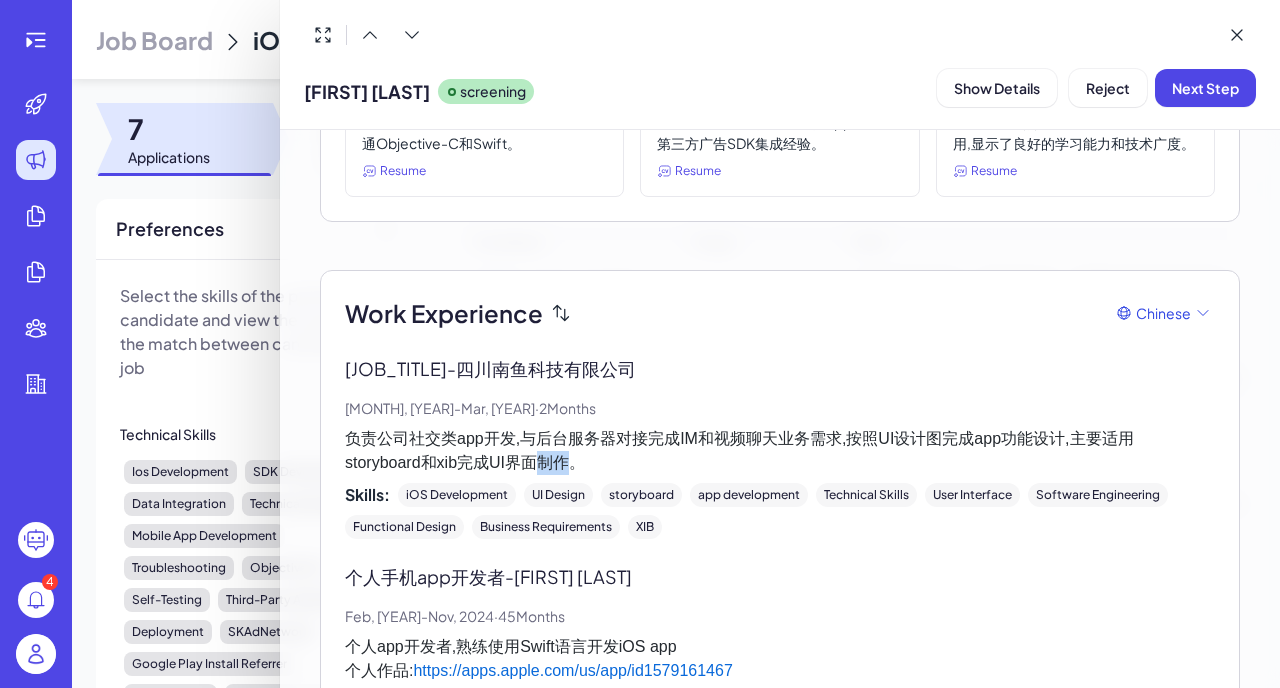 click on "负责公司社交类app开发,与后台服务器对接完成IM和视频聊天业务需求,按照UI设计图完成app功能设计,主要适用
storyboard和xib完成UI界面制作。" at bounding box center (780, 451) 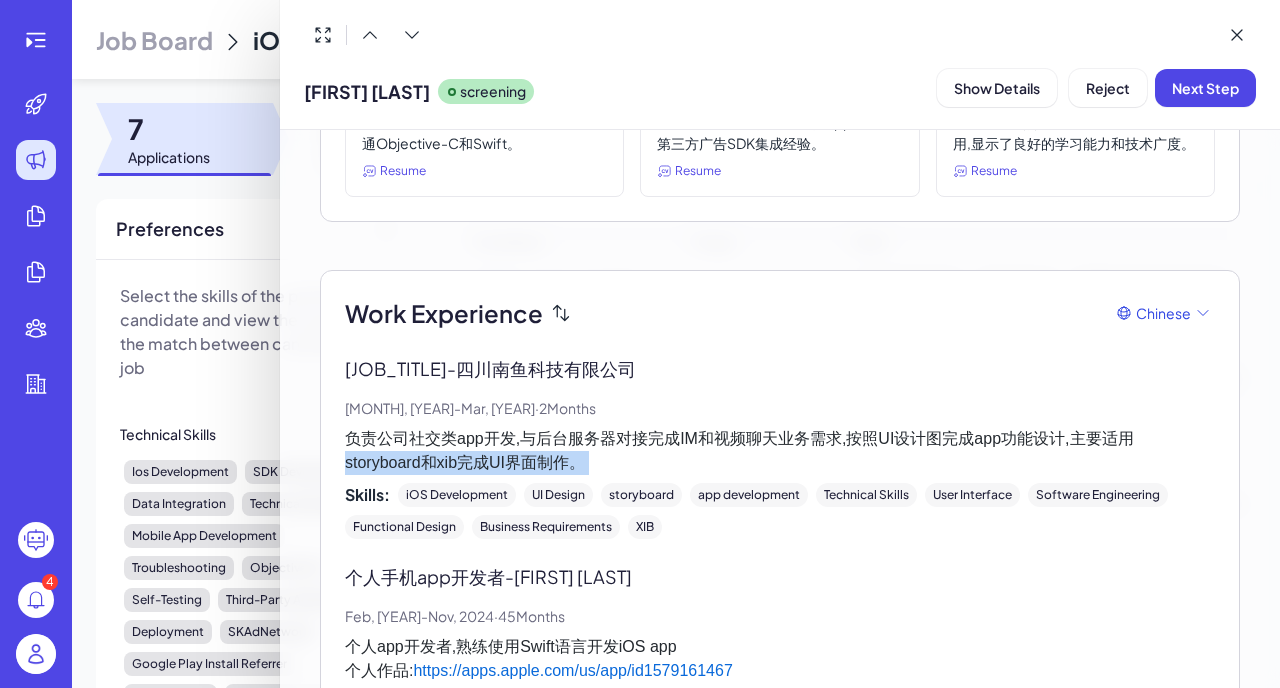 click on "负责公司社交类app开发,与后台服务器对接完成IM和视频聊天业务需求,按照UI设计图完成app功能设计,主要适用
storyboard和xib完成UI界面制作。" at bounding box center (780, 451) 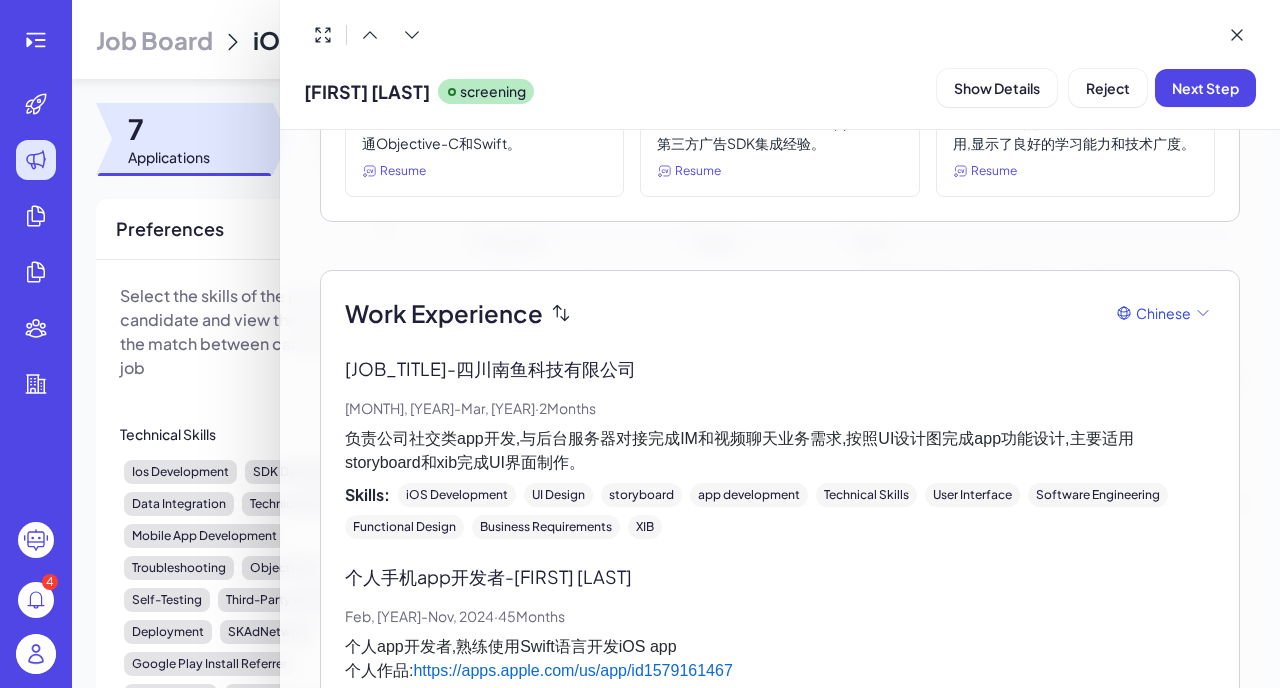 click on "负责公司社交类app开发,与后台服务器对接完成IM和视频聊天业务需求,按照UI设计图完成app功能设计,主要适用
storyboard和xib完成UI界面制作。" at bounding box center [780, 451] 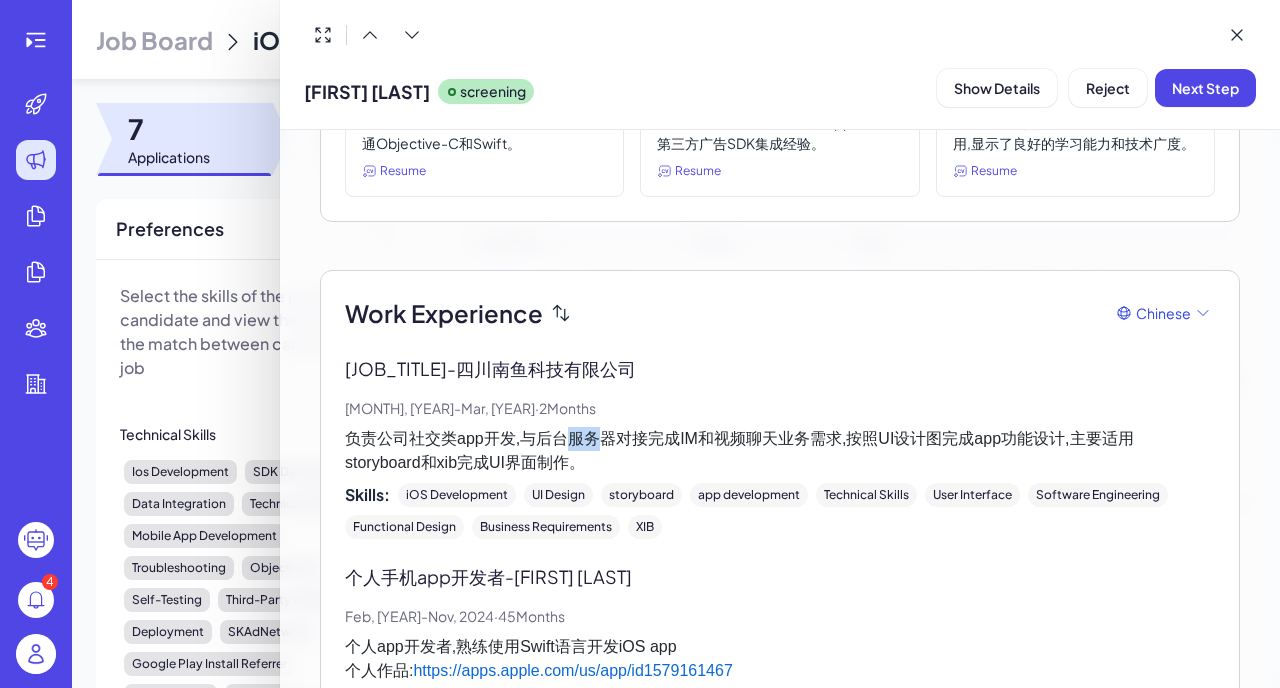 click on "负责公司社交类app开发,与后台服务器对接完成IM和视频聊天业务需求,按照UI设计图完成app功能设计,主要适用
storyboard和xib完成UI界面制作。" at bounding box center (780, 451) 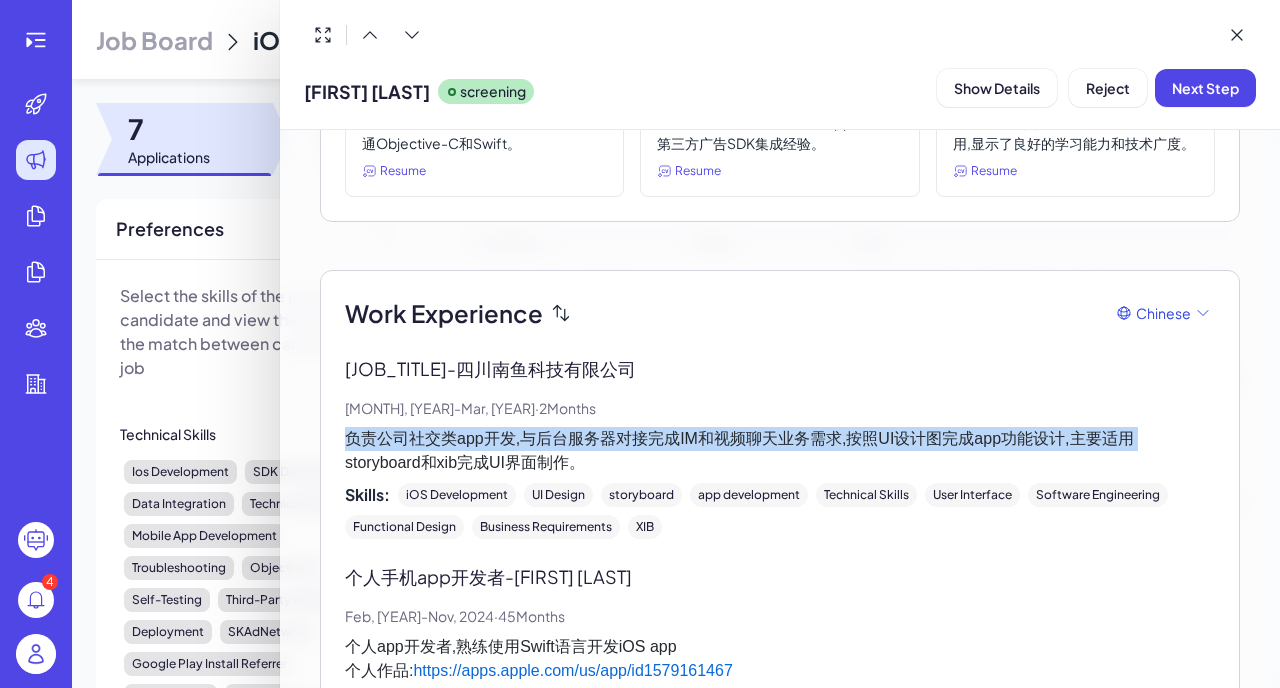 click on "负责公司社交类app开发,与后台服务器对接完成IM和视频聊天业务需求,按照UI设计图完成app功能设计,主要适用
storyboard和xib完成UI界面制作。" at bounding box center [780, 451] 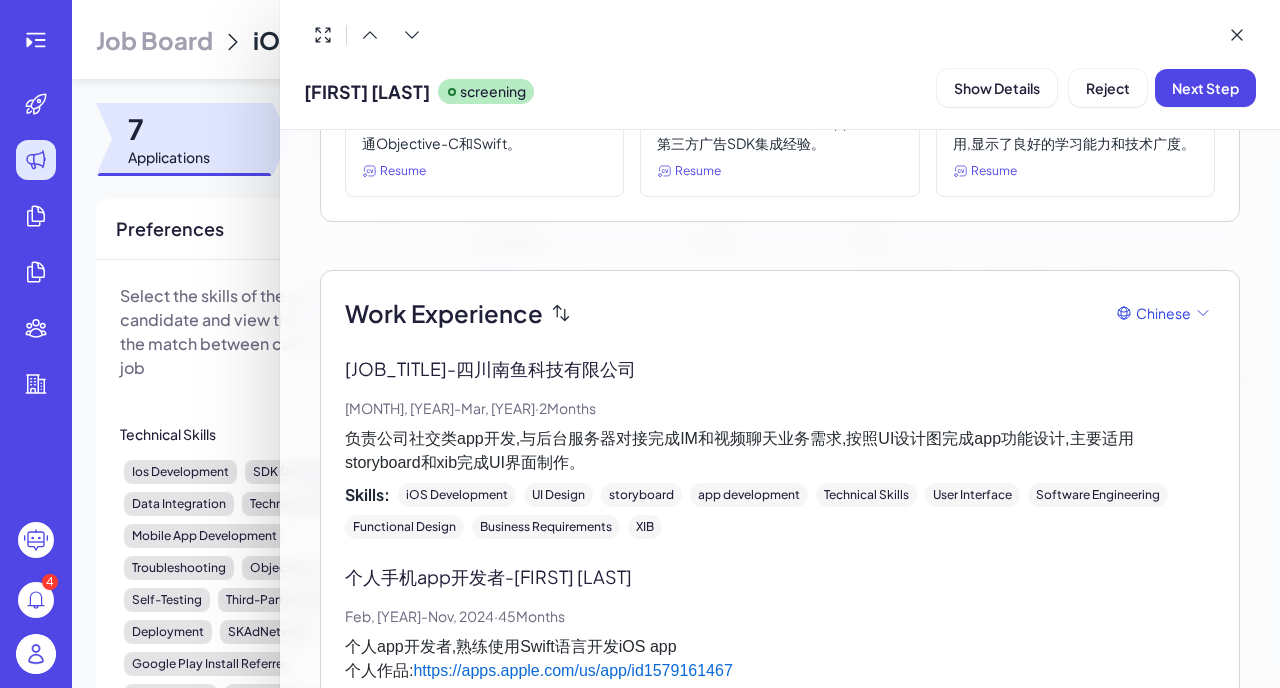 click on "负责公司社交类app开发,与后台服务器对接完成IM和视频聊天业务需求,按照UI设计图完成app功能设计,主要适用
storyboard和xib完成UI界面制作。" at bounding box center (780, 451) 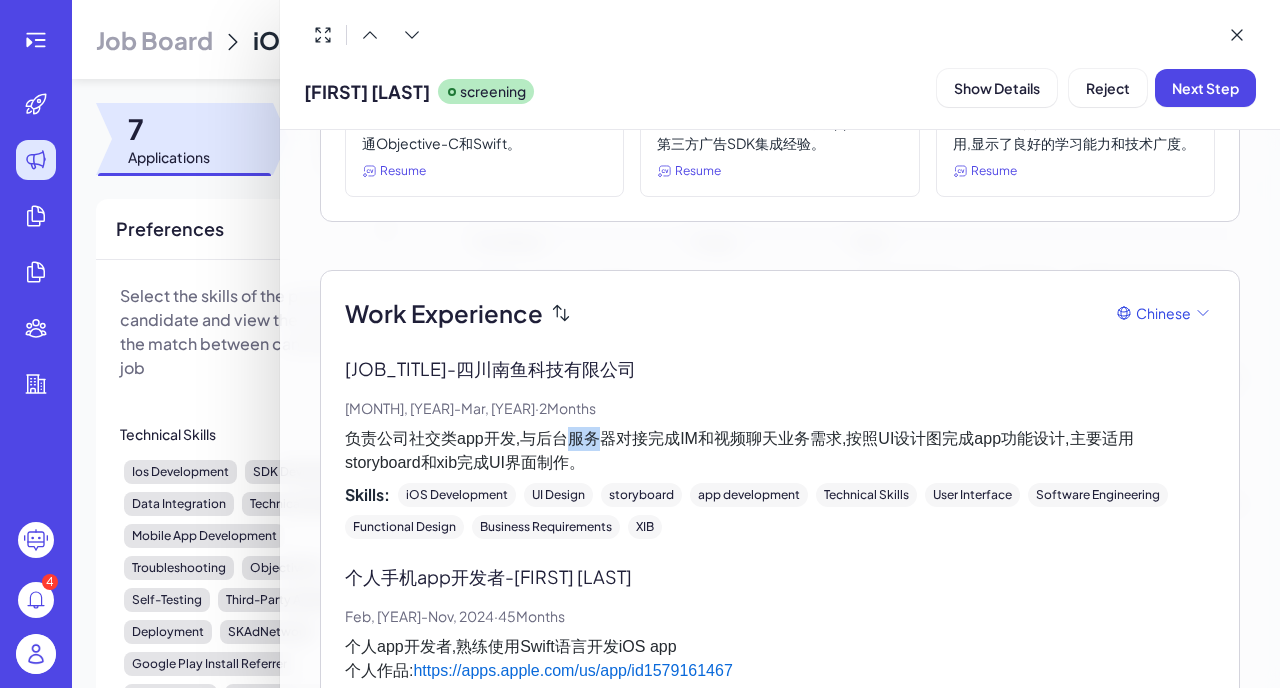 click on "负责公司社交类app开发,与后台服务器对接完成IM和视频聊天业务需求,按照UI设计图完成app功能设计,主要适用
storyboard和xib完成UI界面制作。" at bounding box center (780, 451) 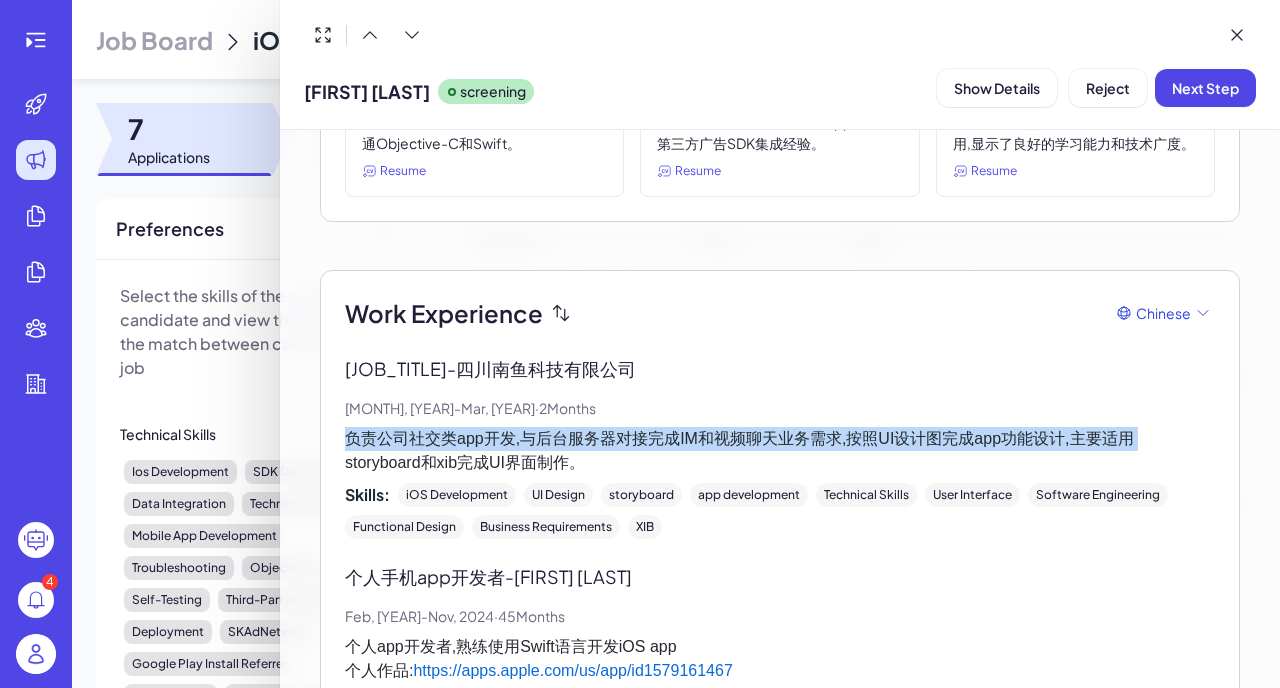 click on "负责公司社交类app开发,与后台服务器对接完成IM和视频聊天业务需求,按照UI设计图完成app功能设计,主要适用
storyboard和xib完成UI界面制作。" at bounding box center [780, 451] 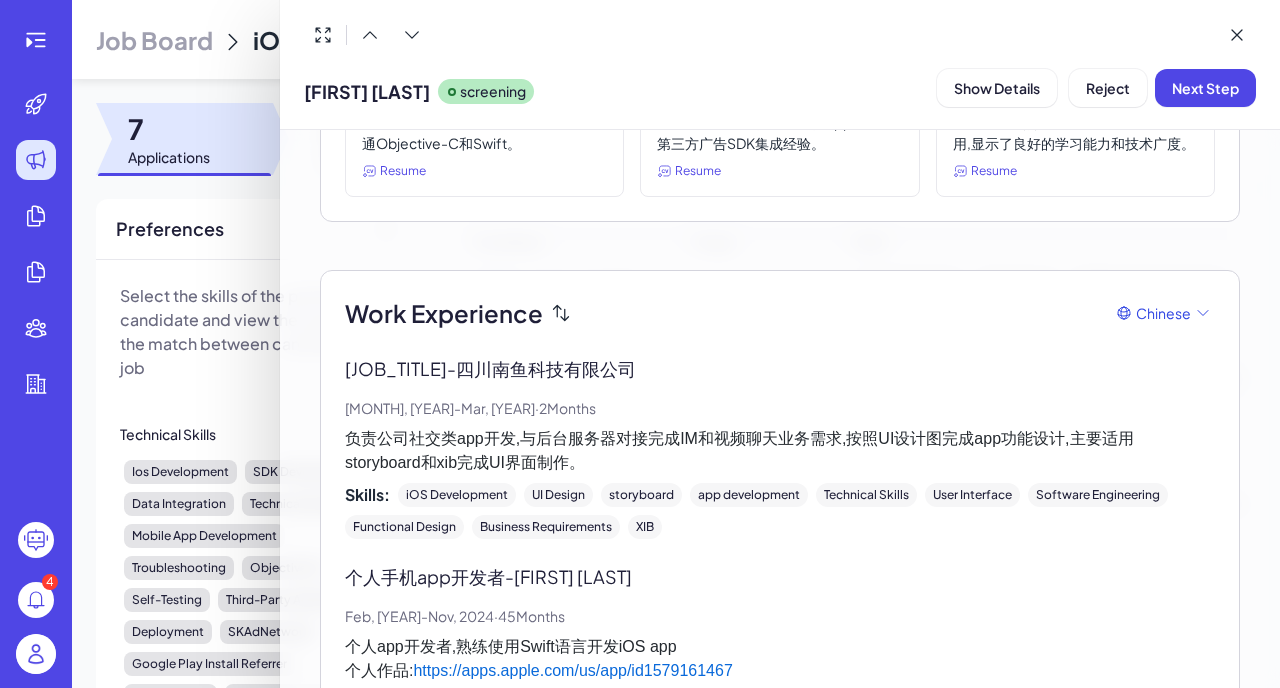 click on "负责公司社交类app开发,与后台服务器对接完成IM和视频聊天业务需求,按照UI设计图完成app功能设计,主要适用
storyboard和xib完成UI界面制作。" at bounding box center [780, 451] 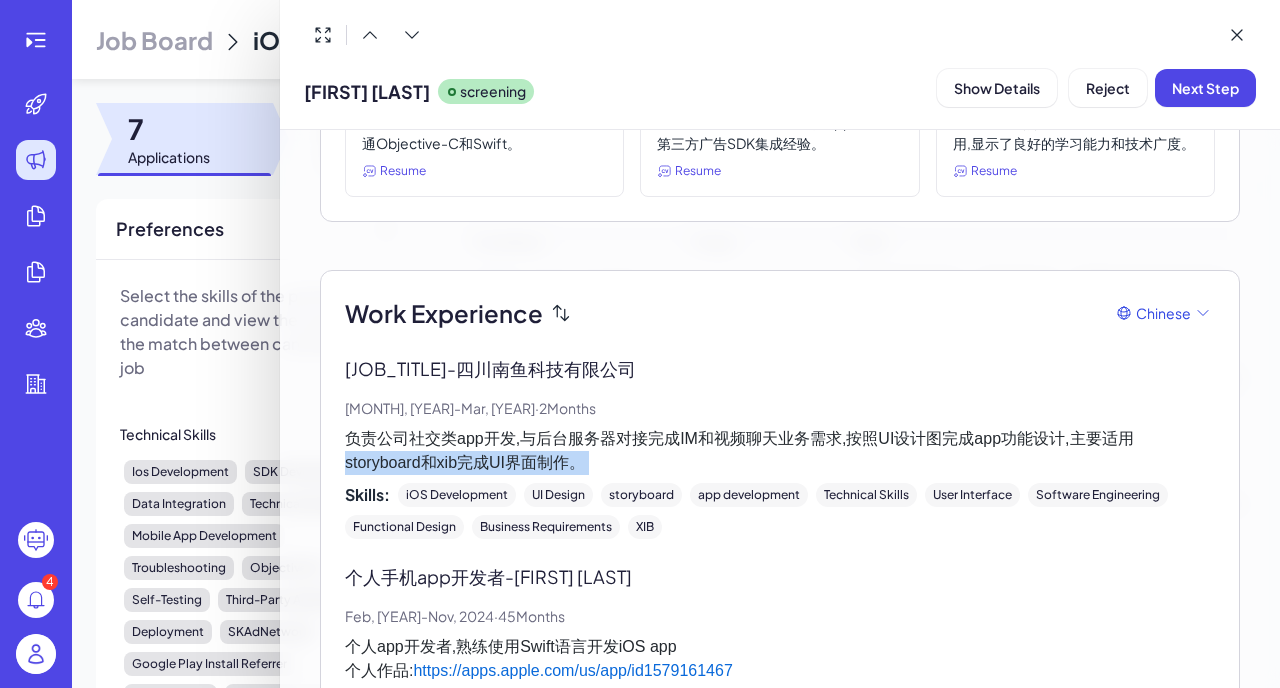 click on "负责公司社交类app开发,与后台服务器对接完成IM和视频聊天业务需求,按照UI设计图完成app功能设计,主要适用
storyboard和xib完成UI界面制作。" at bounding box center (780, 451) 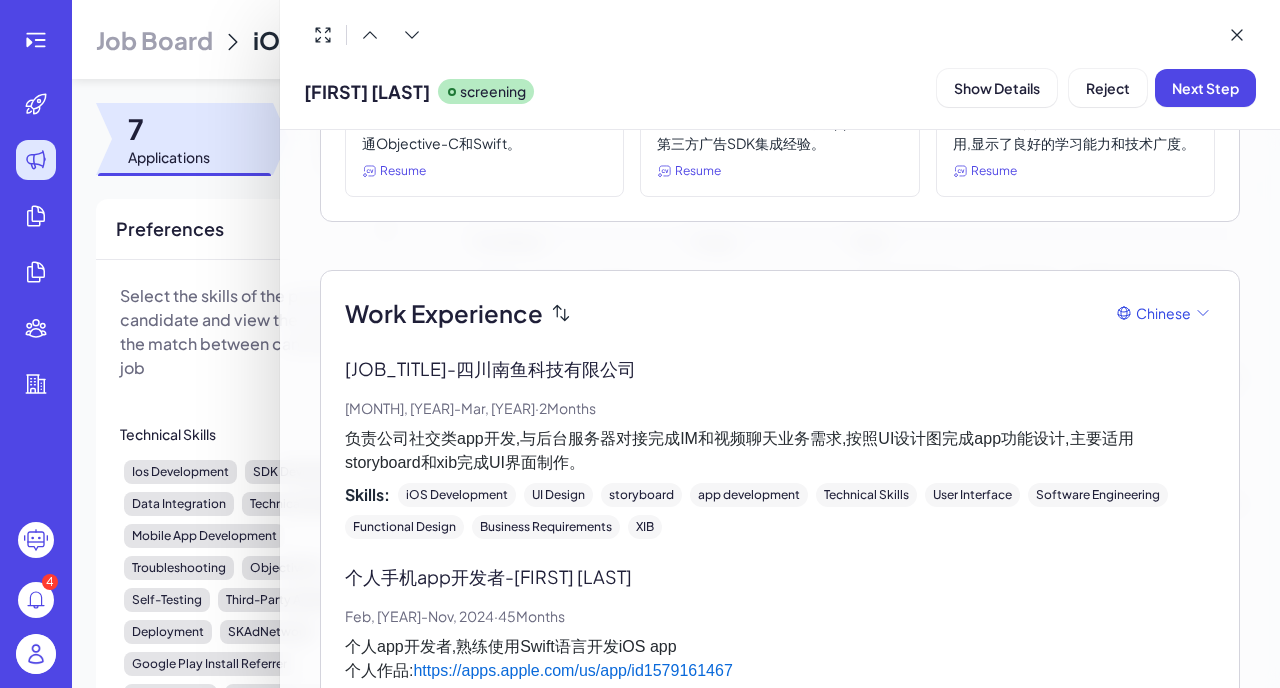 click on "负责公司社交类app开发,与后台服务器对接完成IM和视频聊天业务需求,按照UI设计图完成app功能设计,主要适用
storyboard和xib完成UI界面制作。" at bounding box center [780, 451] 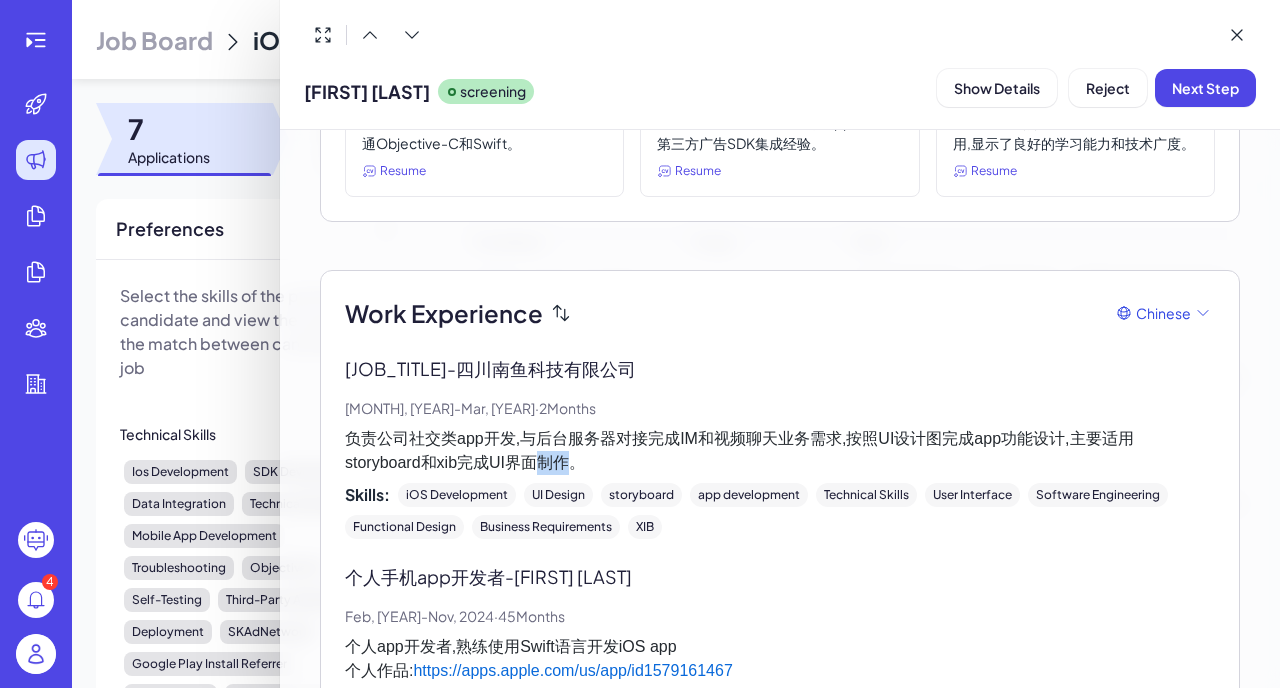 click on "负责公司社交类app开发,与后台服务器对接完成IM和视频聊天业务需求,按照UI设计图完成app功能设计,主要适用
storyboard和xib完成UI界面制作。" at bounding box center (780, 451) 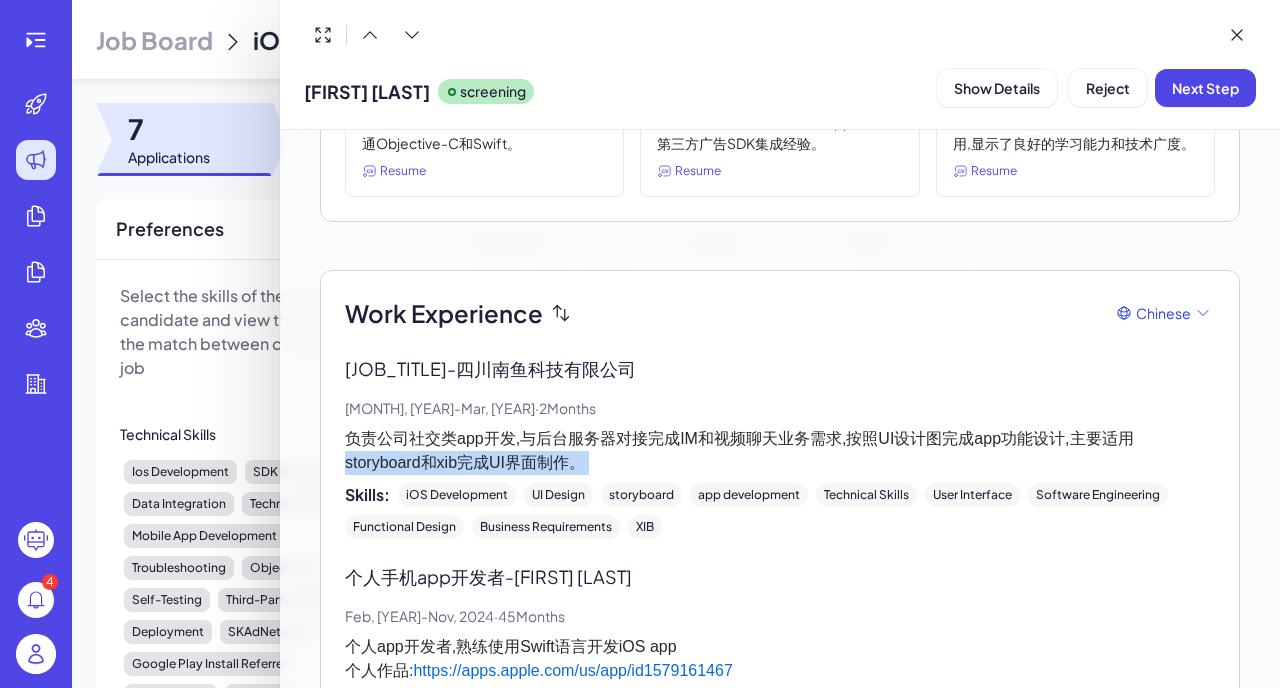 click on "负责公司社交类app开发,与后台服务器对接完成IM和视频聊天业务需求,按照UI设计图完成app功能设计,主要适用
storyboard和xib完成UI界面制作。" at bounding box center (780, 451) 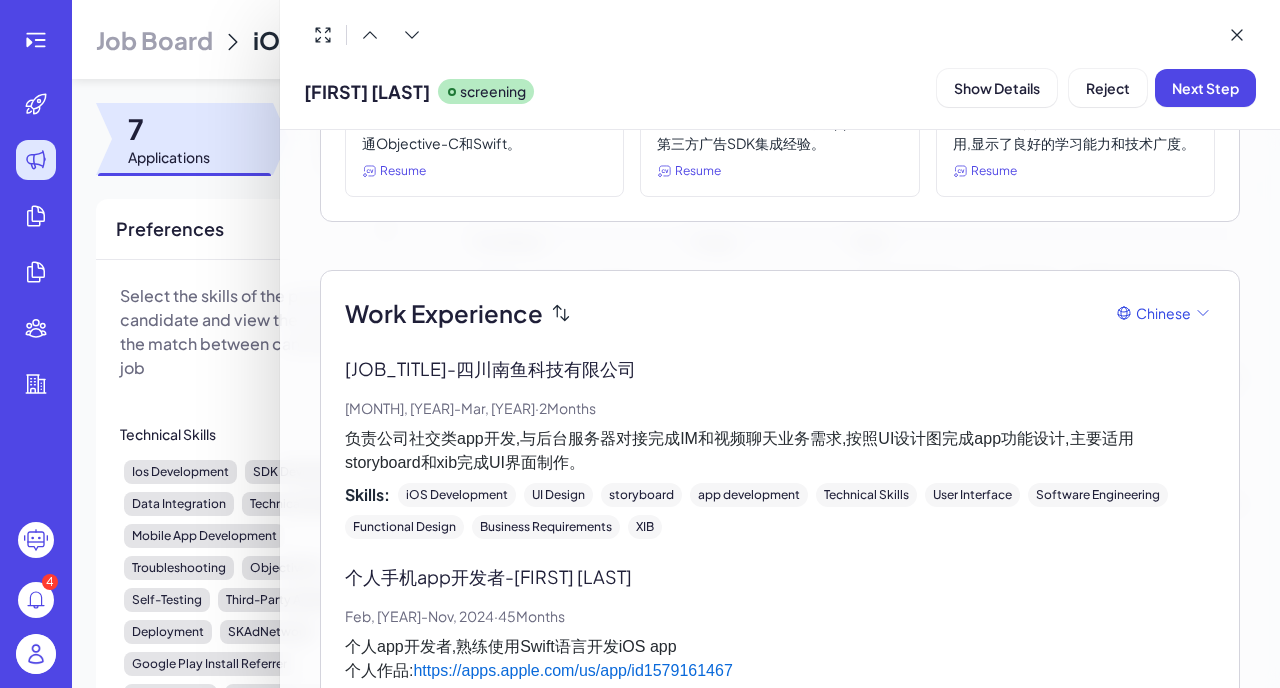 click on "负责公司社交类app开发,与后台服务器对接完成IM和视频聊天业务需求,按照UI设计图完成app功能设计,主要适用
storyboard和xib完成UI界面制作。" at bounding box center [780, 451] 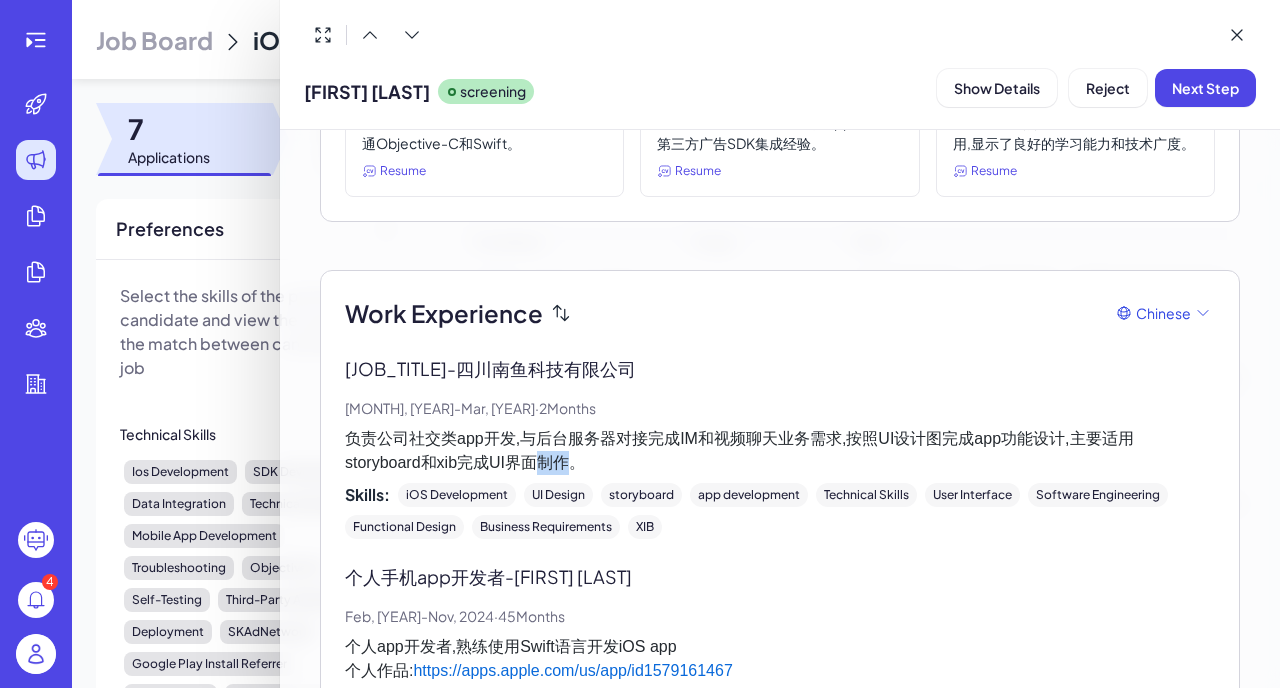 click on "负责公司社交类app开发,与后台服务器对接完成IM和视频聊天业务需求,按照UI设计图完成app功能设计,主要适用
storyboard和xib完成UI界面制作。" at bounding box center [780, 451] 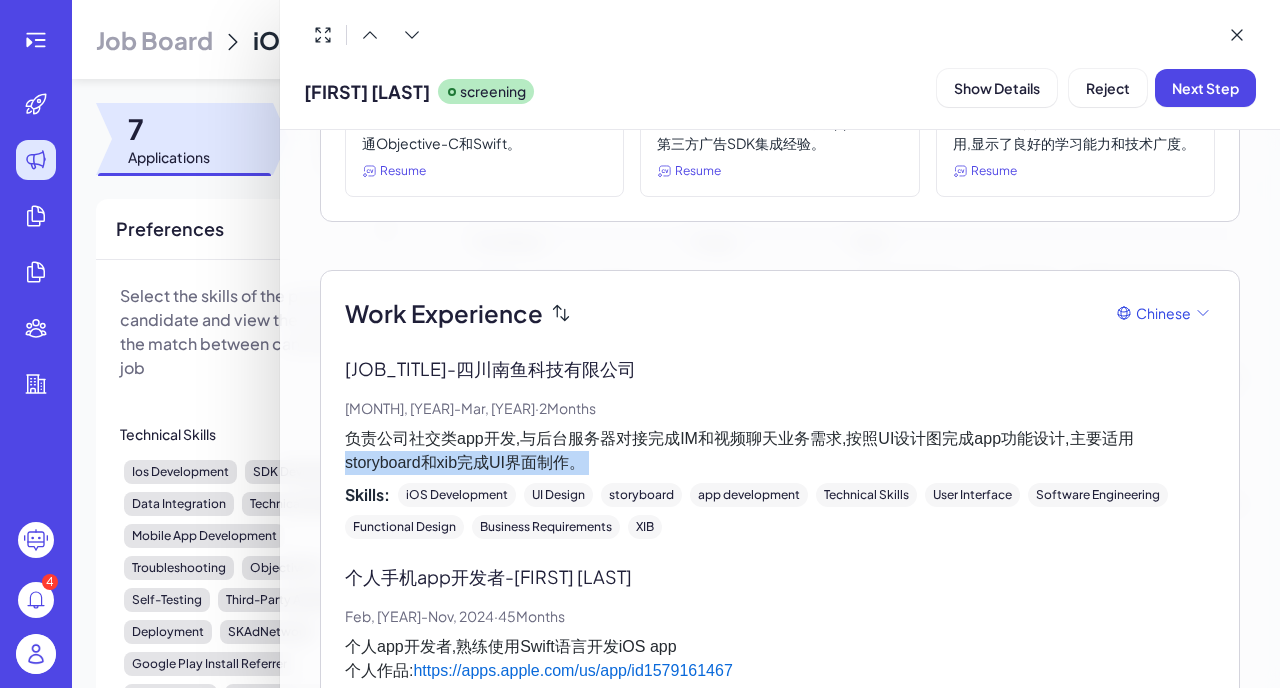 click on "负责公司社交类app开发,与后台服务器对接完成IM和视频聊天业务需求,按照UI设计图完成app功能设计,主要适用
storyboard和xib完成UI界面制作。" at bounding box center [780, 451] 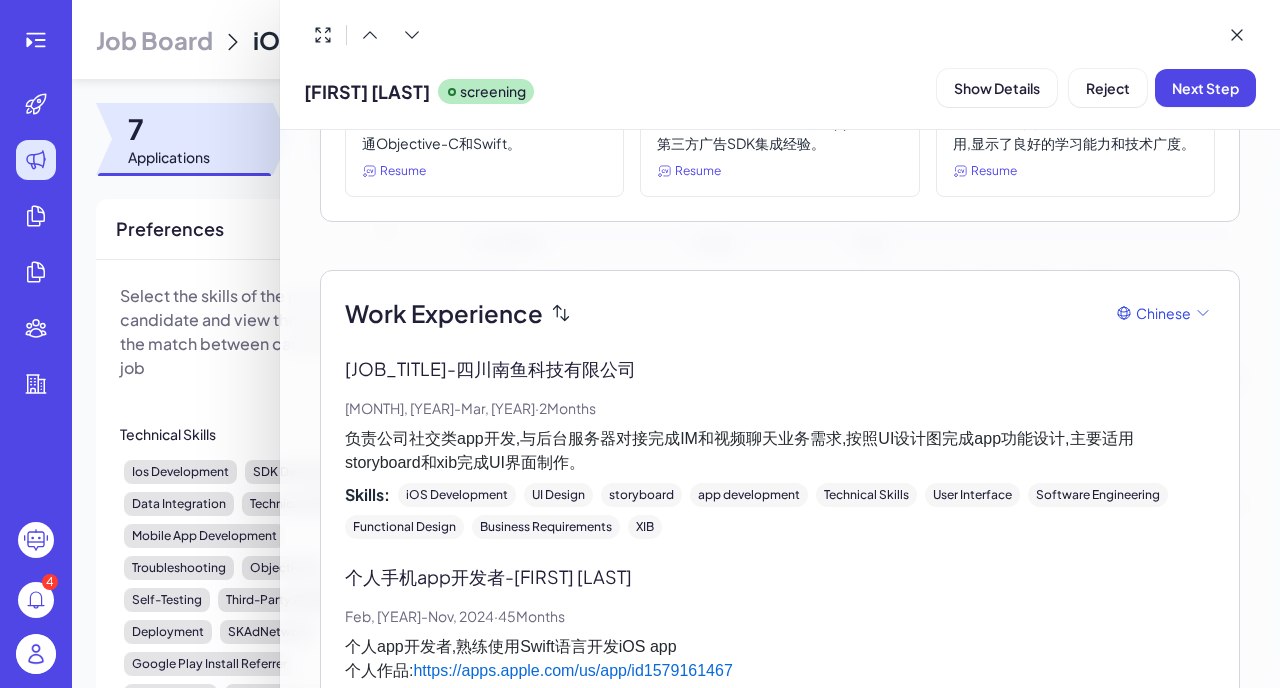 click on "负责公司社交类app开发,与后台服务器对接完成IM和视频聊天业务需求,按照UI设计图完成app功能设计,主要适用
storyboard和xib完成UI界面制作。" at bounding box center (780, 451) 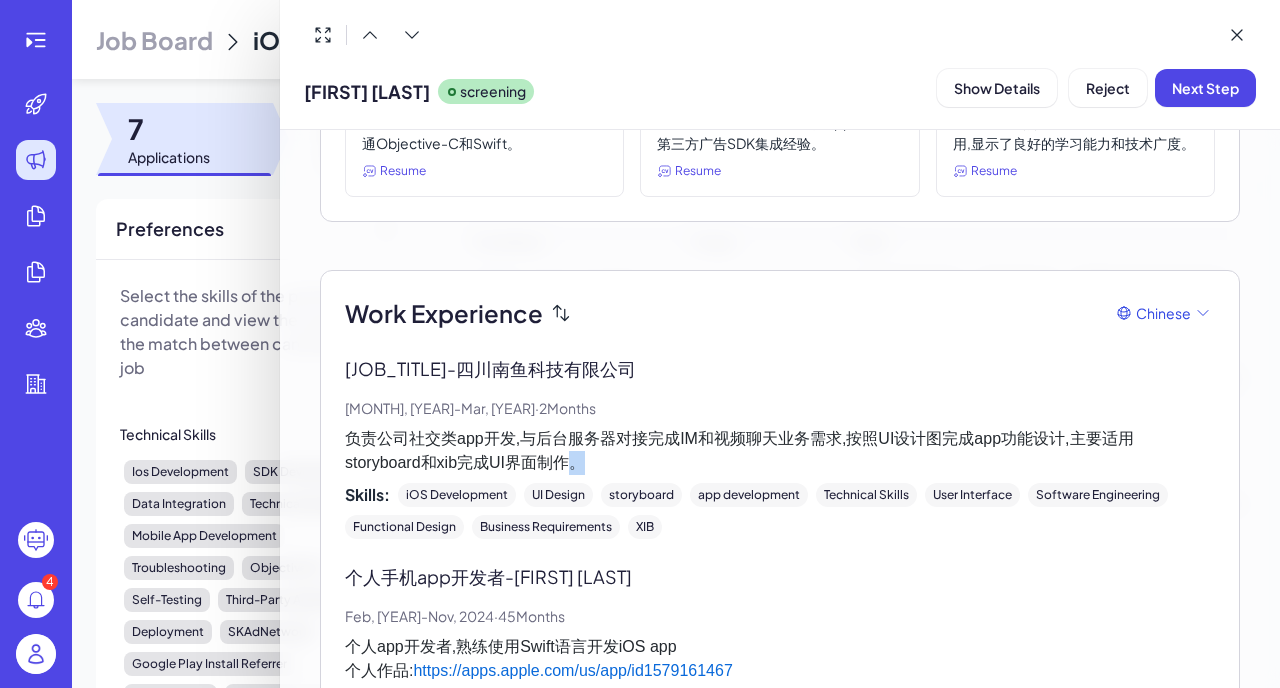 click on "负责公司社交类app开发,与后台服务器对接完成IM和视频聊天业务需求,按照UI设计图完成app功能设计,主要适用
storyboard和xib完成UI界面制作。" at bounding box center (780, 451) 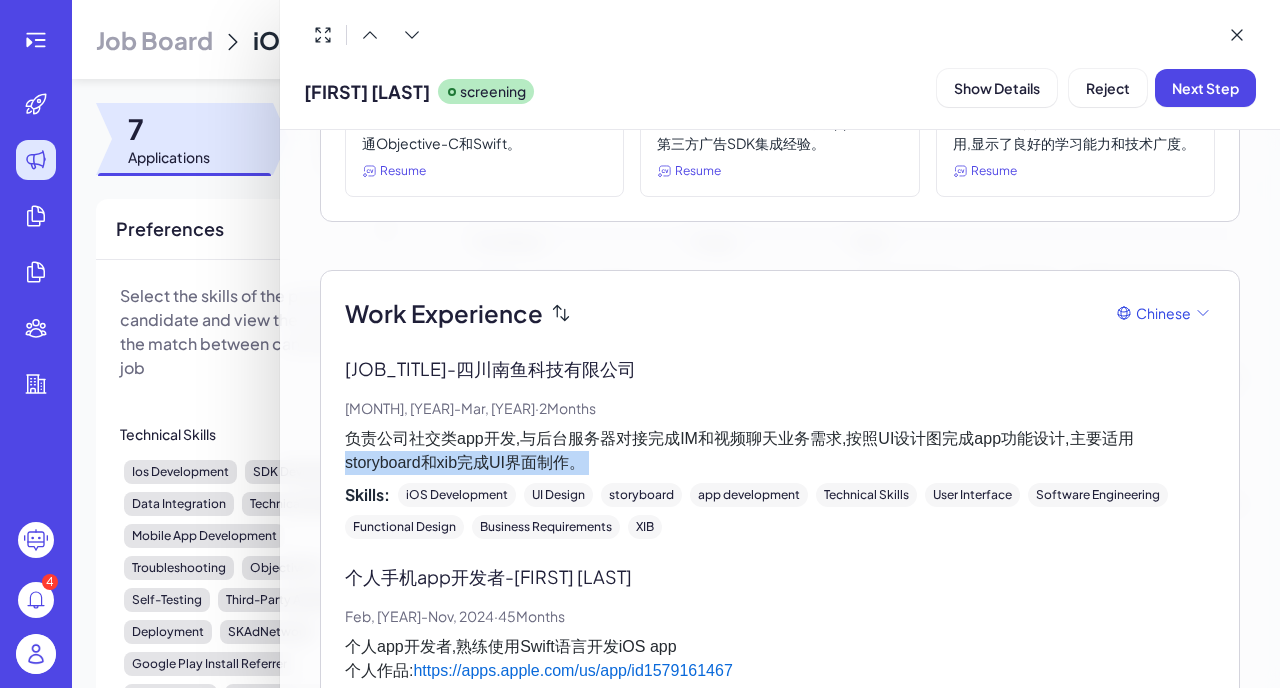 click on "负责公司社交类app开发,与后台服务器对接完成IM和视频聊天业务需求,按照UI设计图完成app功能设计,主要适用
storyboard和xib完成UI界面制作。" at bounding box center [780, 451] 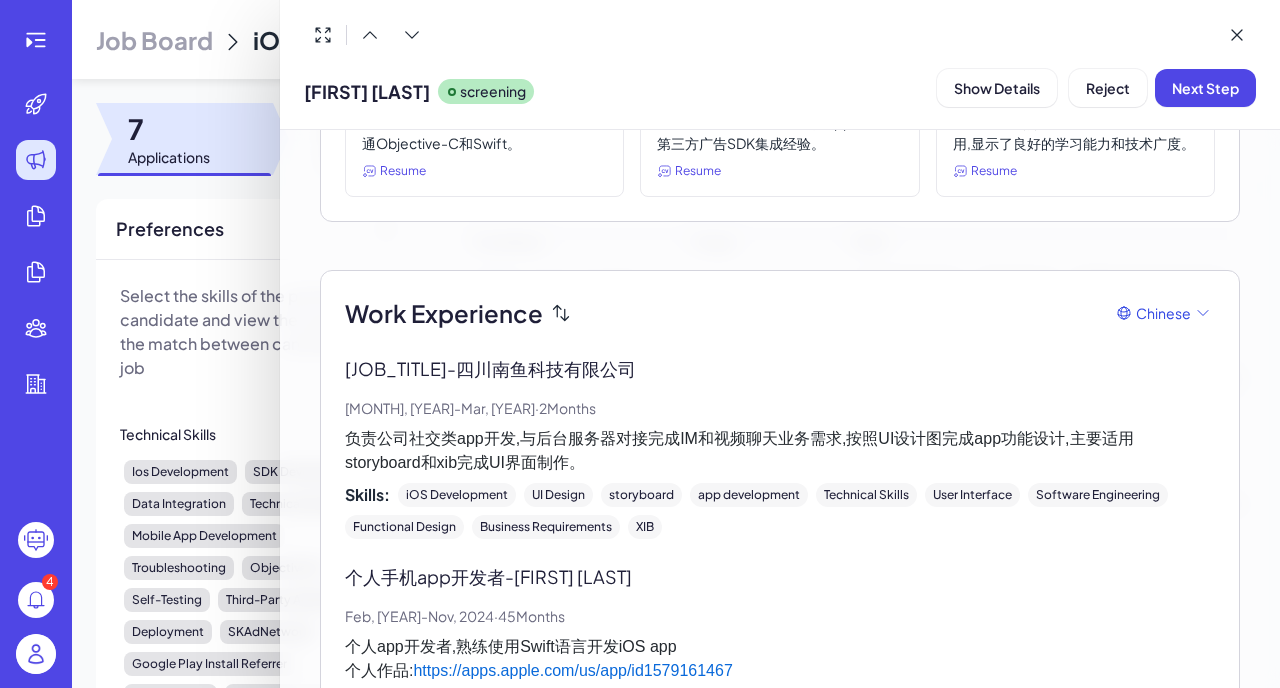 click on "负责公司社交类app开发,与后台服务器对接完成IM和视频聊天业务需求,按照UI设计图完成app功能设计,主要适用
storyboard和xib完成UI界面制作。" at bounding box center [780, 451] 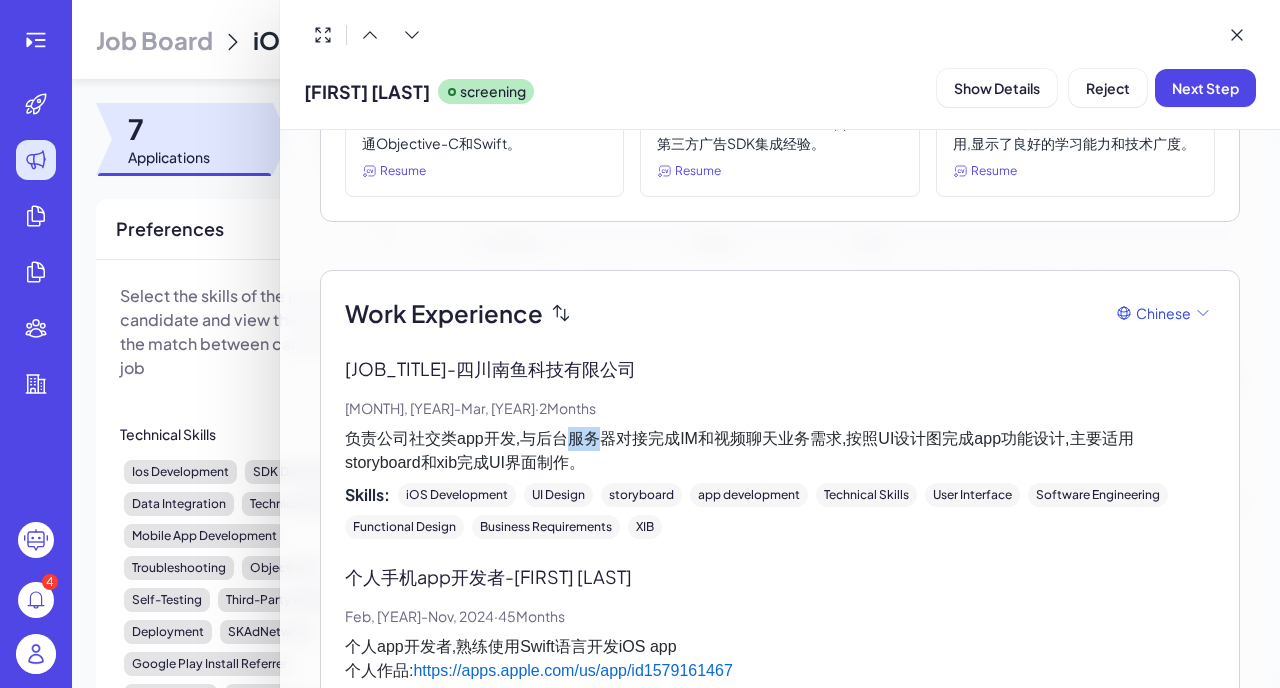click on "负责公司社交类app开发,与后台服务器对接完成IM和视频聊天业务需求,按照UI设计图完成app功能设计,主要适用
storyboard和xib完成UI界面制作。" at bounding box center (780, 451) 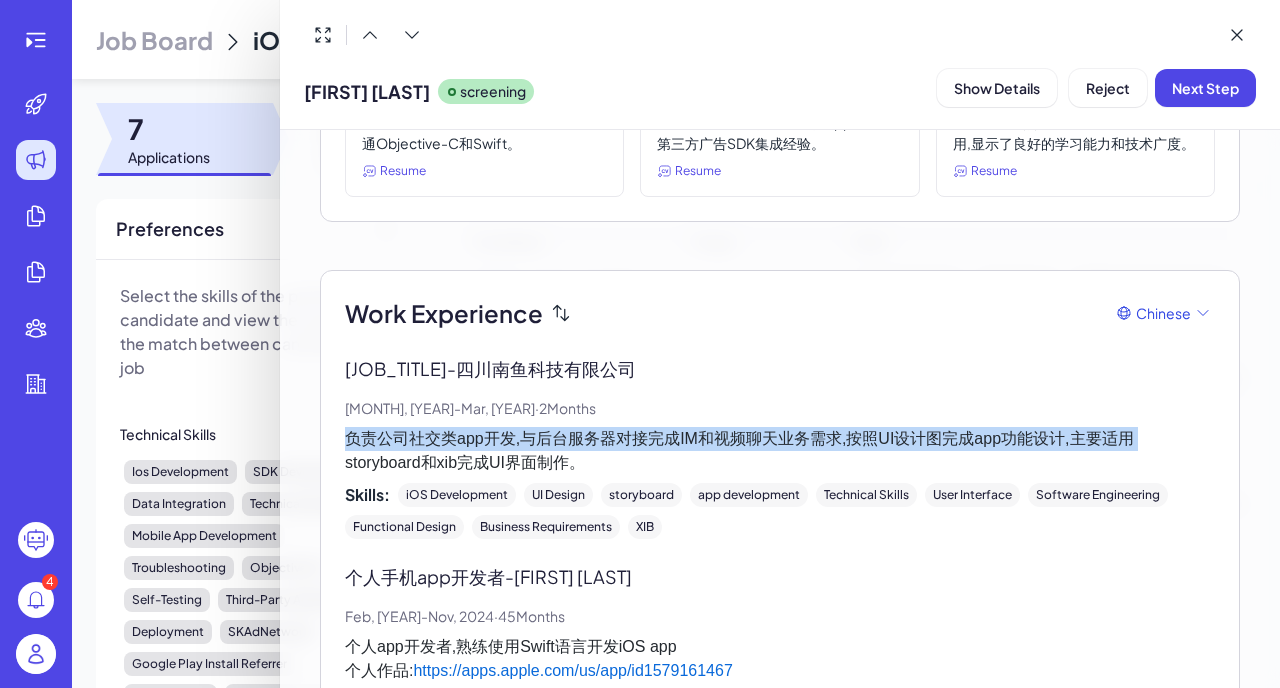 click on "负责公司社交类app开发,与后台服务器对接完成IM和视频聊天业务需求,按照UI设计图完成app功能设计,主要适用
storyboard和xib完成UI界面制作。" at bounding box center (780, 451) 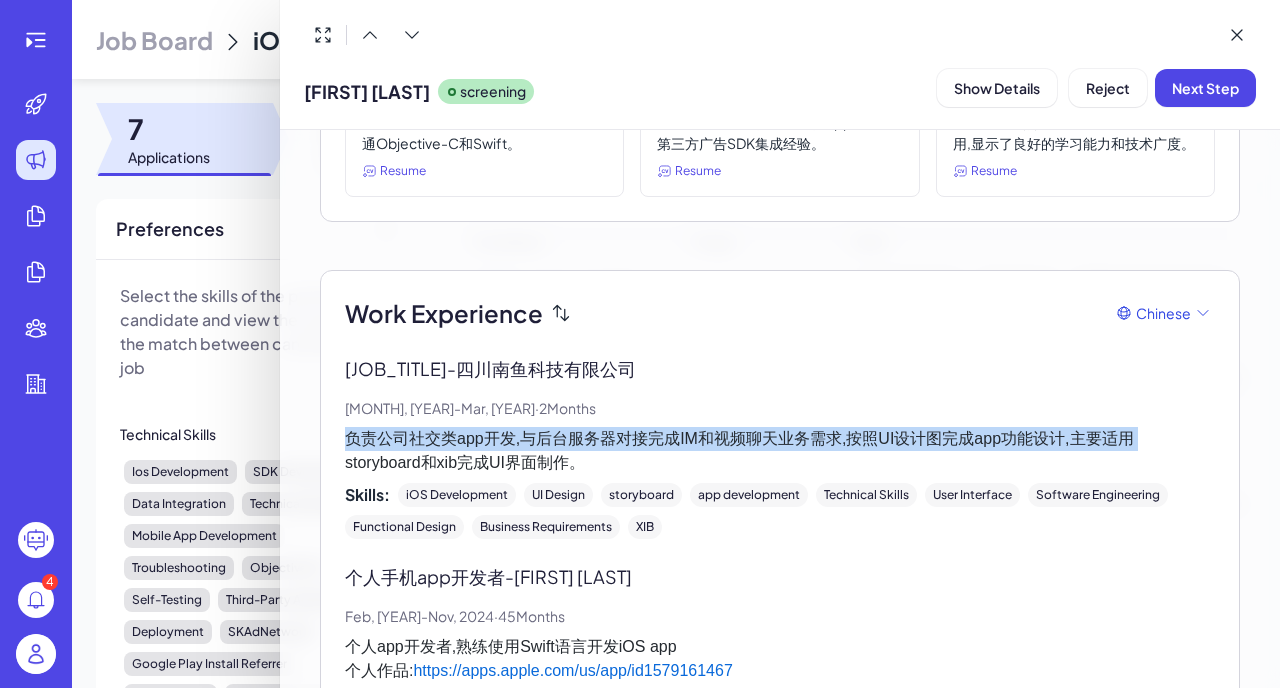 click on "iOS开发工程师  -  四川南鱼科技有限公司" at bounding box center [780, 368] 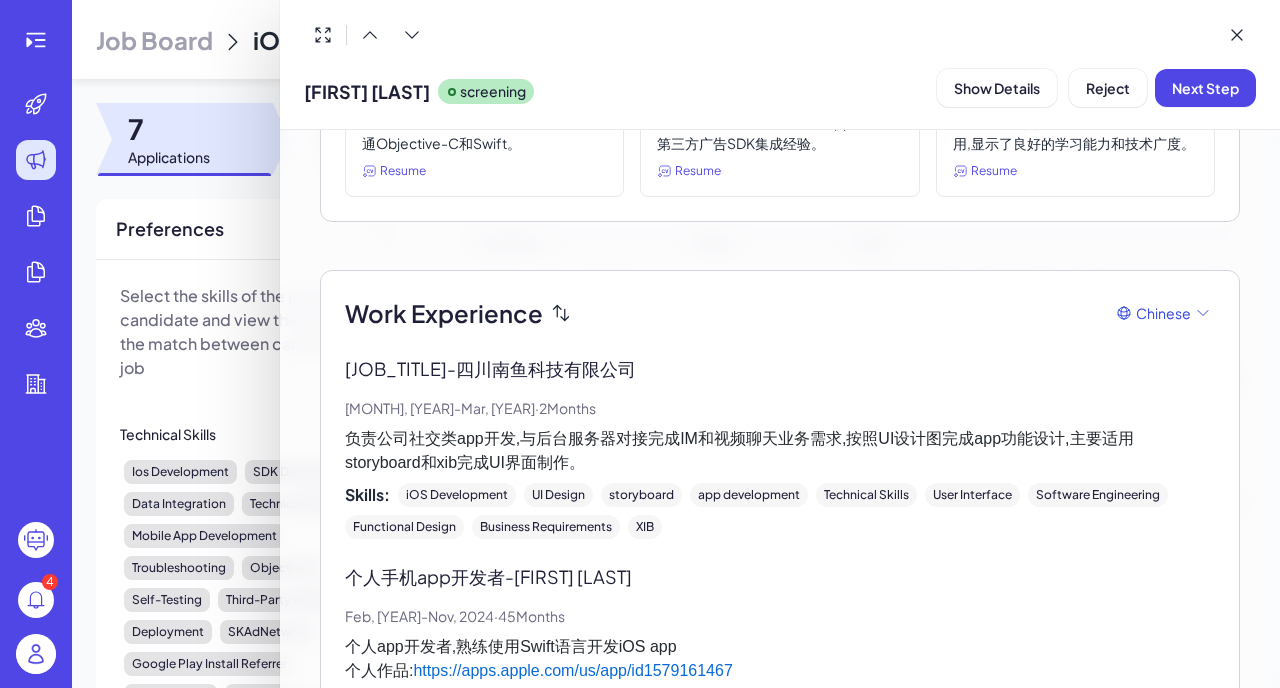 click on "iOS开发工程师  -  四川南鱼科技有限公司" at bounding box center (780, 368) 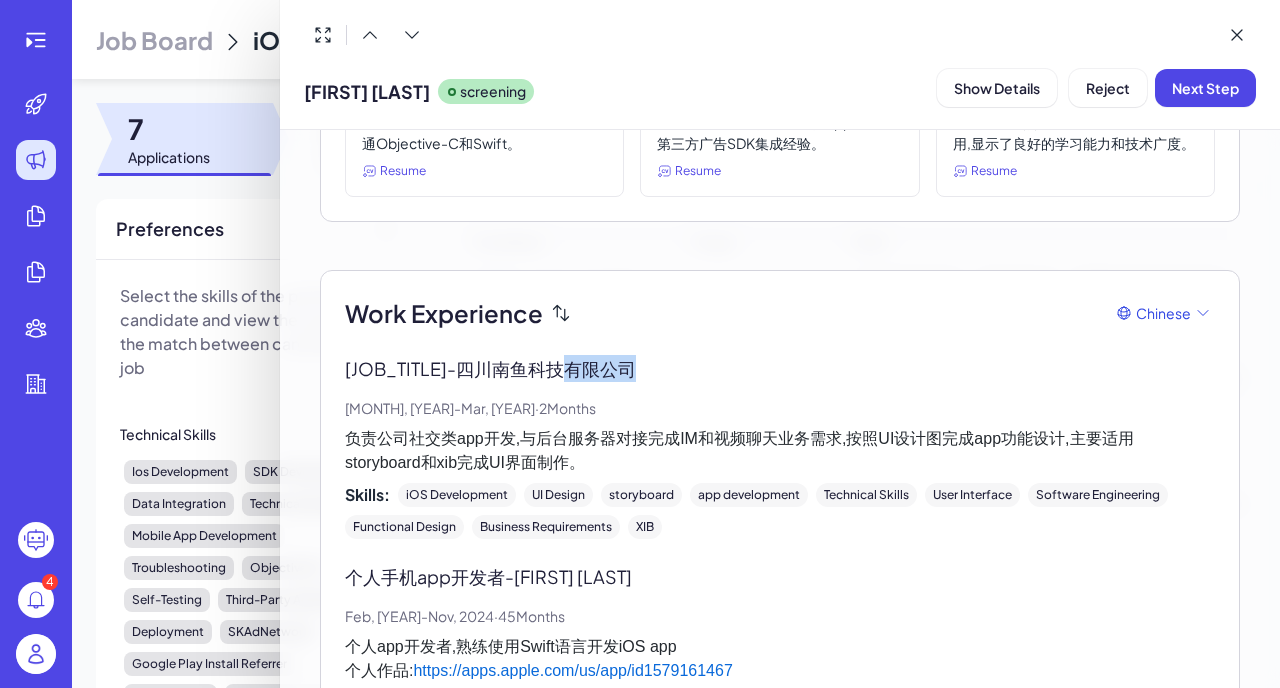 click on "iOS开发工程师  -  四川南鱼科技有限公司" at bounding box center (780, 368) 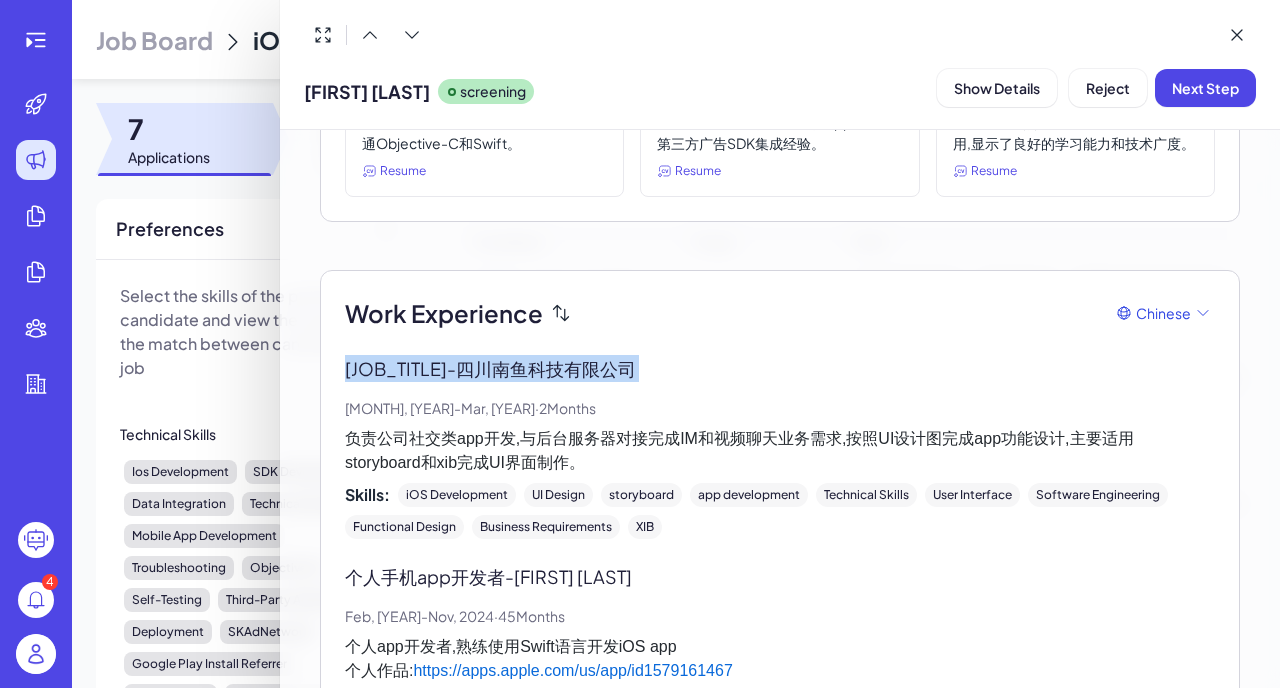 click on "iOS开发工程师  -  四川南鱼科技有限公司" at bounding box center [780, 368] 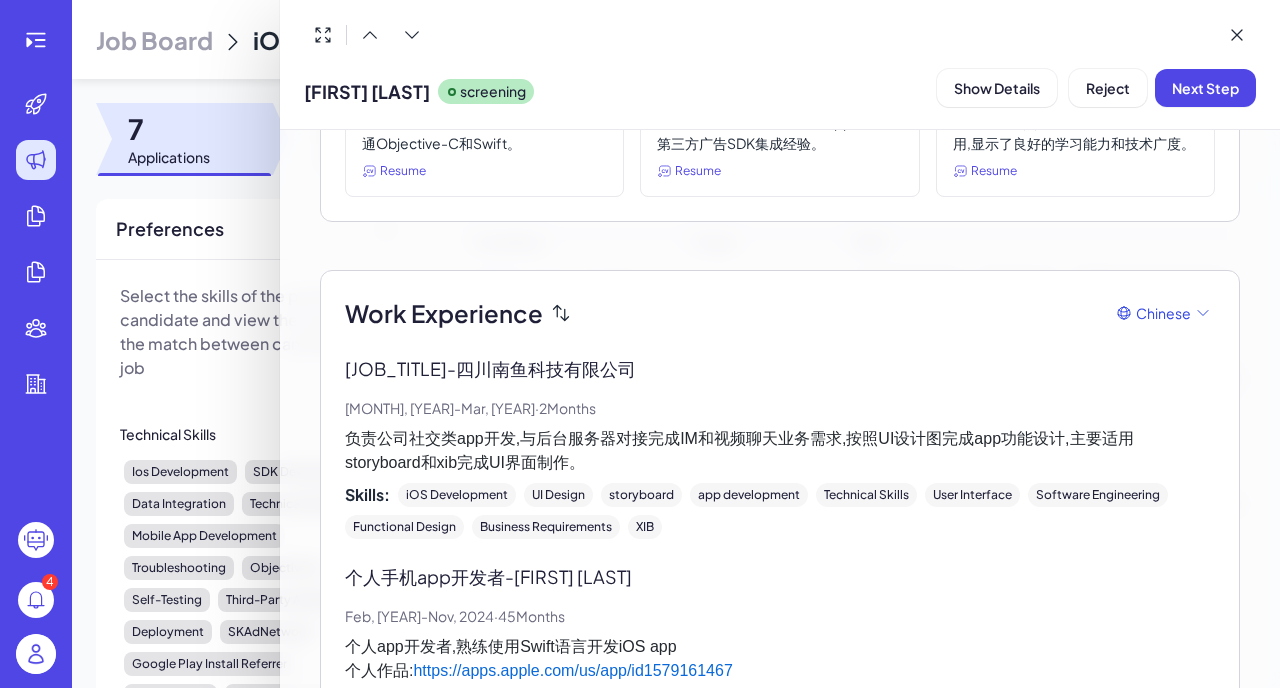 click on "iOS开发工程师  -  四川南鱼科技有限公司" at bounding box center [780, 368] 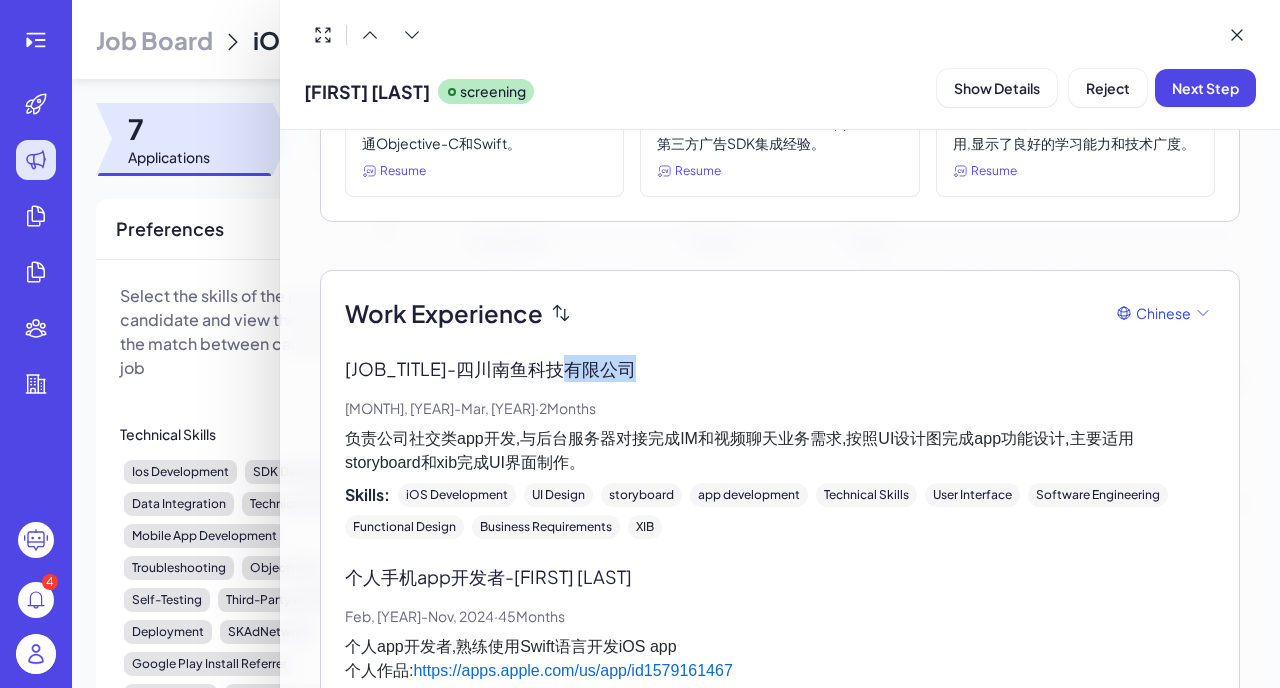 click on "iOS开发工程师  -  四川南鱼科技有限公司" at bounding box center (780, 368) 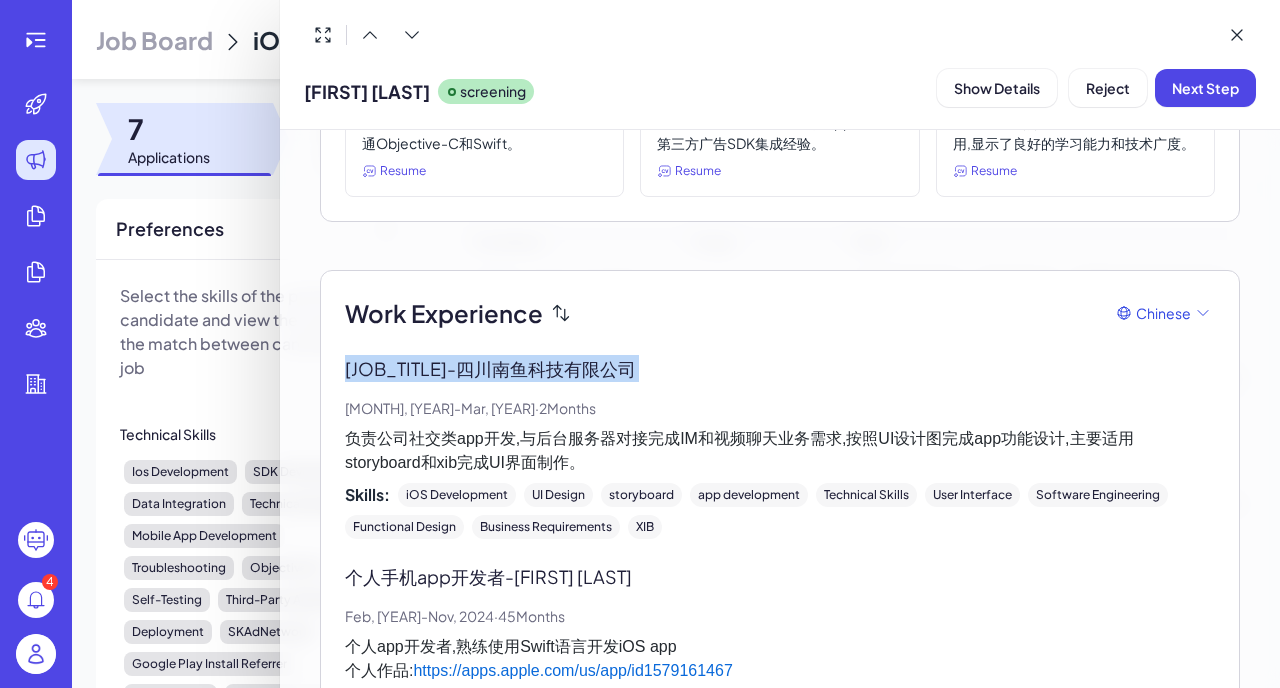 click on "iOS开发工程师  -  四川南鱼科技有限公司" at bounding box center (780, 368) 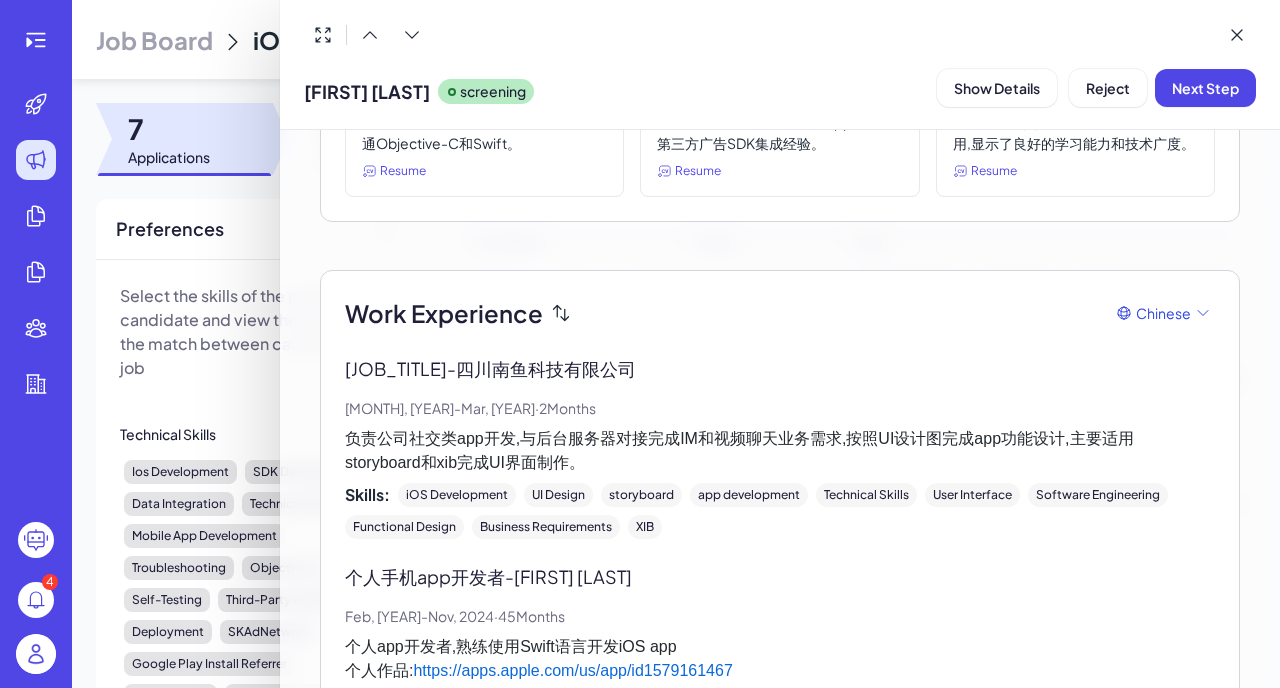 click on "iOS开发工程师  -  四川南鱼科技有限公司" at bounding box center (780, 368) 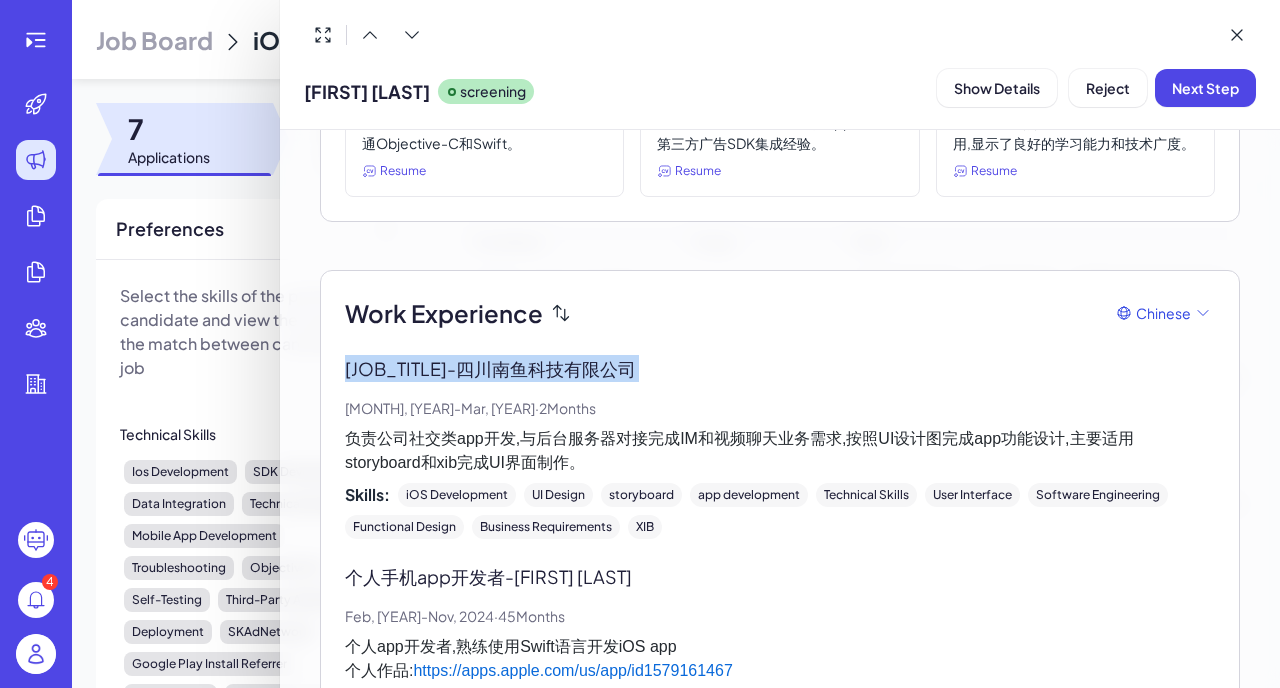 click on "iOS开发工程师  -  四川南鱼科技有限公司" at bounding box center [780, 368] 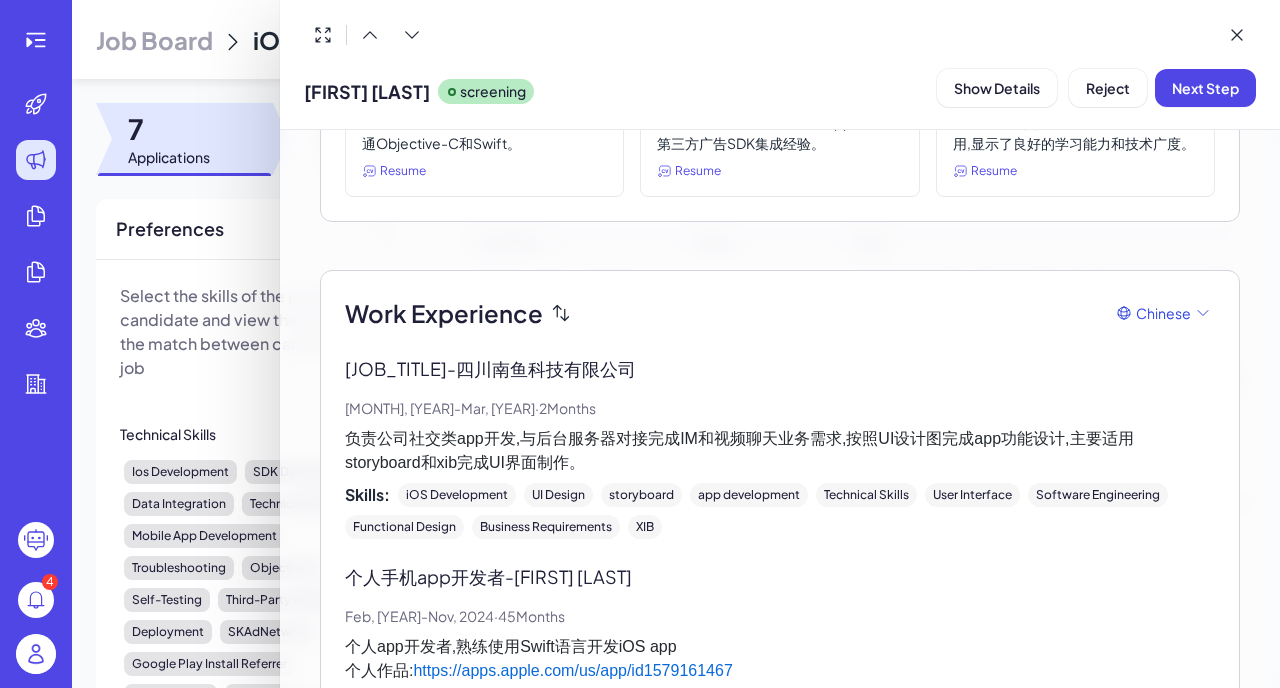 click on "iOS开发工程师  -  四川南鱼科技有限公司" at bounding box center [780, 368] 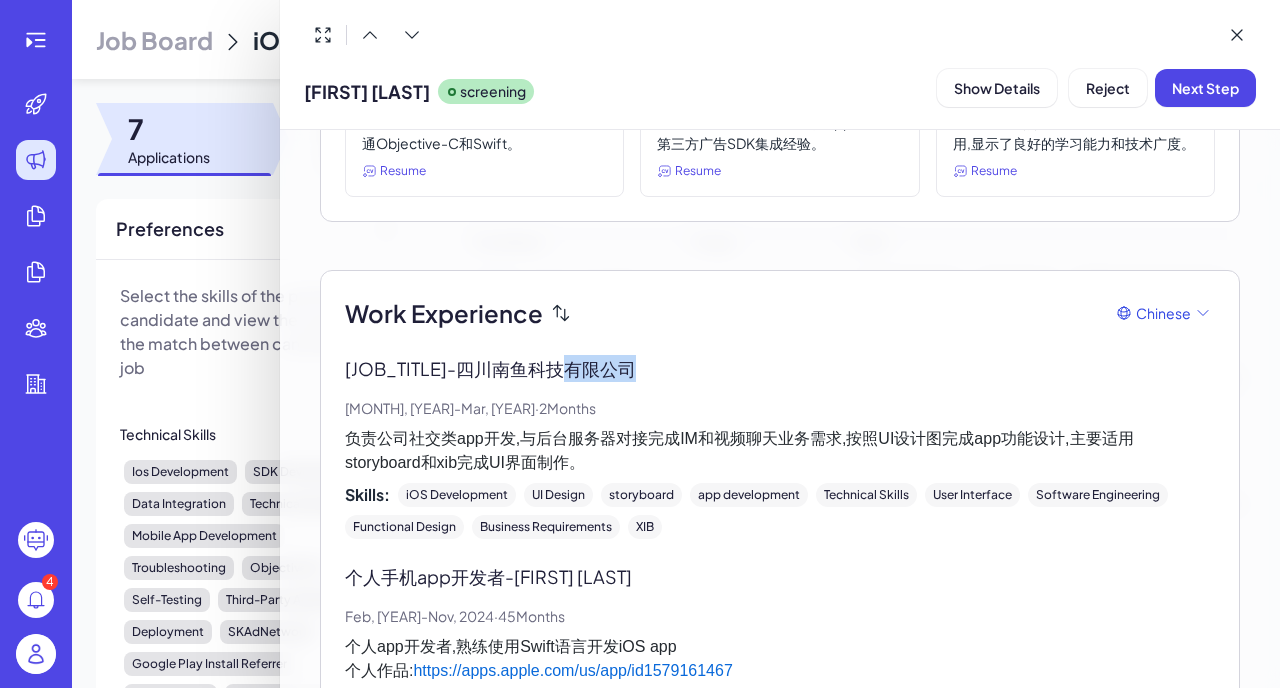 click on "iOS开发工程师  -  四川南鱼科技有限公司" at bounding box center [780, 368] 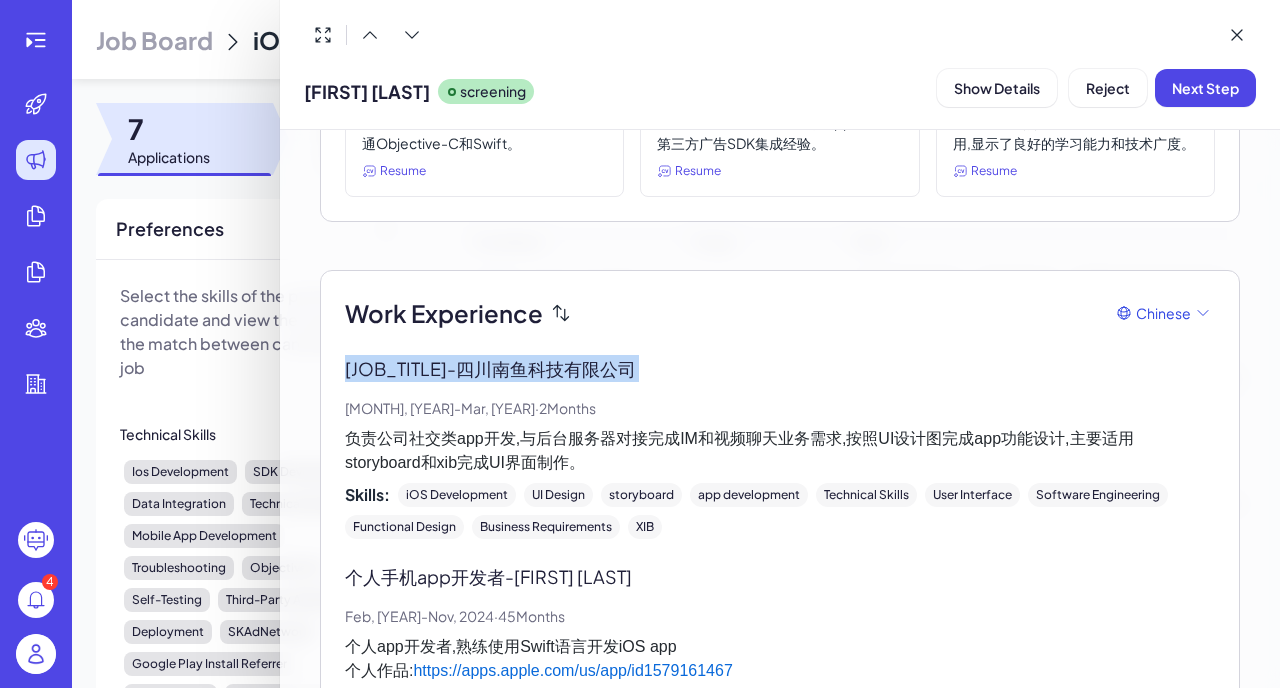 click on "iOS开发工程师  -  四川南鱼科技有限公司 [MONTH], [YEAR]  -  [MONTH] [YEAR]  ·  2  Months 负责公司社交类app开发,与后台服务器对接完成IM和视频聊天业务需求,按照UI设计图完成app功能设计,主要适用
storyboard和xib完成UI界面制作。 Skills: iOS Development UI Design storyboard app development Technical Skills User Interface Software Engineering Functional Design Business Requirements XIB" at bounding box center (780, 447) 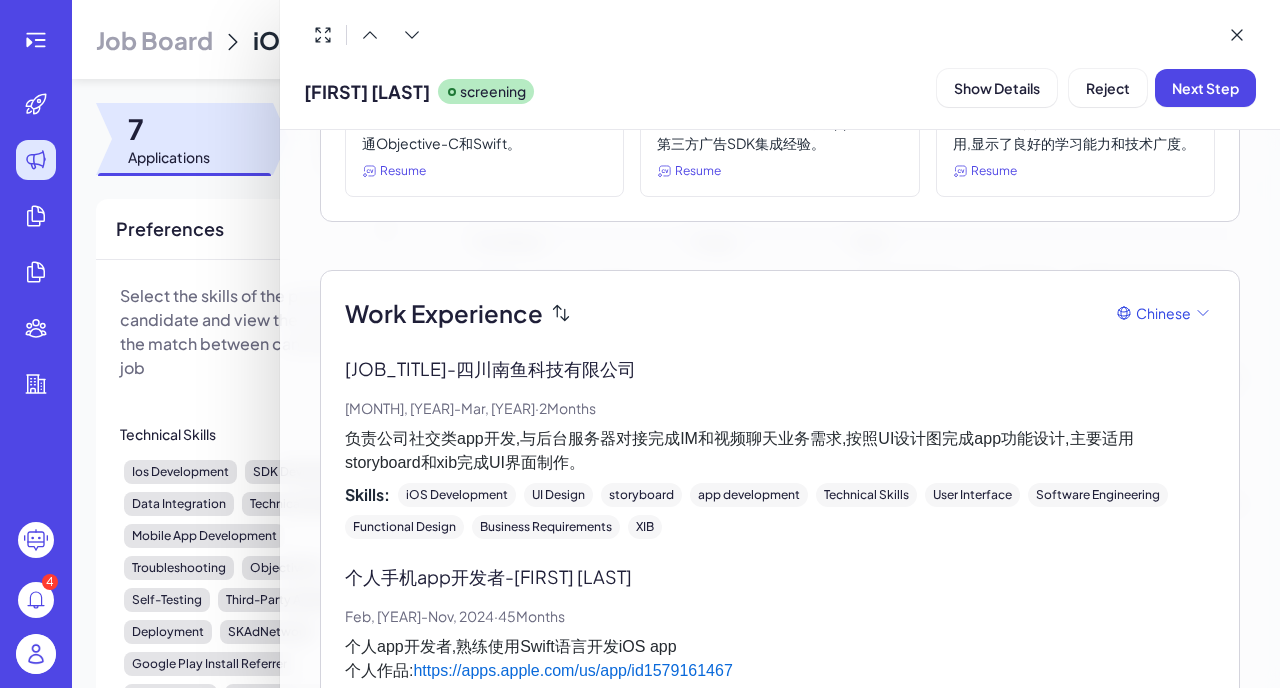 click on "iOS开发工程师  -  四川南鱼科技有限公司 [MONTH], [YEAR]  -  [MONTH] [YEAR]  ·  2  Months 负责公司社交类app开发,与后台服务器对接完成IM和视频聊天业务需求,按照UI设计图完成app功能设计,主要适用
storyboard和xib完成UI界面制作。 Skills: iOS Development UI Design storyboard app development Technical Skills User Interface Software Engineering Functional Design Business Requirements XIB" at bounding box center (780, 447) 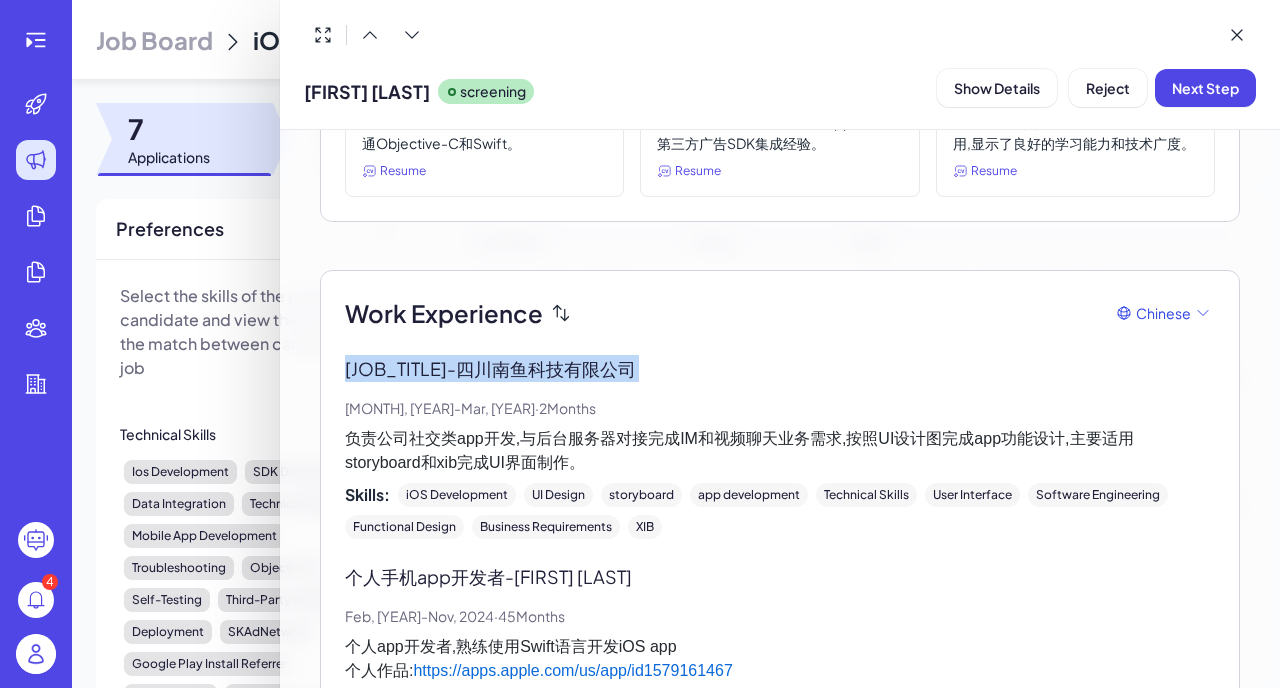 click on "iOS开发工程师  -  四川南鱼科技有限公司" at bounding box center [780, 368] 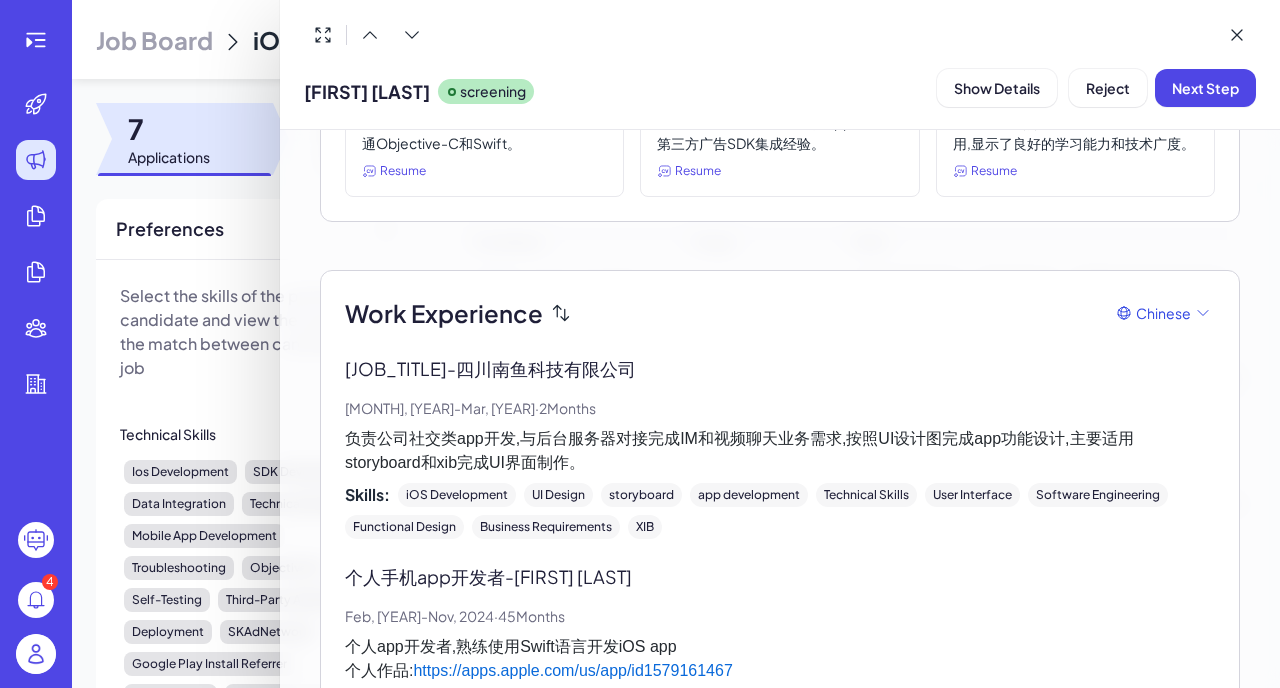 click on "iOS开发工程师  -  四川南鱼科技有限公司" at bounding box center [780, 368] 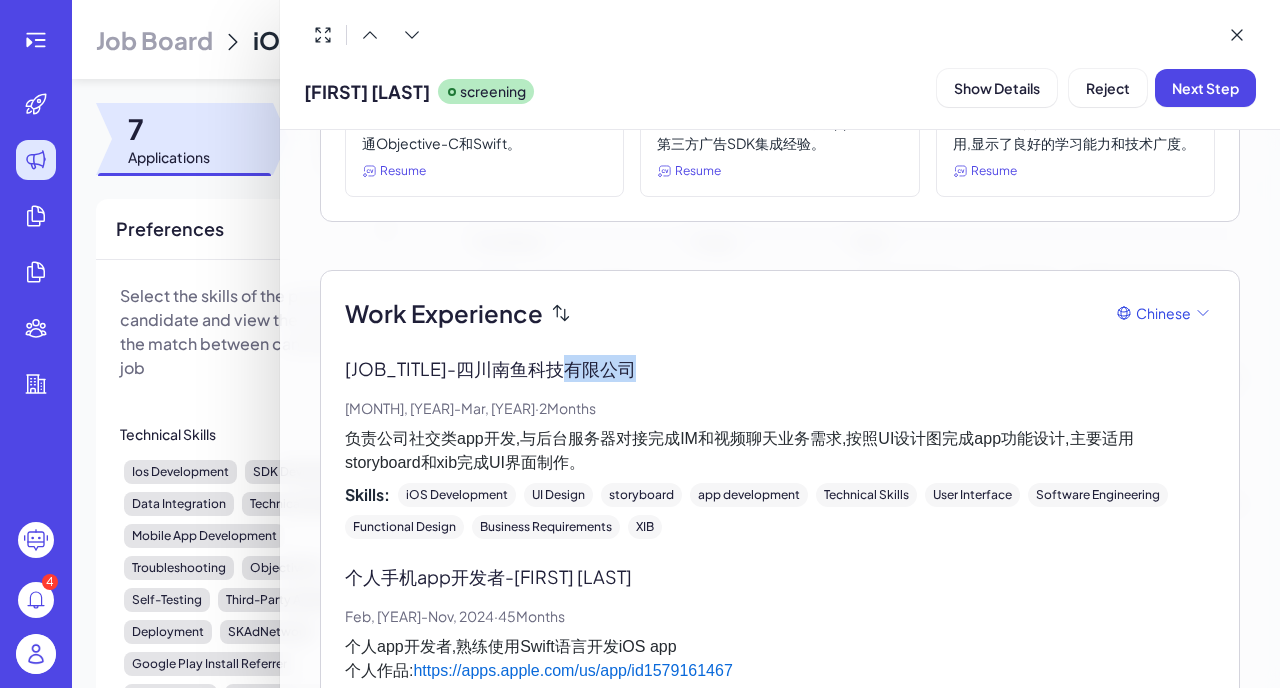 click on "iOS开发工程师  -  四川南鱼科技有限公司" at bounding box center (780, 368) 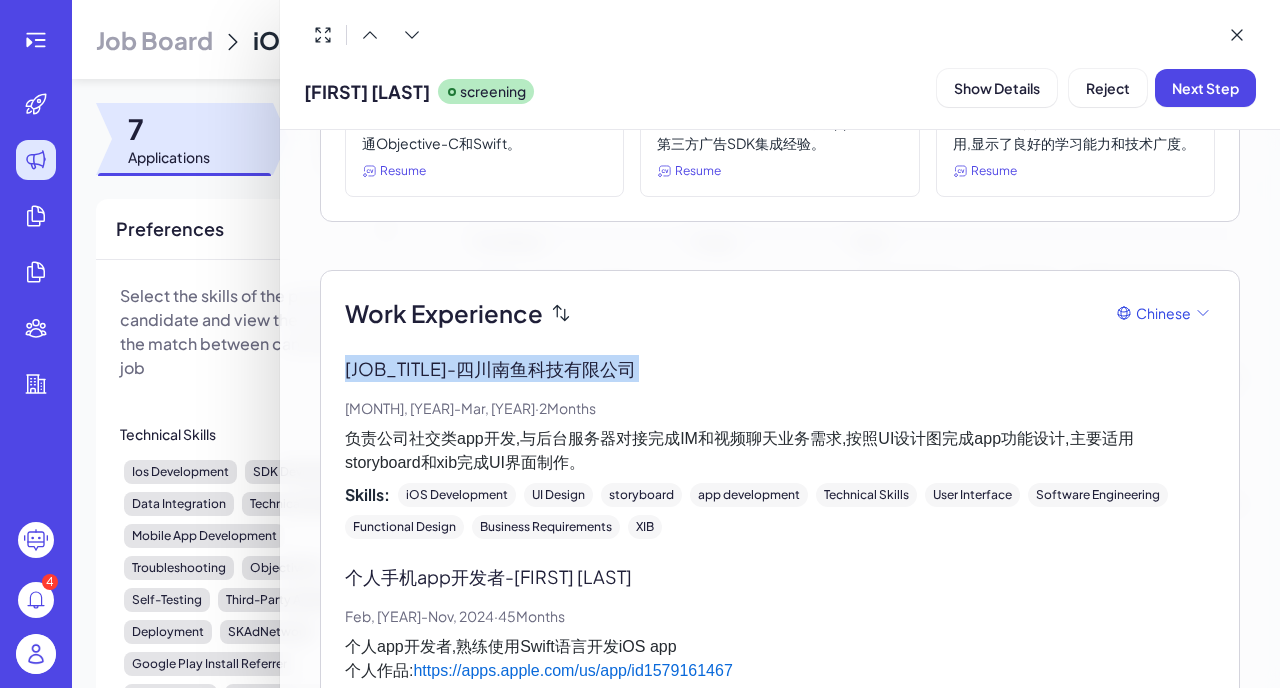 click on "iOS开发工程师  -  四川南鱼科技有限公司" at bounding box center [780, 368] 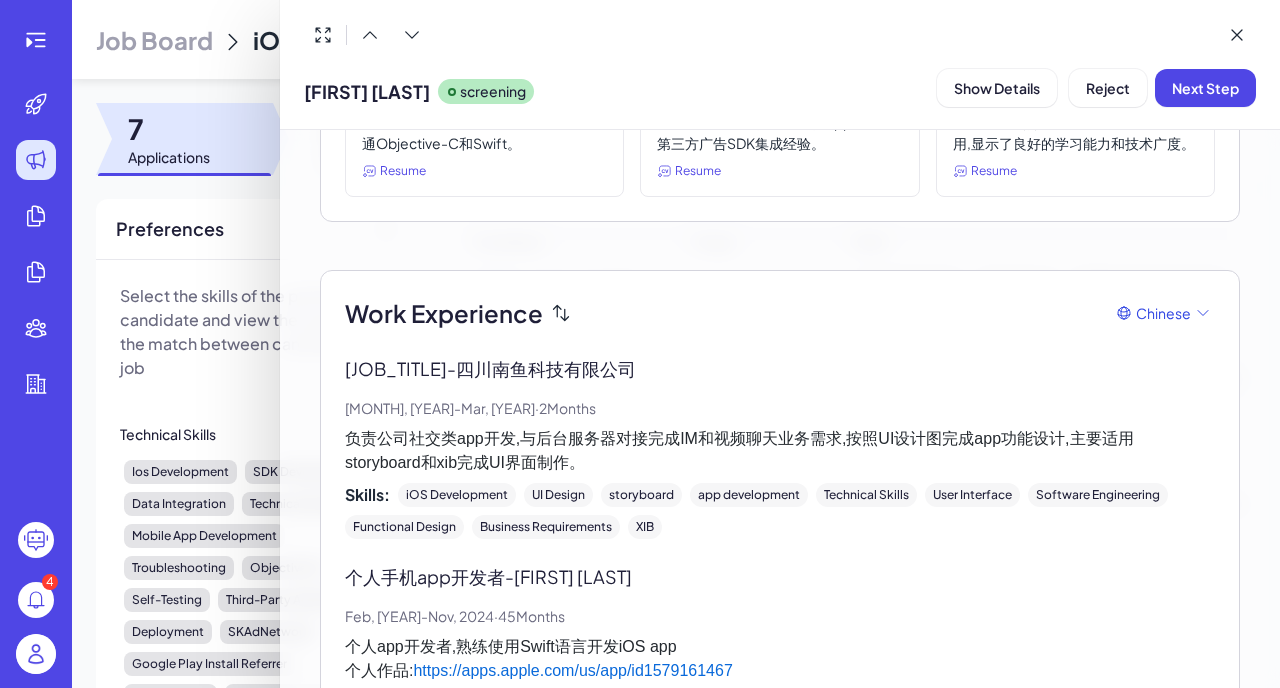 click on "iOS开发工程师  -  四川南鱼科技有限公司" at bounding box center (780, 368) 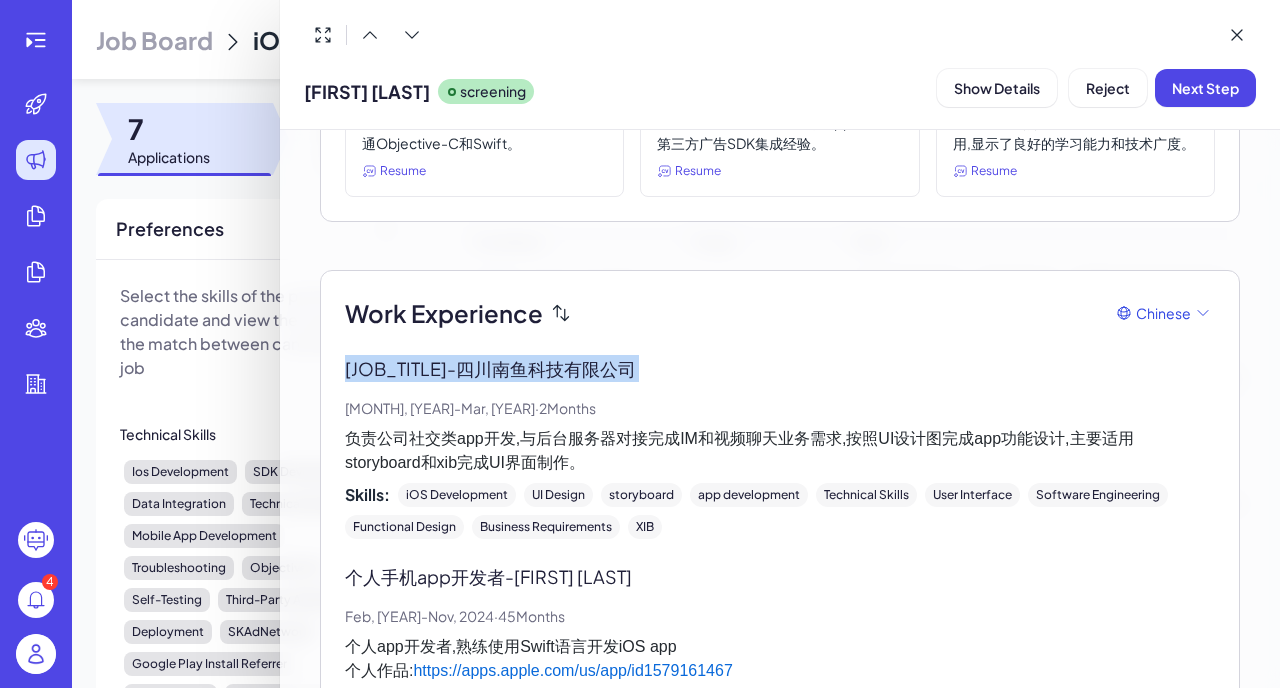 click on "iOS开发工程师  -  四川南鱼科技有限公司" at bounding box center (780, 368) 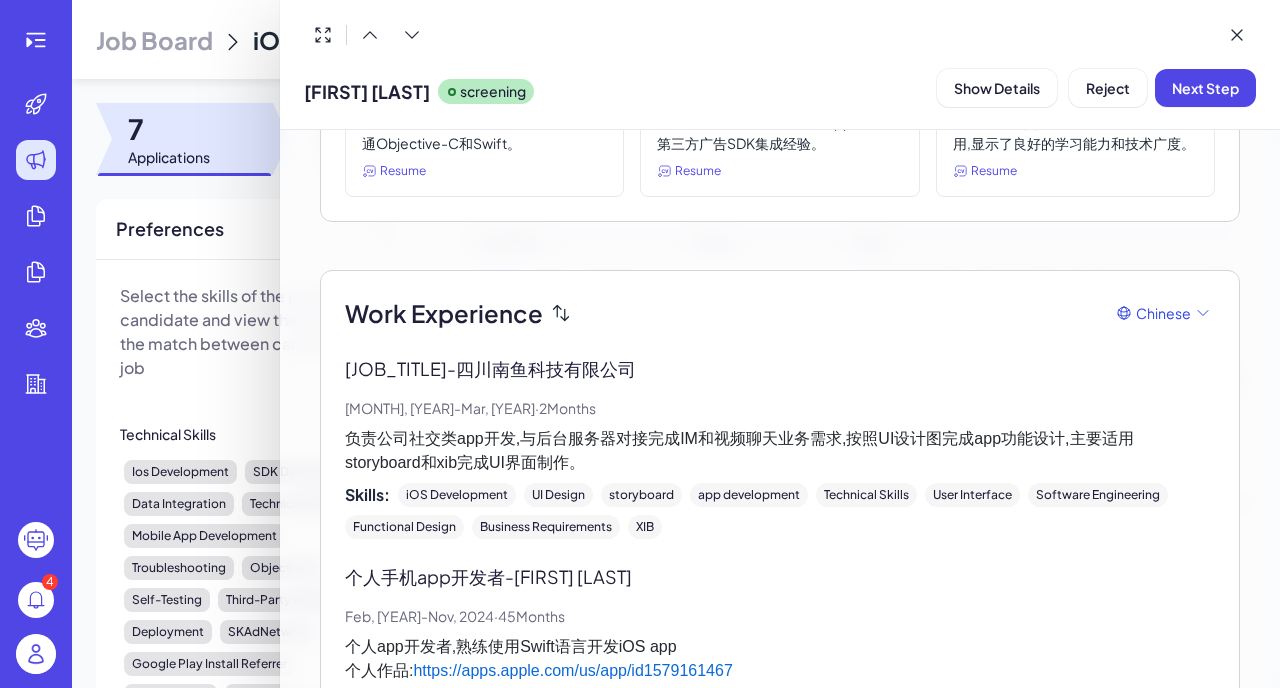 click on "iOS开发工程师  -  四川南鱼科技有限公司" at bounding box center (780, 368) 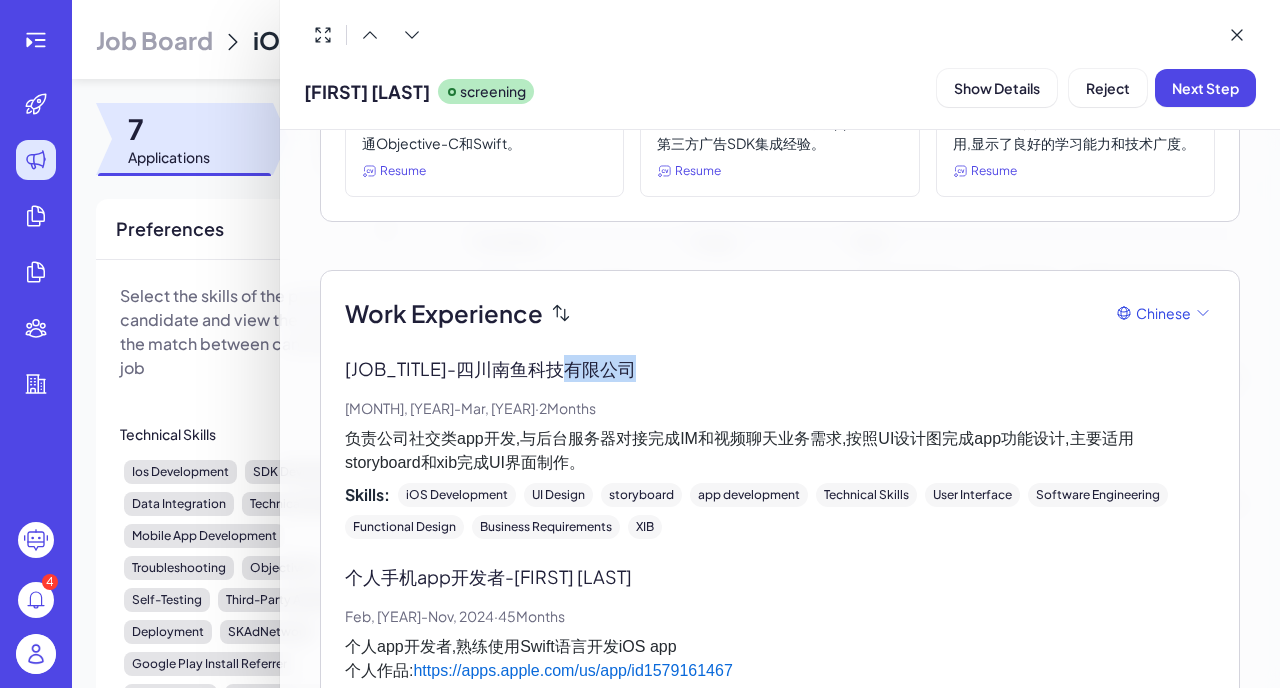 click on "iOS开发工程师  -  四川南鱼科技有限公司" at bounding box center [780, 368] 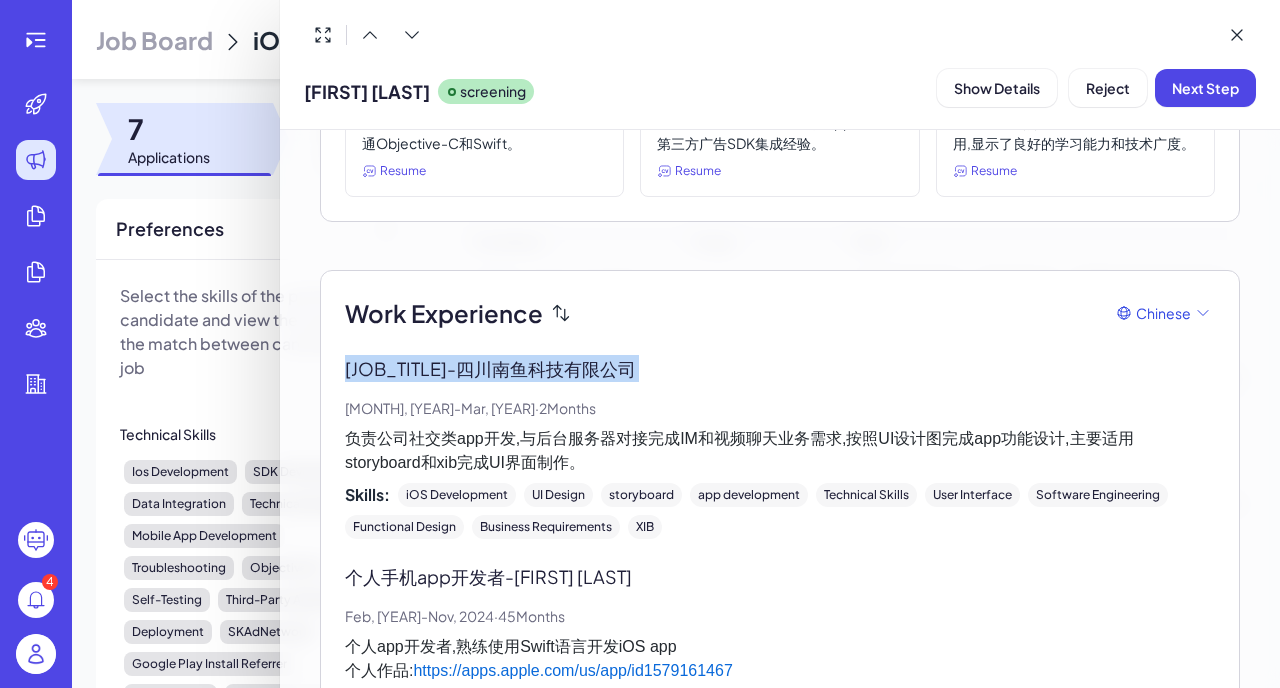 click on "iOS开发工程师  -  四川南鱼科技有限公司" at bounding box center [780, 368] 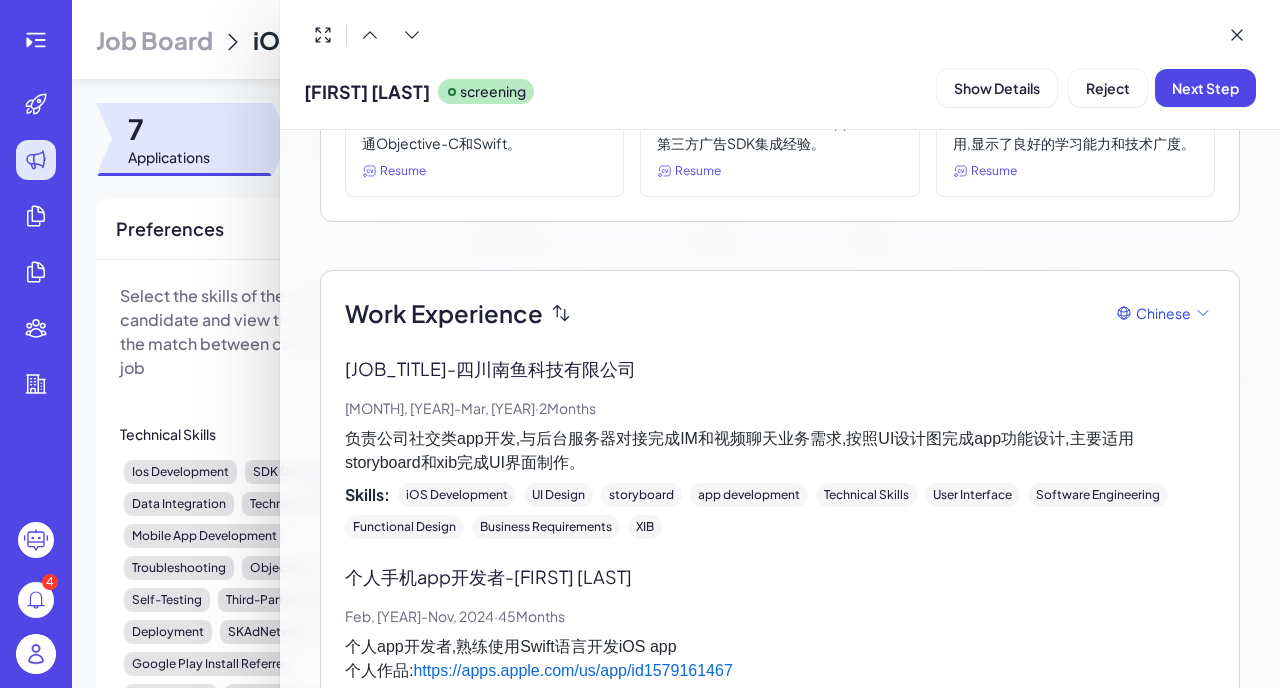click on "iOS开发工程师  -  四川南鱼科技有限公司" at bounding box center [780, 368] 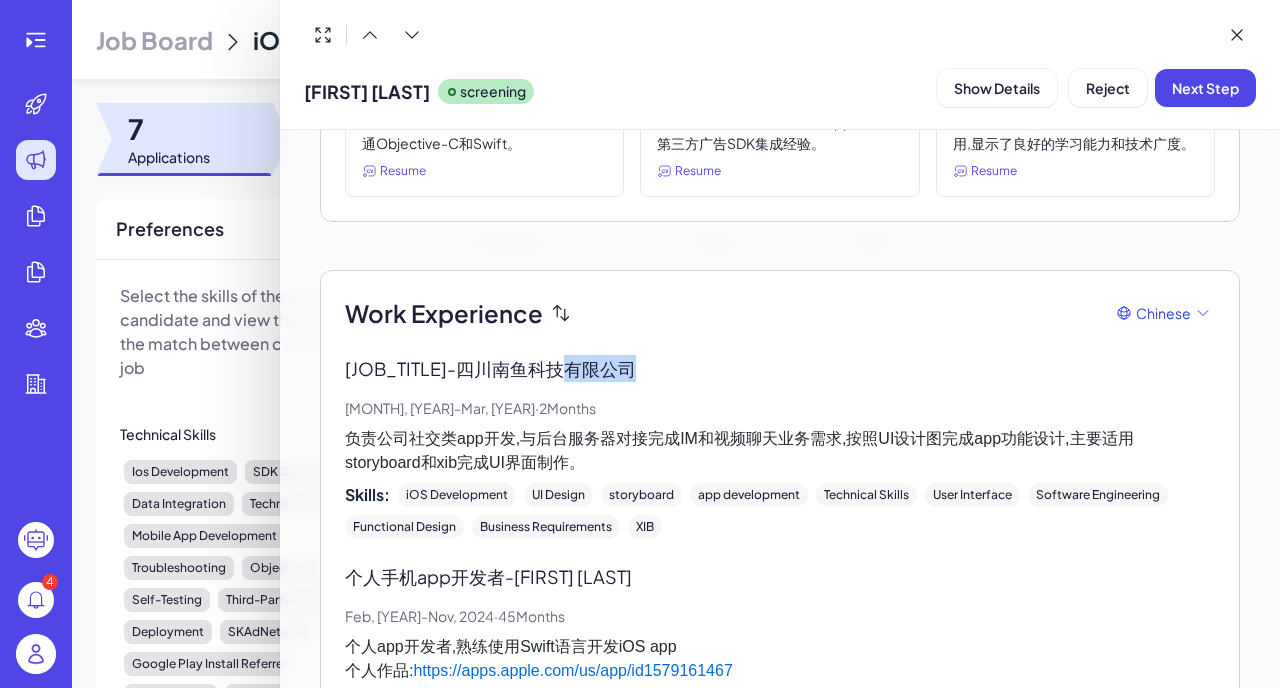 click on "iOS开发工程师  -  四川南鱼科技有限公司" at bounding box center (780, 368) 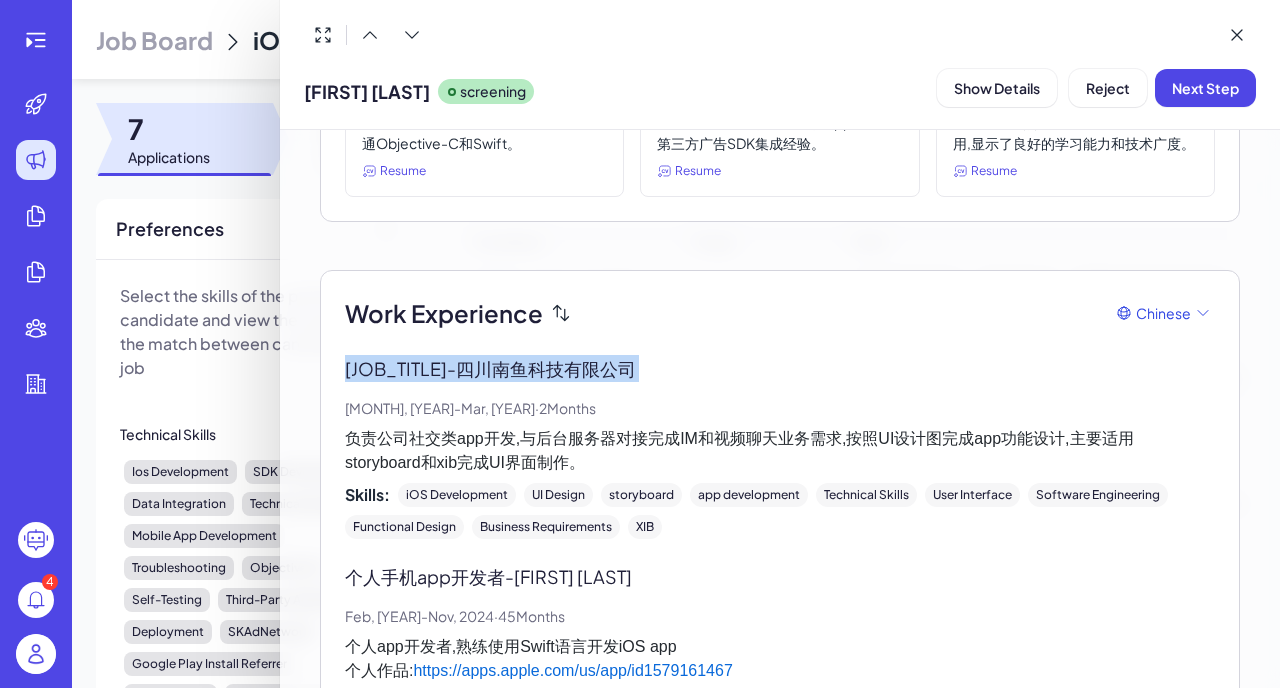 click on "负责公司社交类app开发,与后台服务器对接完成IM和视频聊天业务需求,按照UI设计图完成app功能设计,主要适用
storyboard和xib完成UI界面制作。" at bounding box center (780, 451) 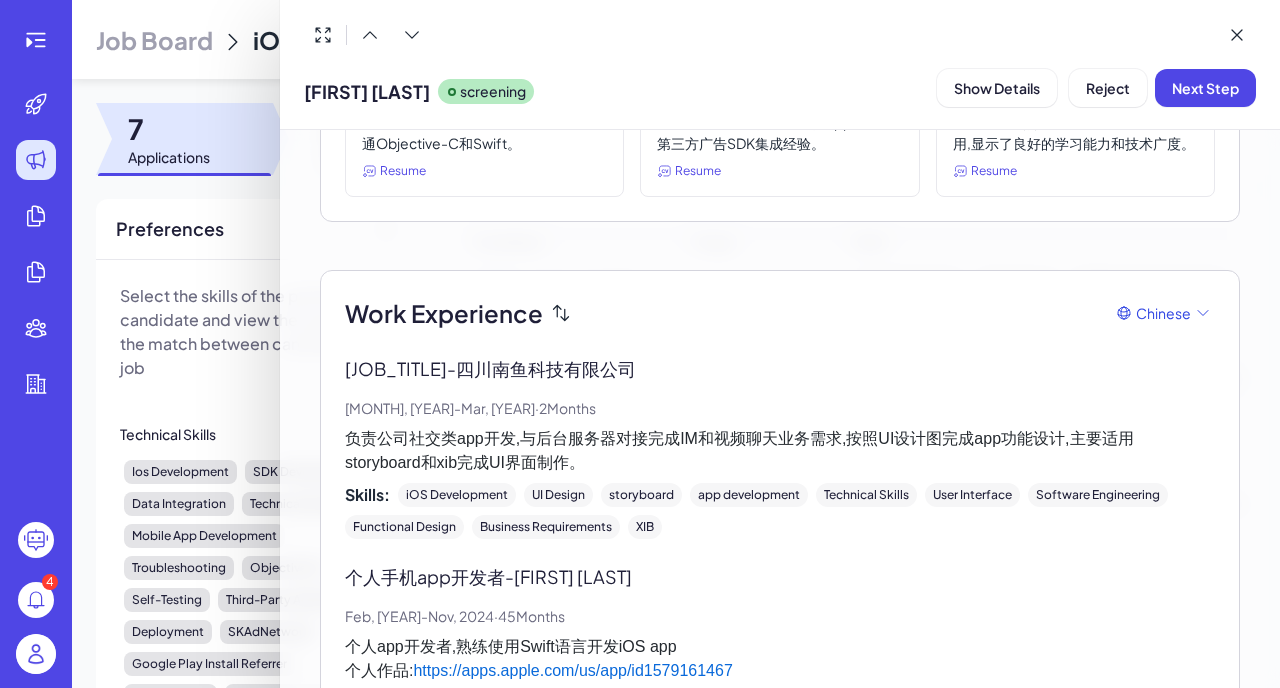 click on "负责公司社交类app开发,与后台服务器对接完成IM和视频聊天业务需求,按照UI设计图完成app功能设计,主要适用
storyboard和xib完成UI界面制作。" at bounding box center (780, 451) 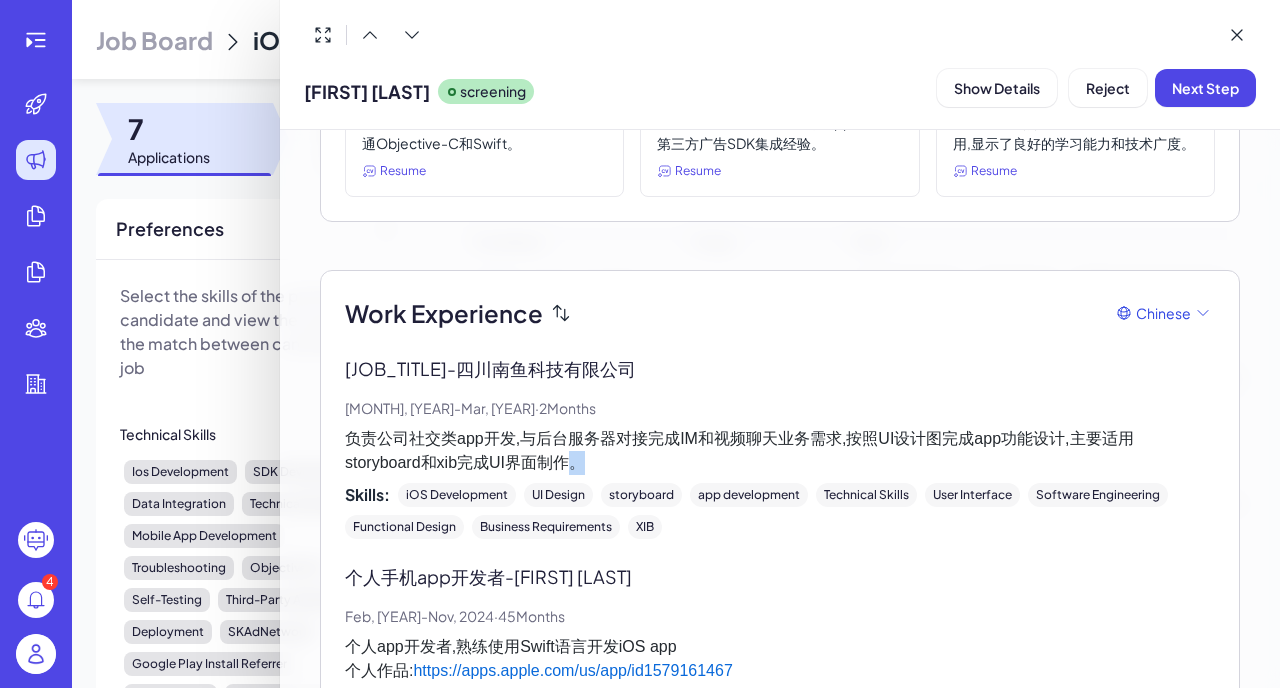 click on "负责公司社交类app开发,与后台服务器对接完成IM和视频聊天业务需求,按照UI设计图完成app功能设计,主要适用
storyboard和xib完成UI界面制作。" at bounding box center [780, 451] 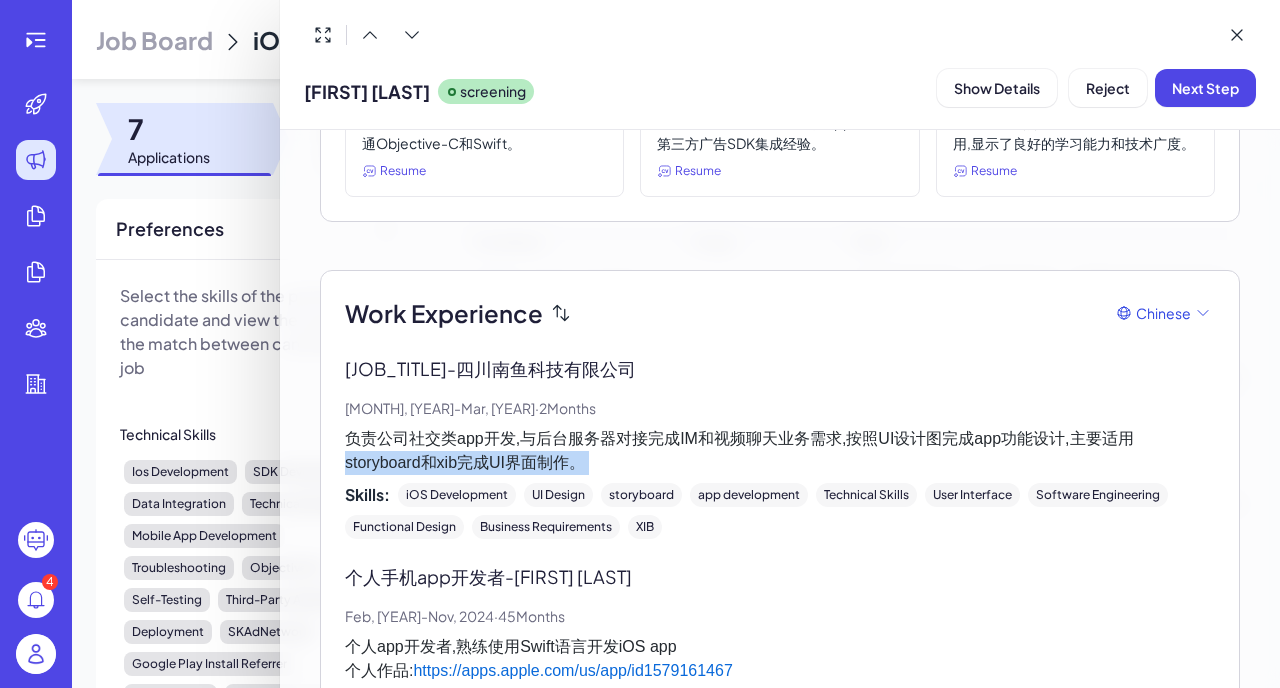 click on "负责公司社交类app开发,与后台服务器对接完成IM和视频聊天业务需求,按照UI设计图完成app功能设计,主要适用
storyboard和xib完成UI界面制作。" at bounding box center (780, 451) 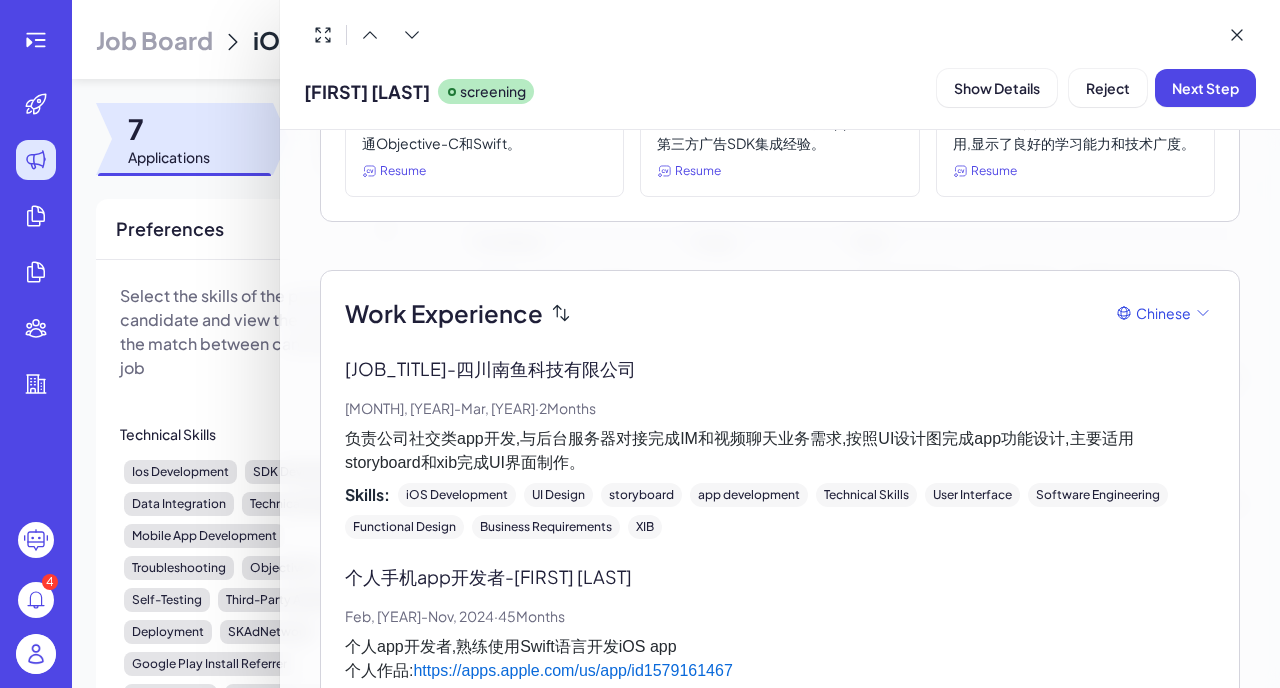 click on "负责公司社交类app开发,与后台服务器对接完成IM和视频聊天业务需求,按照UI设计图完成app功能设计,主要适用
storyboard和xib完成UI界面制作。" at bounding box center [780, 451] 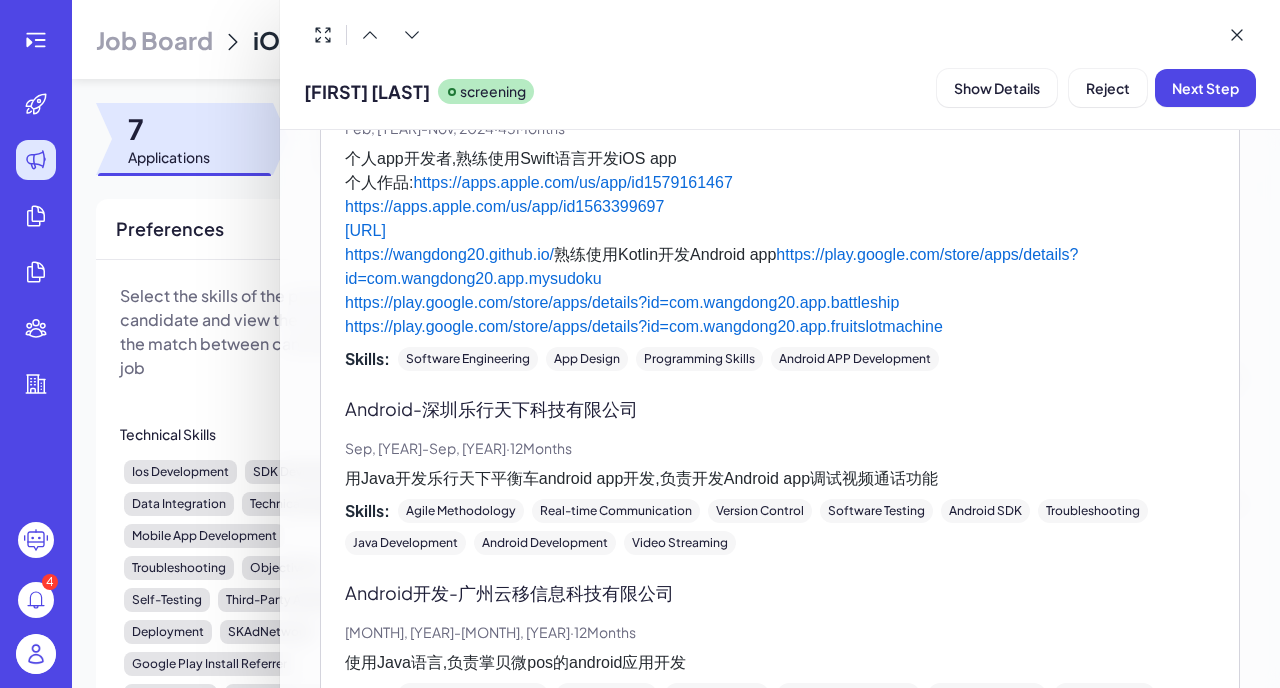 scroll, scrollTop: 810, scrollLeft: 0, axis: vertical 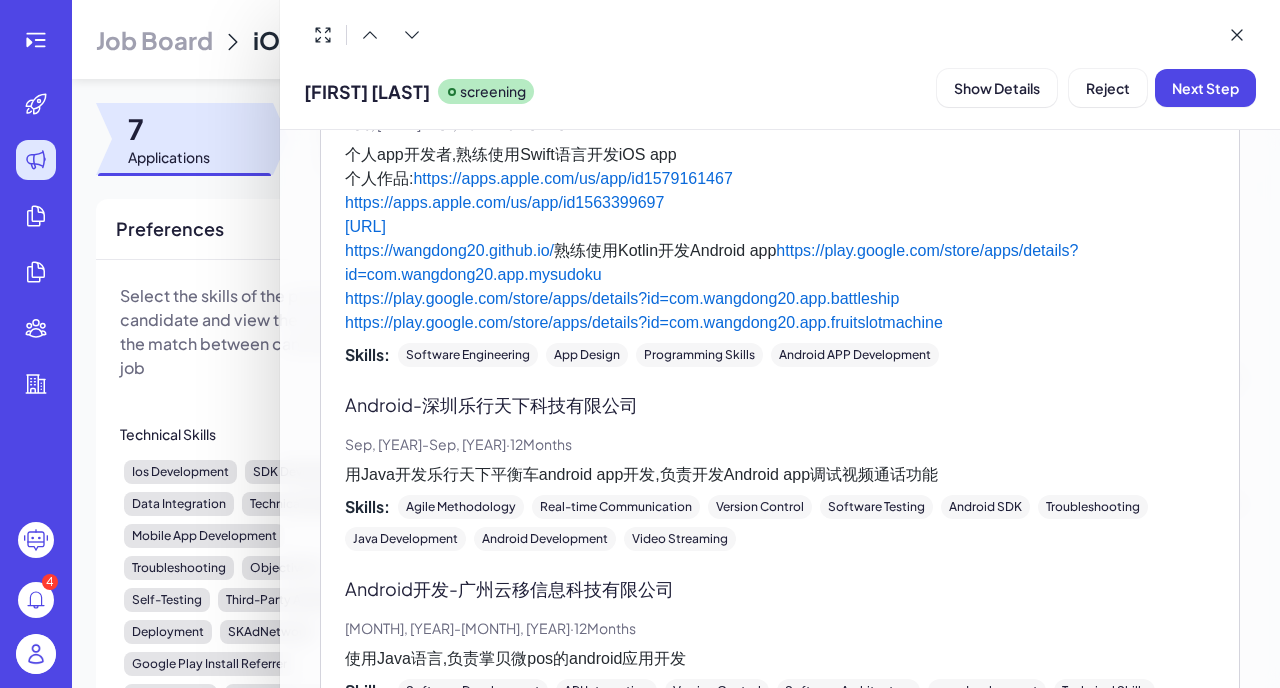 click on "用Java开发乐行天下平衡车android app开发,负责开发Android app调试视频通话功能" at bounding box center [780, 475] 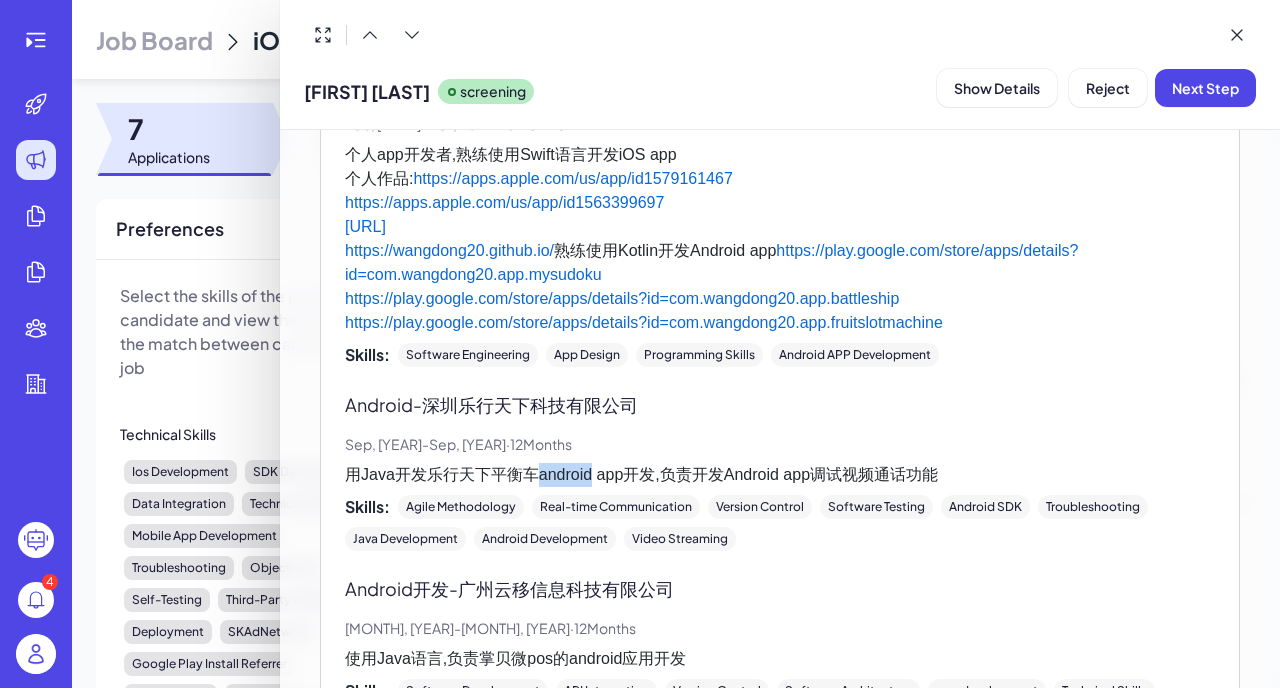click on "用Java开发乐行天下平衡车android app开发,负责开发Android app调试视频通话功能" at bounding box center (780, 475) 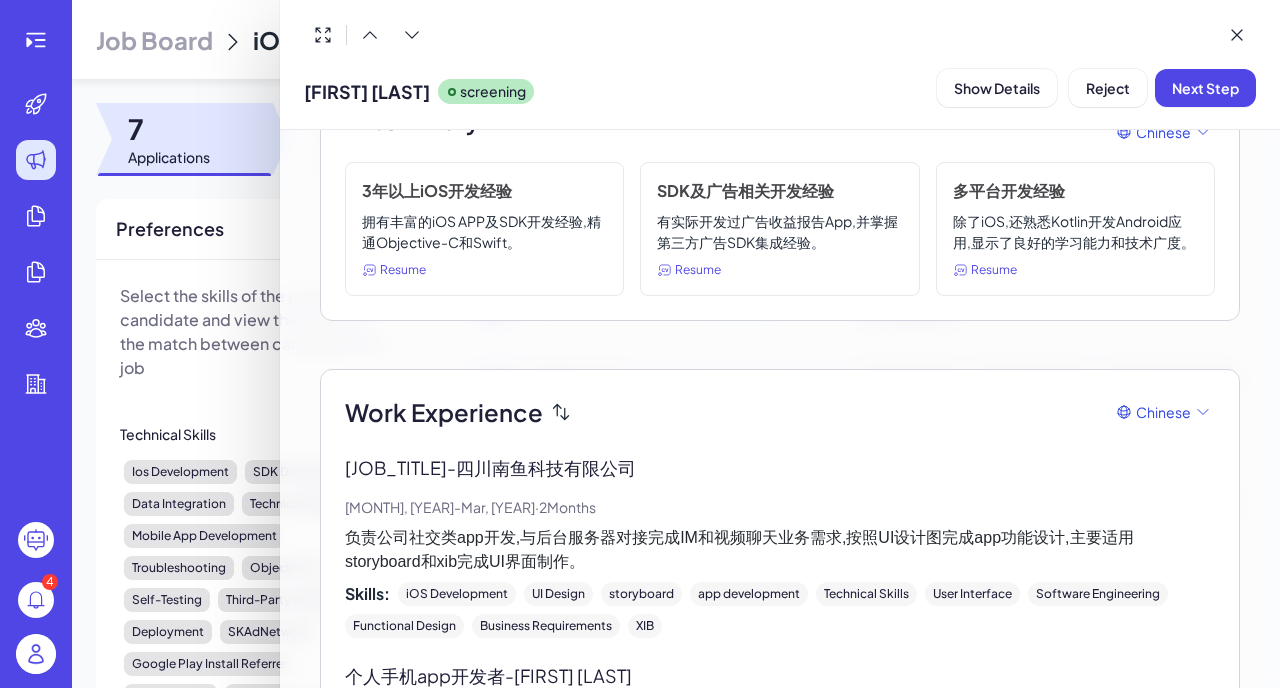 scroll, scrollTop: 0, scrollLeft: 0, axis: both 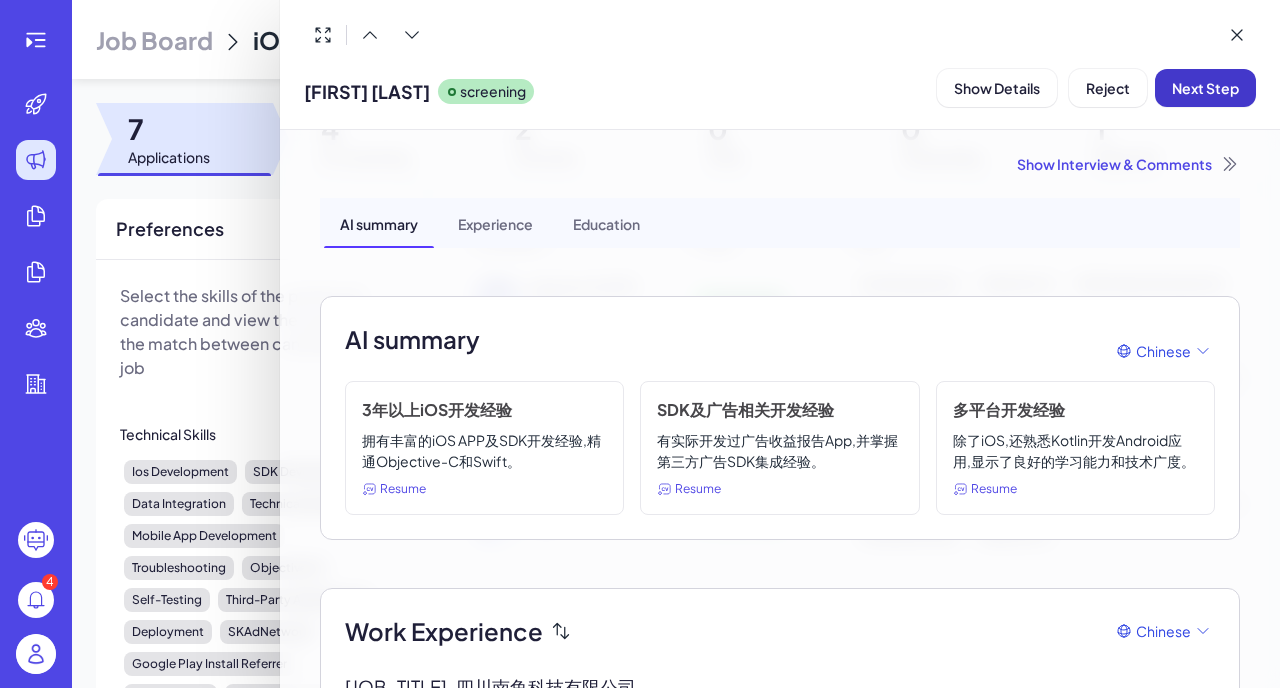 click on "Next Step" at bounding box center (1205, 88) 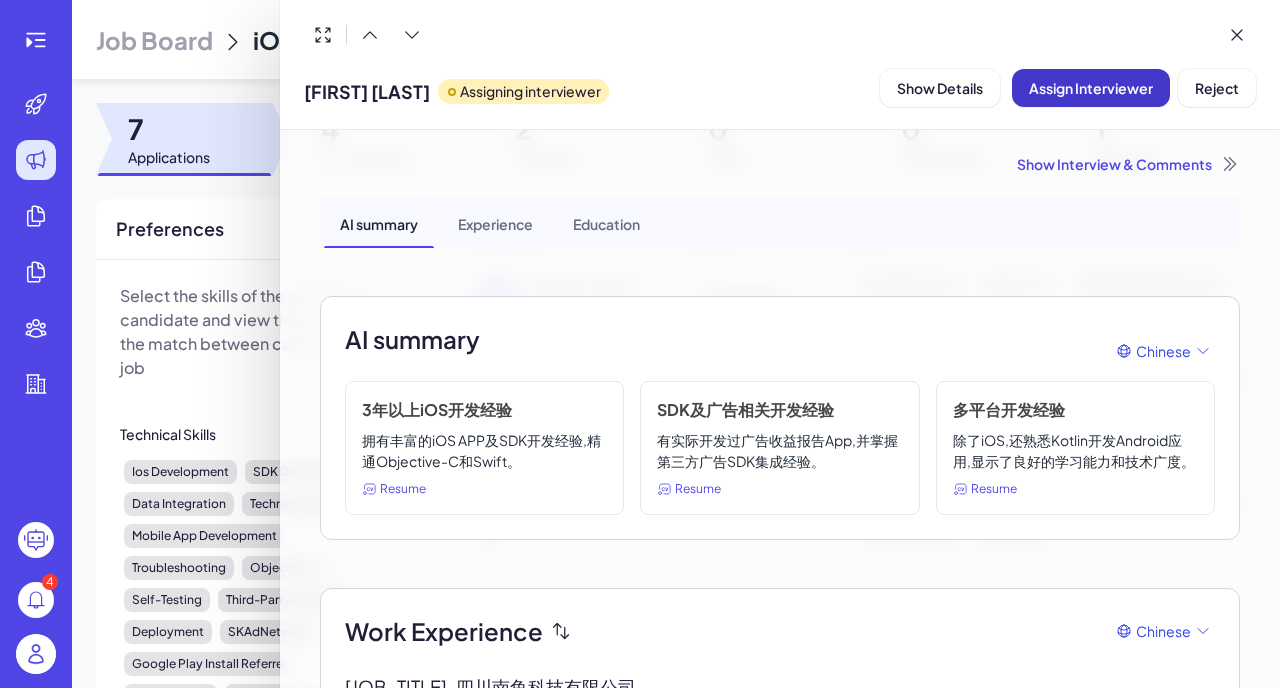 click on "Assign Interviewer" at bounding box center (1091, 88) 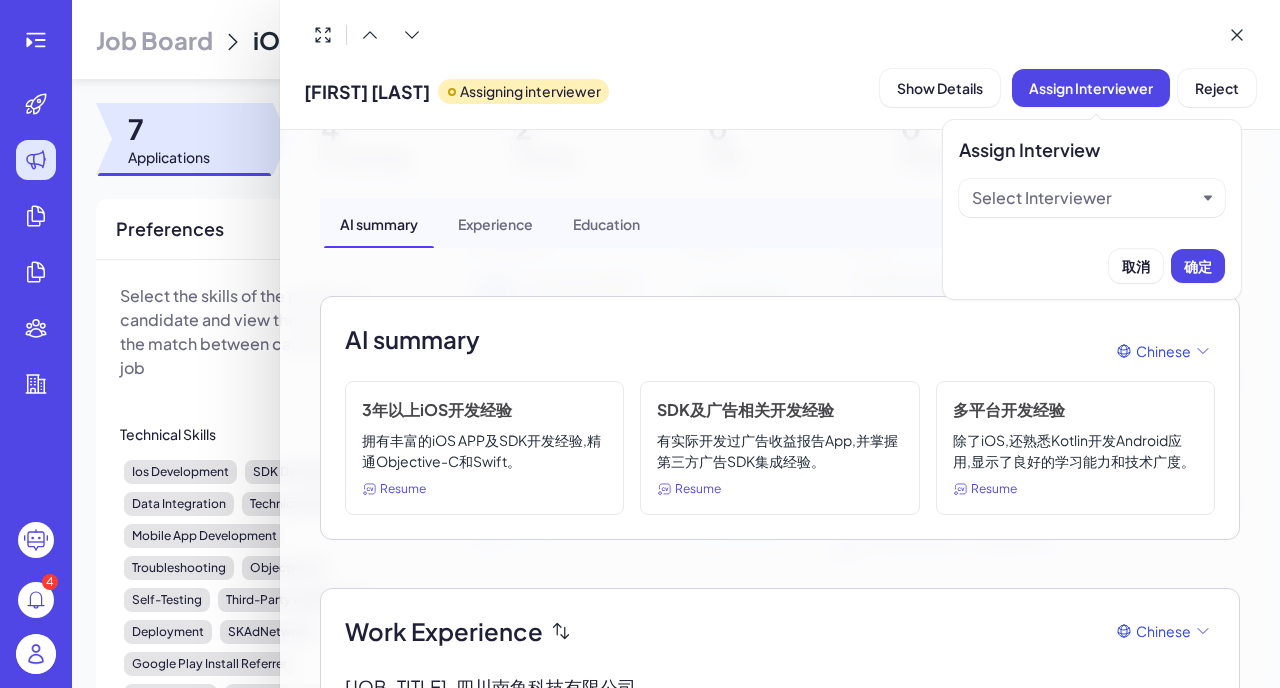 click on "Select Interviewer" at bounding box center (1042, 198) 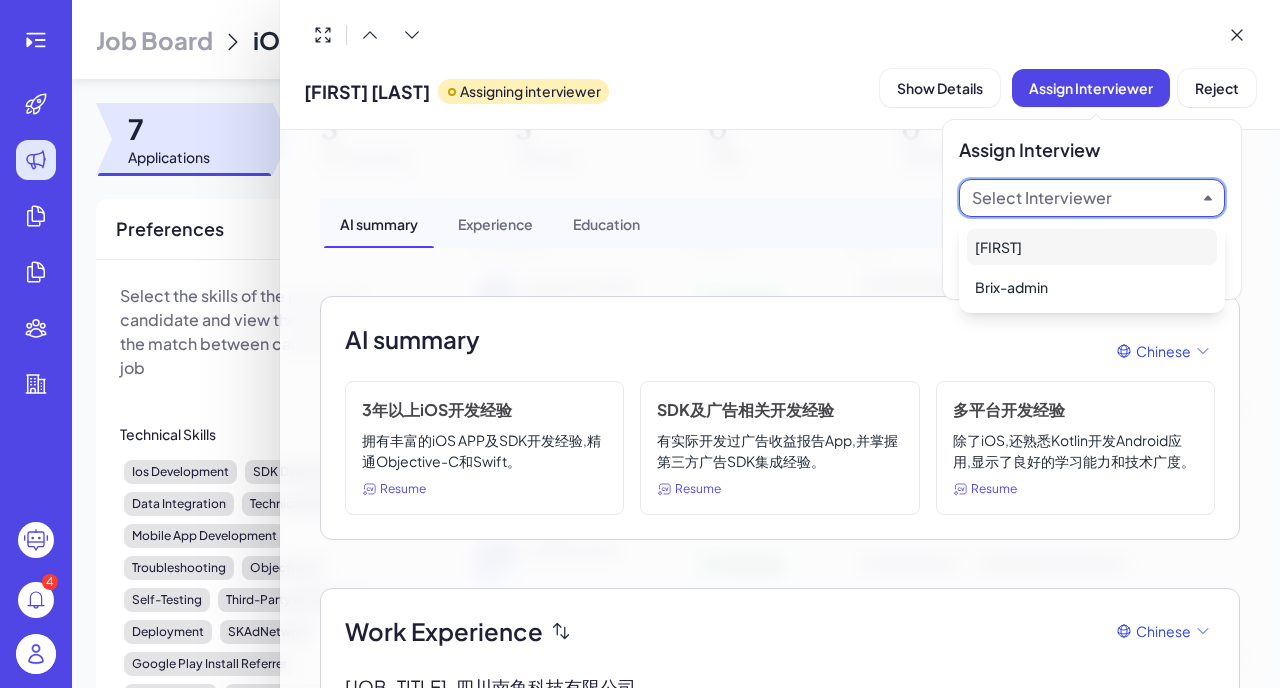 click on "[FIRST]" at bounding box center (1092, 247) 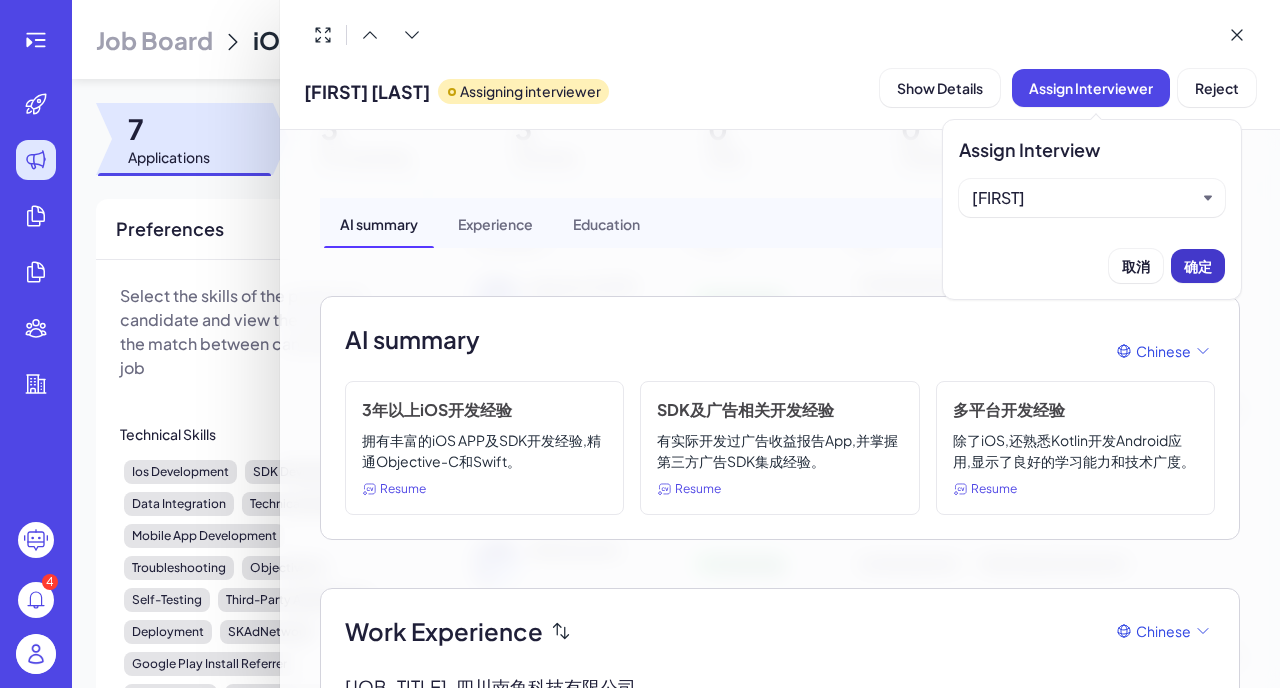 click on "确定" at bounding box center [1198, 266] 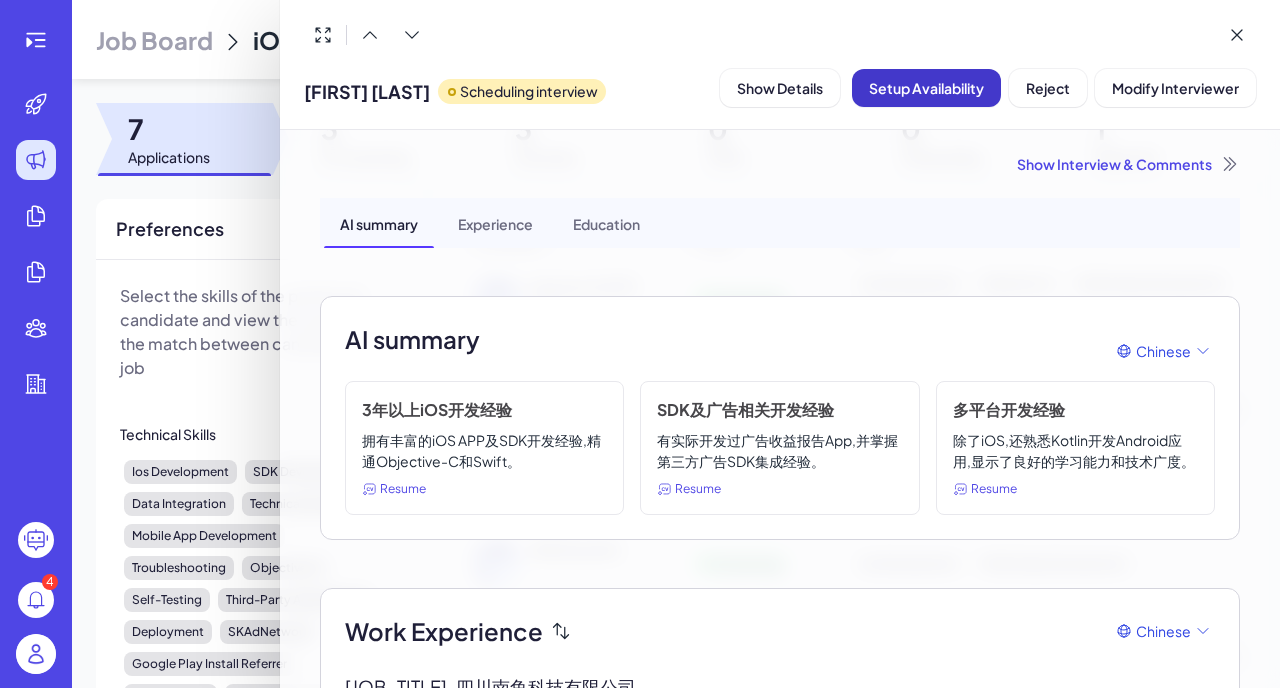 click on "Setup Availability" at bounding box center (926, 88) 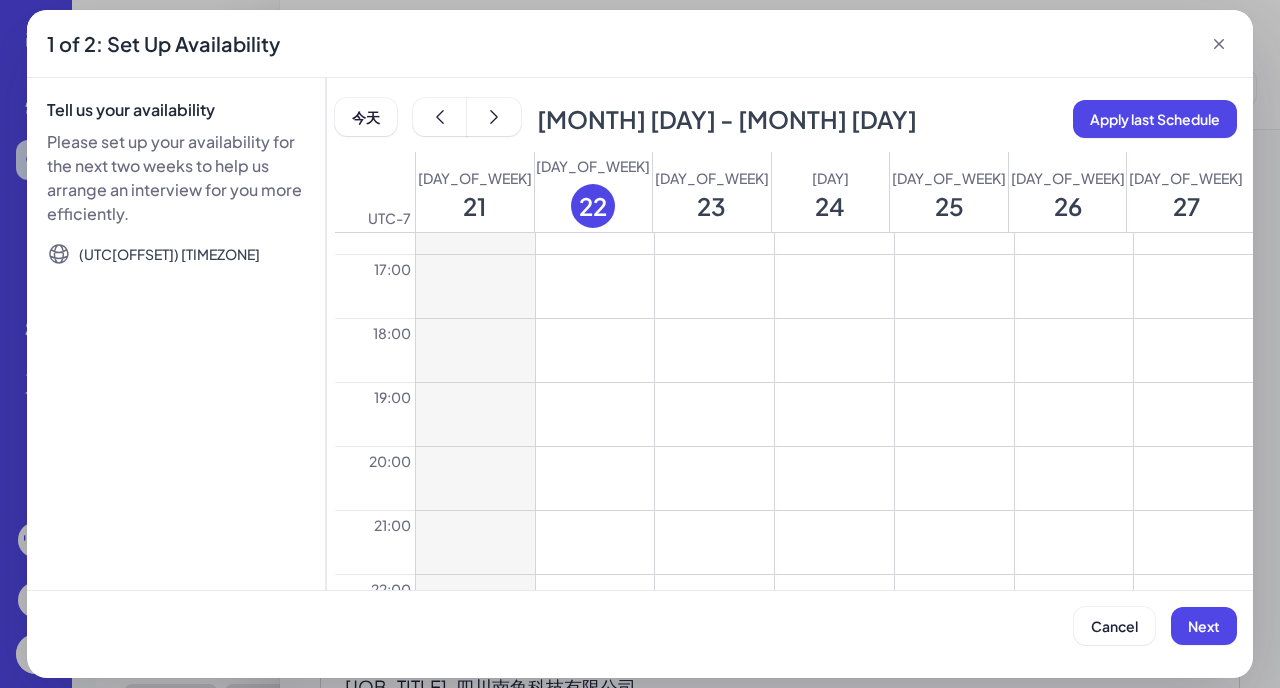 scroll, scrollTop: 1051, scrollLeft: 0, axis: vertical 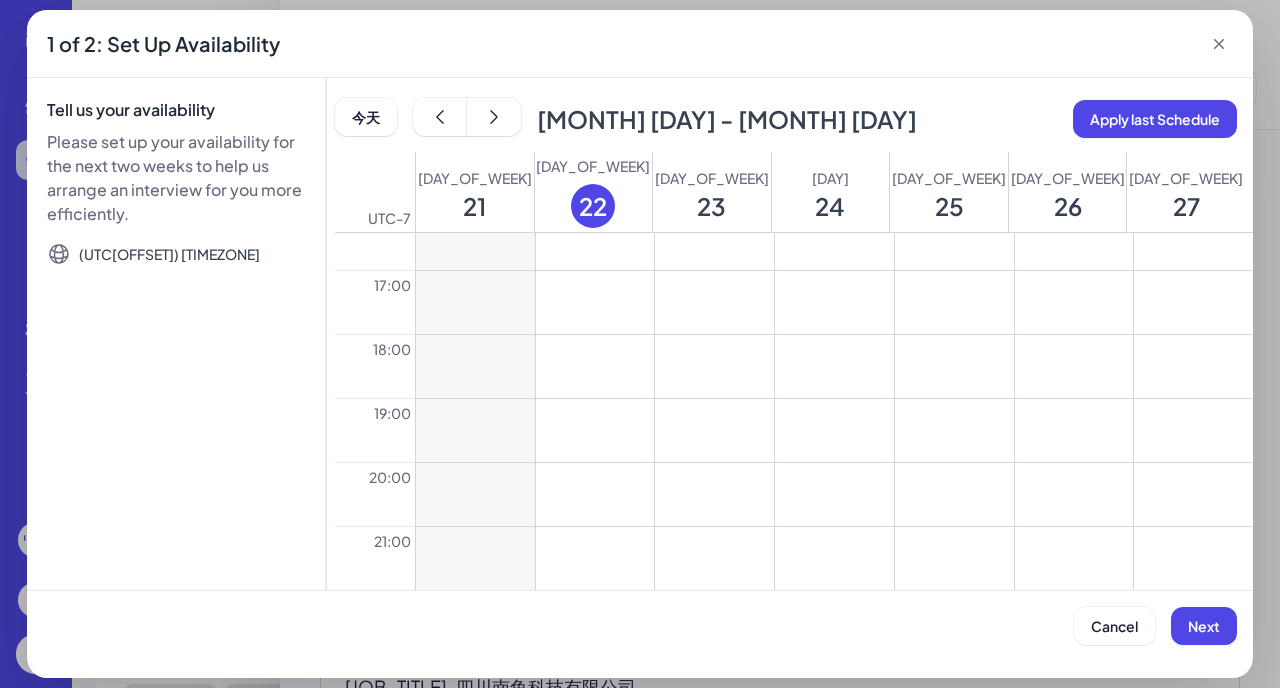 click at bounding box center [595, 302] 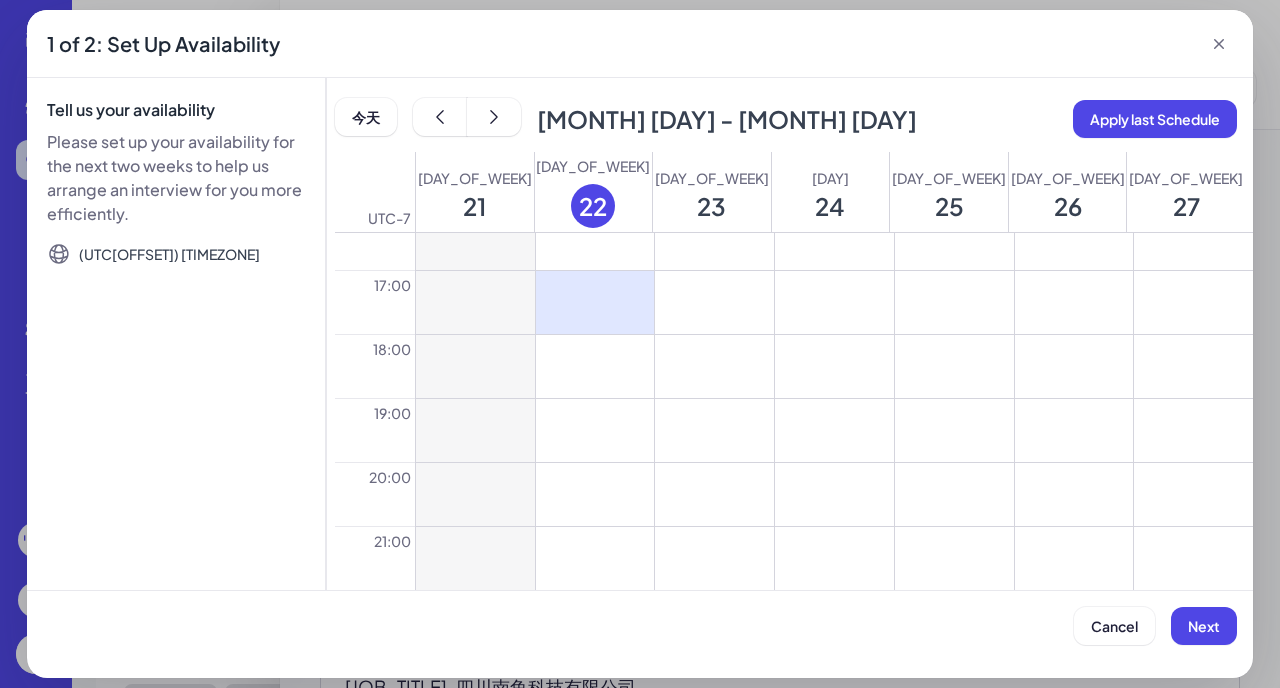click at bounding box center (595, 366) 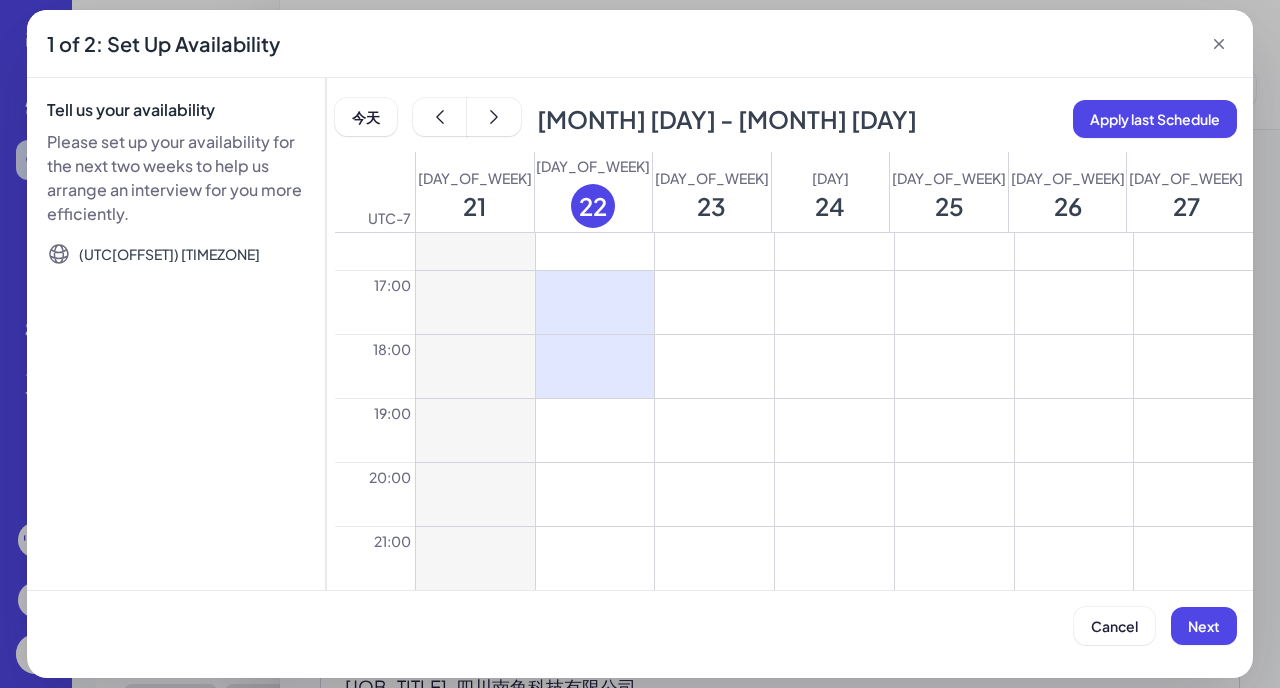 click at bounding box center (595, 430) 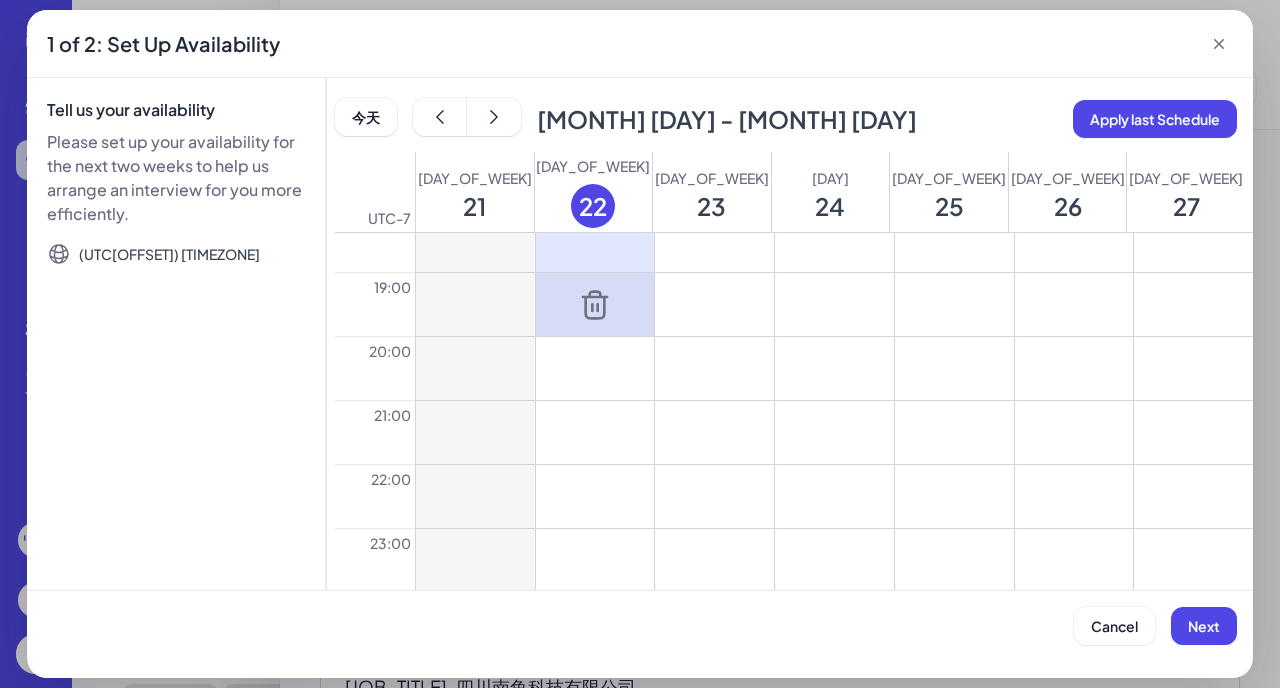 scroll, scrollTop: 1184, scrollLeft: 0, axis: vertical 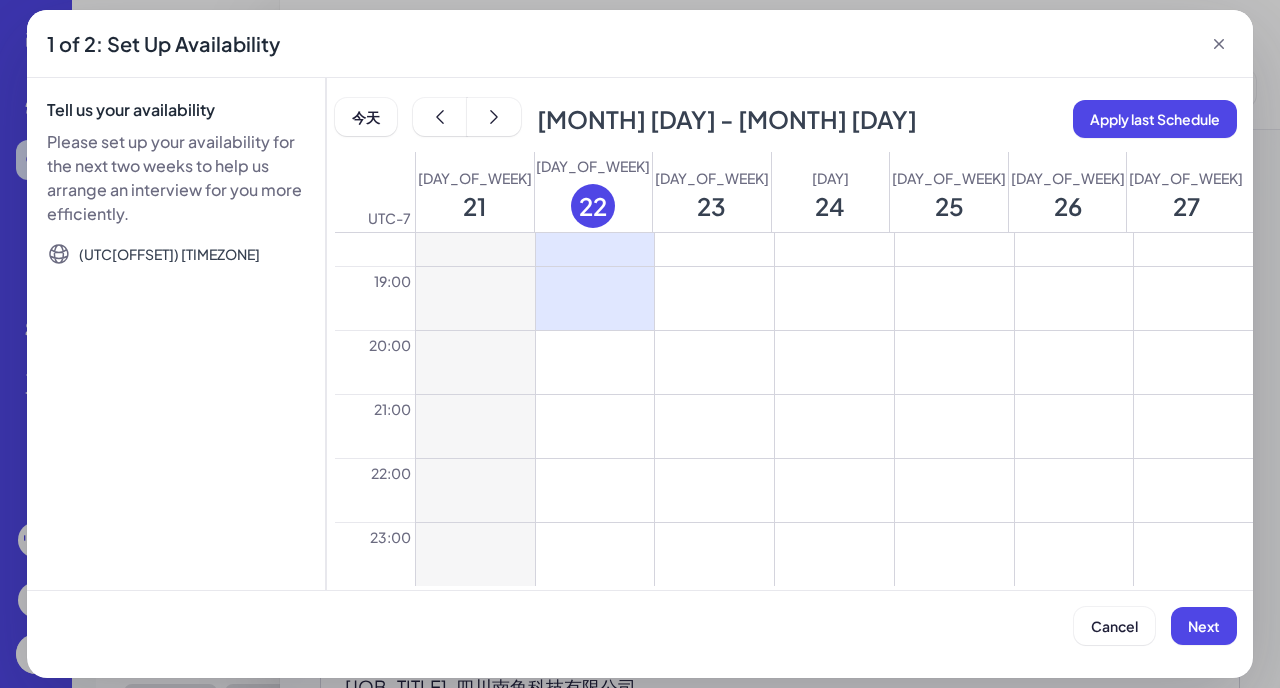 click at bounding box center [595, 426] 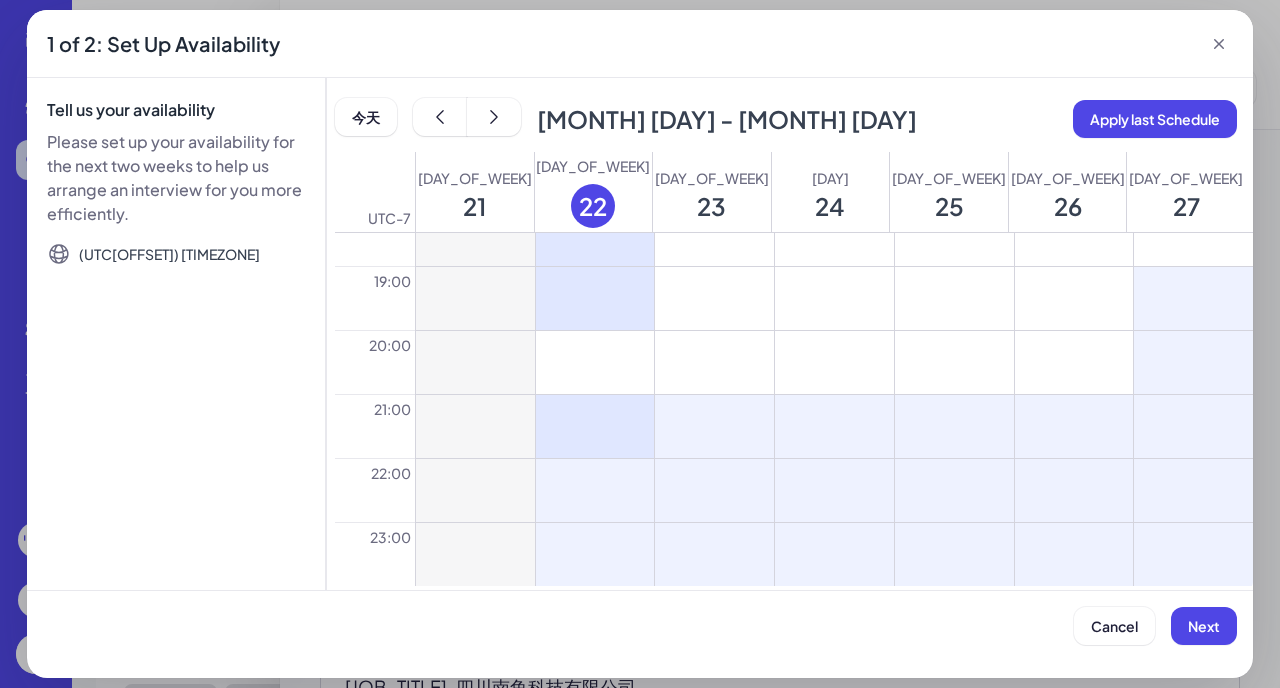 drag, startPoint x: 600, startPoint y: 468, endPoint x: 1182, endPoint y: 279, distance: 611.9191 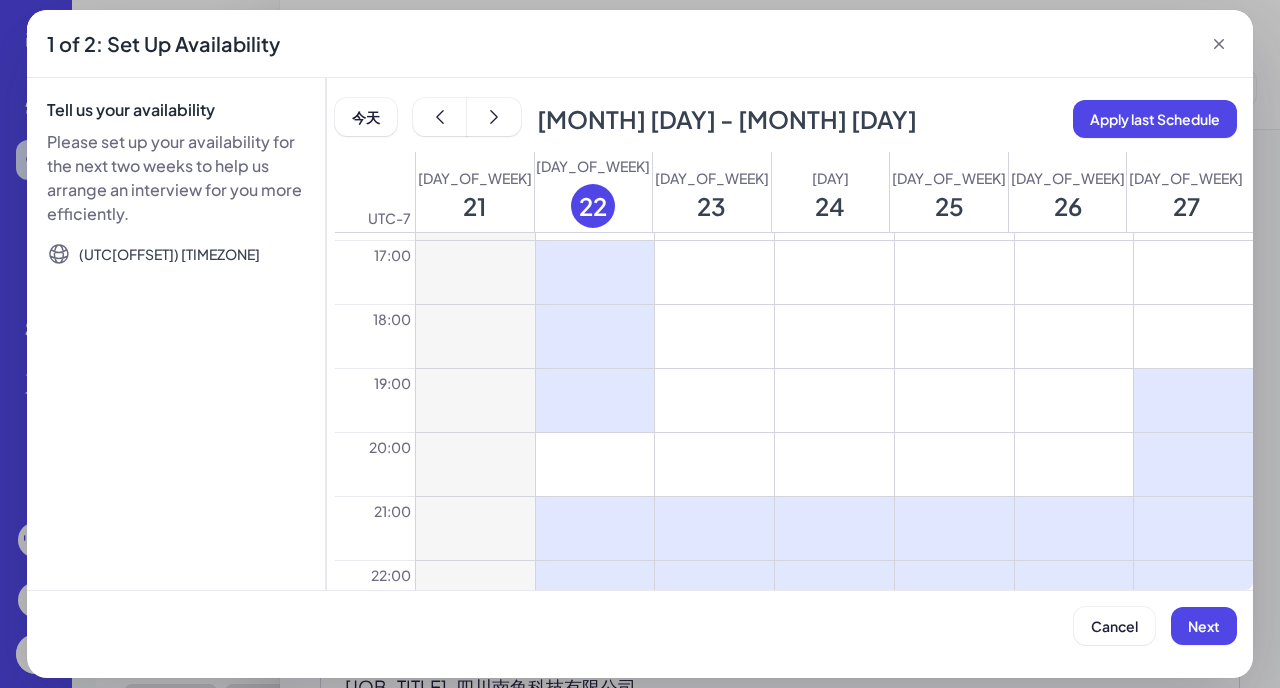 scroll, scrollTop: 1067, scrollLeft: 0, axis: vertical 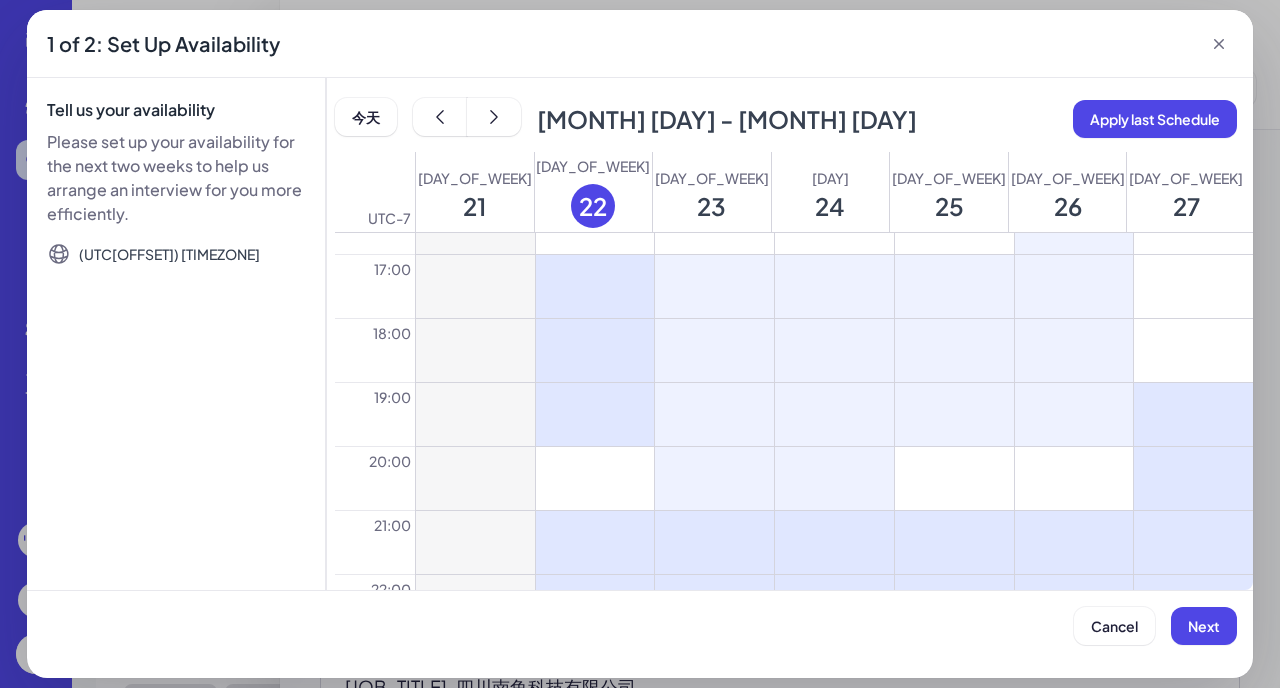 drag, startPoint x: 717, startPoint y: 290, endPoint x: 1118, endPoint y: 307, distance: 401.3602 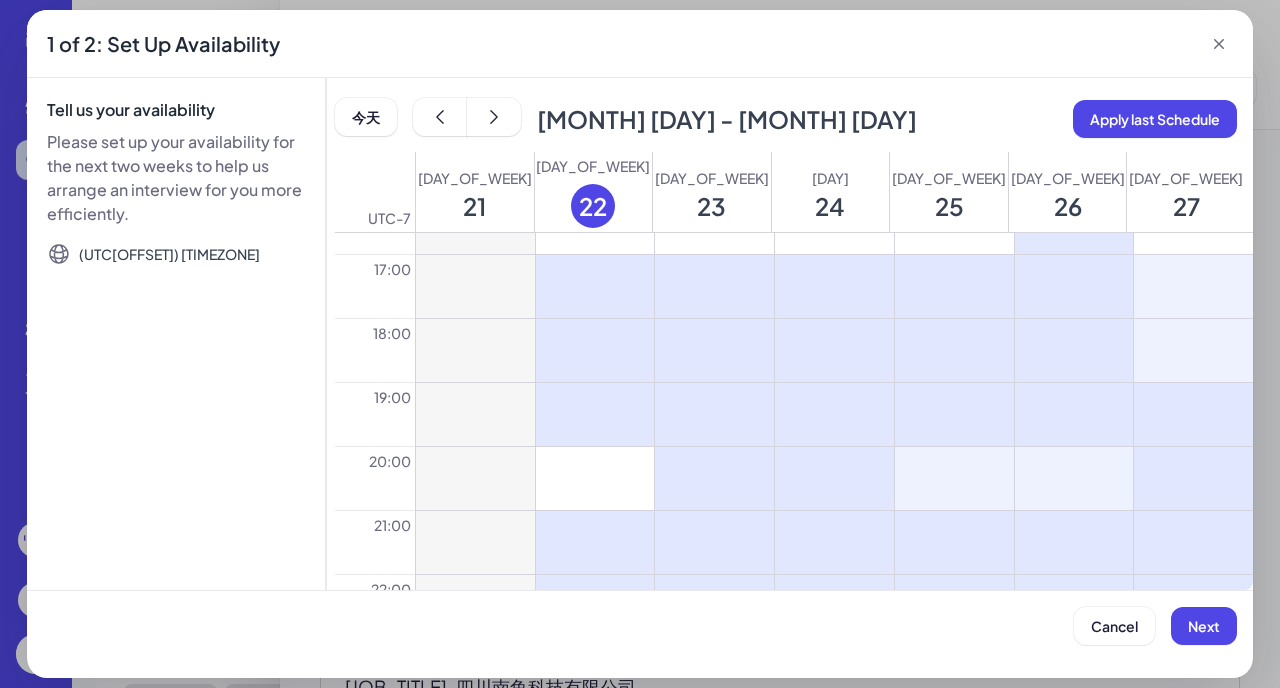 drag, startPoint x: 1118, startPoint y: 307, endPoint x: 957, endPoint y: 478, distance: 234.86592 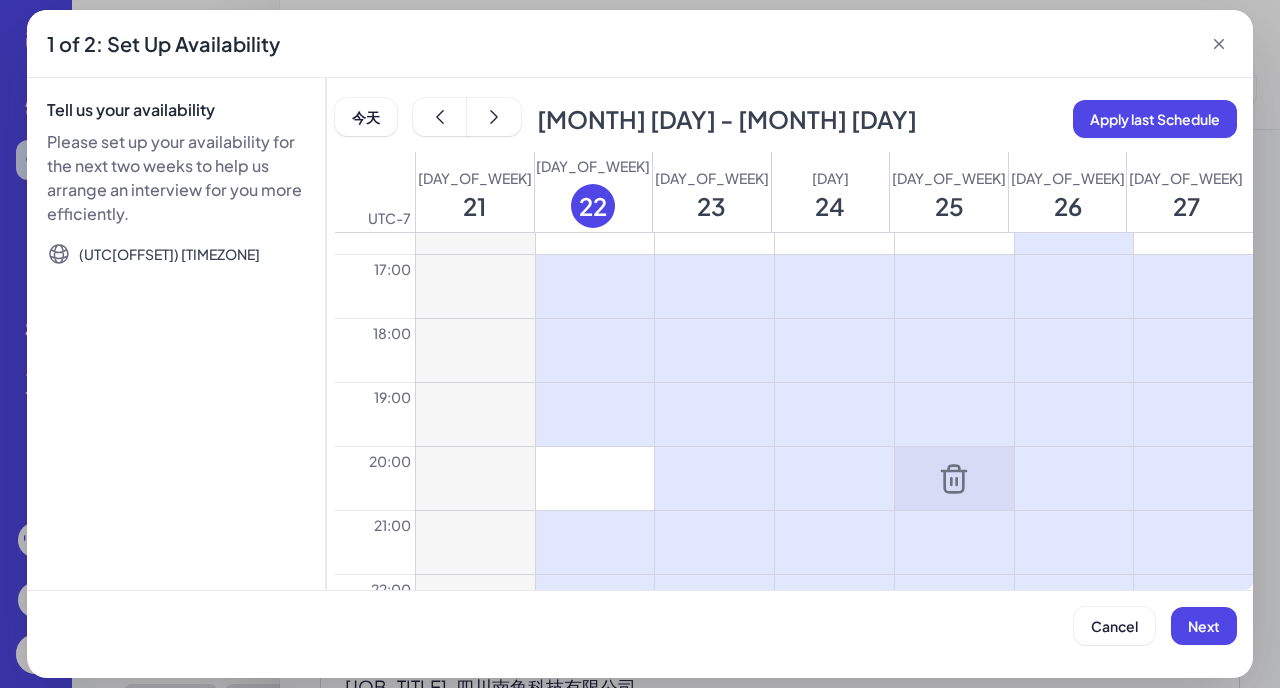 scroll, scrollTop: 987, scrollLeft: 0, axis: vertical 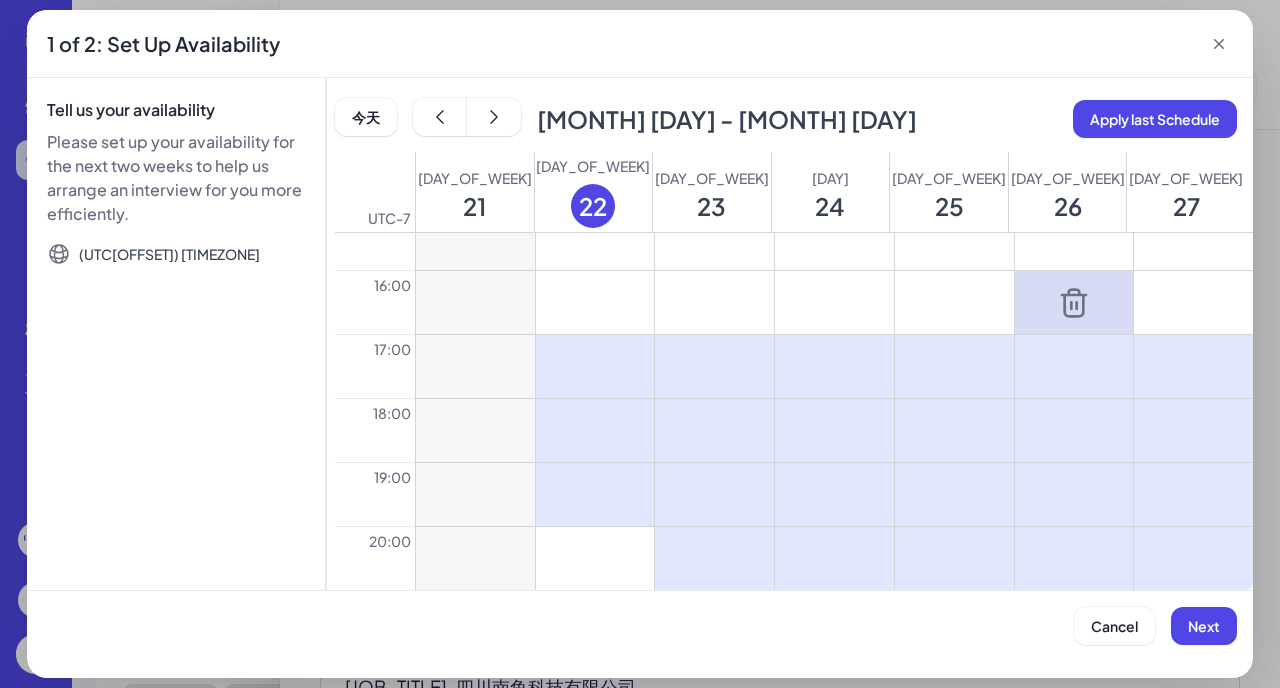 click 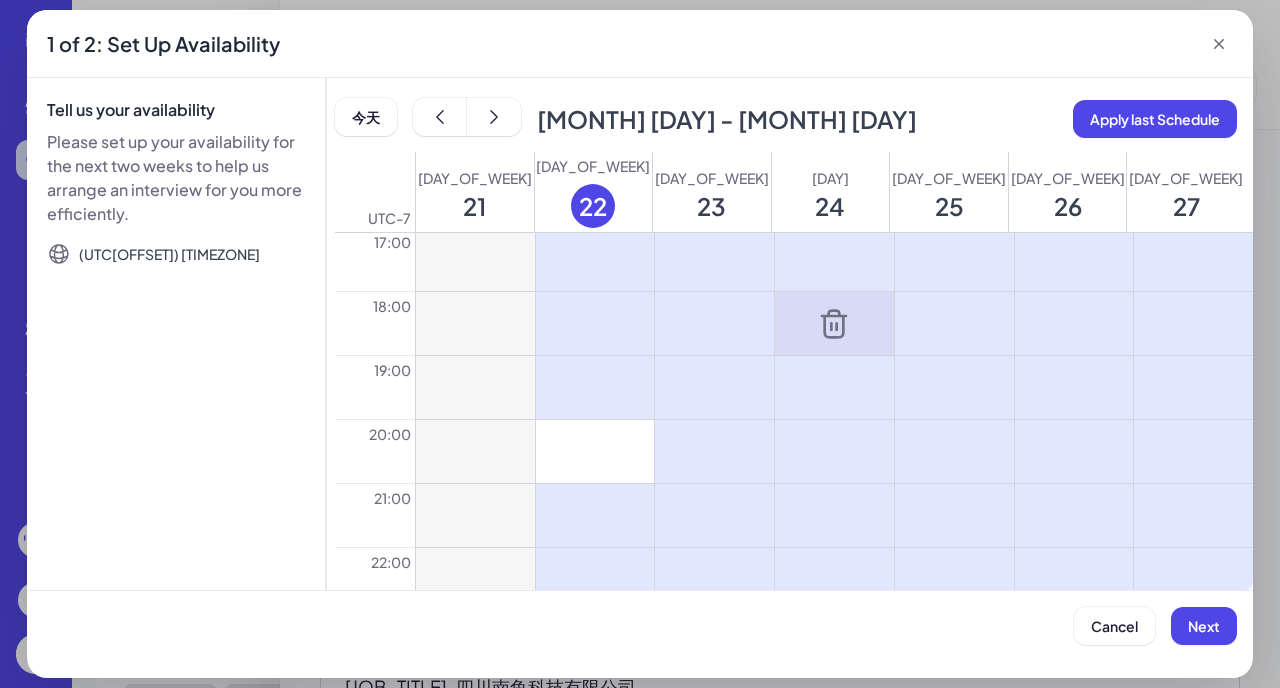 scroll, scrollTop: 1184, scrollLeft: 0, axis: vertical 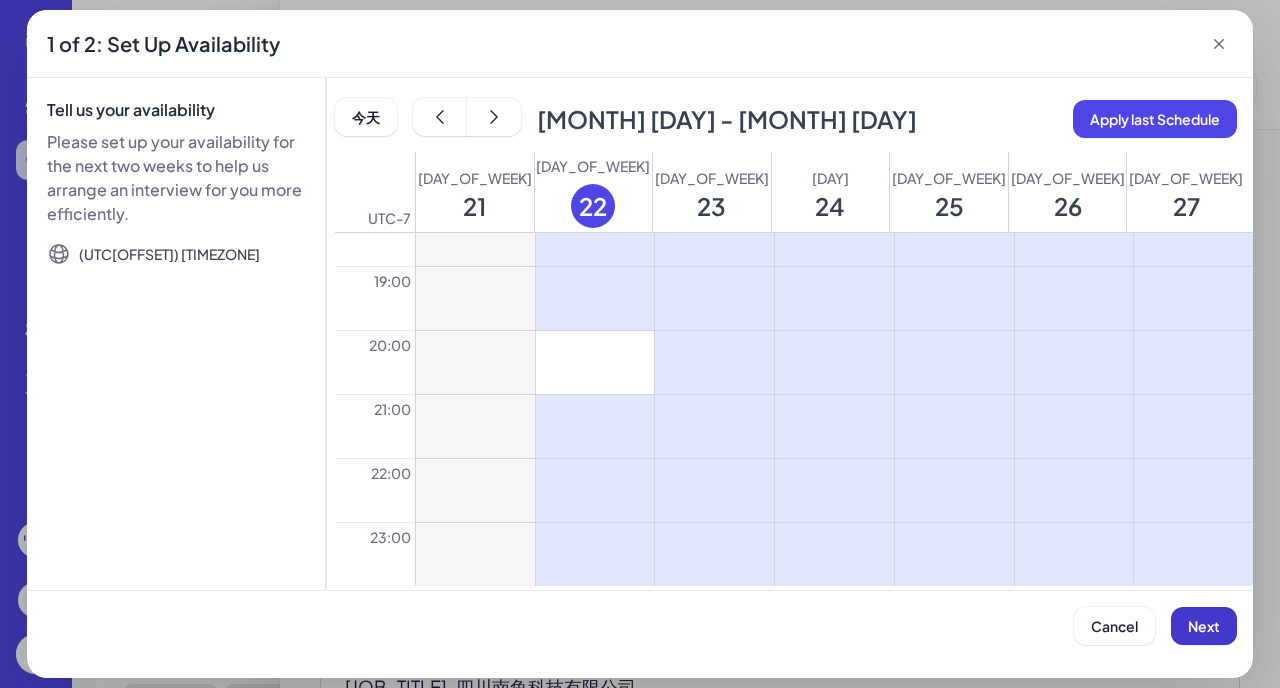 click on "Next" at bounding box center [1204, 626] 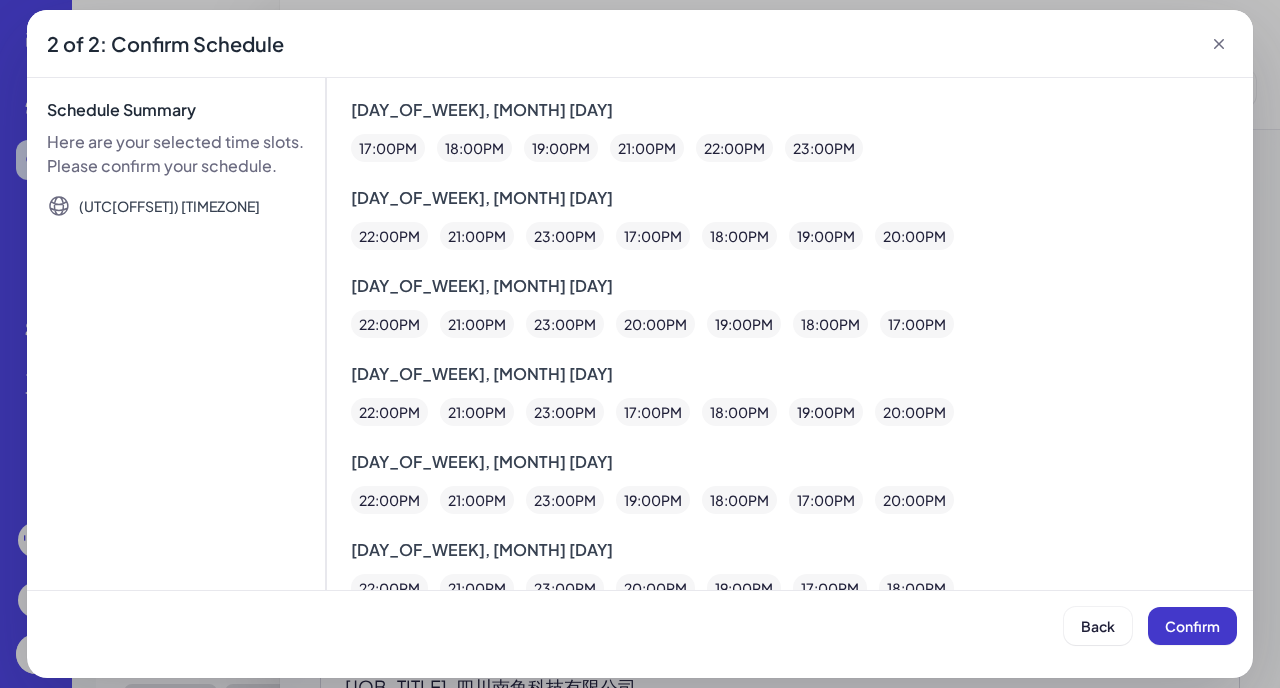 click on "Confirm" at bounding box center [1192, 626] 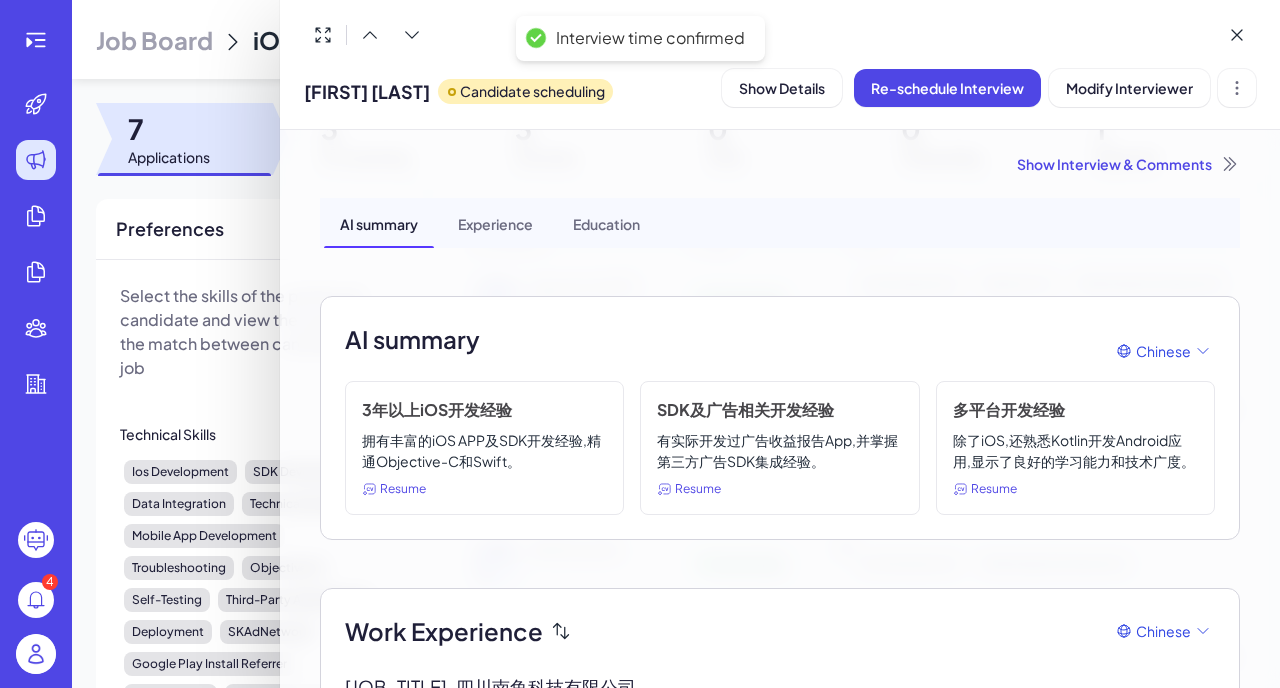 click at bounding box center (640, 344) 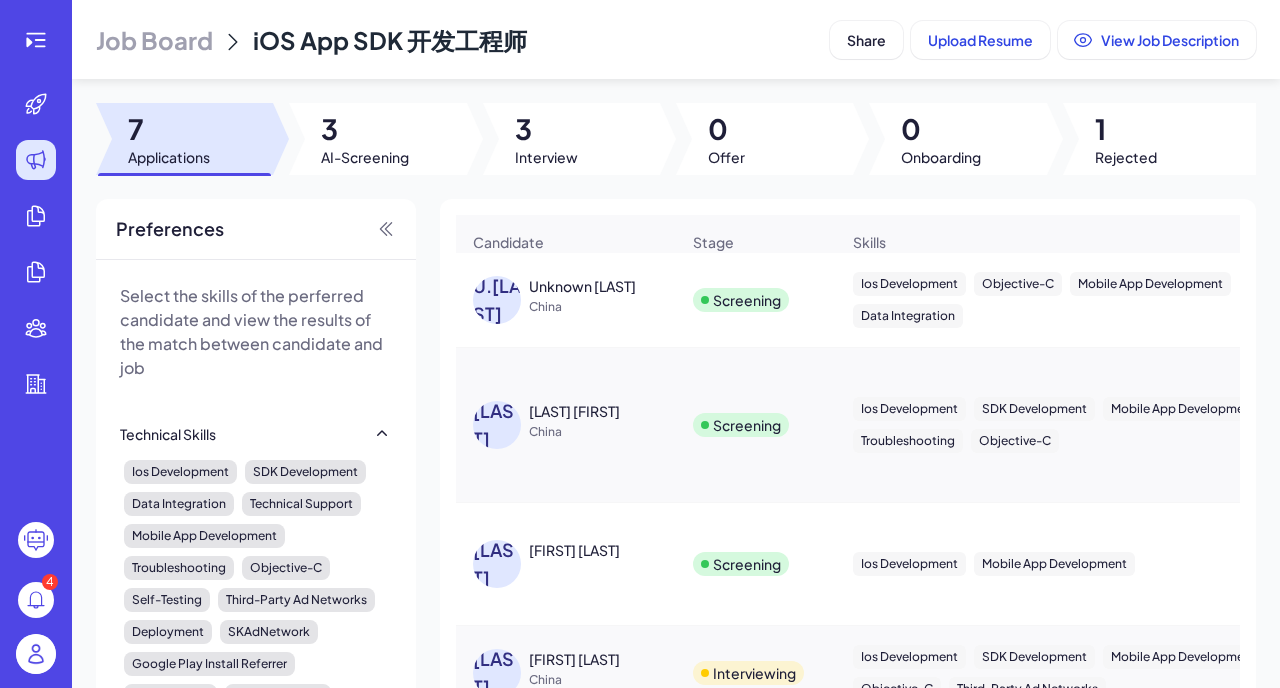 click at bounding box center (184, 139) 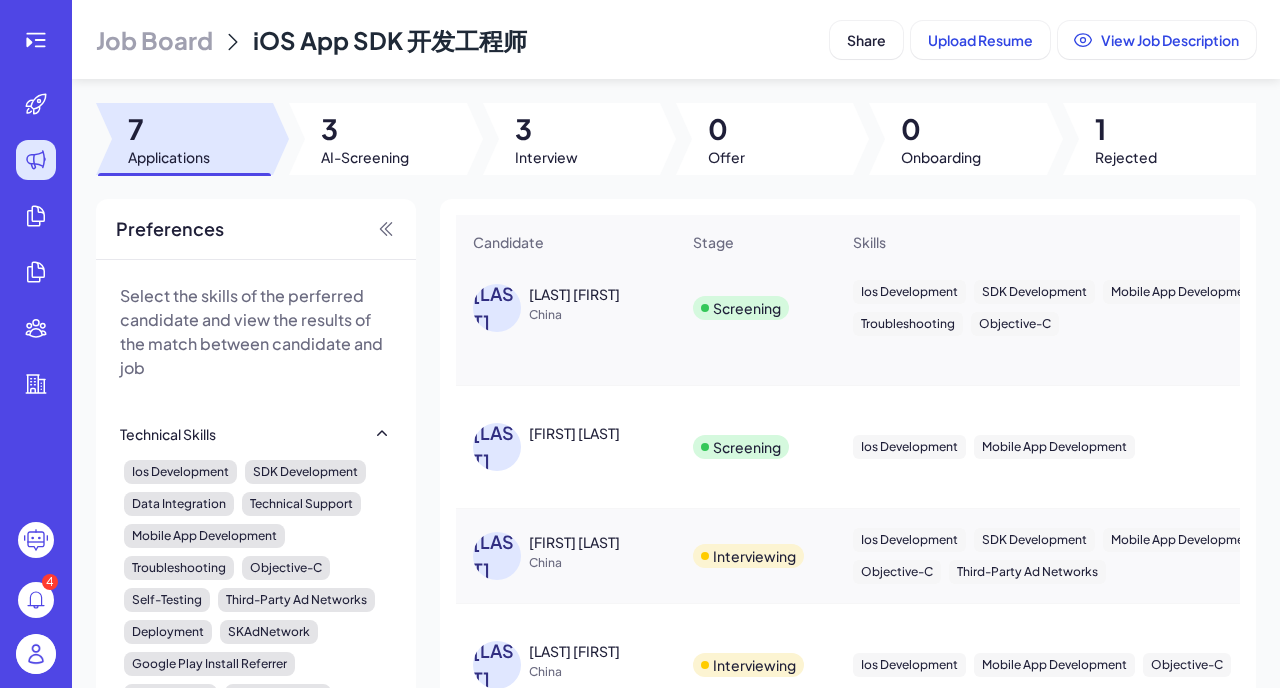 scroll, scrollTop: 125, scrollLeft: 0, axis: vertical 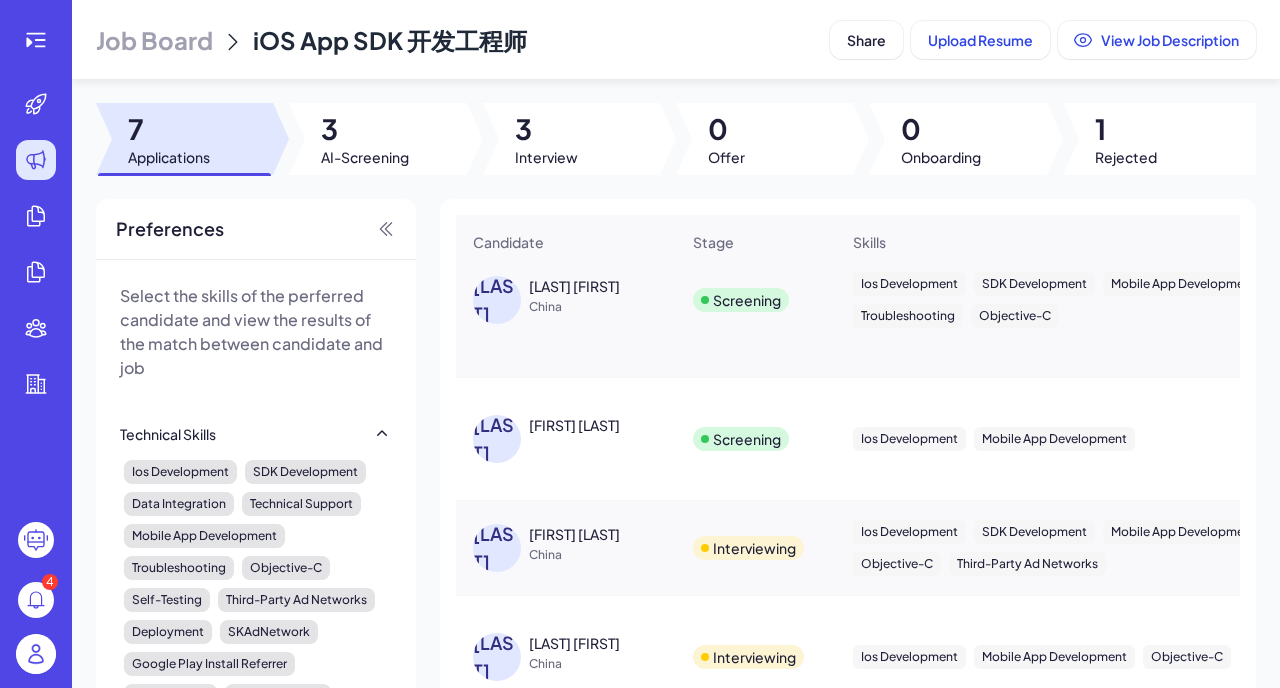 click on "[LAST]" at bounding box center (501, 439) 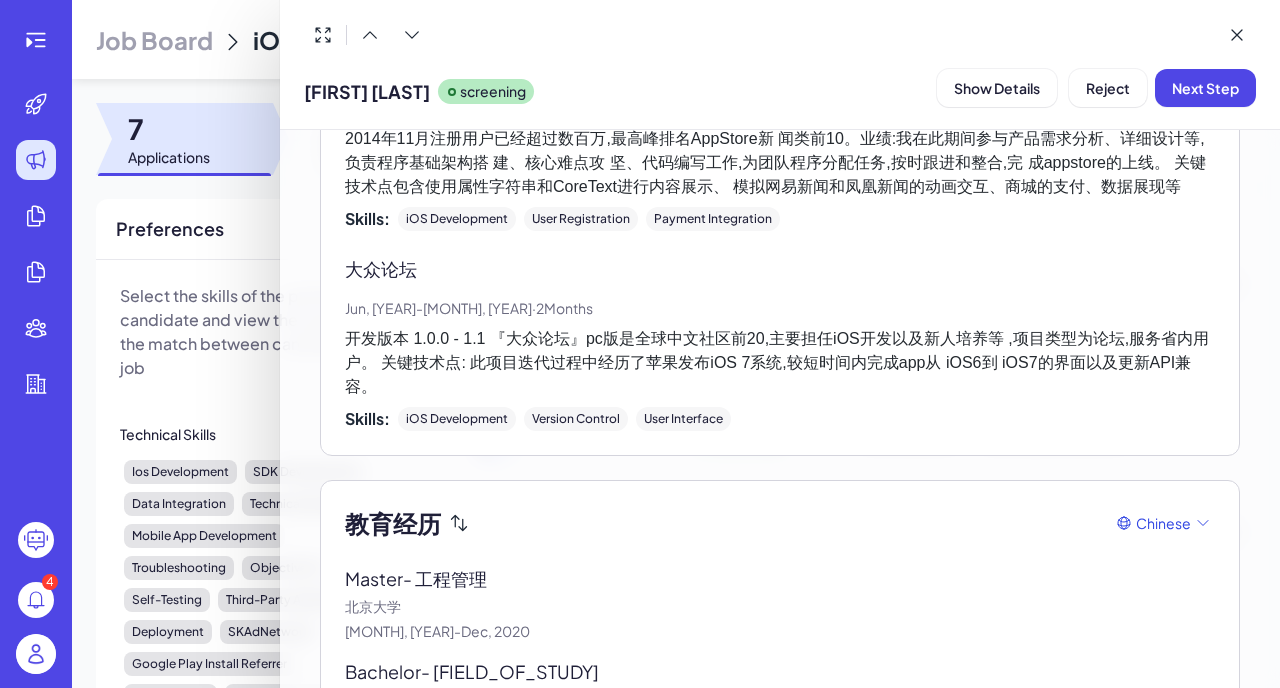 click on "北京大学" at bounding box center [780, 606] 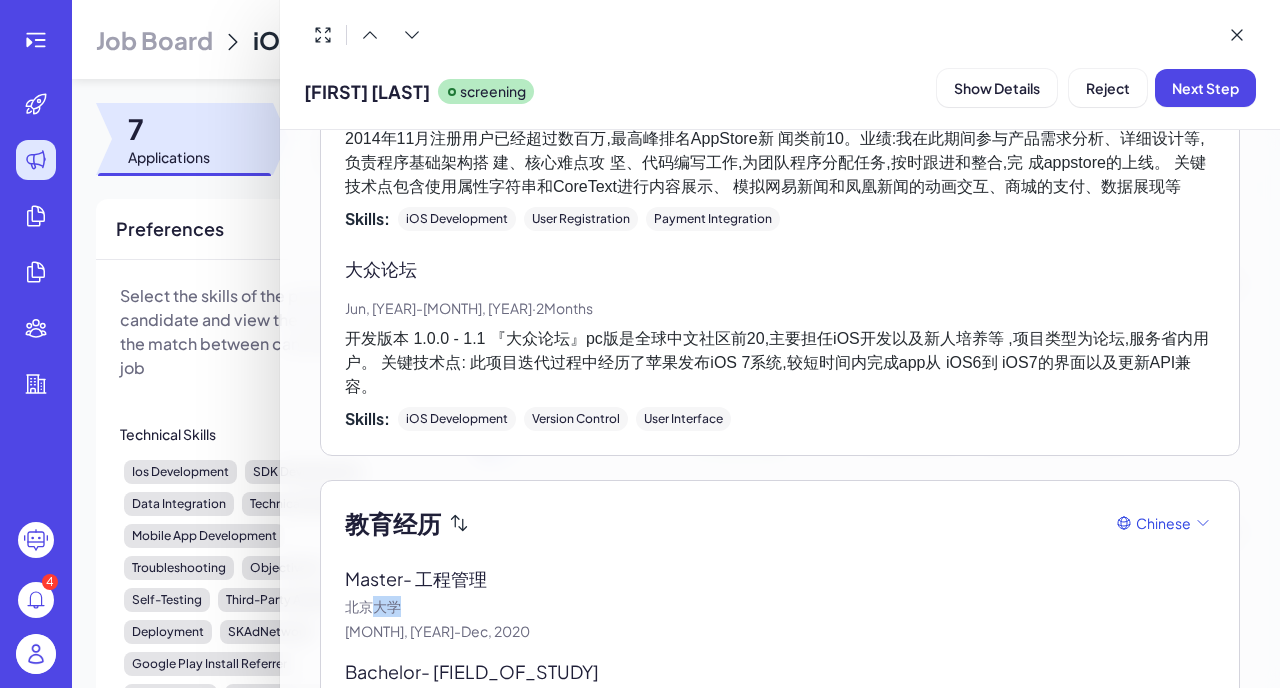 click on "北京大学" at bounding box center [780, 606] 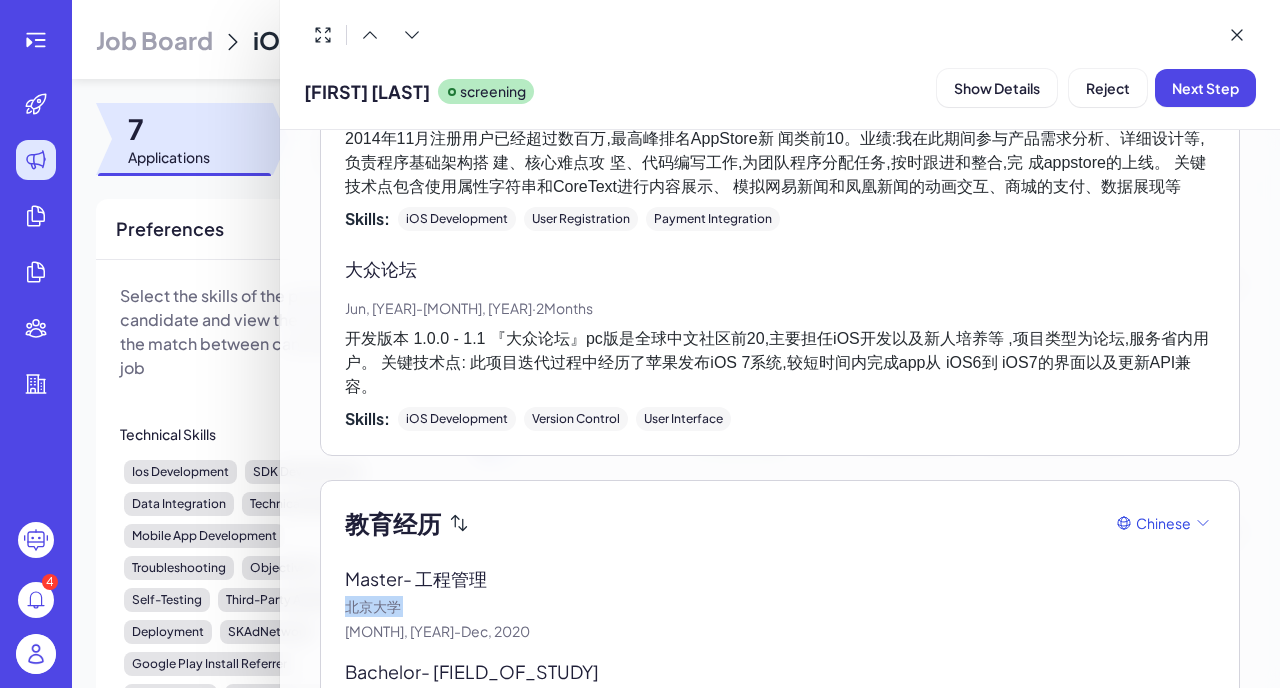 click on "北京大学" at bounding box center (780, 606) 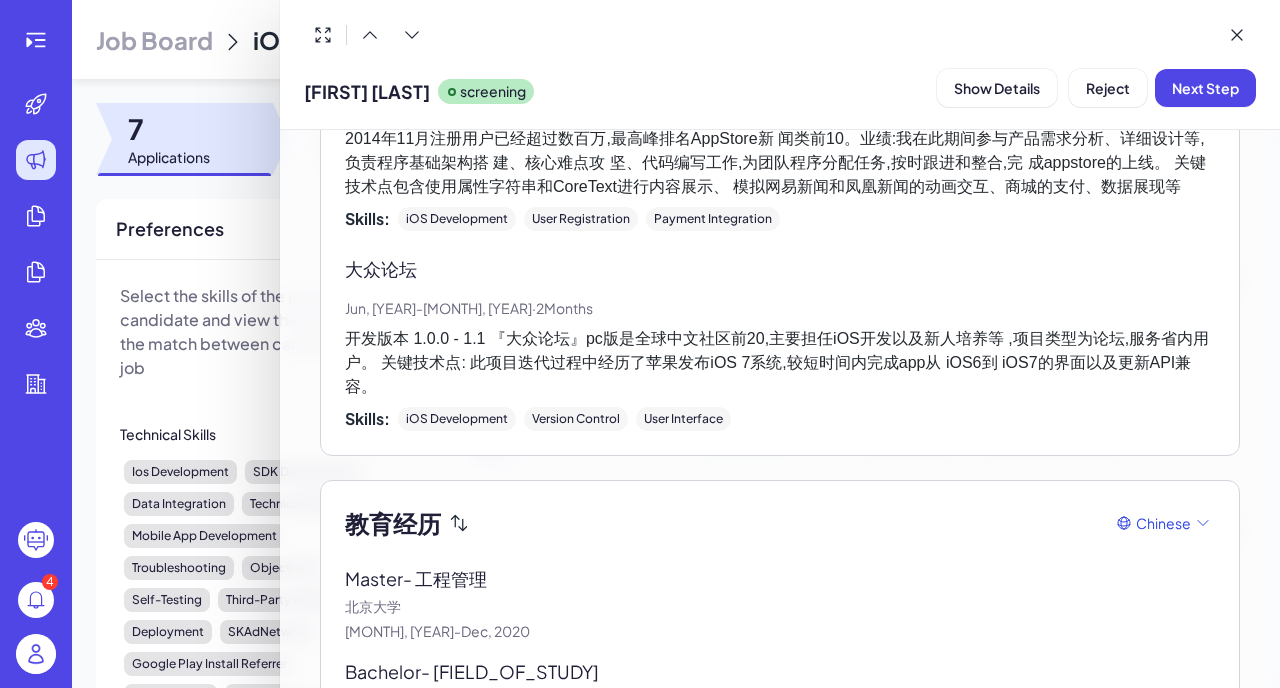 click on "北京大学" at bounding box center (780, 606) 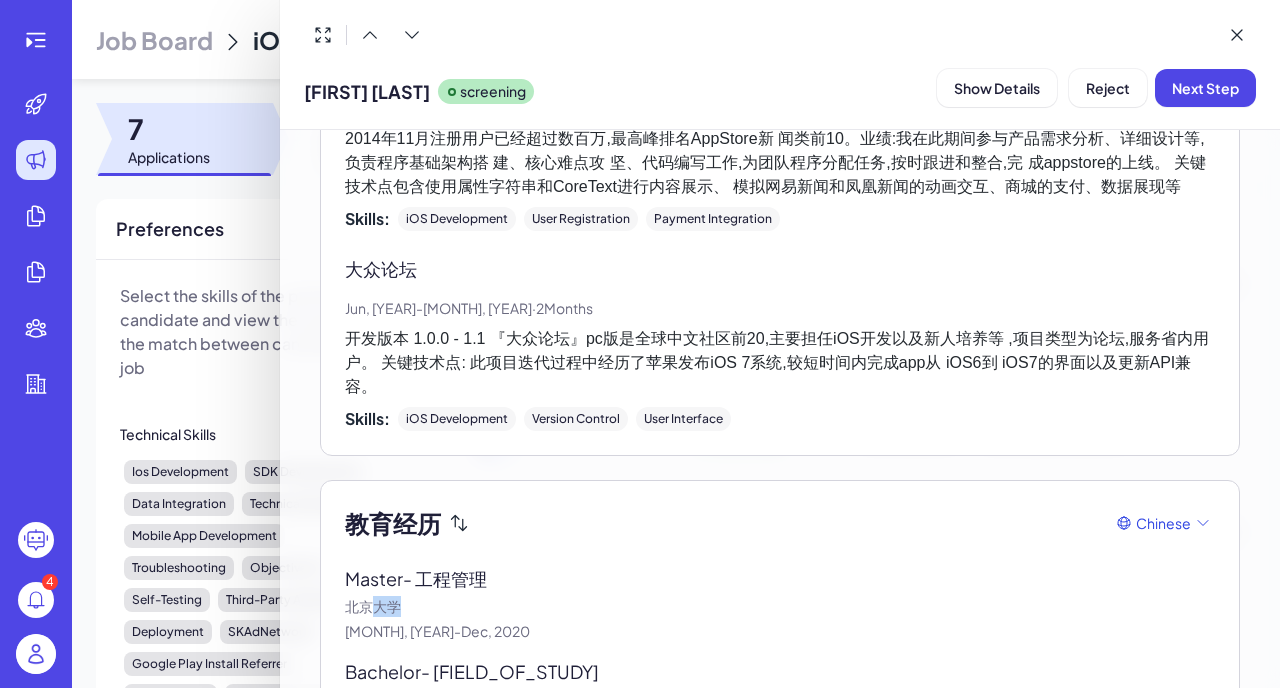 click on "北京大学" at bounding box center [780, 606] 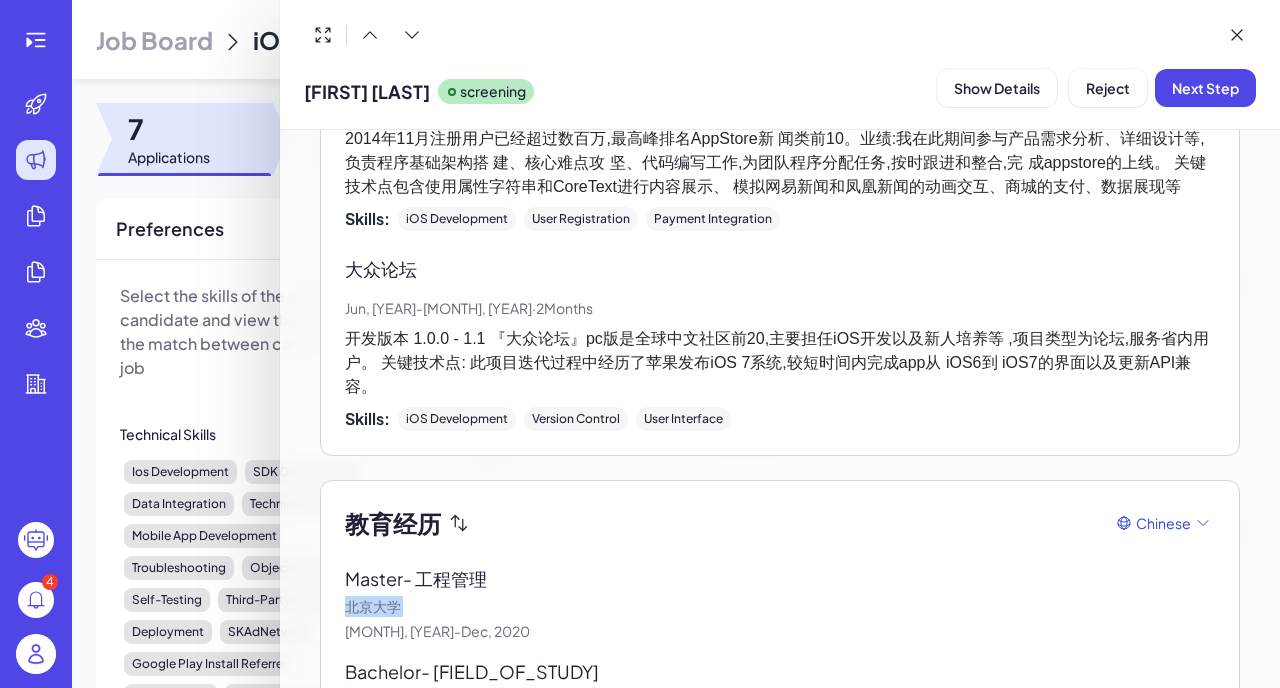 click on "北京大学" at bounding box center (780, 606) 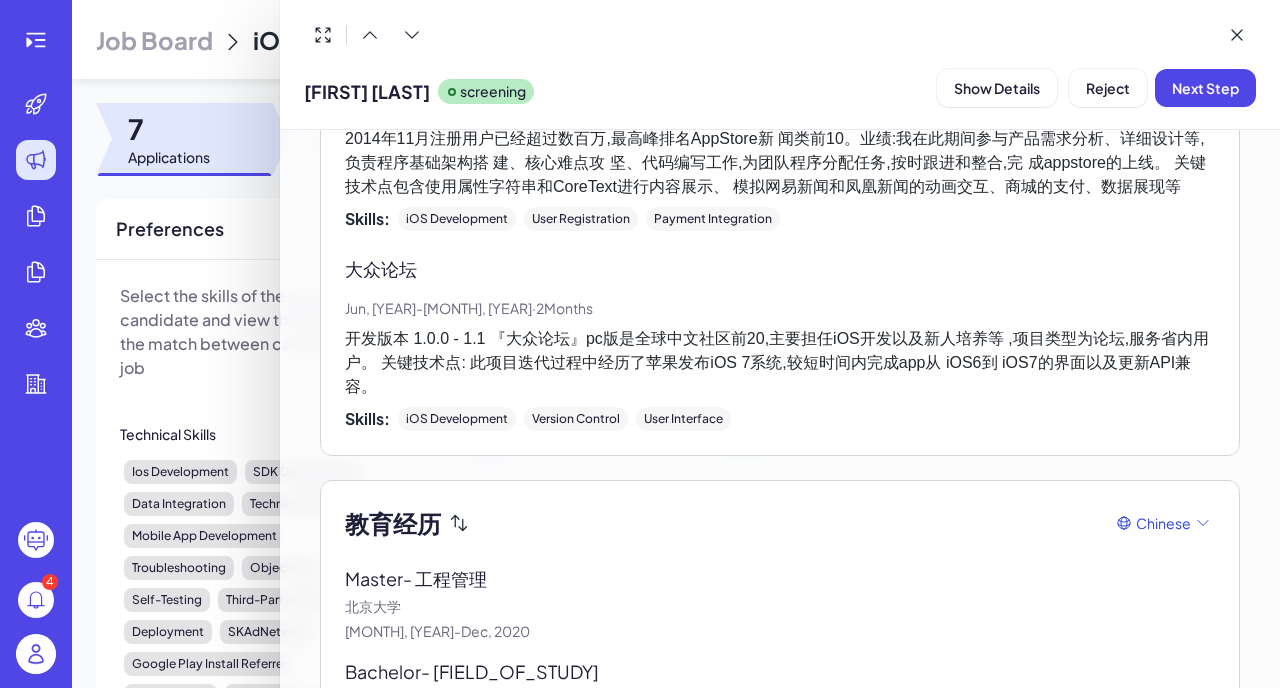 click on "山东理工大学" at bounding box center (780, 699) 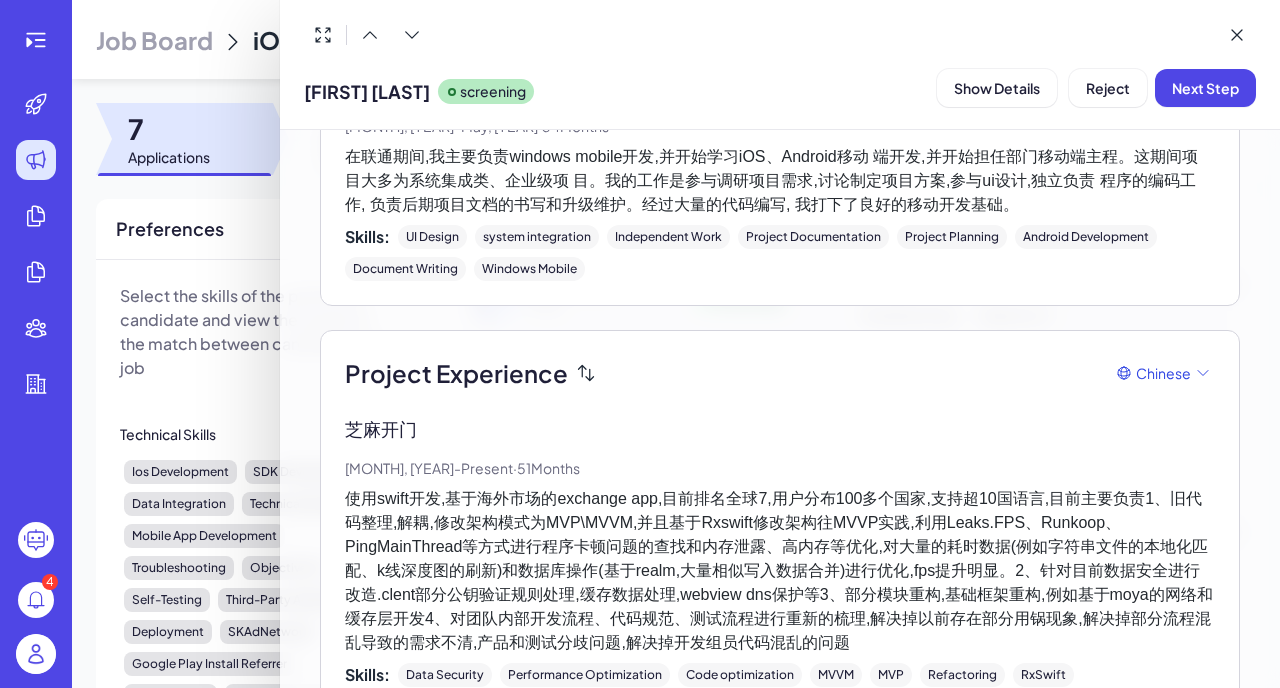 scroll, scrollTop: 2372, scrollLeft: 0, axis: vertical 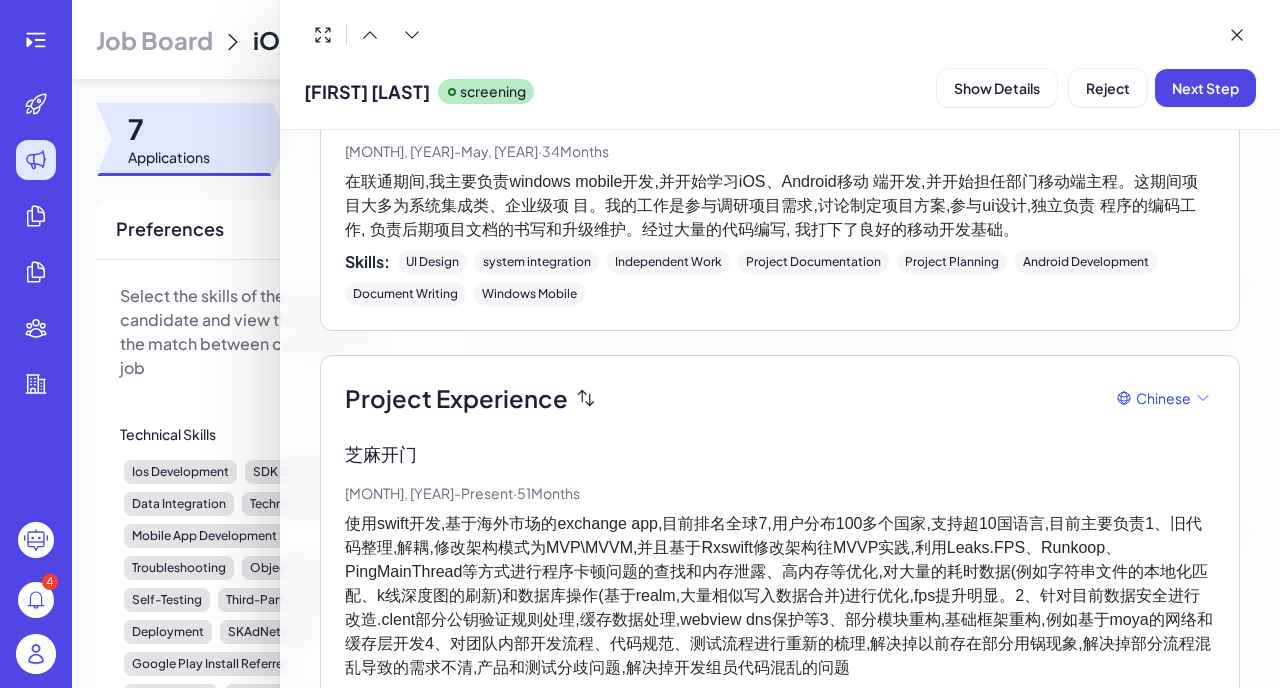 click on "使用swift开发,基于海外市场的exchange app,目前排名全球7,用户分布100多个国家,支持超10国语言,目前主要负责1、旧代码整理,解耦,修改架构模式为MVP\MVVM,并且基于Rxswift修改架构往MVVP实践,利用Leaks.FPS、Runkoop、PingMainThread等方式进行程序卡顿问题的查找和内存泄露、高内存等优化,对大量的耗时数据(例如字符串文件的本地化匹配、k线深度图的刷新)和数据库操作(基于realm,大量相似写入数据合并)进行优化,fps提升明显。2、针对目前数据安全进行改造.clent部分公钥验证规则处理,缓存数据处理,webview dns保护等3、部分模块重构,基础框架重构,例如基于moya的网络和缓存层开发4、对团队内部开发流程、代码规范、测试流程进行重新的梳理,解决掉以前存在部分用锅现象,解决掉部分流程混乱导致的需求不清,产品和测试分歧问题,解决掉开发组员代码混乱的问题" at bounding box center [780, 596] 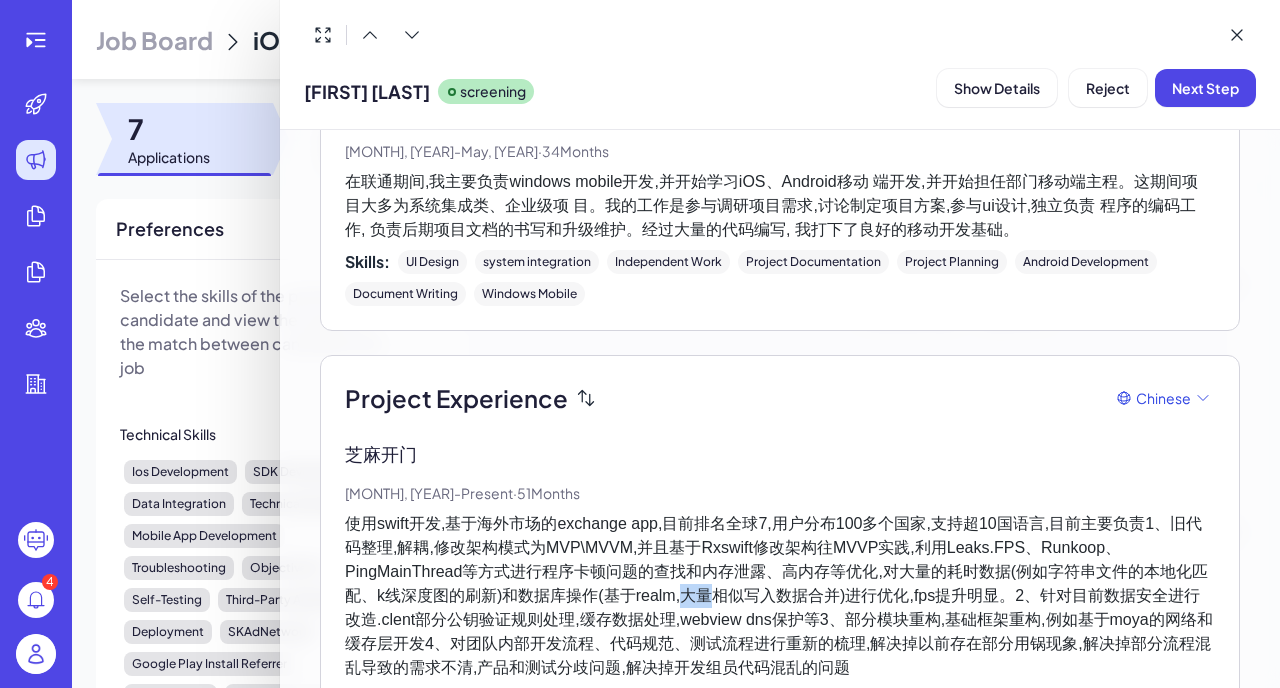 click on "使用swift开发,基于海外市场的exchange app,目前排名全球7,用户分布100多个国家,支持超10国语言,目前主要负责1、旧代码整理,解耦,修改架构模式为MVP\MVVM,并且基于Rxswift修改架构往MVVP实践,利用Leaks.FPS、Runkoop、PingMainThread等方式进行程序卡顿问题的查找和内存泄露、高内存等优化,对大量的耗时数据(例如字符串文件的本地化匹配、k线深度图的刷新)和数据库操作(基于realm,大量相似写入数据合并)进行优化,fps提升明显。2、针对目前数据安全进行改造.clent部分公钥验证规则处理,缓存数据处理,webview dns保护等3、部分模块重构,基础框架重构,例如基于moya的网络和缓存层开发4、对团队内部开发流程、代码规范、测试流程进行重新的梳理,解决掉以前存在部分用锅现象,解决掉部分流程混乱导致的需求不清,产品和测试分歧问题,解决掉开发组员代码混乱的问题" at bounding box center [780, 596] 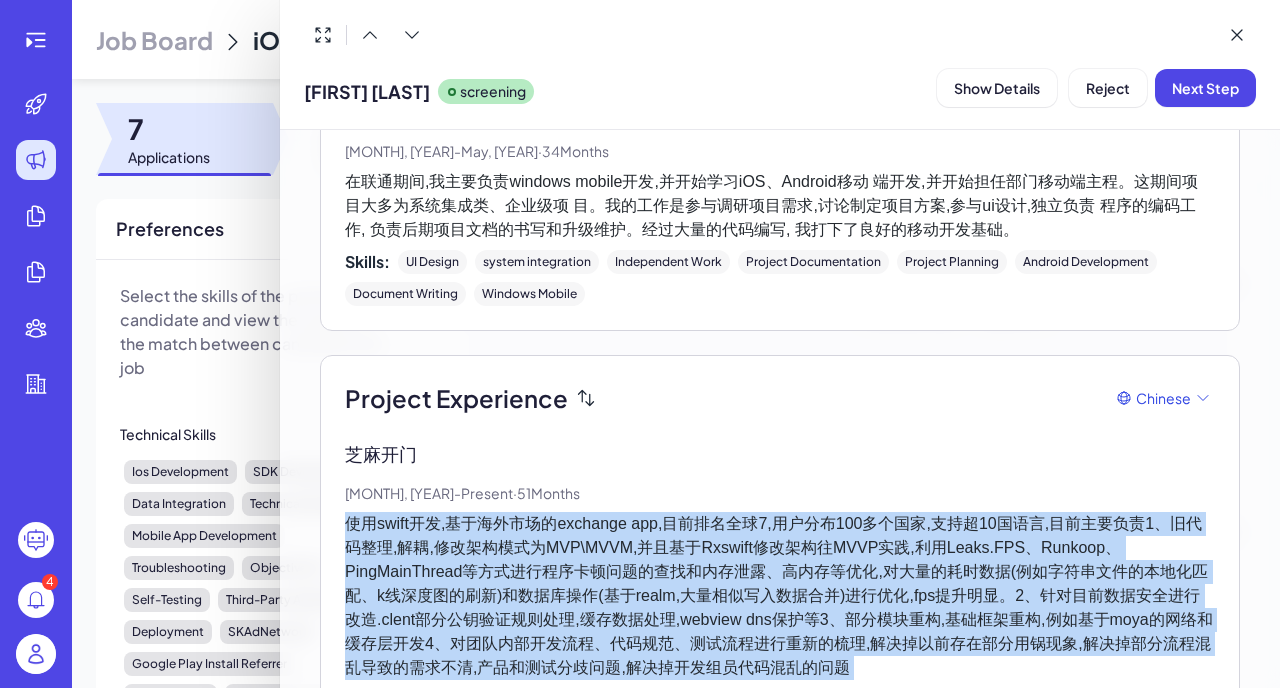 click on "使用swift开发,基于海外市场的exchange app,目前排名全球7,用户分布100多个国家,支持超10国语言,目前主要负责1、旧代码整理,解耦,修改架构模式为MVP\MVVM,并且基于Rxswift修改架构往MVVP实践,利用Leaks.FPS、Runkoop、PingMainThread等方式进行程序卡顿问题的查找和内存泄露、高内存等优化,对大量的耗时数据(例如字符串文件的本地化匹配、k线深度图的刷新)和数据库操作(基于realm,大量相似写入数据合并)进行优化,fps提升明显。2、针对目前数据安全进行改造.clent部分公钥验证规则处理,缓存数据处理,webview dns保护等3、部分模块重构,基础框架重构,例如基于moya的网络和缓存层开发4、对团队内部开发流程、代码规范、测试流程进行重新的梳理,解决掉以前存在部分用锅现象,解决掉部分流程混乱导致的需求不清,产品和测试分歧问题,解决掉开发组员代码混乱的问题" at bounding box center (780, 596) 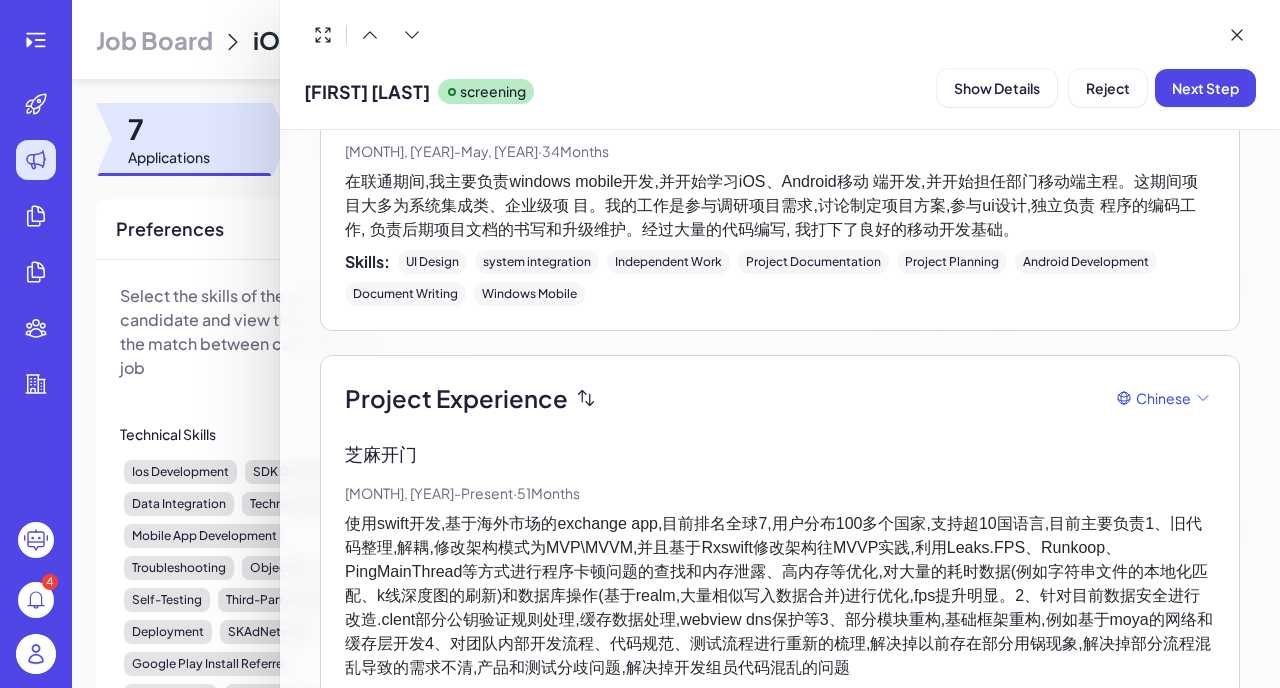 click on "使用swift开发,基于海外市场的exchange app,目前排名全球7,用户分布100多个国家,支持超10国语言,目前主要负责1、旧代码整理,解耦,修改架构模式为MVP\MVVM,并且基于Rxswift修改架构往MVVP实践,利用Leaks.FPS、Runkoop、PingMainThread等方式进行程序卡顿问题的查找和内存泄露、高内存等优化,对大量的耗时数据(例如字符串文件的本地化匹配、k线深度图的刷新)和数据库操作(基于realm,大量相似写入数据合并)进行优化,fps提升明显。2、针对目前数据安全进行改造.clent部分公钥验证规则处理,缓存数据处理,webview dns保护等3、部分模块重构,基础框架重构,例如基于moya的网络和缓存层开发4、对团队内部开发流程、代码规范、测试流程进行重新的梳理,解决掉以前存在部分用锅现象,解决掉部分流程混乱导致的需求不清,产品和测试分歧问题,解决掉开发组员代码混乱的问题" at bounding box center [780, 596] 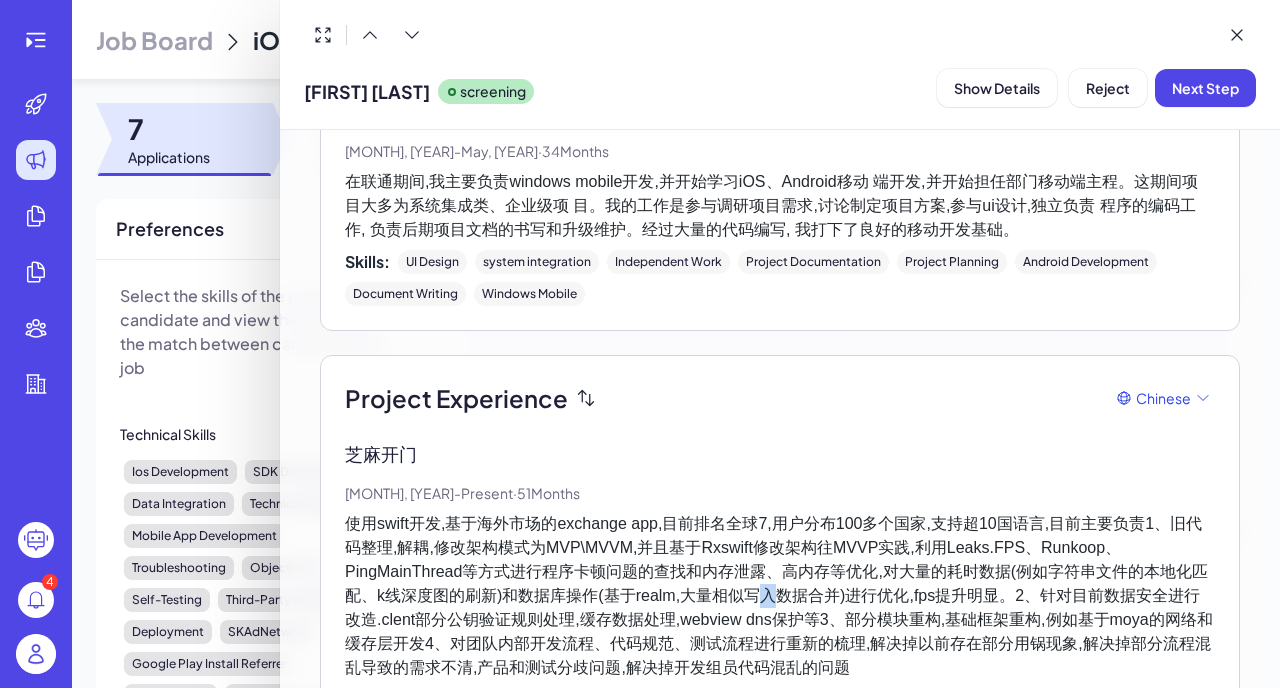 click on "使用swift开发,基于海外市场的exchange app,目前排名全球7,用户分布100多个国家,支持超10国语言,目前主要负责1、旧代码整理,解耦,修改架构模式为MVP\MVVM,并且基于Rxswift修改架构往MVVP实践,利用Leaks.FPS、Runkoop、PingMainThread等方式进行程序卡顿问题的查找和内存泄露、高内存等优化,对大量的耗时数据(例如字符串文件的本地化匹配、k线深度图的刷新)和数据库操作(基于realm,大量相似写入数据合并)进行优化,fps提升明显。2、针对目前数据安全进行改造.clent部分公钥验证规则处理,缓存数据处理,webview dns保护等3、部分模块重构,基础框架重构,例如基于moya的网络和缓存层开发4、对团队内部开发流程、代码规范、测试流程进行重新的梳理,解决掉以前存在部分用锅现象,解决掉部分流程混乱导致的需求不清,产品和测试分歧问题,解决掉开发组员代码混乱的问题" at bounding box center (780, 596) 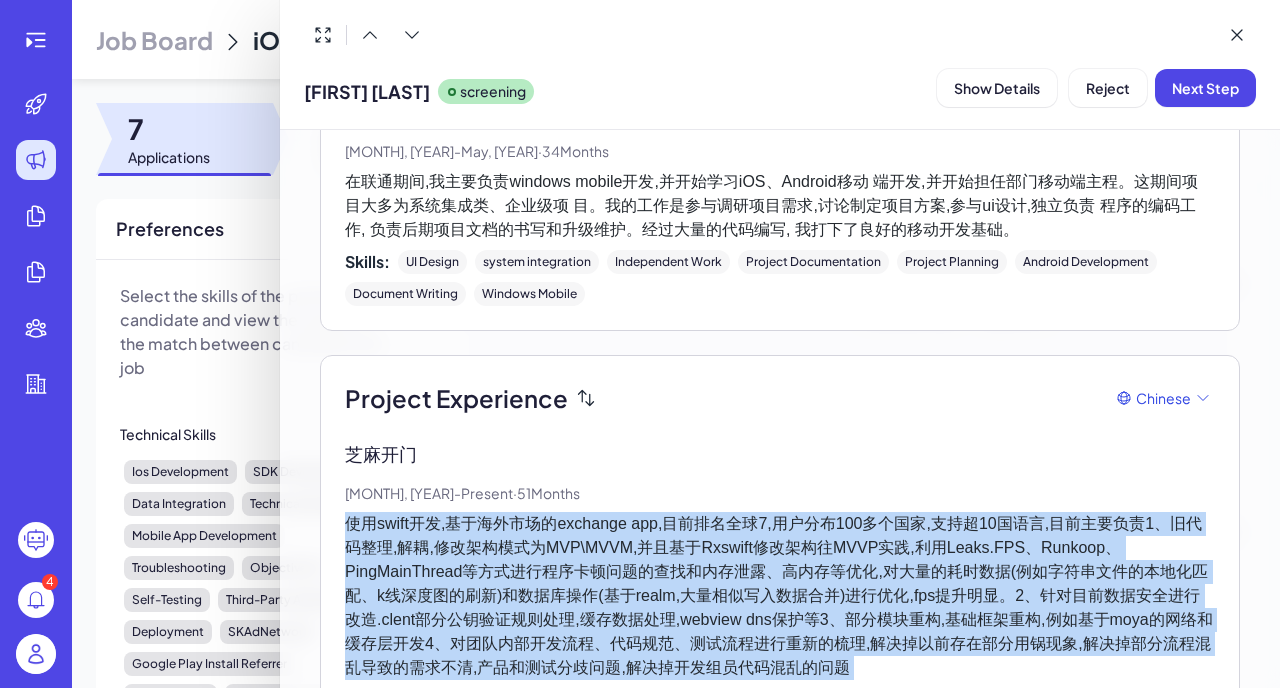 click on "使用swift开发,基于海外市场的exchange app,目前排名全球7,用户分布100多个国家,支持超10国语言,目前主要负责1、旧代码整理,解耦,修改架构模式为MVP\MVVM,并且基于Rxswift修改架构往MVVP实践,利用Leaks.FPS、Runkoop、PingMainThread等方式进行程序卡顿问题的查找和内存泄露、高内存等优化,对大量的耗时数据(例如字符串文件的本地化匹配、k线深度图的刷新)和数据库操作(基于realm,大量相似写入数据合并)进行优化,fps提升明显。2、针对目前数据安全进行改造.clent部分公钥验证规则处理,缓存数据处理,webview dns保护等3、部分模块重构,基础框架重构,例如基于moya的网络和缓存层开发4、对团队内部开发流程、代码规范、测试流程进行重新的梳理,解决掉以前存在部分用锅现象,解决掉部分流程混乱导致的需求不清,产品和测试分歧问题,解决掉开发组员代码混乱的问题" at bounding box center [780, 596] 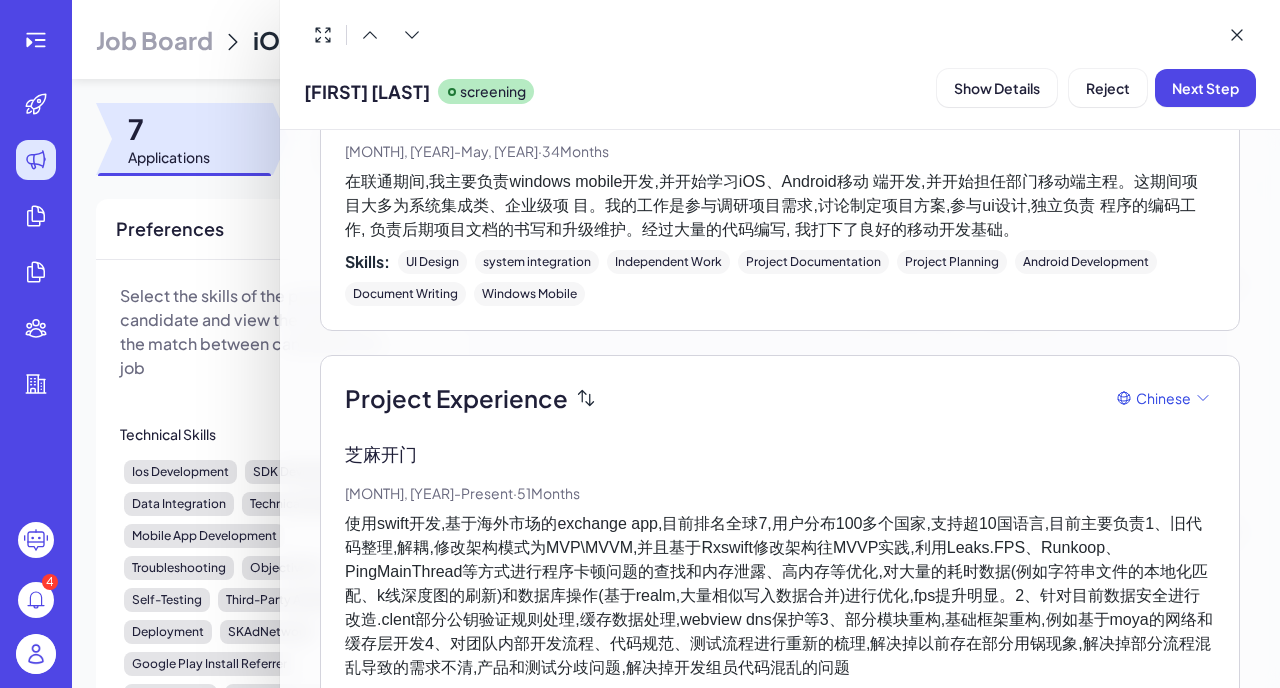 click on "使用swift开发,基于海外市场的exchange app,目前排名全球7,用户分布100多个国家,支持超10国语言,目前主要负责1、旧代码整理,解耦,修改架构模式为MVP\MVVM,并且基于Rxswift修改架构往MVVP实践,利用Leaks.FPS、Runkoop、PingMainThread等方式进行程序卡顿问题的查找和内存泄露、高内存等优化,对大量的耗时数据(例如字符串文件的本地化匹配、k线深度图的刷新)和数据库操作(基于realm,大量相似写入数据合并)进行优化,fps提升明显。2、针对目前数据安全进行改造.clent部分公钥验证规则处理,缓存数据处理,webview dns保护等3、部分模块重构,基础框架重构,例如基于moya的网络和缓存层开发4、对团队内部开发流程、代码规范、测试流程进行重新的梳理,解决掉以前存在部分用锅现象,解决掉部分流程混乱导致的需求不清,产品和测试分歧问题,解决掉开发组员代码混乱的问题" at bounding box center [780, 596] 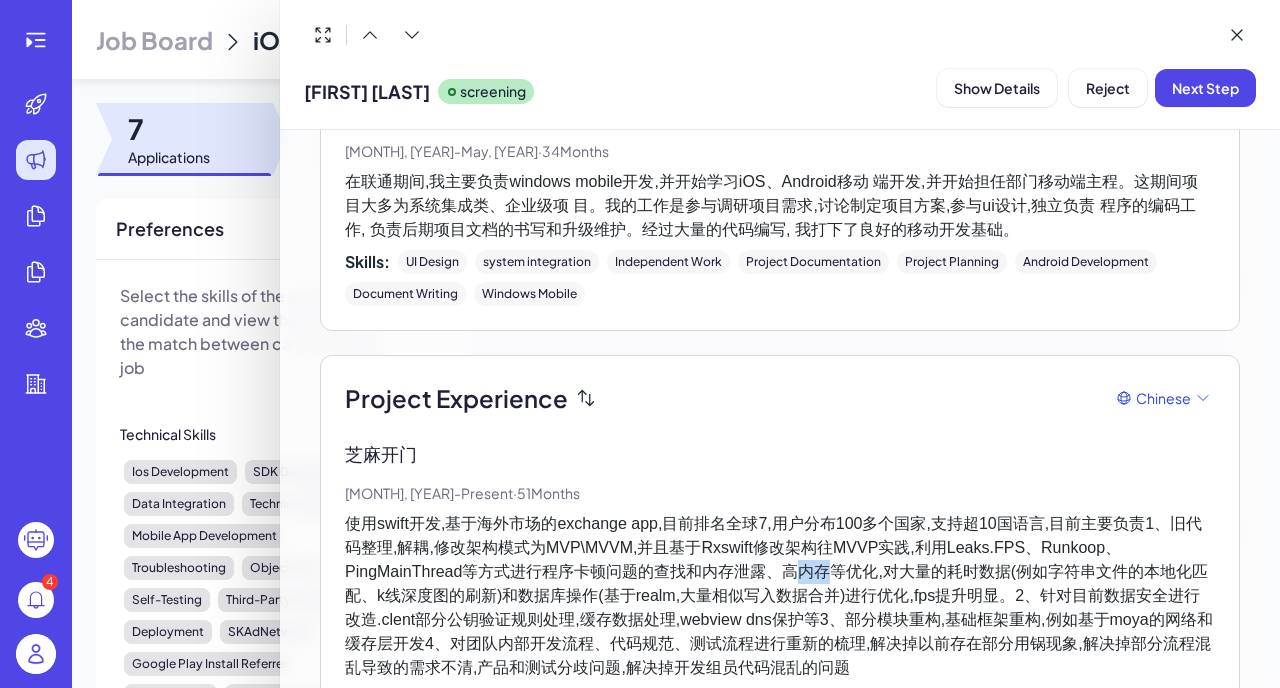 click on "使用swift开发,基于海外市场的exchange app,目前排名全球7,用户分布100多个国家,支持超10国语言,目前主要负责1、旧代码整理,解耦,修改架构模式为MVP\MVVM,并且基于Rxswift修改架构往MVVP实践,利用Leaks.FPS、Runkoop、PingMainThread等方式进行程序卡顿问题的查找和内存泄露、高内存等优化,对大量的耗时数据(例如字符串文件的本地化匹配、k线深度图的刷新)和数据库操作(基于realm,大量相似写入数据合并)进行优化,fps提升明显。2、针对目前数据安全进行改造.clent部分公钥验证规则处理,缓存数据处理,webview dns保护等3、部分模块重构,基础框架重构,例如基于moya的网络和缓存层开发4、对团队内部开发流程、代码规范、测试流程进行重新的梳理,解决掉以前存在部分用锅现象,解决掉部分流程混乱导致的需求不清,产品和测试分歧问题,解决掉开发组员代码混乱的问题" at bounding box center [780, 596] 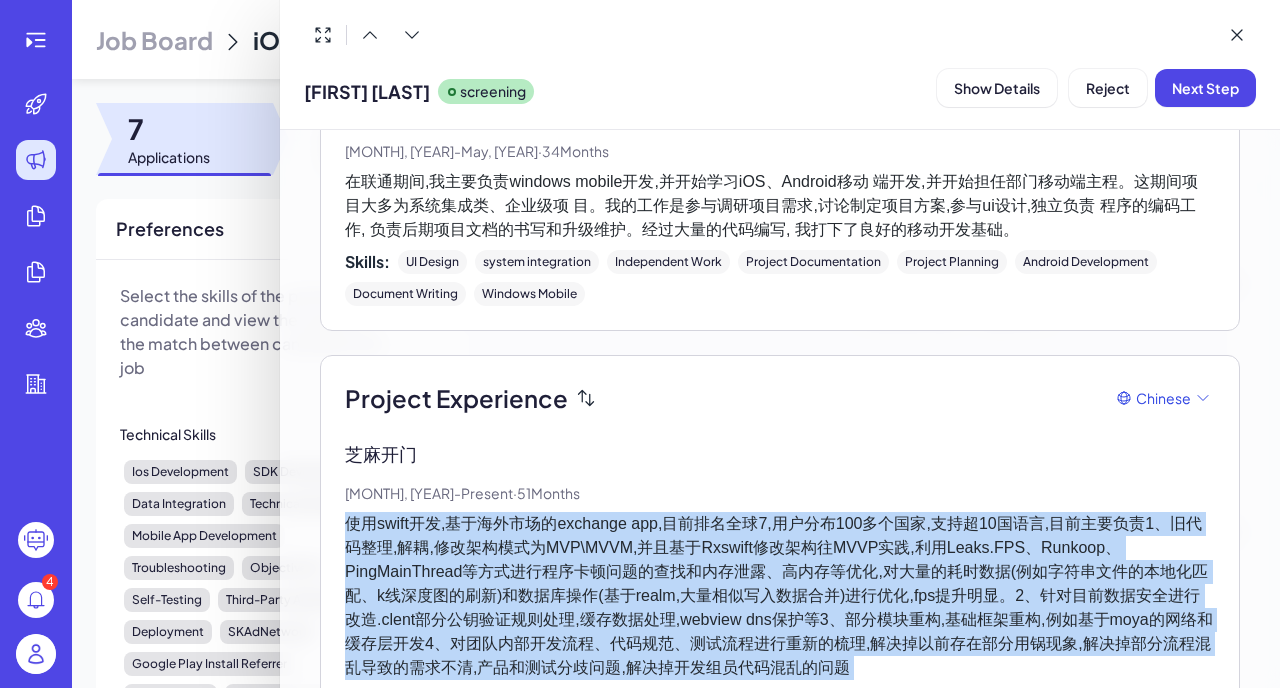 click on "使用swift开发,基于海外市场的exchange app,目前排名全球7,用户分布100多个国家,支持超10国语言,目前主要负责1、旧代码整理,解耦,修改架构模式为MVP\MVVM,并且基于Rxswift修改架构往MVVP实践,利用Leaks.FPS、Runkoop、PingMainThread等方式进行程序卡顿问题的查找和内存泄露、高内存等优化,对大量的耗时数据(例如字符串文件的本地化匹配、k线深度图的刷新)和数据库操作(基于realm,大量相似写入数据合并)进行优化,fps提升明显。2、针对目前数据安全进行改造.clent部分公钥验证规则处理,缓存数据处理,webview dns保护等3、部分模块重构,基础框架重构,例如基于moya的网络和缓存层开发4、对团队内部开发流程、代码规范、测试流程进行重新的梳理,解决掉以前存在部分用锅现象,解决掉部分流程混乱导致的需求不清,产品和测试分歧问题,解决掉开发组员代码混乱的问题" at bounding box center (780, 596) 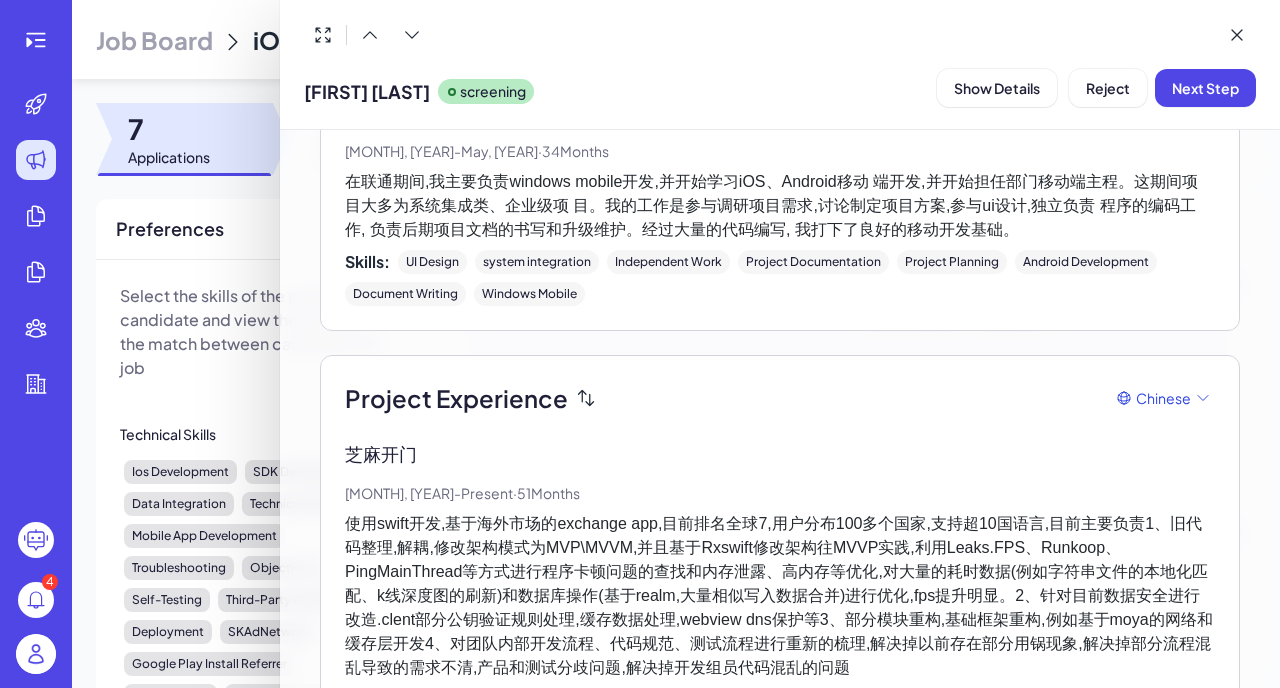 click on "使用swift开发,基于海外市场的exchange app,目前排名全球7,用户分布100多个国家,支持超10国语言,目前主要负责1、旧代码整理,解耦,修改架构模式为MVP\MVVM,并且基于Rxswift修改架构往MVVP实践,利用Leaks.FPS、Runkoop、PingMainThread等方式进行程序卡顿问题的查找和内存泄露、高内存等优化,对大量的耗时数据(例如字符串文件的本地化匹配、k线深度图的刷新)和数据库操作(基于realm,大量相似写入数据合并)进行优化,fps提升明显。2、针对目前数据安全进行改造.clent部分公钥验证规则处理,缓存数据处理,webview dns保护等3、部分模块重构,基础框架重构,例如基于moya的网络和缓存层开发4、对团队内部开发流程、代码规范、测试流程进行重新的梳理,解决掉以前存在部分用锅现象,解决掉部分流程混乱导致的需求不清,产品和测试分歧问题,解决掉开发组员代码混乱的问题" at bounding box center [780, 596] 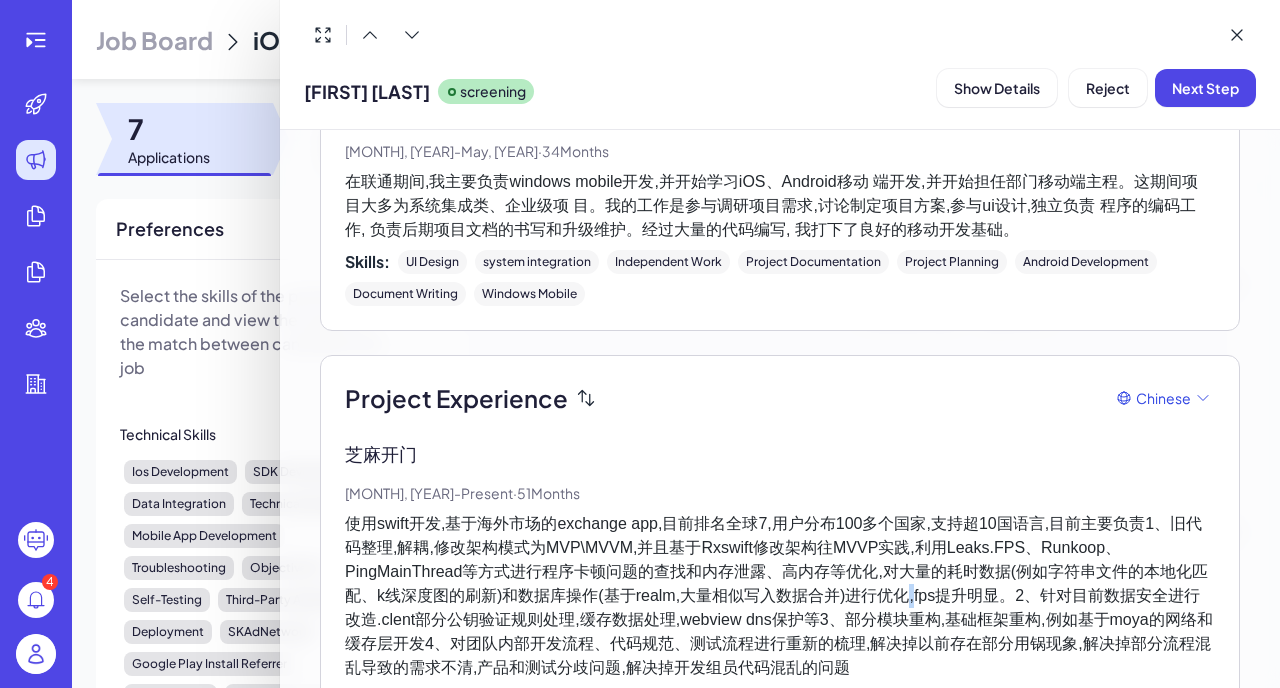 click on "使用swift开发,基于海外市场的exchange app,目前排名全球7,用户分布100多个国家,支持超10国语言,目前主要负责1、旧代码整理,解耦,修改架构模式为MVP\MVVM,并且基于Rxswift修改架构往MVVP实践,利用Leaks.FPS、Runkoop、PingMainThread等方式进行程序卡顿问题的查找和内存泄露、高内存等优化,对大量的耗时数据(例如字符串文件的本地化匹配、k线深度图的刷新)和数据库操作(基于realm,大量相似写入数据合并)进行优化,fps提升明显。2、针对目前数据安全进行改造.clent部分公钥验证规则处理,缓存数据处理,webview dns保护等3、部分模块重构,基础框架重构,例如基于moya的网络和缓存层开发4、对团队内部开发流程、代码规范、测试流程进行重新的梳理,解决掉以前存在部分用锅现象,解决掉部分流程混乱导致的需求不清,产品和测试分歧问题,解决掉开发组员代码混乱的问题" at bounding box center (780, 596) 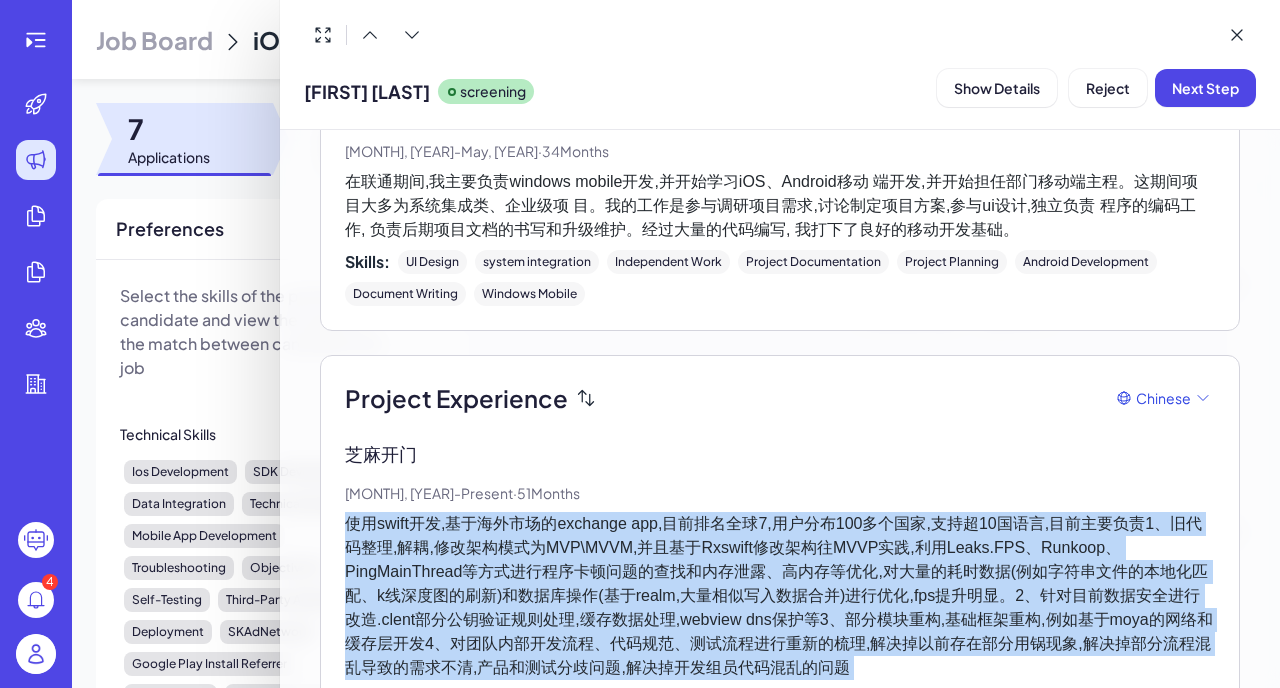 click on "使用swift开发,基于海外市场的exchange app,目前排名全球7,用户分布100多个国家,支持超10国语言,目前主要负责1、旧代码整理,解耦,修改架构模式为MVP\MVVM,并且基于Rxswift修改架构往MVVP实践,利用Leaks.FPS、Runkoop、PingMainThread等方式进行程序卡顿问题的查找和内存泄露、高内存等优化,对大量的耗时数据(例如字符串文件的本地化匹配、k线深度图的刷新)和数据库操作(基于realm,大量相似写入数据合并)进行优化,fps提升明显。2、针对目前数据安全进行改造.clent部分公钥验证规则处理,缓存数据处理,webview dns保护等3、部分模块重构,基础框架重构,例如基于moya的网络和缓存层开发4、对团队内部开发流程、代码规范、测试流程进行重新的梳理,解决掉以前存在部分用锅现象,解决掉部分流程混乱导致的需求不清,产品和测试分歧问题,解决掉开发组员代码混乱的问题" at bounding box center [780, 596] 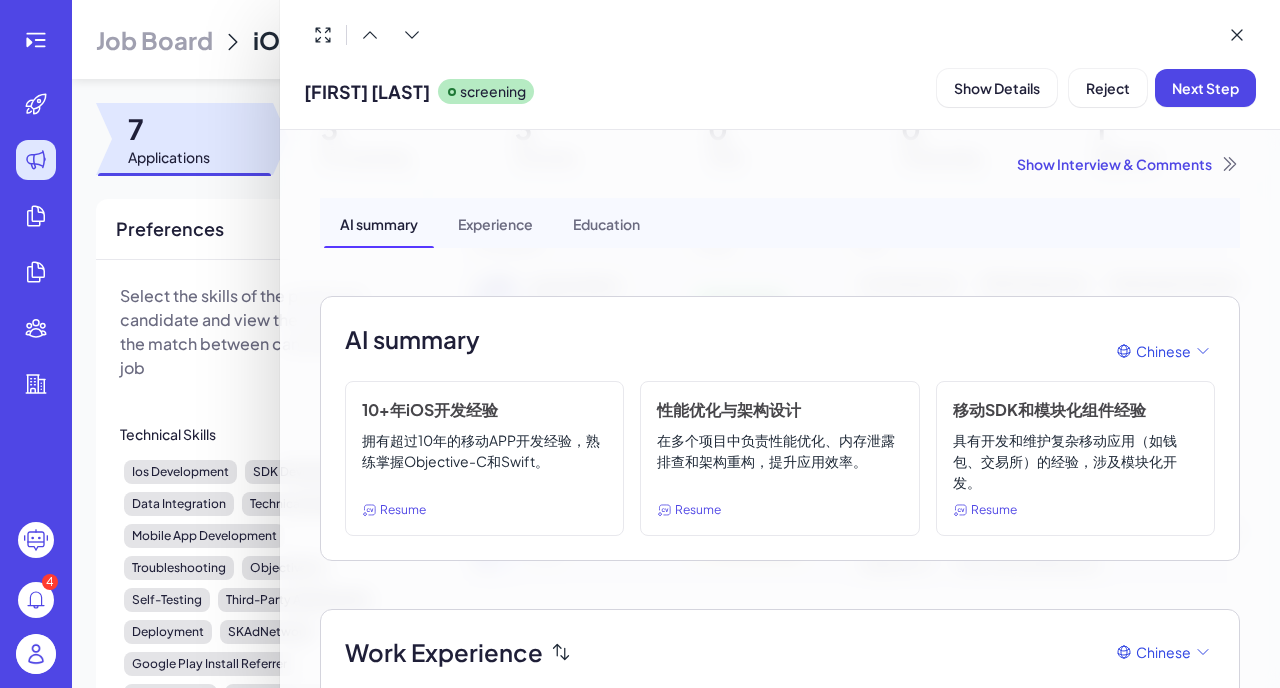 scroll, scrollTop: 358, scrollLeft: 0, axis: vertical 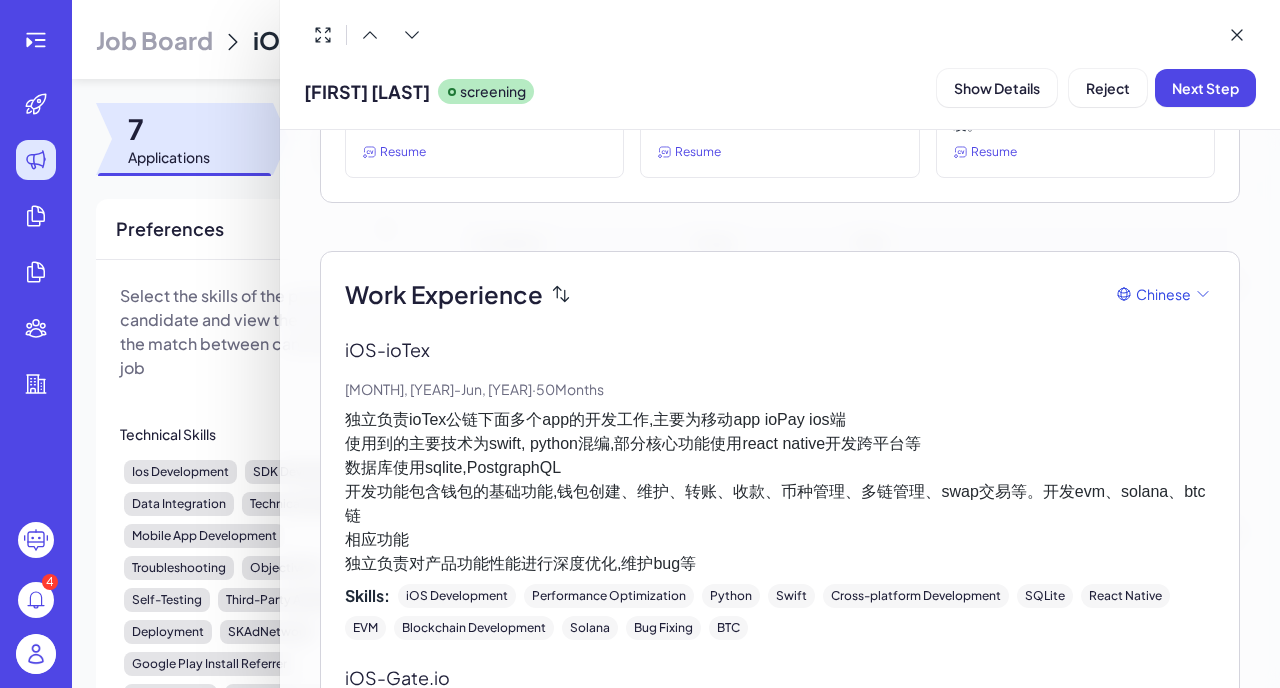 click on "独立负责ioTex公链下面多个app的开发工作,主要为移动app ioPay ios端
使用到的主要技术为swift, python混编,部分核心功能使用react native开发跨平台等
数据库使用sqlite,PostgraphQL
开发功能包含钱包的基础功能,钱包创建、维护、转账、收款、币种管理、多链管理、swap交易等。开发evm、solana、btc链
相应功能
独立负责对产品功能性能进行深度优化,维护bug等" at bounding box center (780, 492) 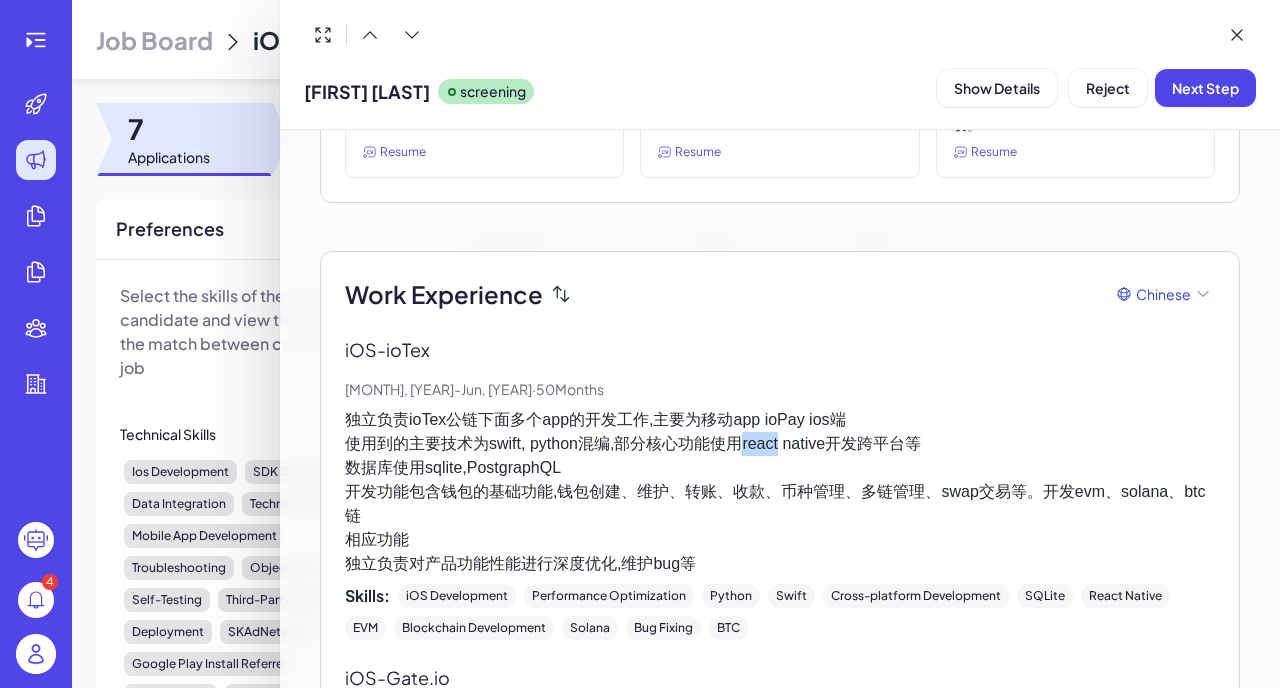 click on "独立负责ioTex公链下面多个app的开发工作,主要为移动app ioPay ios端
使用到的主要技术为swift, python混编,部分核心功能使用react native开发跨平台等
数据库使用sqlite,PostgraphQL
开发功能包含钱包的基础功能,钱包创建、维护、转账、收款、币种管理、多链管理、swap交易等。开发evm、solana、btc链
相应功能
独立负责对产品功能性能进行深度优化,维护bug等" at bounding box center (780, 492) 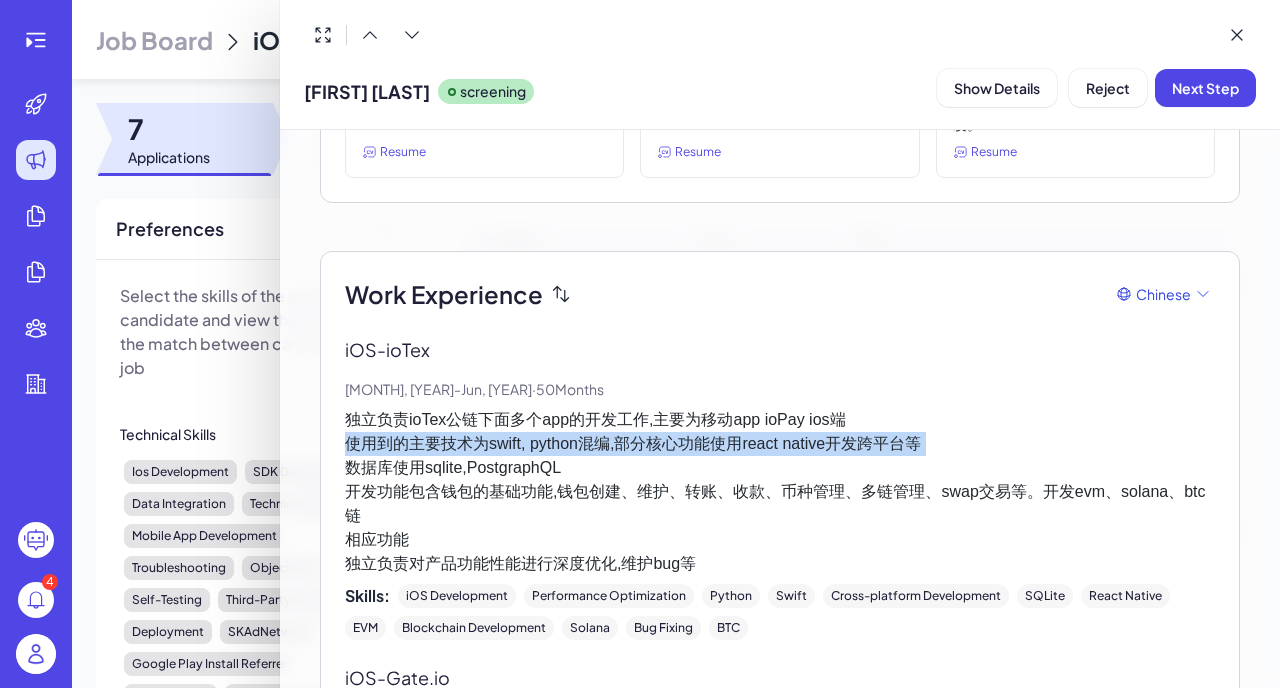 click on "独立负责ioTex公链下面多个app的开发工作,主要为移动app ioPay ios端
使用到的主要技术为swift, python混编,部分核心功能使用react native开发跨平台等
数据库使用sqlite,PostgraphQL
开发功能包含钱包的基础功能,钱包创建、维护、转账、收款、币种管理、多链管理、swap交易等。开发evm、solana、btc链
相应功能
独立负责对产品功能性能进行深度优化,维护bug等" at bounding box center (780, 492) 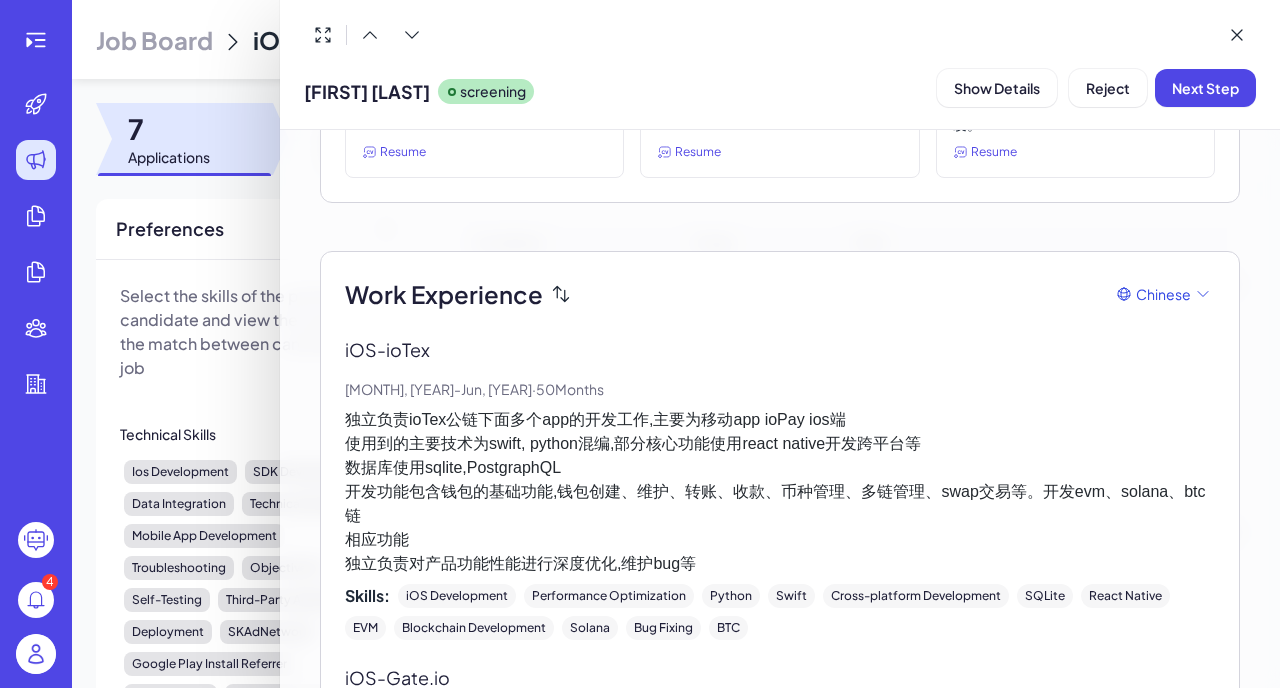 click on "独立负责ioTex公链下面多个app的开发工作,主要为移动app ioPay ios端
使用到的主要技术为swift, python混编,部分核心功能使用react native开发跨平台等
数据库使用sqlite,PostgraphQL
开发功能包含钱包的基础功能,钱包创建、维护、转账、收款、币种管理、多链管理、swap交易等。开发evm、solana、btc链
相应功能
独立负责对产品功能性能进行深度优化,维护bug等" at bounding box center [780, 492] 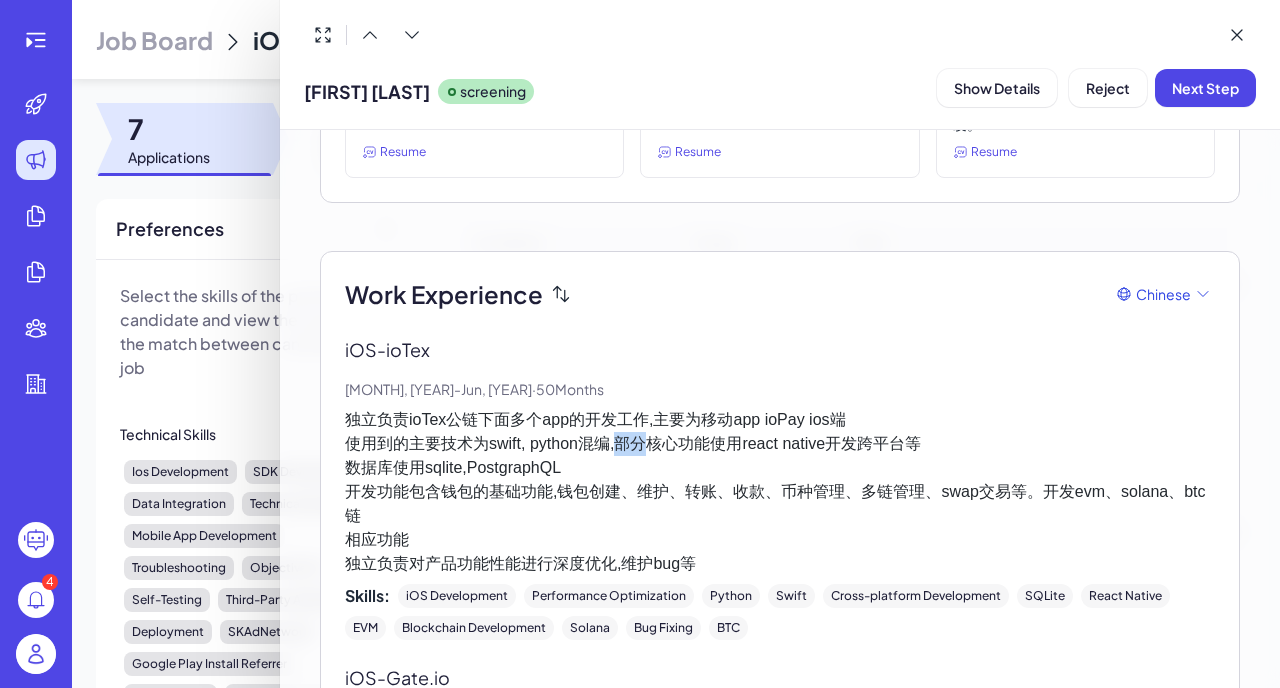 click on "独立负责ioTex公链下面多个app的开发工作,主要为移动app ioPay ios端
使用到的主要技术为swift, python混编,部分核心功能使用react native开发跨平台等
数据库使用sqlite,PostgraphQL
开发功能包含钱包的基础功能,钱包创建、维护、转账、收款、币种管理、多链管理、swap交易等。开发evm、solana、btc链
相应功能
独立负责对产品功能性能进行深度优化,维护bug等" at bounding box center [780, 492] 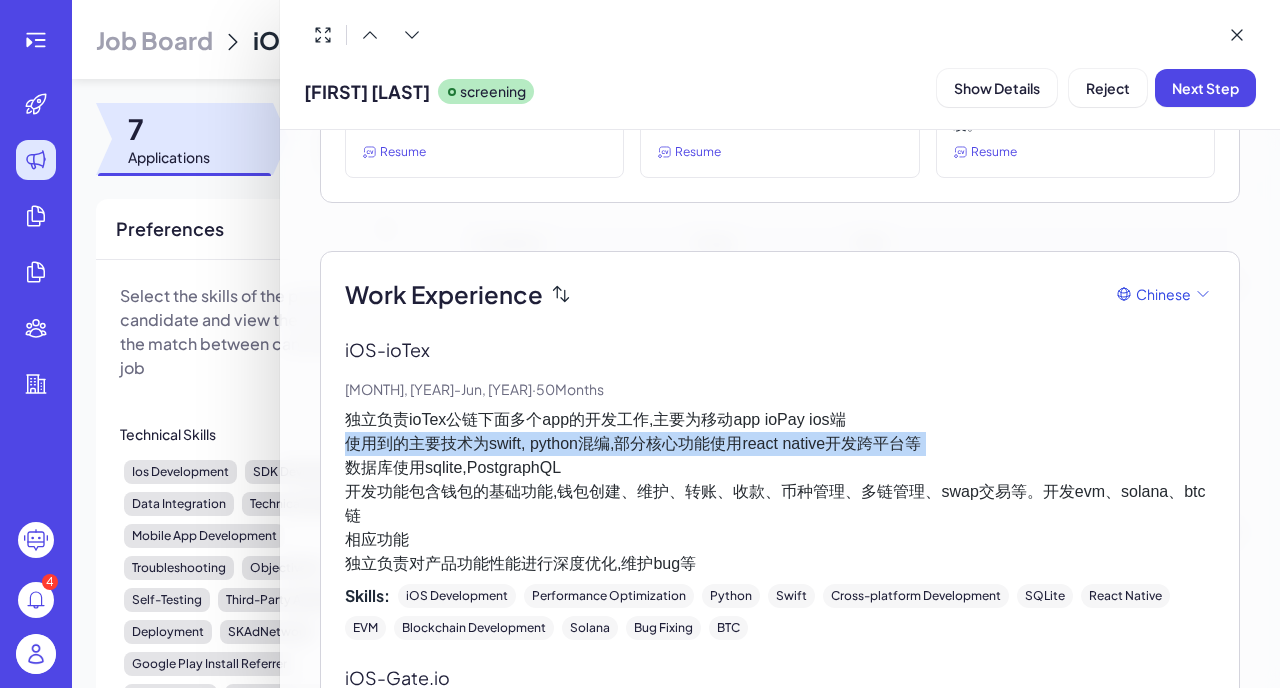 click on "独立负责ioTex公链下面多个app的开发工作,主要为移动app ioPay ios端
使用到的主要技术为swift, python混编,部分核心功能使用react native开发跨平台等
数据库使用sqlite,PostgraphQL
开发功能包含钱包的基础功能,钱包创建、维护、转账、收款、币种管理、多链管理、swap交易等。开发evm、solana、btc链
相应功能
独立负责对产品功能性能进行深度优化,维护bug等" at bounding box center [780, 492] 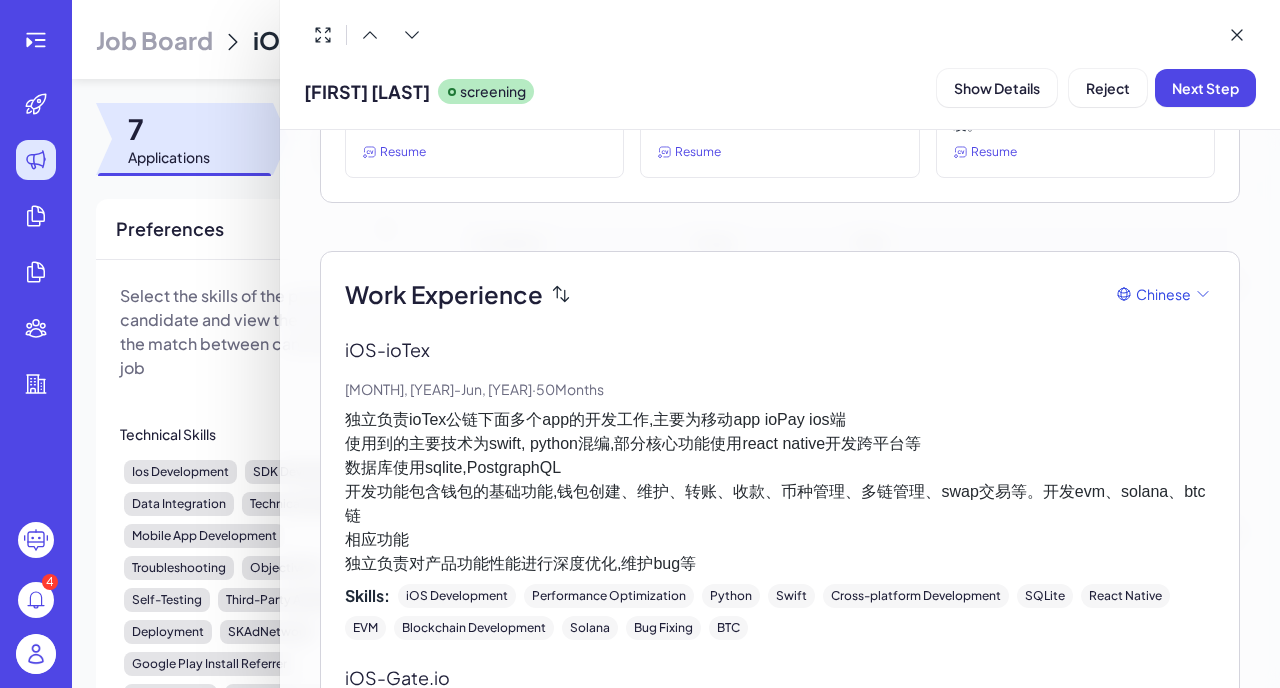 click on "独立负责ioTex公链下面多个app的开发工作,主要为移动app ioPay ios端
使用到的主要技术为swift, python混编,部分核心功能使用react native开发跨平台等
数据库使用sqlite,PostgraphQL
开发功能包含钱包的基础功能,钱包创建、维护、转账、收款、币种管理、多链管理、swap交易等。开发evm、solana、btc链
相应功能
独立负责对产品功能性能进行深度优化,维护bug等" at bounding box center (780, 492) 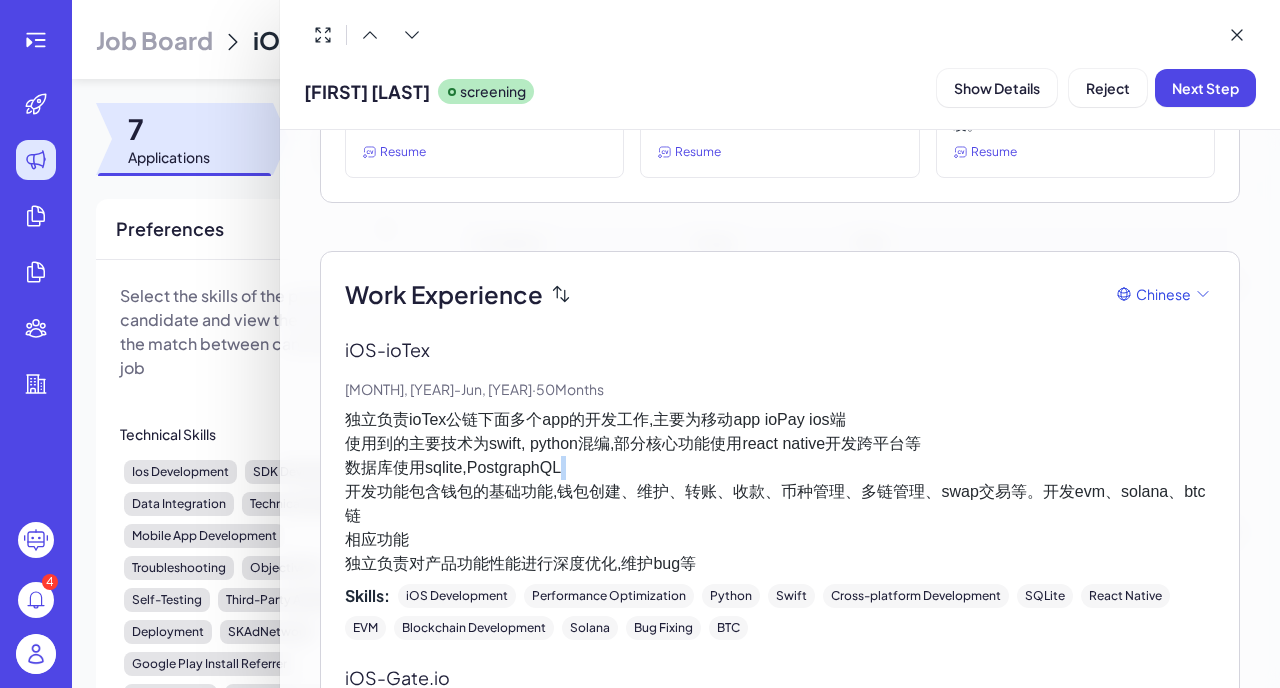 click on "独立负责ioTex公链下面多个app的开发工作,主要为移动app ioPay ios端
使用到的主要技术为swift, python混编,部分核心功能使用react native开发跨平台等
数据库使用sqlite,PostgraphQL
开发功能包含钱包的基础功能,钱包创建、维护、转账、收款、币种管理、多链管理、swap交易等。开发evm、solana、btc链
相应功能
独立负责对产品功能性能进行深度优化,维护bug等" at bounding box center (780, 492) 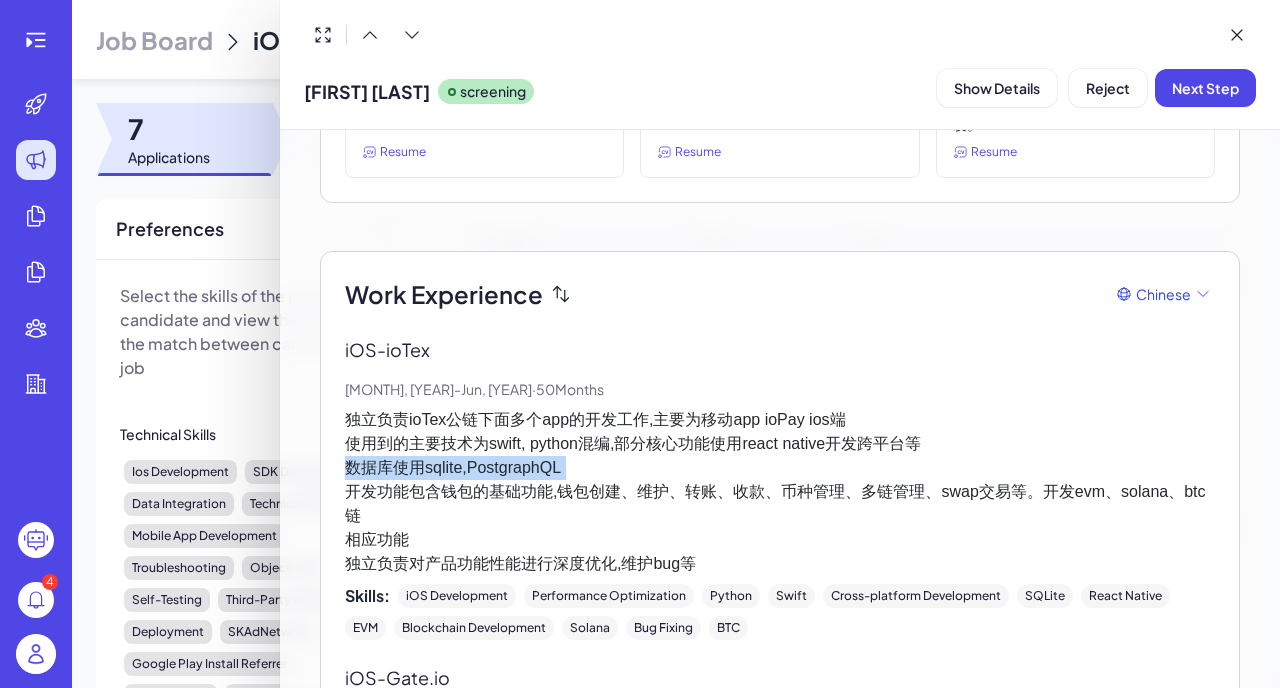 click on "独立负责ioTex公链下面多个app的开发工作,主要为移动app ioPay ios端
使用到的主要技术为swift, python混编,部分核心功能使用react native开发跨平台等
数据库使用sqlite,PostgraphQL
开发功能包含钱包的基础功能,钱包创建、维护、转账、收款、币种管理、多链管理、swap交易等。开发evm、solana、btc链
相应功能
独立负责对产品功能性能进行深度优化,维护bug等" at bounding box center [780, 492] 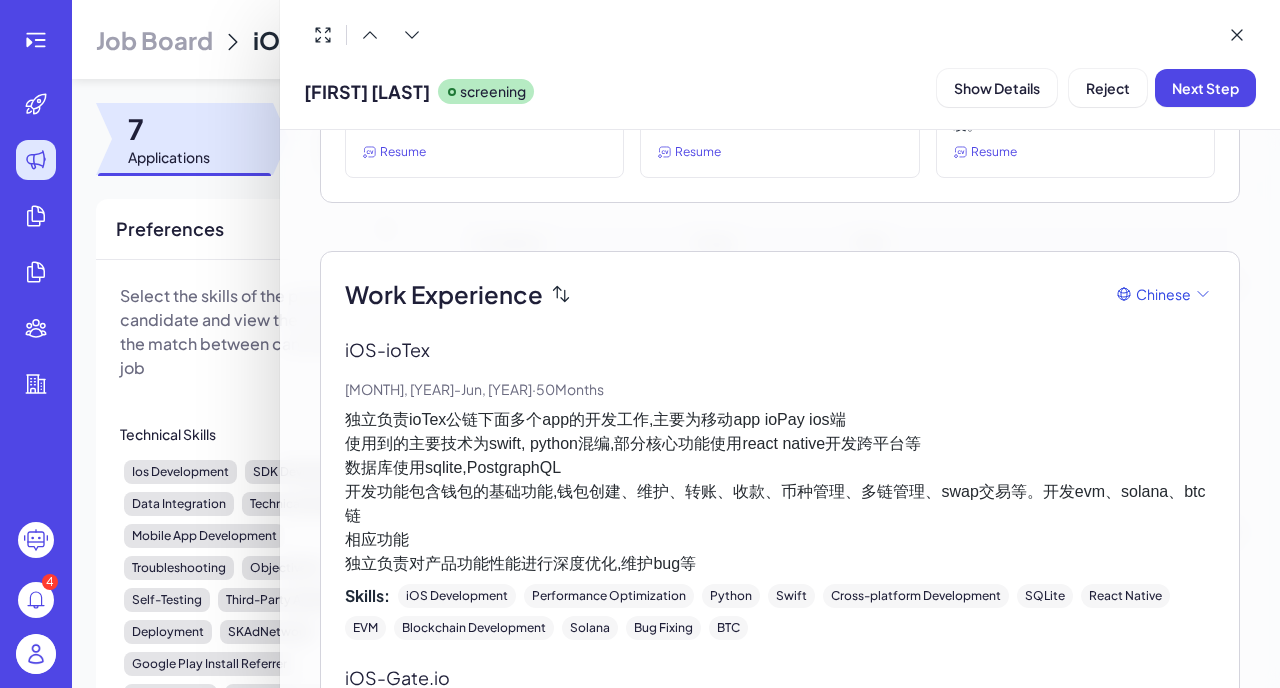 click on "独立负责ioTex公链下面多个app的开发工作,主要为移动app ioPay ios端
使用到的主要技术为swift, python混编,部分核心功能使用react native开发跨平台等
数据库使用sqlite,PostgraphQL
开发功能包含钱包的基础功能,钱包创建、维护、转账、收款、币种管理、多链管理、swap交易等。开发evm、solana、btc链
相应功能
独立负责对产品功能性能进行深度优化,维护bug等" at bounding box center [780, 492] 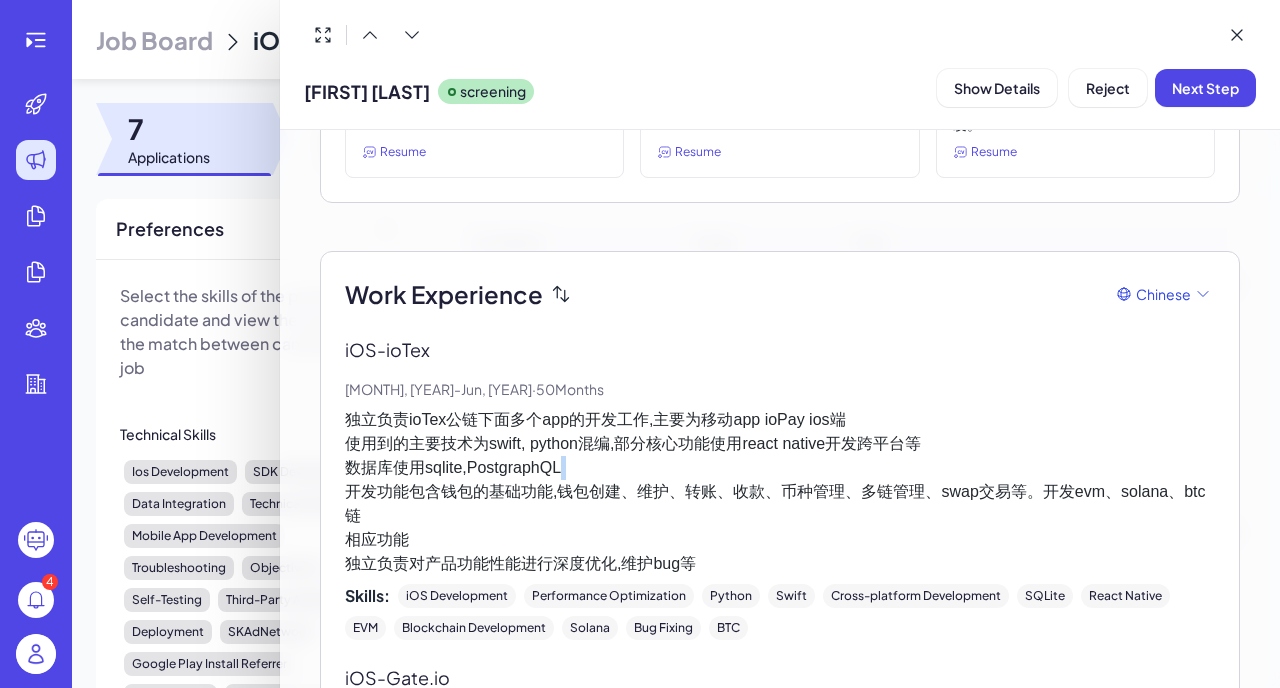 click on "独立负责ioTex公链下面多个app的开发工作,主要为移动app ioPay ios端
使用到的主要技术为swift, python混编,部分核心功能使用react native开发跨平台等
数据库使用sqlite,PostgraphQL
开发功能包含钱包的基础功能,钱包创建、维护、转账、收款、币种管理、多链管理、swap交易等。开发evm、solana、btc链
相应功能
独立负责对产品功能性能进行深度优化,维护bug等" at bounding box center (780, 492) 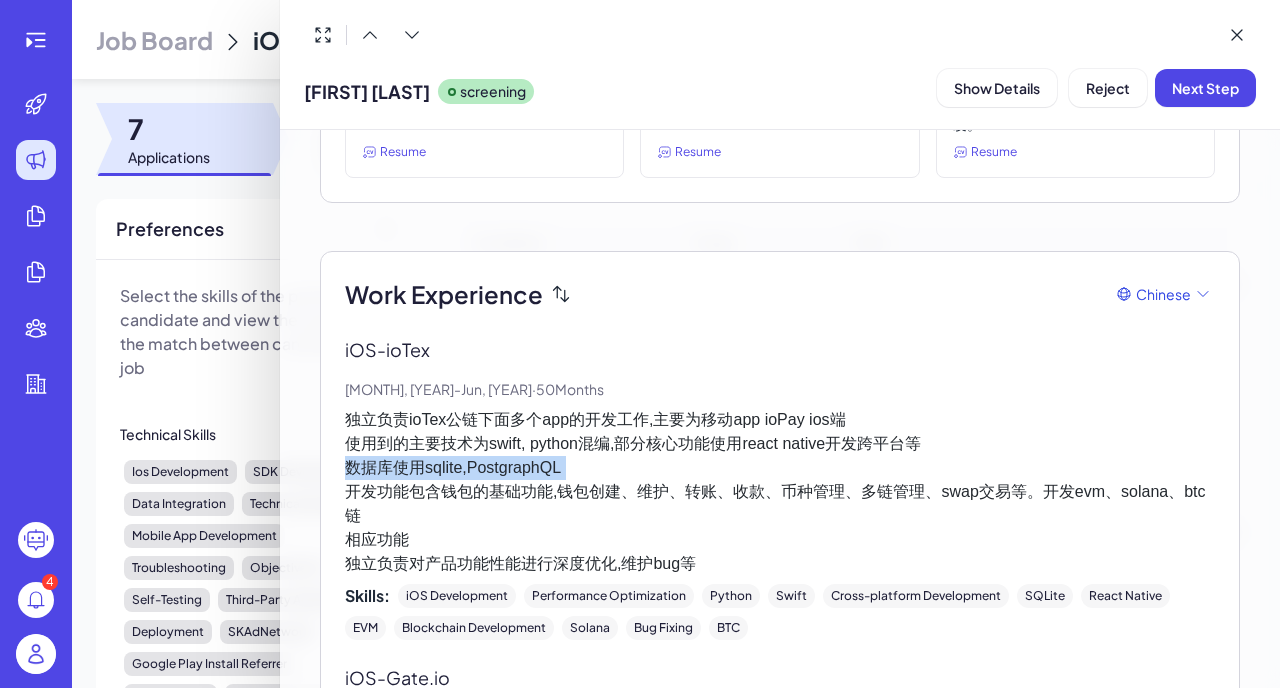 click on "独立负责ioTex公链下面多个app的开发工作,主要为移动app ioPay ios端
使用到的主要技术为swift, python混编,部分核心功能使用react native开发跨平台等
数据库使用sqlite,PostgraphQL
开发功能包含钱包的基础功能,钱包创建、维护、转账、收款、币种管理、多链管理、swap交易等。开发evm、solana、btc链
相应功能
独立负责对产品功能性能进行深度优化,维护bug等" at bounding box center [780, 492] 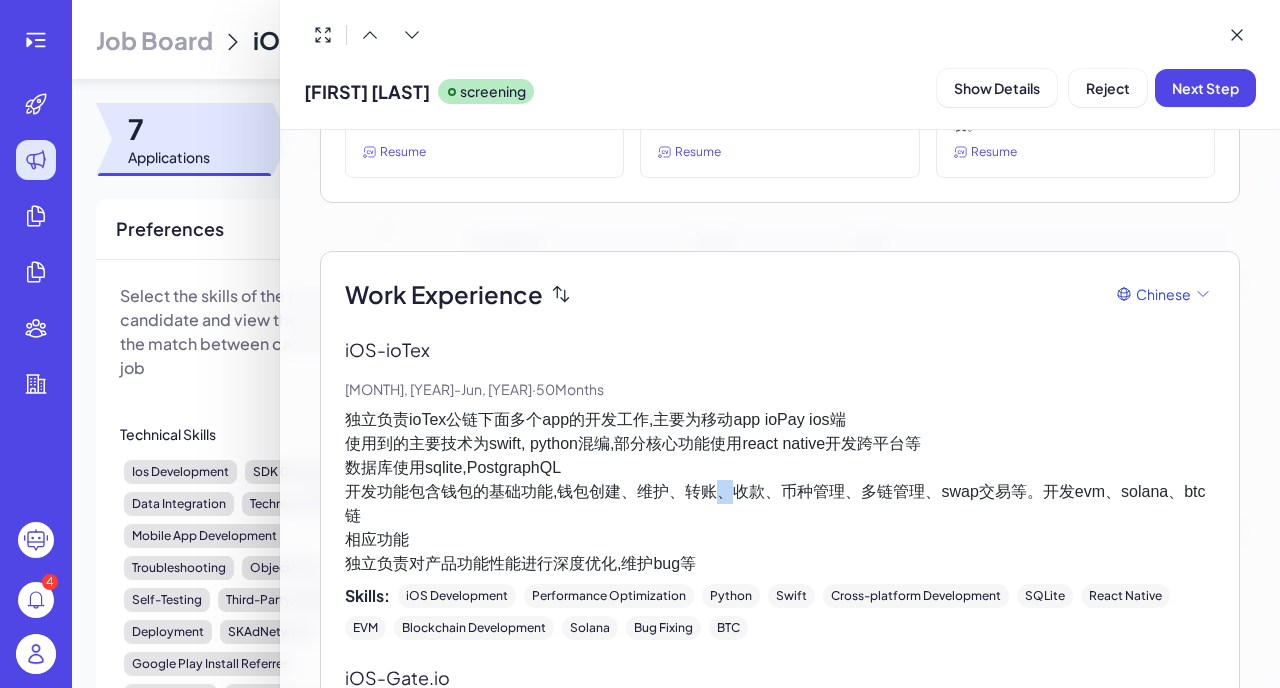 click on "独立负责ioTex公链下面多个app的开发工作,主要为移动app ioPay ios端
使用到的主要技术为swift, python混编,部分核心功能使用react native开发跨平台等
数据库使用sqlite,PostgraphQL
开发功能包含钱包的基础功能,钱包创建、维护、转账、收款、币种管理、多链管理、swap交易等。开发evm、solana、btc链
相应功能
独立负责对产品功能性能进行深度优化,维护bug等" at bounding box center [780, 492] 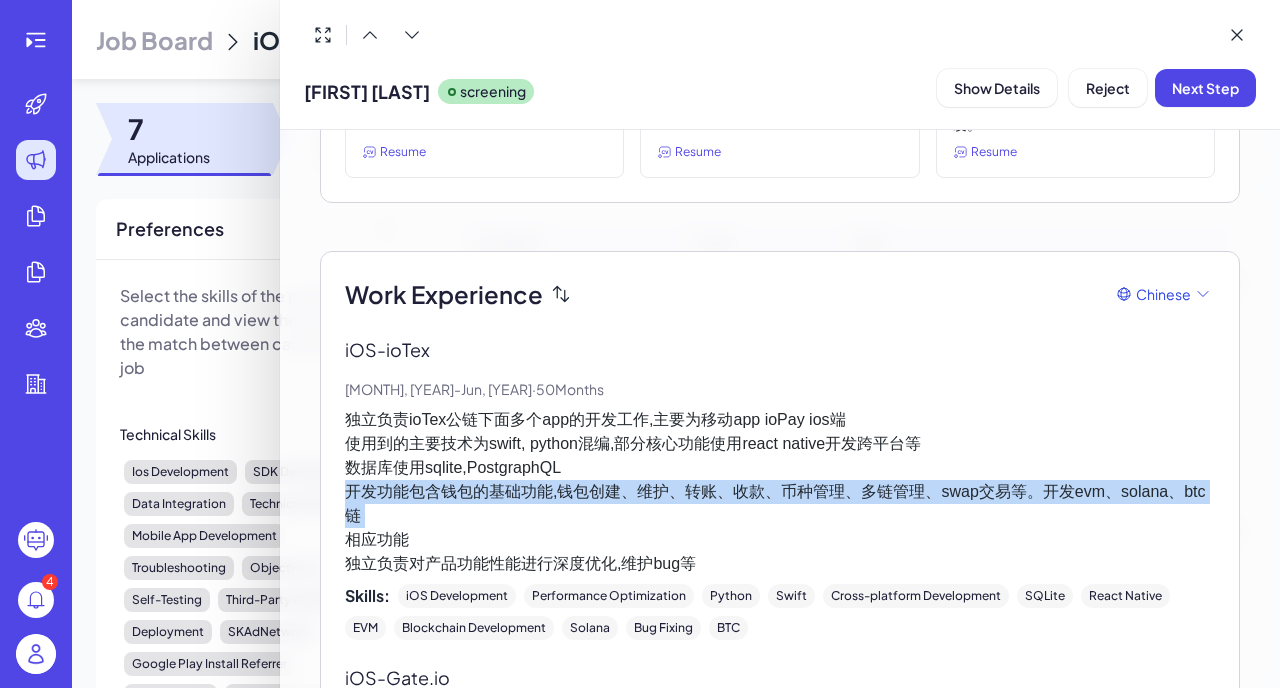 click on "独立负责ioTex公链下面多个app的开发工作,主要为移动app ioPay ios端
使用到的主要技术为swift, python混编,部分核心功能使用react native开发跨平台等
数据库使用sqlite,PostgraphQL
开发功能包含钱包的基础功能,钱包创建、维护、转账、收款、币种管理、多链管理、swap交易等。开发evm、solana、btc链
相应功能
独立负责对产品功能性能进行深度优化,维护bug等" at bounding box center [780, 492] 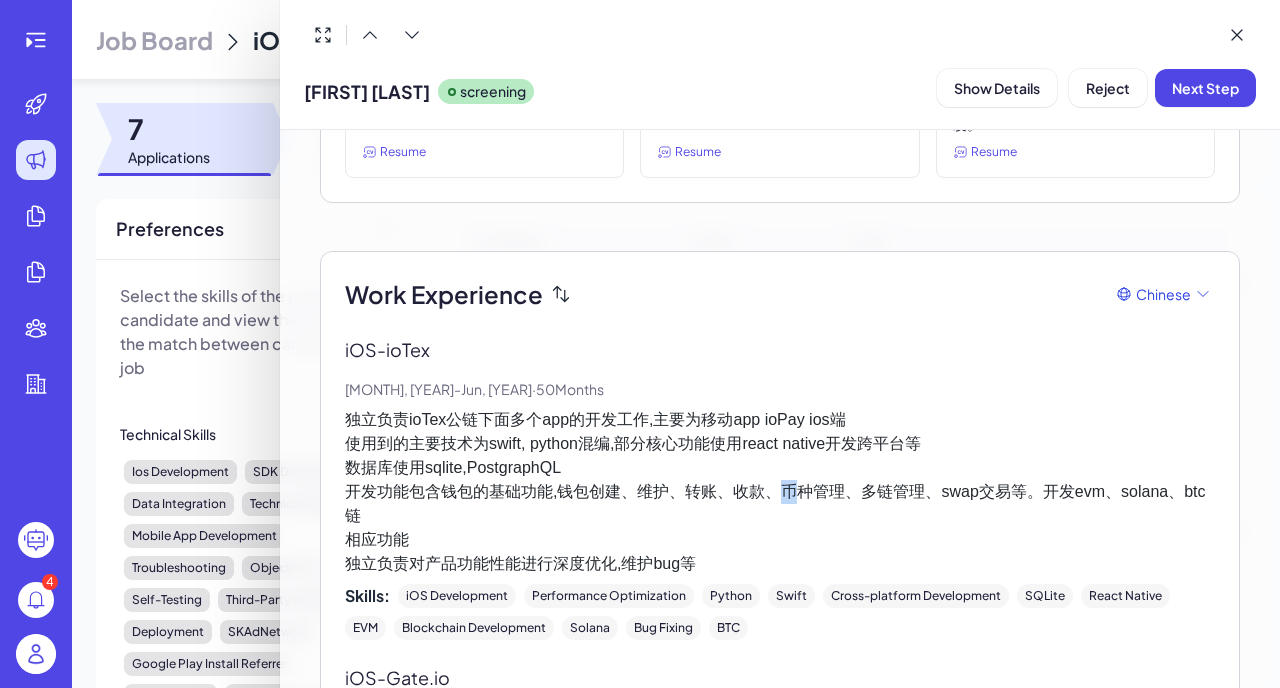 click on "独立负责ioTex公链下面多个app的开发工作,主要为移动app ioPay ios端
使用到的主要技术为swift, python混编,部分核心功能使用react native开发跨平台等
数据库使用sqlite,PostgraphQL
开发功能包含钱包的基础功能,钱包创建、维护、转账、收款、币种管理、多链管理、swap交易等。开发evm、solana、btc链
相应功能
独立负责对产品功能性能进行深度优化,维护bug等" at bounding box center [780, 492] 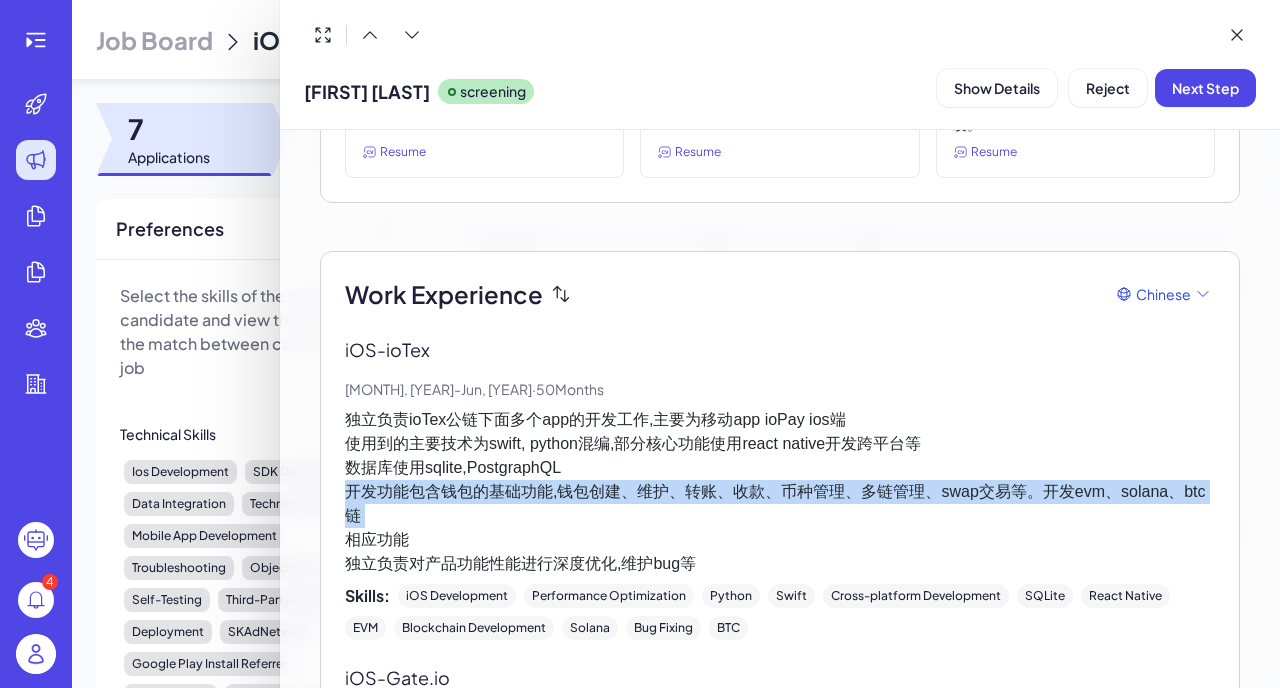click on "独立负责ioTex公链下面多个app的开发工作,主要为移动app ioPay ios端
使用到的主要技术为swift, python混编,部分核心功能使用react native开发跨平台等
数据库使用sqlite,PostgraphQL
开发功能包含钱包的基础功能,钱包创建、维护、转账、收款、币种管理、多链管理、swap交易等。开发evm、solana、btc链
相应功能
独立负责对产品功能性能进行深度优化,维护bug等" at bounding box center [780, 492] 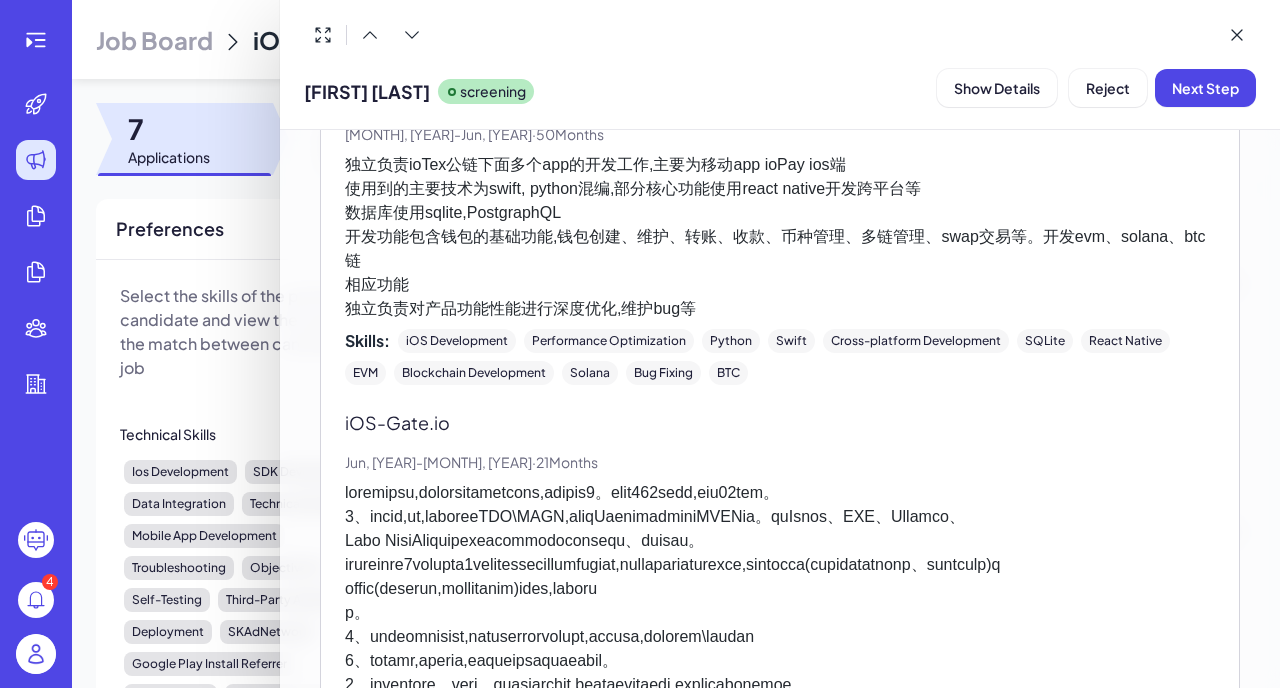click at bounding box center (780, 601) 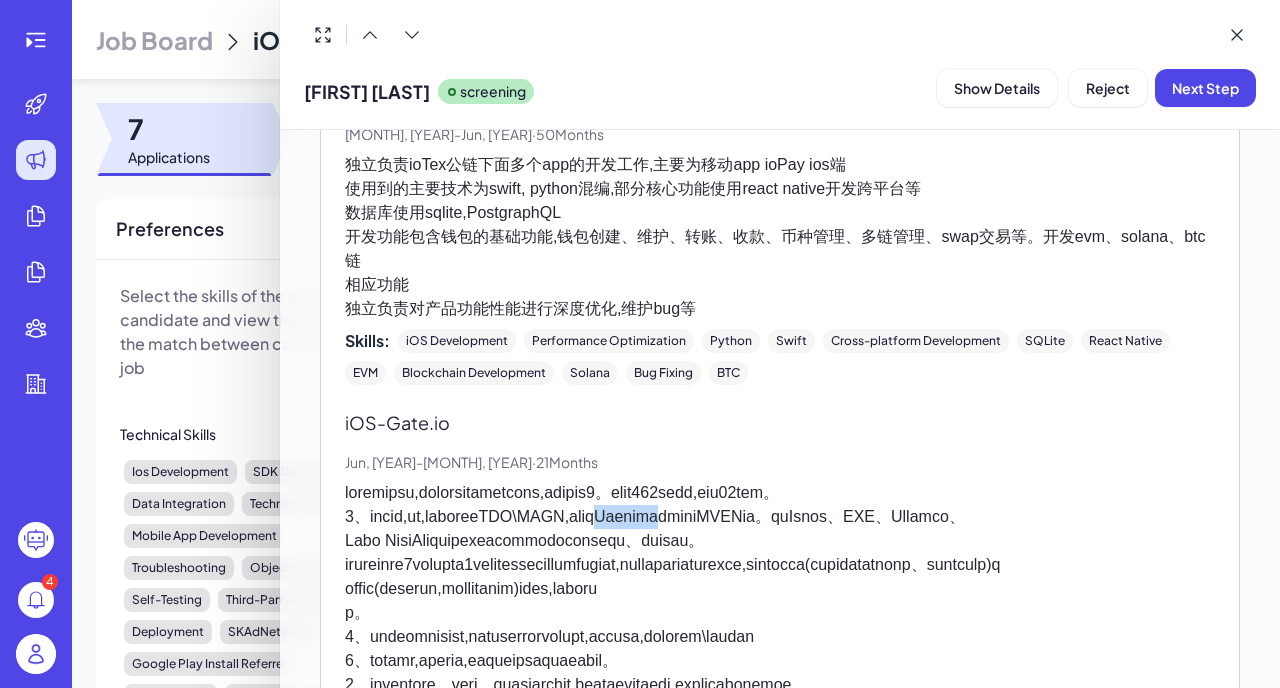 click at bounding box center [780, 601] 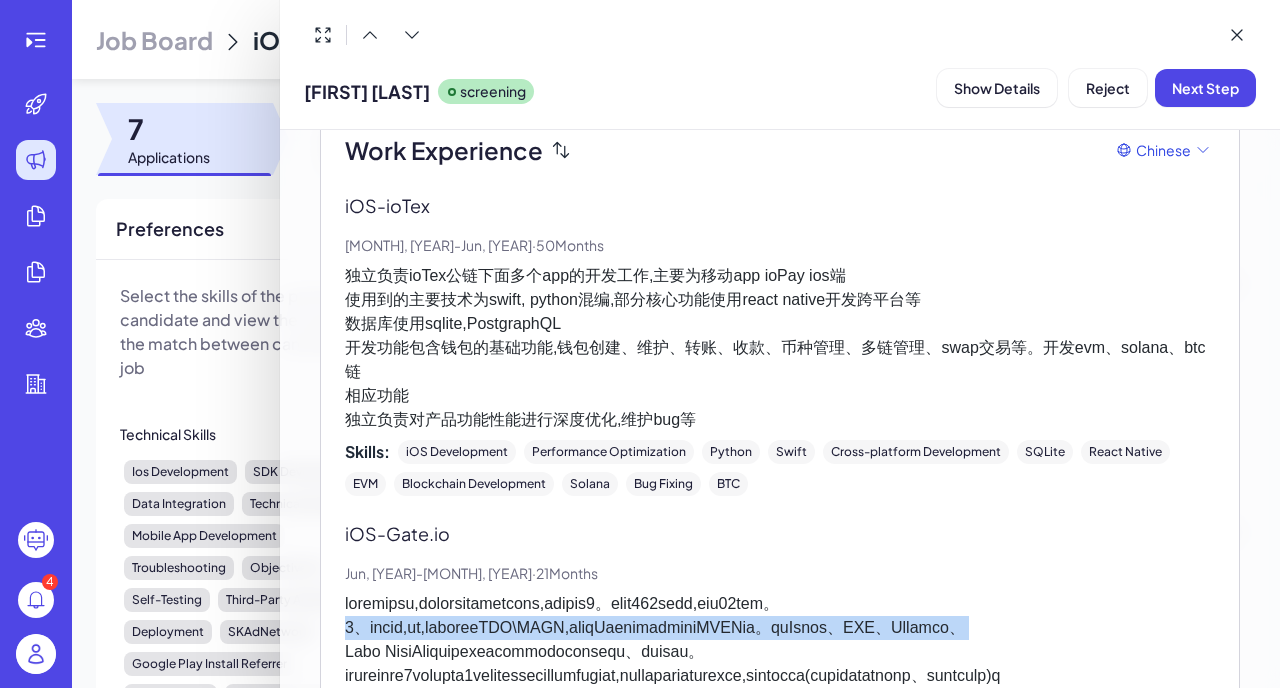 scroll, scrollTop: 493, scrollLeft: 0, axis: vertical 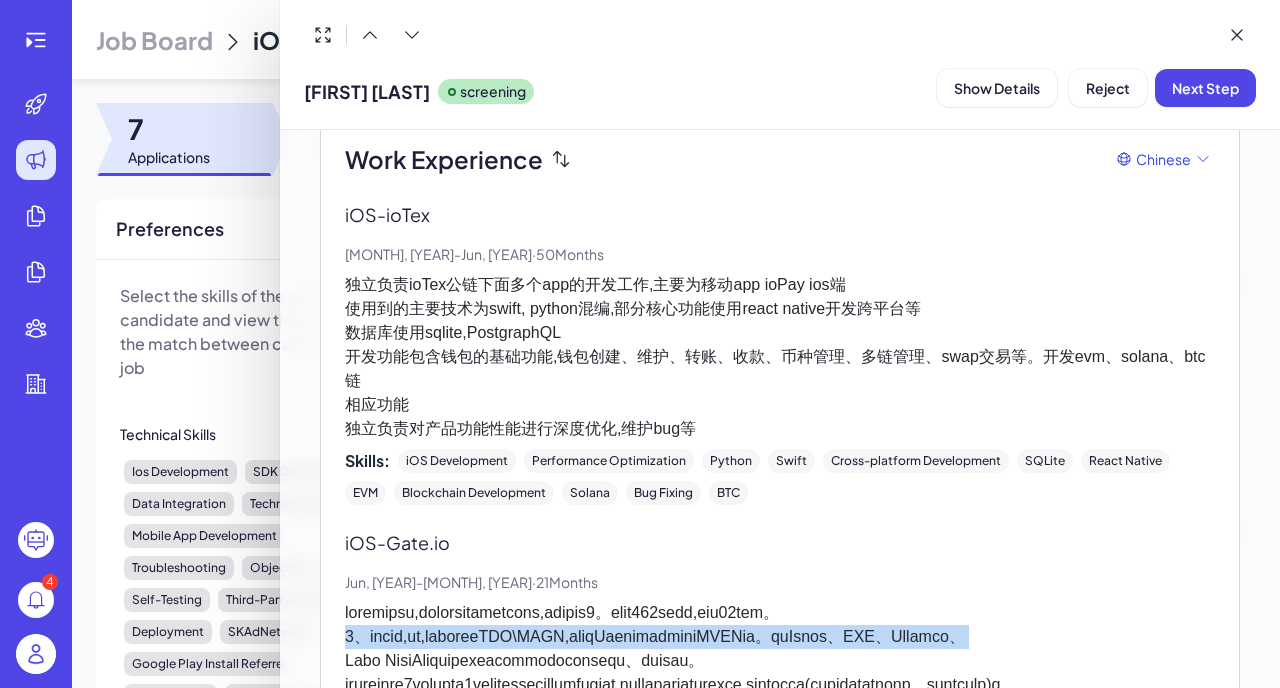 click on "独立负责ioTex公链下面多个app的开发工作,主要为移动app ioPay ios端
使用到的主要技术为swift, python混编,部分核心功能使用react native开发跨平台等
数据库使用sqlite,PostgraphQL
开发功能包含钱包的基础功能,钱包创建、维护、转账、收款、币种管理、多链管理、swap交易等。开发evm、solana、btc链
相应功能
独立负责对产品功能性能进行深度优化,维护bug等" at bounding box center [780, 357] 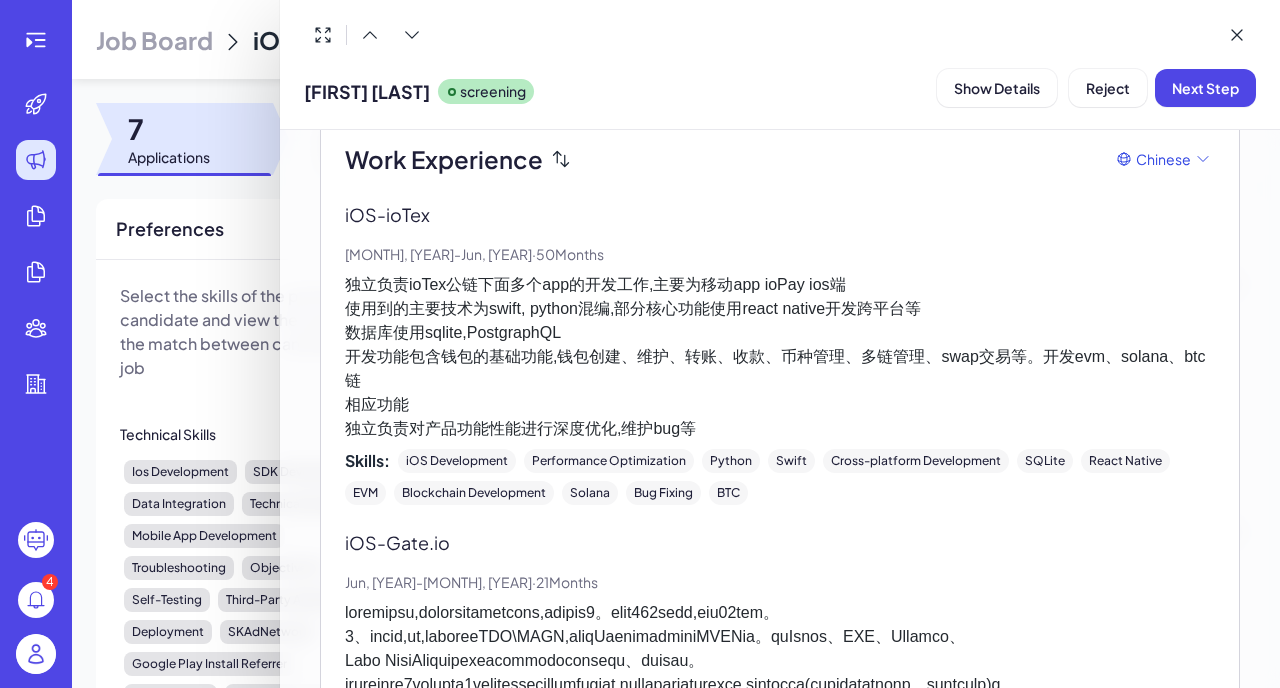 click on "独立负责ioTex公链下面多个app的开发工作,主要为移动app ioPay ios端
使用到的主要技术为swift, python混编,部分核心功能使用react native开发跨平台等
数据库使用sqlite,PostgraphQL
开发功能包含钱包的基础功能,钱包创建、维护、转账、收款、币种管理、多链管理、swap交易等。开发evm、solana、btc链
相应功能
独立负责对产品功能性能进行深度优化,维护bug等" at bounding box center [780, 357] 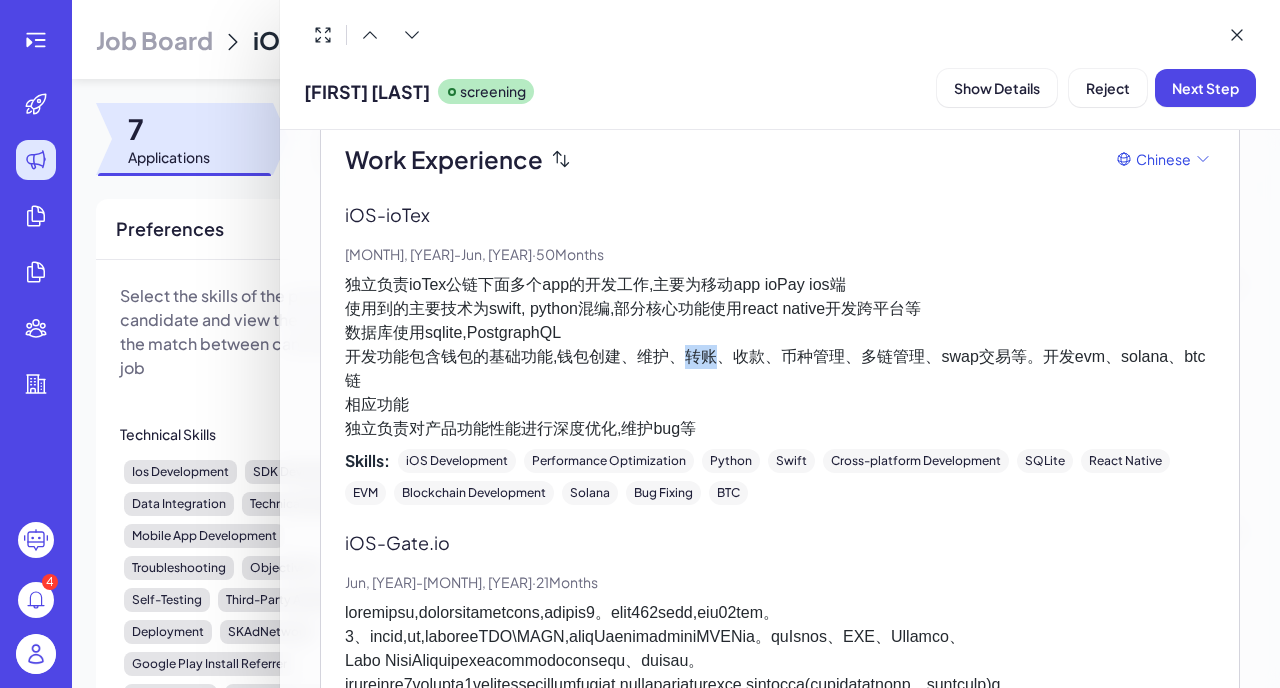 click on "独立负责ioTex公链下面多个app的开发工作,主要为移动app ioPay ios端
使用到的主要技术为swift, python混编,部分核心功能使用react native开发跨平台等
数据库使用sqlite,PostgraphQL
开发功能包含钱包的基础功能,钱包创建、维护、转账、收款、币种管理、多链管理、swap交易等。开发evm、solana、btc链
相应功能
独立负责对产品功能性能进行深度优化,维护bug等" at bounding box center (780, 357) 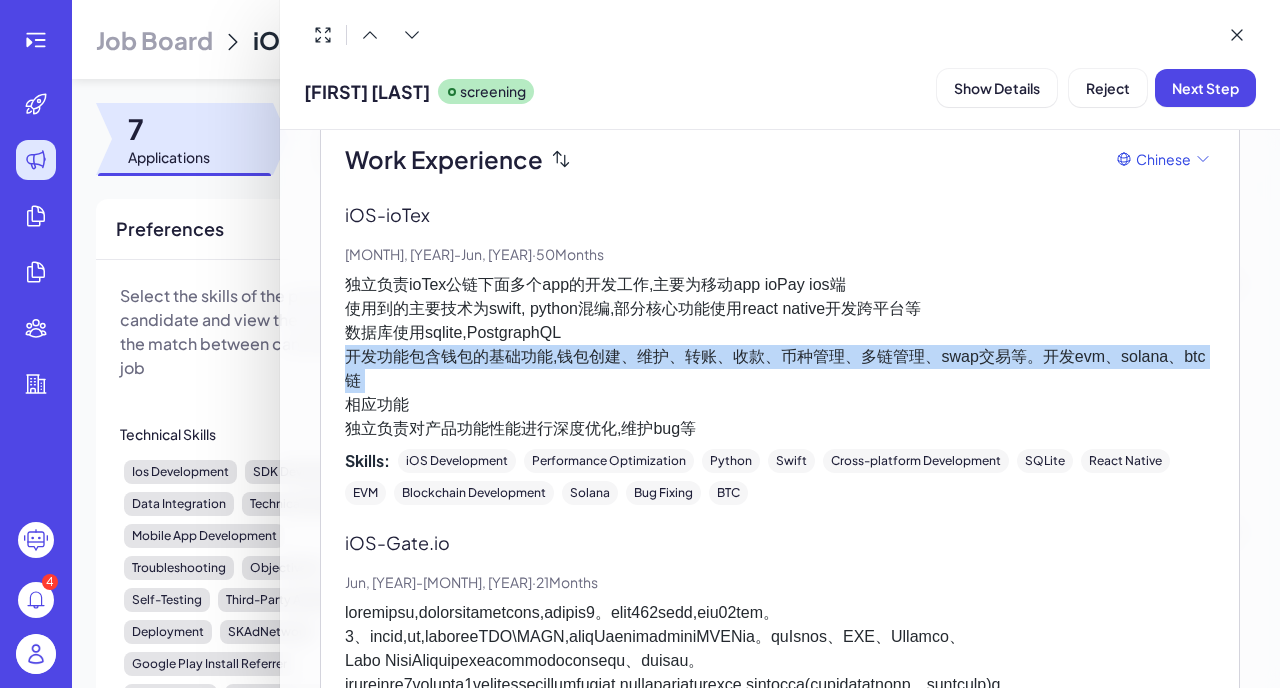 click on "独立负责ioTex公链下面多个app的开发工作,主要为移动app ioPay ios端
使用到的主要技术为swift, python混编,部分核心功能使用react native开发跨平台等
数据库使用sqlite,PostgraphQL
开发功能包含钱包的基础功能,钱包创建、维护、转账、收款、币种管理、多链管理、swap交易等。开发evm、solana、btc链
相应功能
独立负责对产品功能性能进行深度优化,维护bug等" at bounding box center [780, 357] 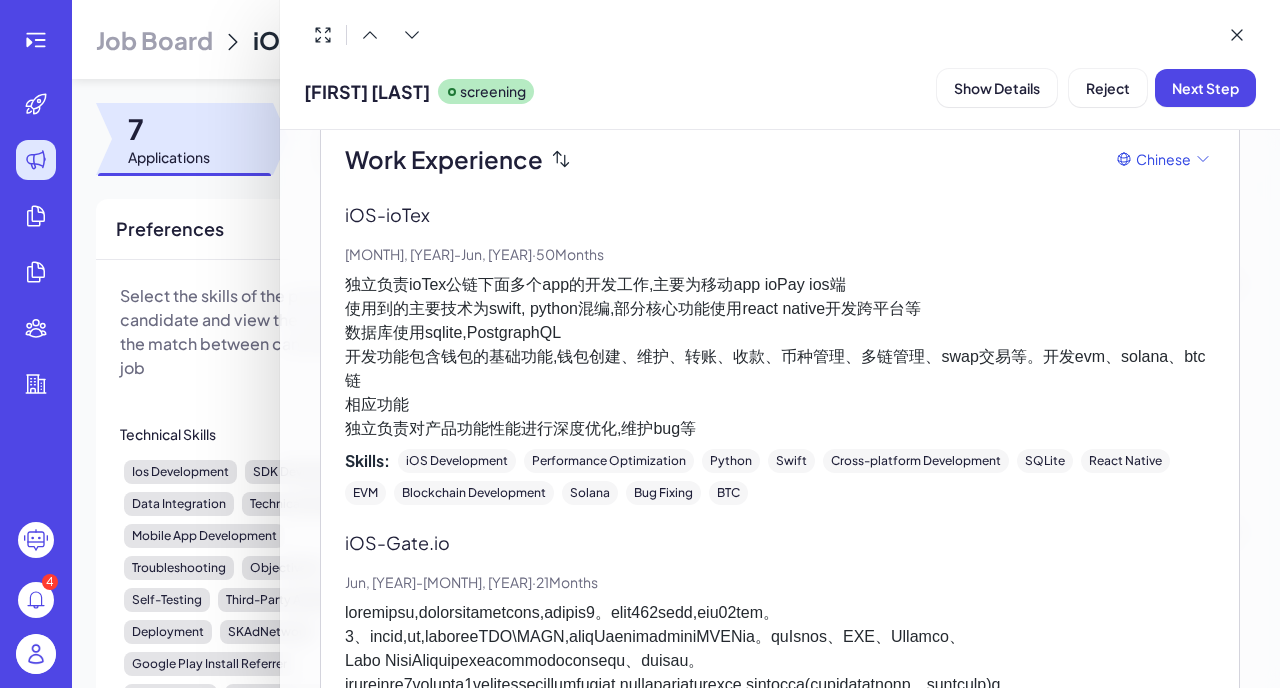 click on "独立负责ioTex公链下面多个app的开发工作,主要为移动app ioPay ios端
使用到的主要技术为swift, python混编,部分核心功能使用react native开发跨平台等
数据库使用sqlite,PostgraphQL
开发功能包含钱包的基础功能,钱包创建、维护、转账、收款、币种管理、多链管理、swap交易等。开发evm、solana、btc链
相应功能
独立负责对产品功能性能进行深度优化,维护bug等" at bounding box center [780, 357] 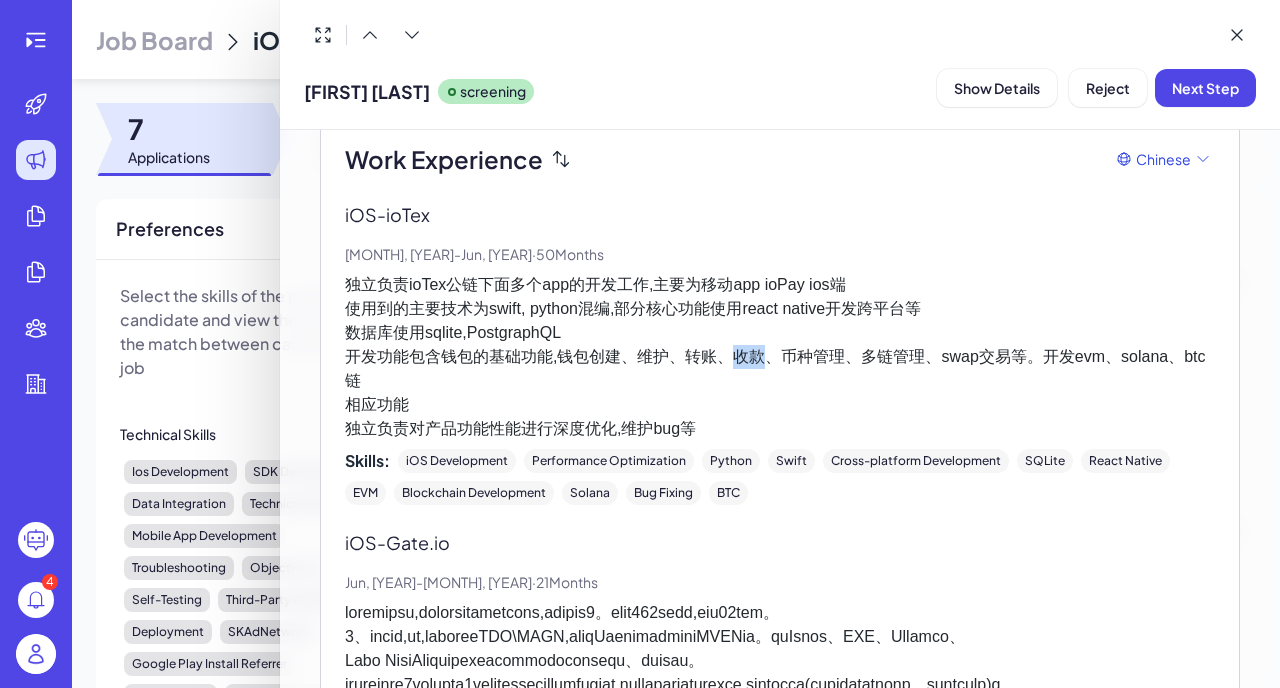 click on "独立负责ioTex公链下面多个app的开发工作,主要为移动app ioPay ios端
使用到的主要技术为swift, python混编,部分核心功能使用react native开发跨平台等
数据库使用sqlite,PostgraphQL
开发功能包含钱包的基础功能,钱包创建、维护、转账、收款、币种管理、多链管理、swap交易等。开发evm、solana、btc链
相应功能
独立负责对产品功能性能进行深度优化,维护bug等" at bounding box center [780, 357] 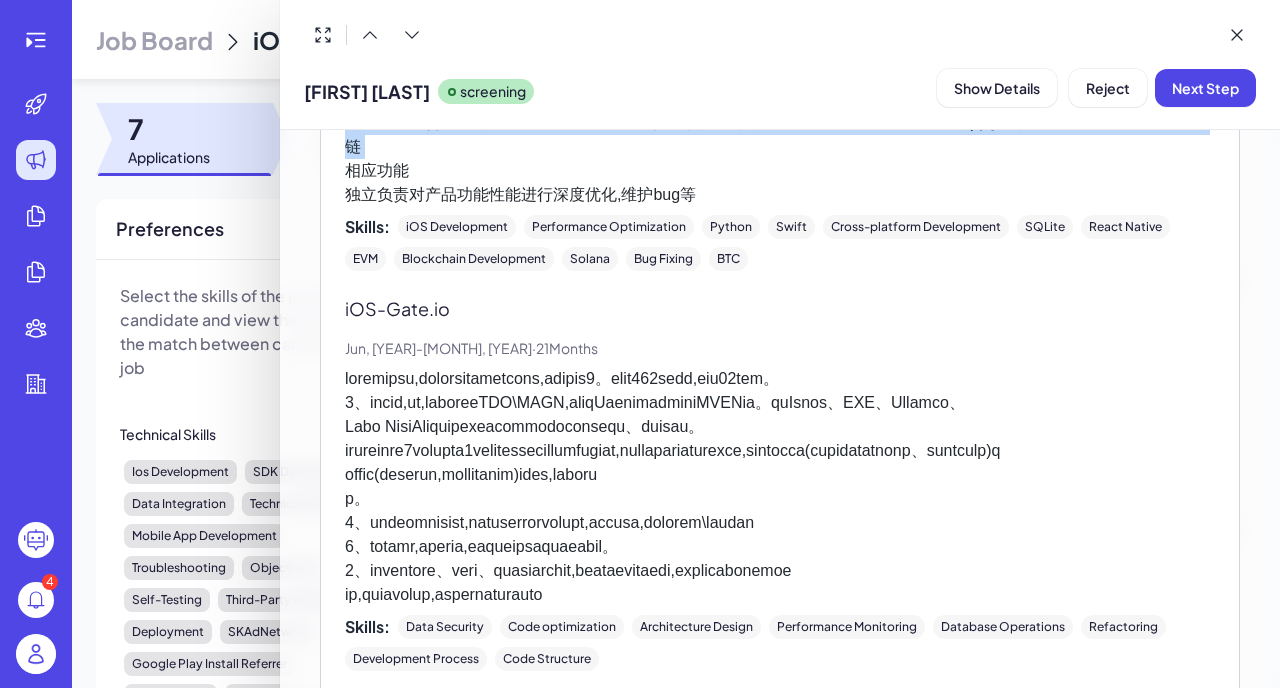 scroll, scrollTop: 743, scrollLeft: 0, axis: vertical 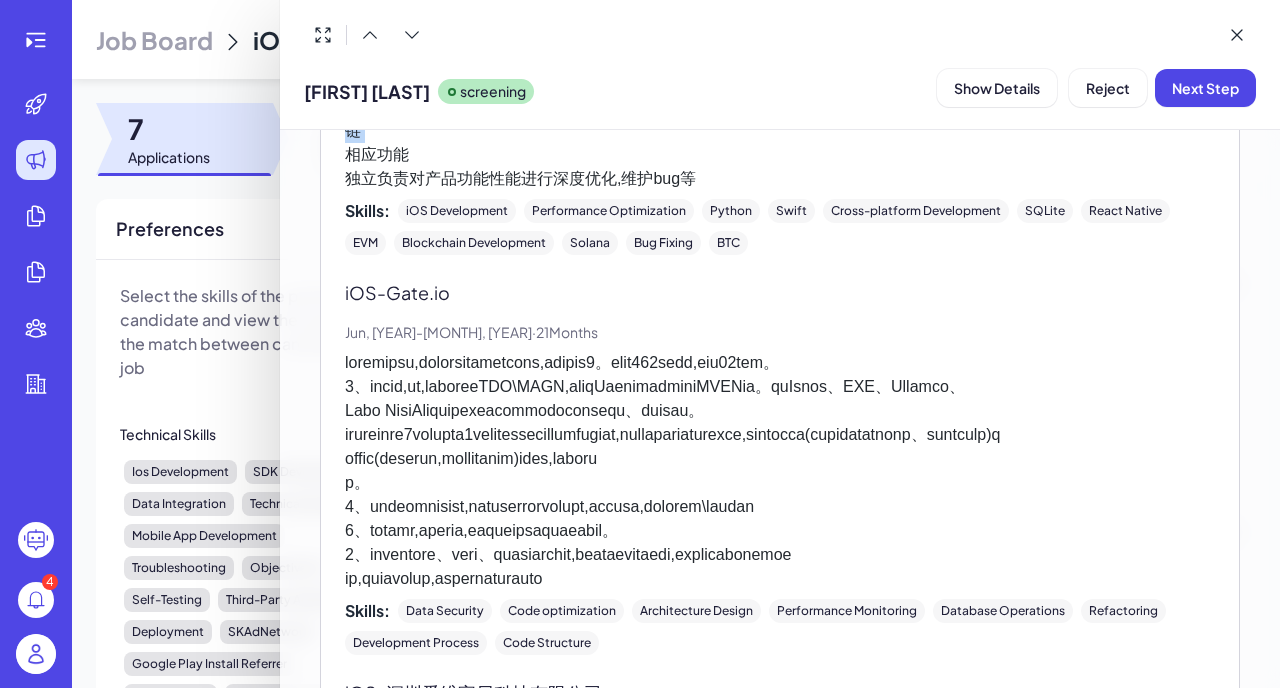 click at bounding box center (780, 471) 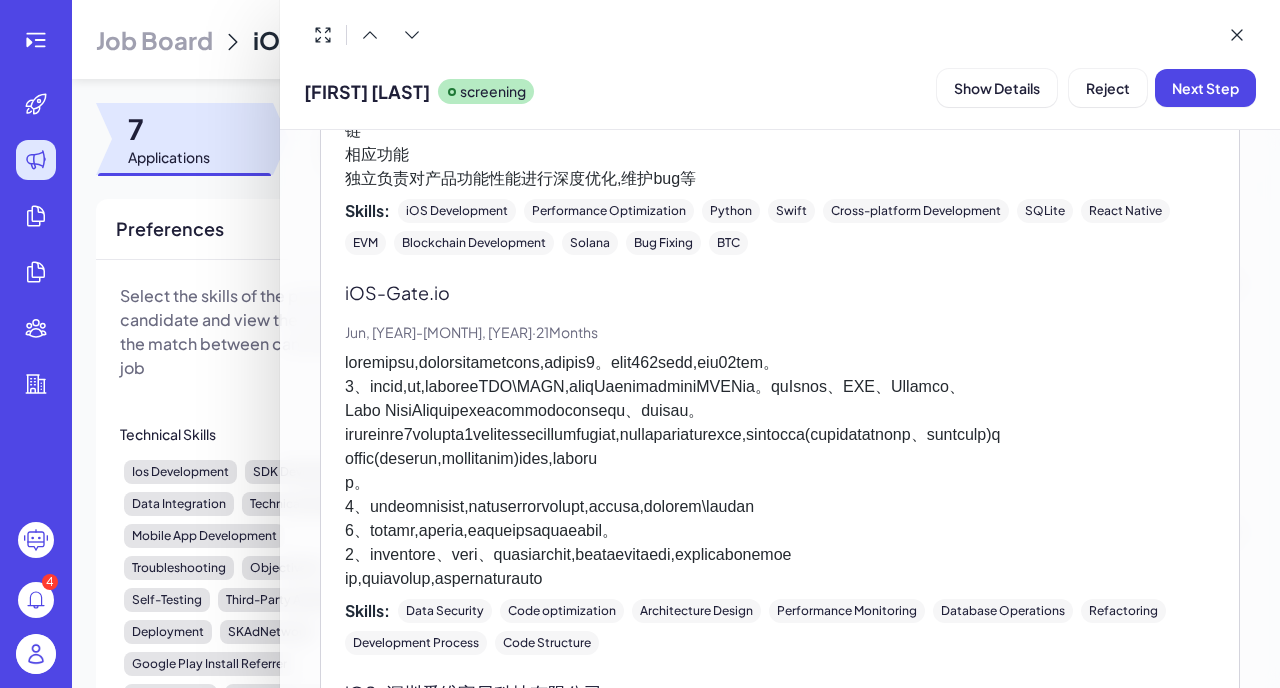 click at bounding box center [780, 471] 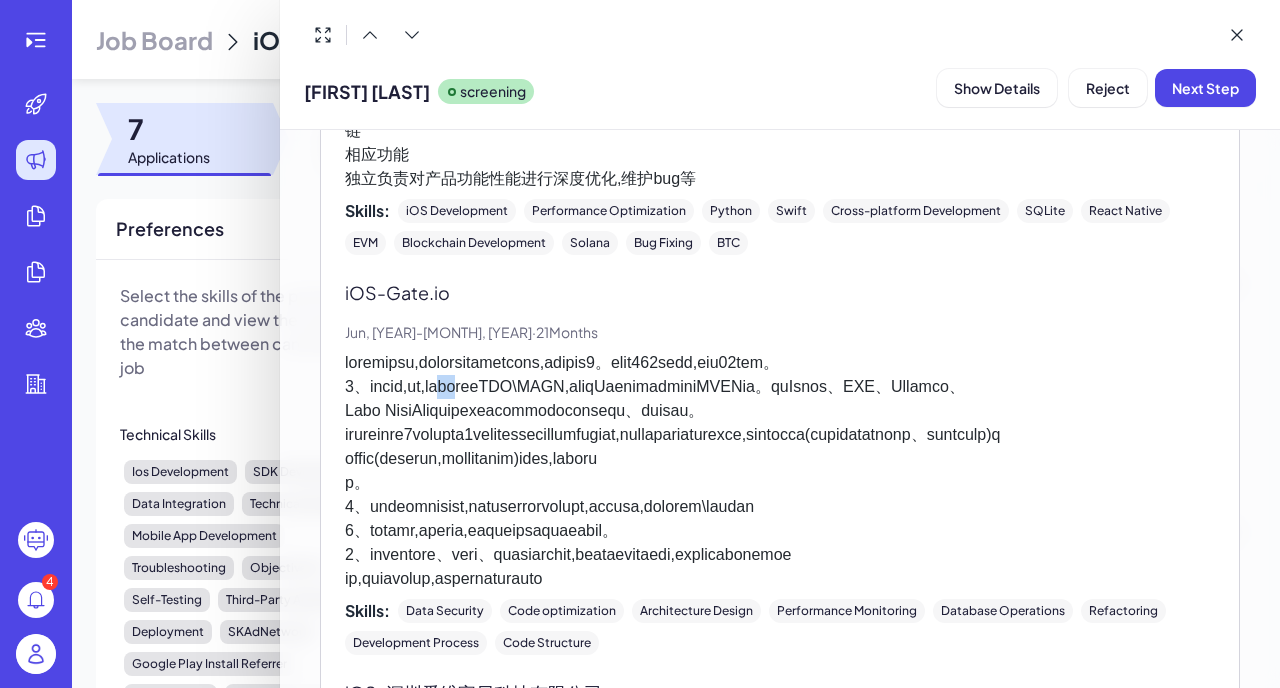 click at bounding box center [780, 471] 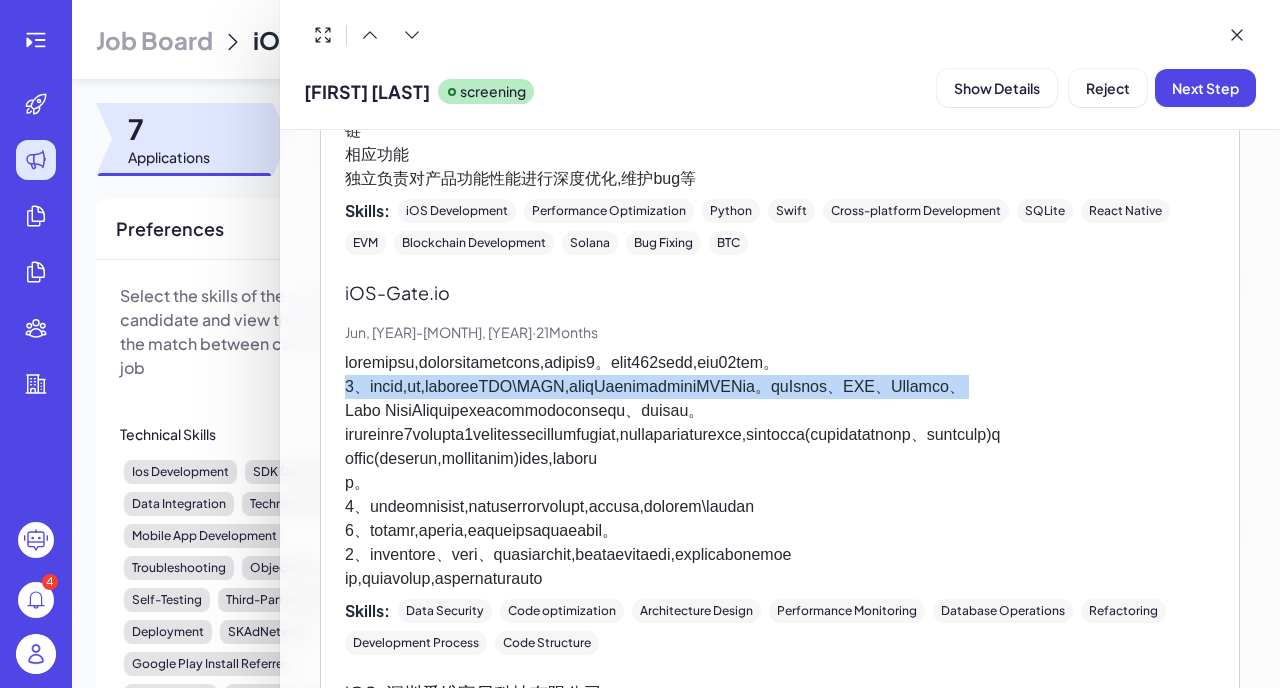 click at bounding box center (780, 471) 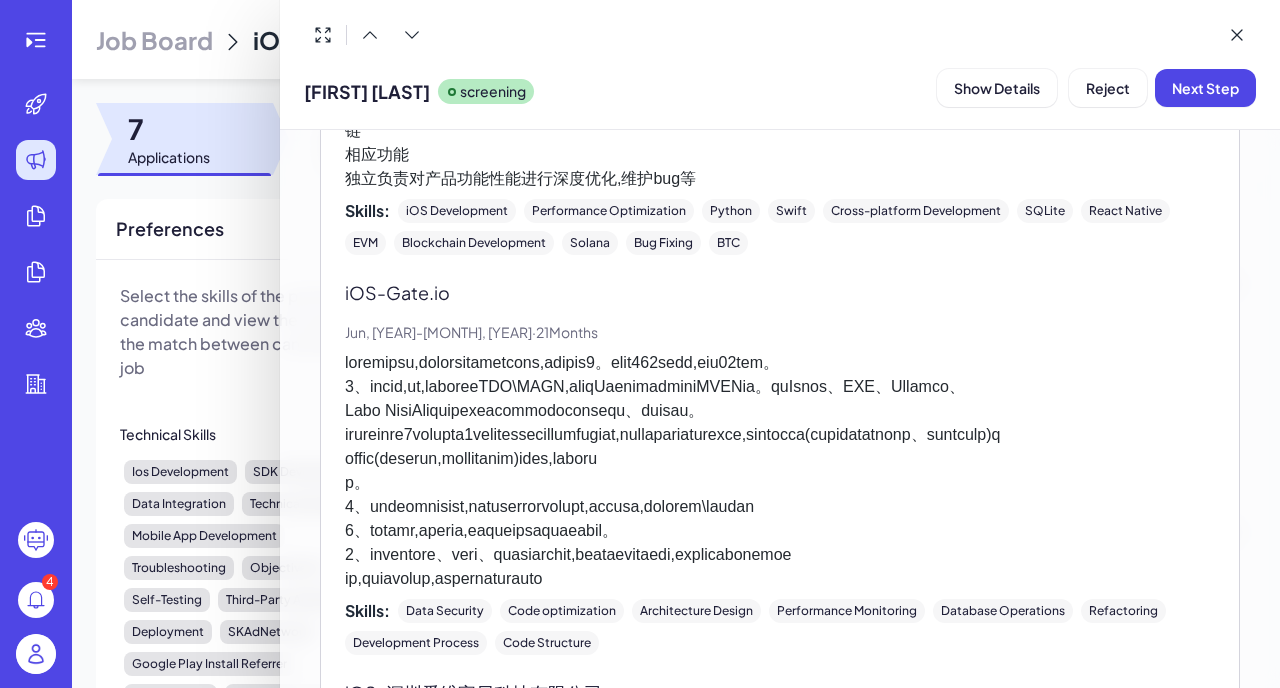 click at bounding box center [780, 471] 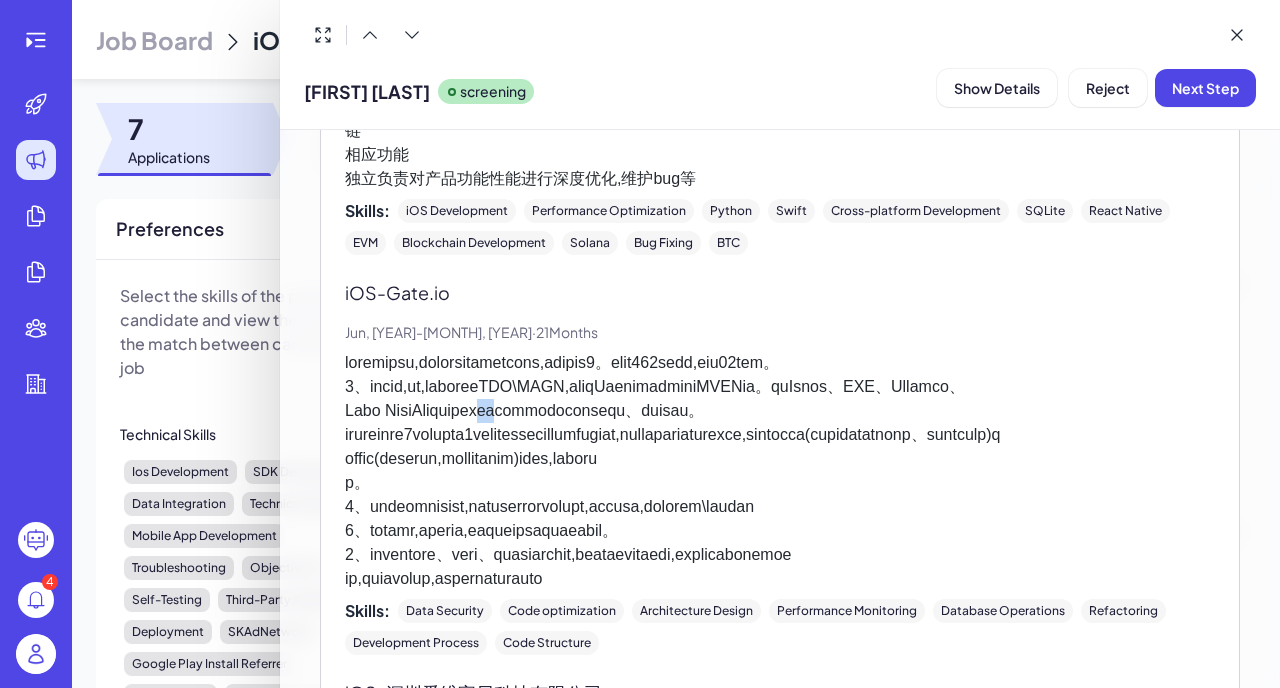 click at bounding box center (780, 471) 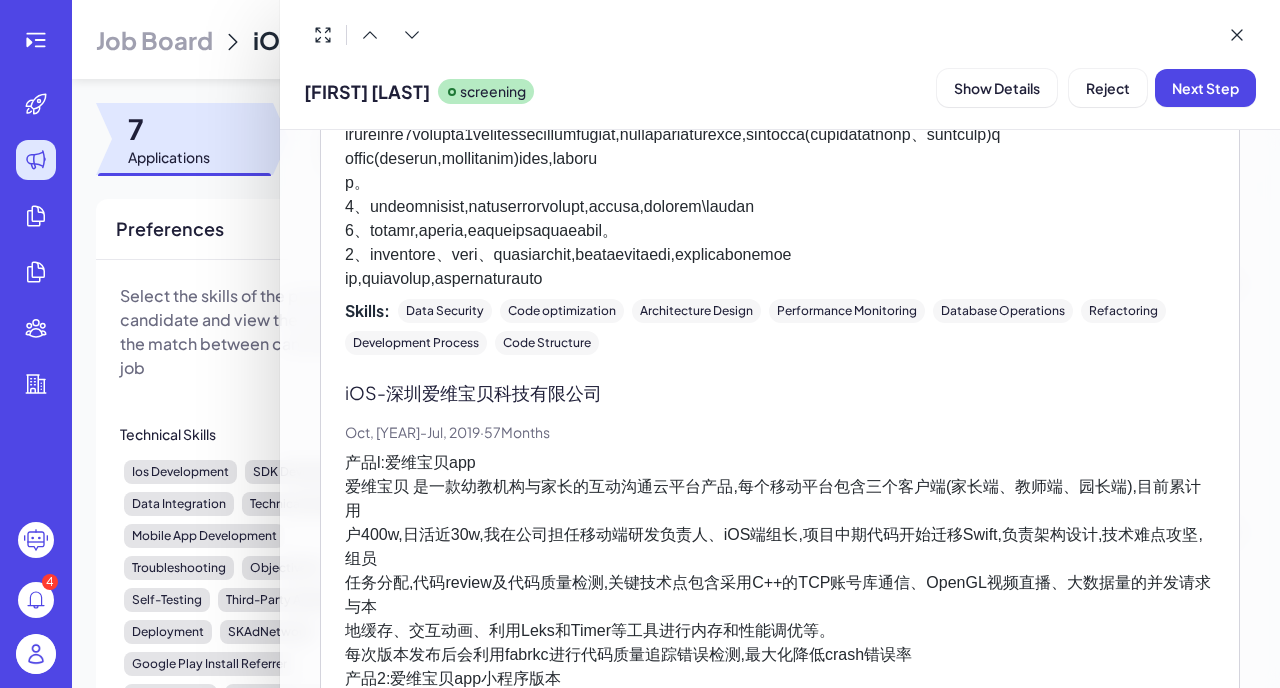 scroll, scrollTop: 1046, scrollLeft: 0, axis: vertical 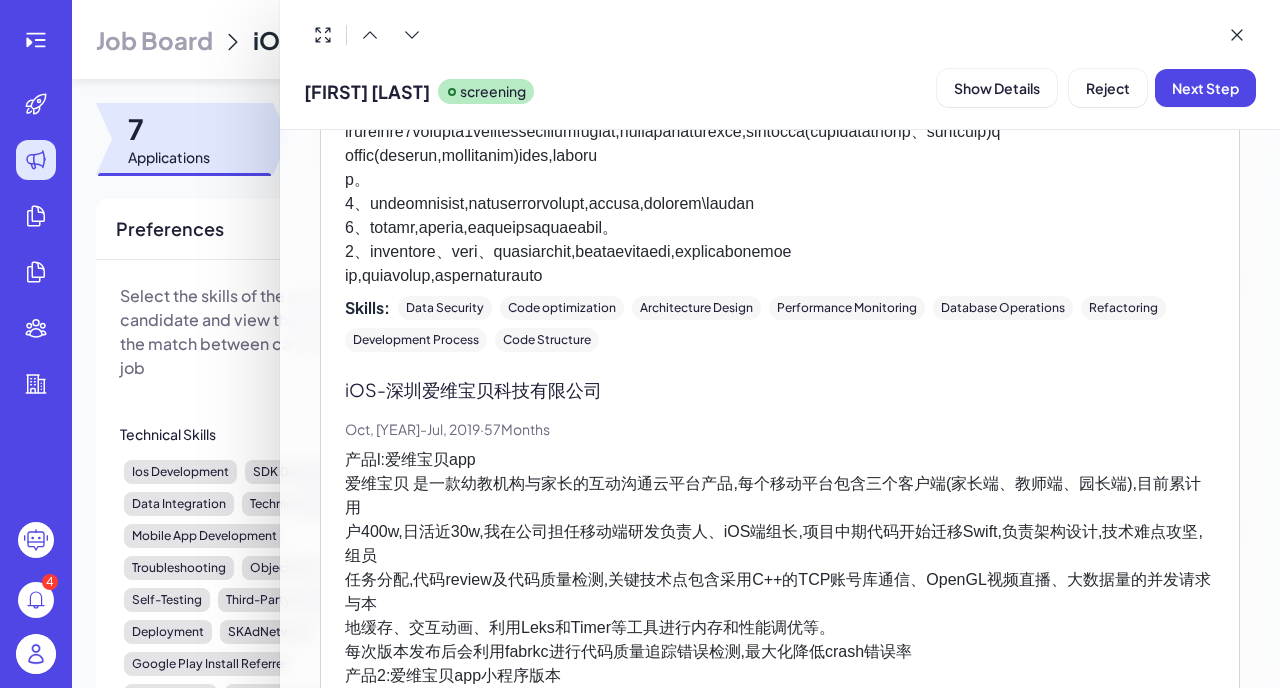 click on "产品l:爱维宝贝app
爱维宝贝 是一款幼教机构与家长的互动沟通云平台产品,每个移动平台包含三个客户端(家长端、教师端、园长端),目前累计用
户400w,日活近30w,我在公司担任移动端研发负责人、iOS端组长,项目中期代码开始迁移Swift,负责架构设计,技术难点攻坚,组员
任务分配,代码review及代码质量检测,关键技术点包含采用C++的TCP账号库通信、OpenGL视频直播、大数据量的并发请求与本
地缓存、交互动画、利用Leks和Timer等工具进行内存和性能调优等。
每次版本发布后会利用fabrkc进行代码质量追踪错误检测,最大化降低crash错误率
产品2:爱维宝贝app小程序版本
基于客户端app版本选择精选内容模块开发小程序版本,个人独立开发完成,包含登录、列表展现、内容展现、微信支付等模块、采
用vscode+wedev工具开发。" at bounding box center [780, 604] 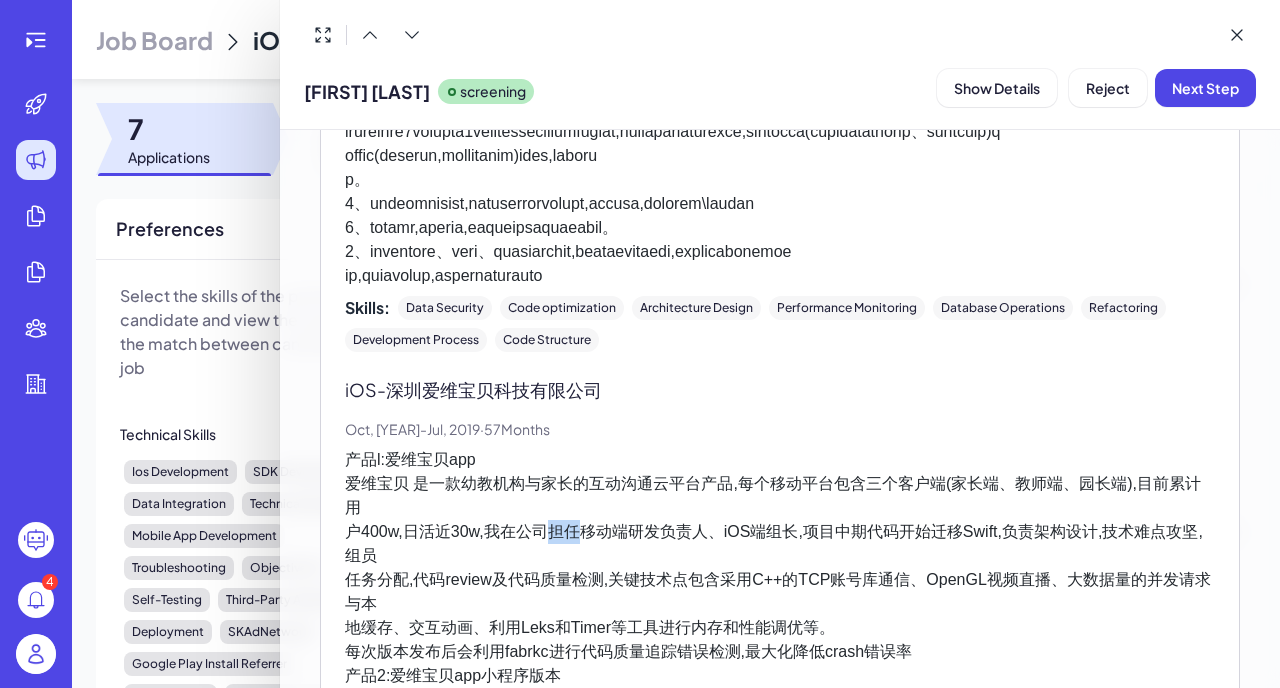 click on "产品l:爱维宝贝app
爱维宝贝 是一款幼教机构与家长的互动沟通云平台产品,每个移动平台包含三个客户端(家长端、教师端、园长端),目前累计用
户400w,日活近30w,我在公司担任移动端研发负责人、iOS端组长,项目中期代码开始迁移Swift,负责架构设计,技术难点攻坚,组员
任务分配,代码review及代码质量检测,关键技术点包含采用C++的TCP账号库通信、OpenGL视频直播、大数据量的并发请求与本
地缓存、交互动画、利用Leks和Timer等工具进行内存和性能调优等。
每次版本发布后会利用fabrkc进行代码质量追踪错误检测,最大化降低crash错误率
产品2:爱维宝贝app小程序版本
基于客户端app版本选择精选内容模块开发小程序版本,个人独立开发完成,包含登录、列表展现、内容展现、微信支付等模块、采
用vscode+wedev工具开发。" at bounding box center (780, 604) 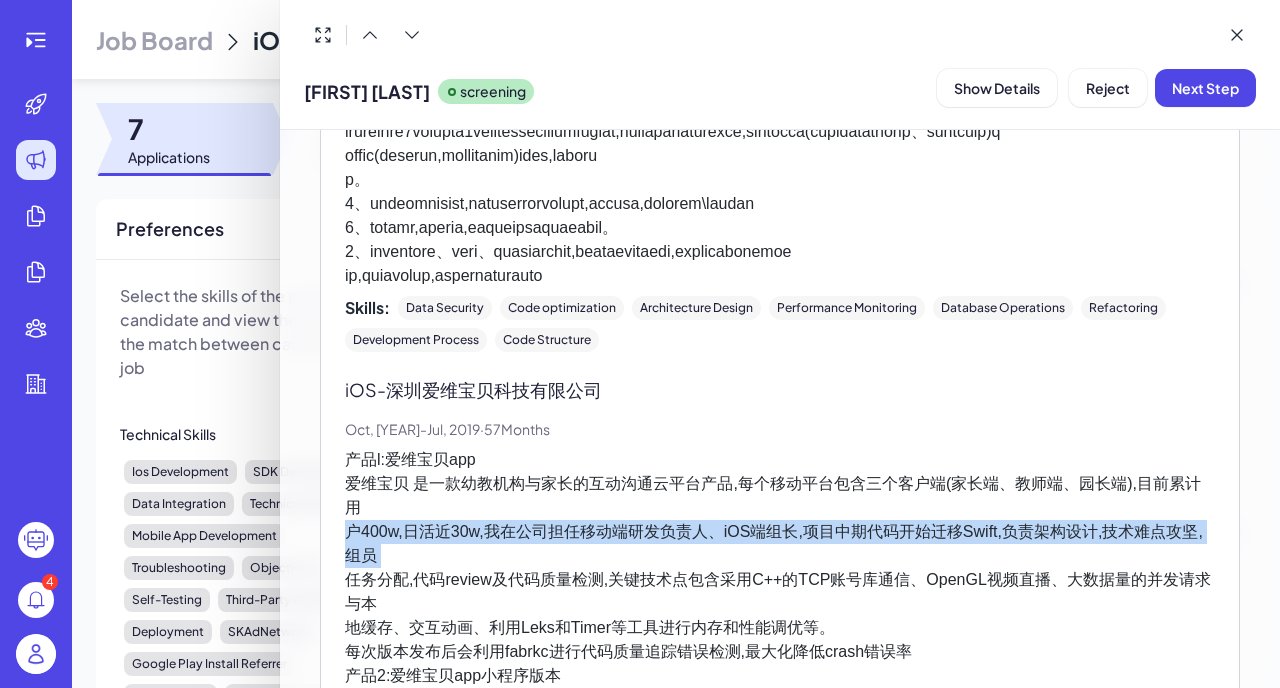 click on "产品l:爱维宝贝app
爱维宝贝 是一款幼教机构与家长的互动沟通云平台产品,每个移动平台包含三个客户端(家长端、教师端、园长端),目前累计用
户400w,日活近30w,我在公司担任移动端研发负责人、iOS端组长,项目中期代码开始迁移Swift,负责架构设计,技术难点攻坚,组员
任务分配,代码review及代码质量检测,关键技术点包含采用C++的TCP账号库通信、OpenGL视频直播、大数据量的并发请求与本
地缓存、交互动画、利用Leks和Timer等工具进行内存和性能调优等。
每次版本发布后会利用fabrkc进行代码质量追踪错误检测,最大化降低crash错误率
产品2:爱维宝贝app小程序版本
基于客户端app版本选择精选内容模块开发小程序版本,个人独立开发完成,包含登录、列表展现、内容展现、微信支付等模块、采
用vscode+wedev工具开发。" at bounding box center (780, 604) 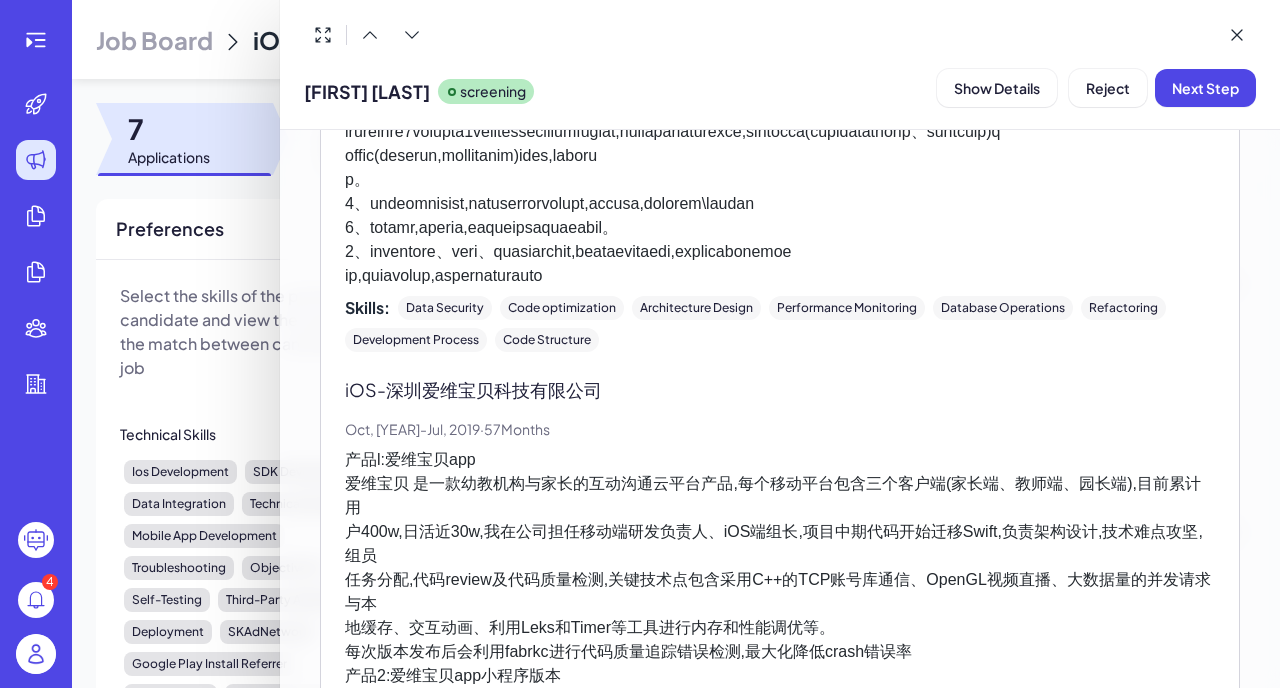 click on "产品l:爱维宝贝app
爱维宝贝 是一款幼教机构与家长的互动沟通云平台产品,每个移动平台包含三个客户端(家长端、教师端、园长端),目前累计用
户400w,日活近30w,我在公司担任移动端研发负责人、iOS端组长,项目中期代码开始迁移Swift,负责架构设计,技术难点攻坚,组员
任务分配,代码review及代码质量检测,关键技术点包含采用C++的TCP账号库通信、OpenGL视频直播、大数据量的并发请求与本
地缓存、交互动画、利用Leks和Timer等工具进行内存和性能调优等。
每次版本发布后会利用fabrkc进行代码质量追踪错误检测,最大化降低crash错误率
产品2:爱维宝贝app小程序版本
基于客户端app版本选择精选内容模块开发小程序版本,个人独立开发完成,包含登录、列表展现、内容展现、微信支付等模块、采
用vscode+wedev工具开发。" at bounding box center (780, 604) 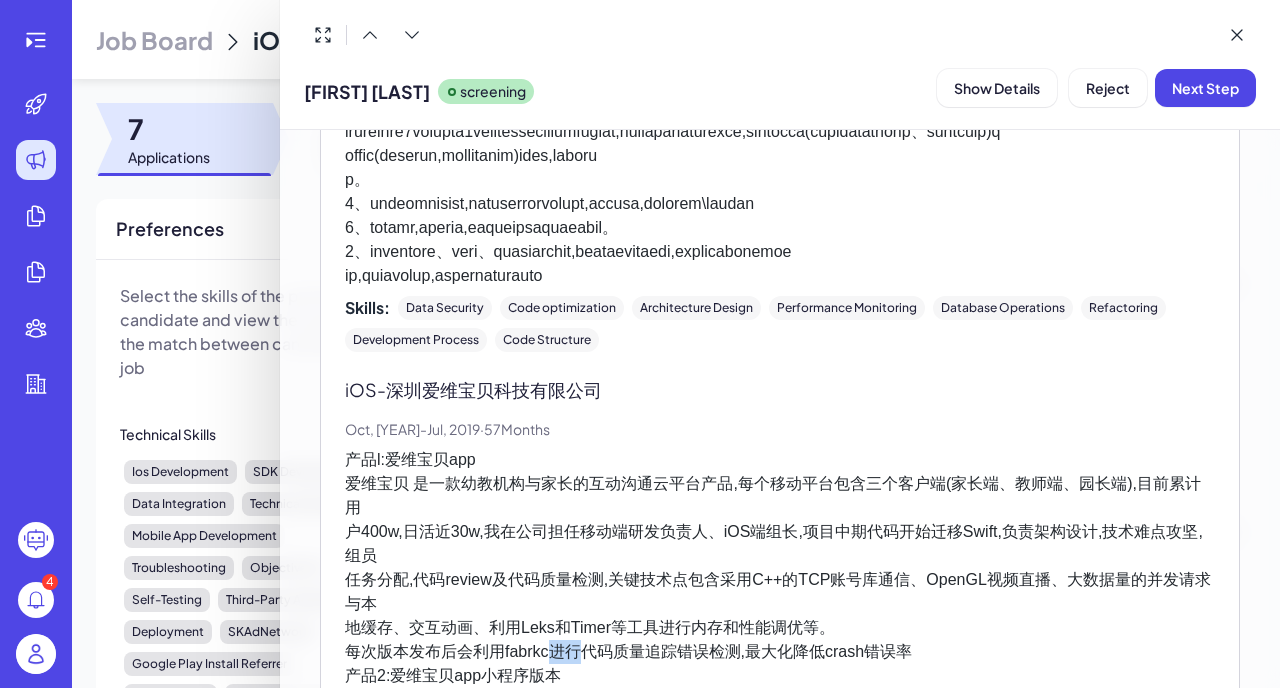 click on "产品l:爱维宝贝app
爱维宝贝 是一款幼教机构与家长的互动沟通云平台产品,每个移动平台包含三个客户端(家长端、教师端、园长端),目前累计用
户400w,日活近30w,我在公司担任移动端研发负责人、iOS端组长,项目中期代码开始迁移Swift,负责架构设计,技术难点攻坚,组员
任务分配,代码review及代码质量检测,关键技术点包含采用C++的TCP账号库通信、OpenGL视频直播、大数据量的并发请求与本
地缓存、交互动画、利用Leks和Timer等工具进行内存和性能调优等。
每次版本发布后会利用fabrkc进行代码质量追踪错误检测,最大化降低crash错误率
产品2:爱维宝贝app小程序版本
基于客户端app版本选择精选内容模块开发小程序版本,个人独立开发完成,包含登录、列表展现、内容展现、微信支付等模块、采
用vscode+wedev工具开发。" at bounding box center (780, 604) 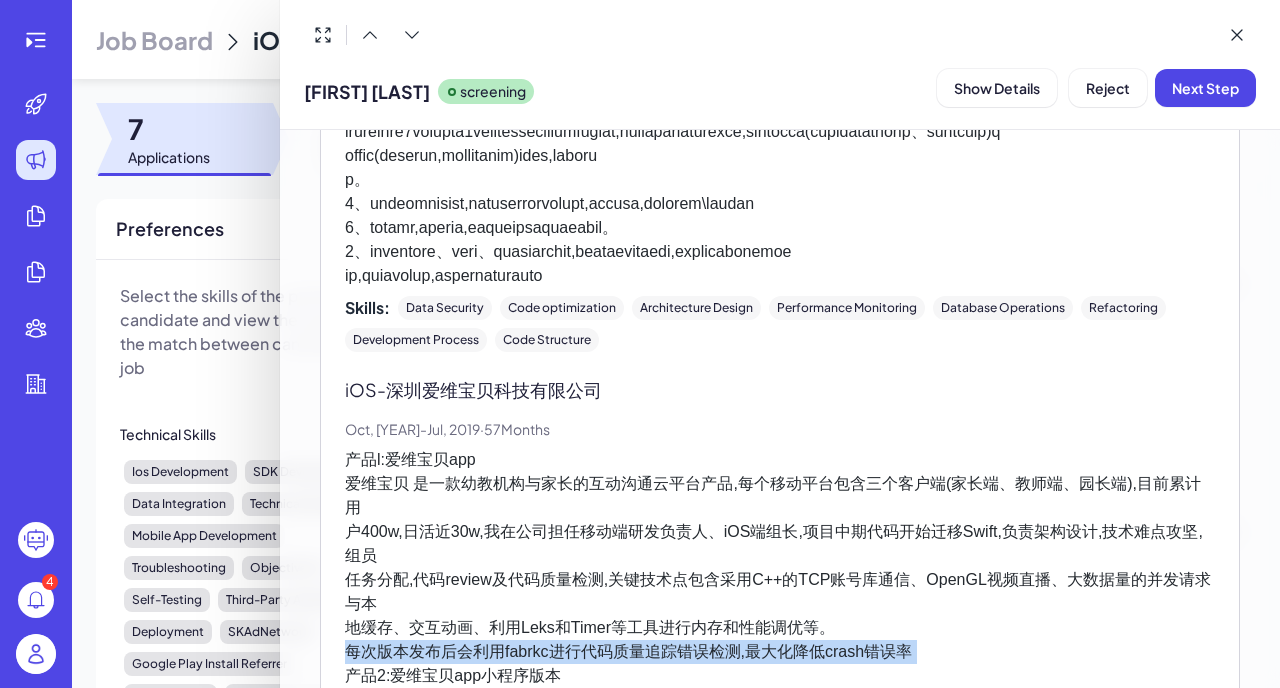 click on "产品l:爱维宝贝app
爱维宝贝 是一款幼教机构与家长的互动沟通云平台产品,每个移动平台包含三个客户端(家长端、教师端、园长端),目前累计用
户400w,日活近30w,我在公司担任移动端研发负责人、iOS端组长,项目中期代码开始迁移Swift,负责架构设计,技术难点攻坚,组员
任务分配,代码review及代码质量检测,关键技术点包含采用C++的TCP账号库通信、OpenGL视频直播、大数据量的并发请求与本
地缓存、交互动画、利用Leks和Timer等工具进行内存和性能调优等。
每次版本发布后会利用fabrkc进行代码质量追踪错误检测,最大化降低crash错误率
产品2:爱维宝贝app小程序版本
基于客户端app版本选择精选内容模块开发小程序版本,个人独立开发完成,包含登录、列表展现、内容展现、微信支付等模块、采
用vscode+wedev工具开发。" at bounding box center [780, 604] 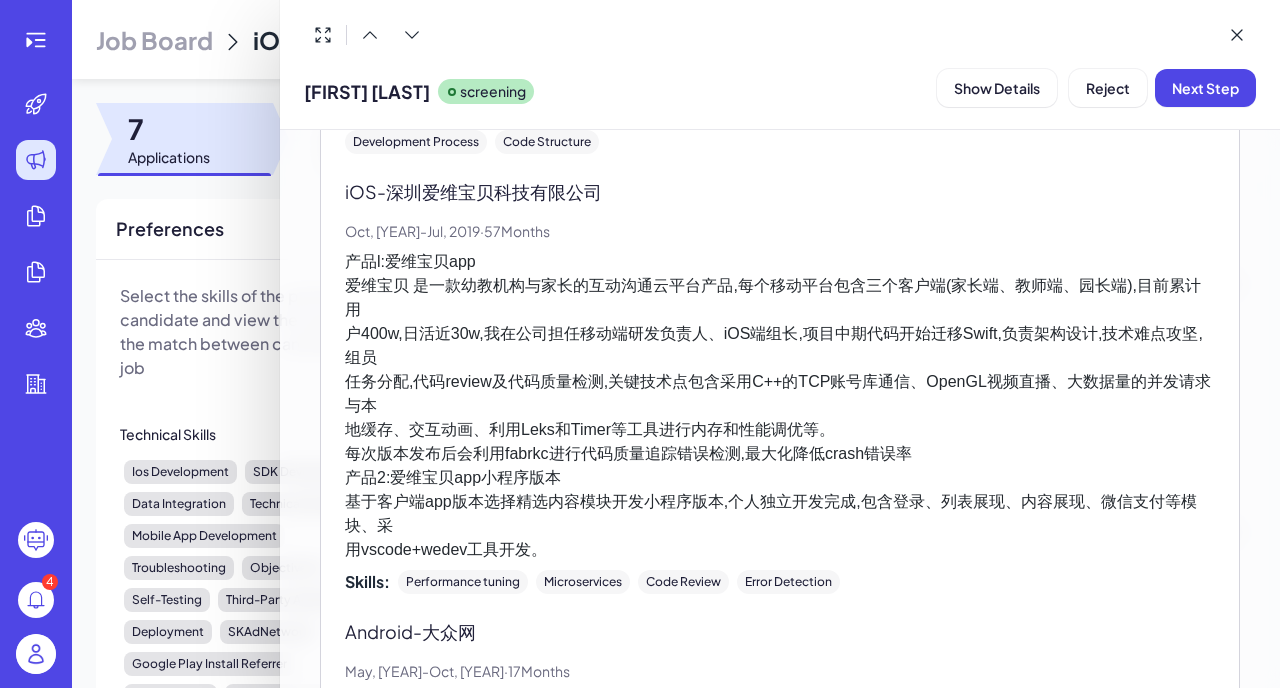 scroll, scrollTop: 1457, scrollLeft: 0, axis: vertical 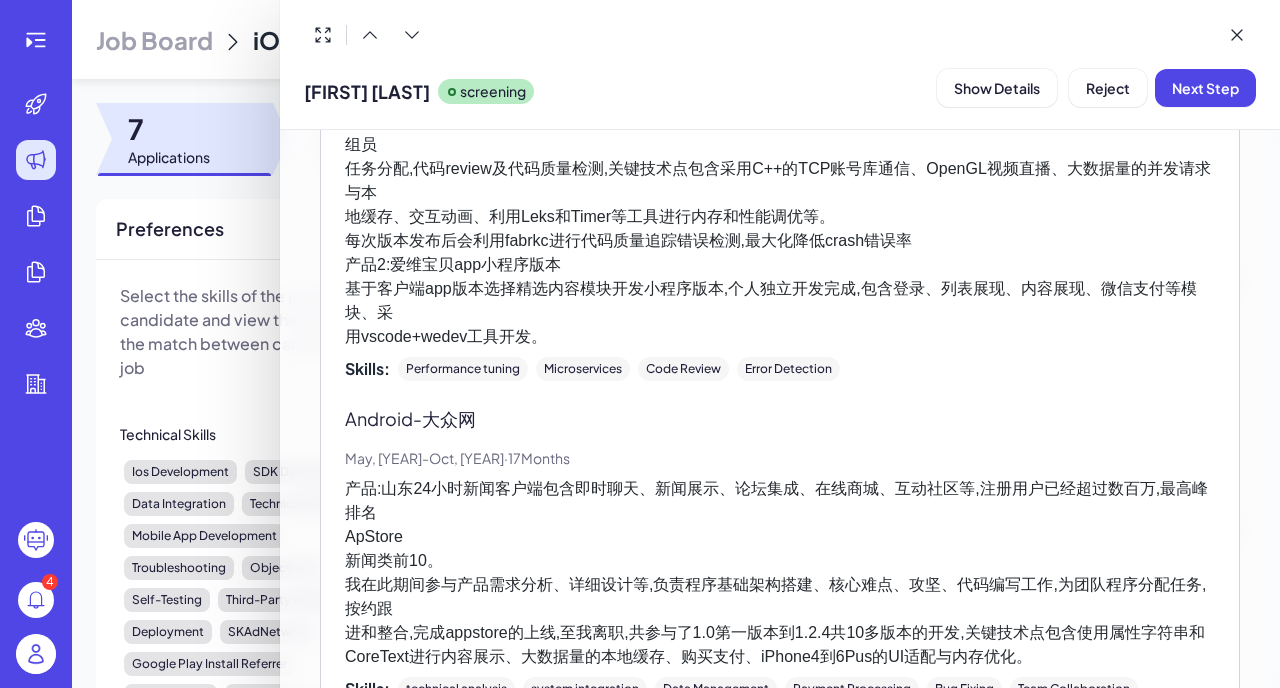click at bounding box center [640, 344] 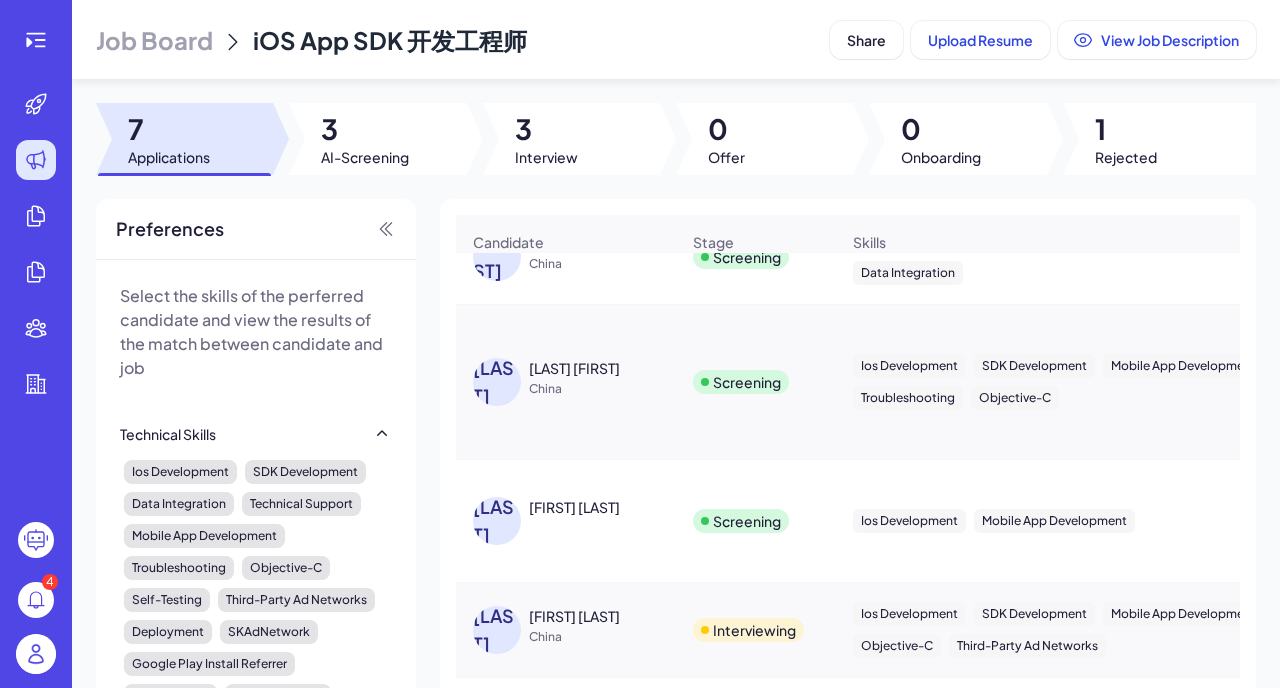 scroll, scrollTop: 0, scrollLeft: 0, axis: both 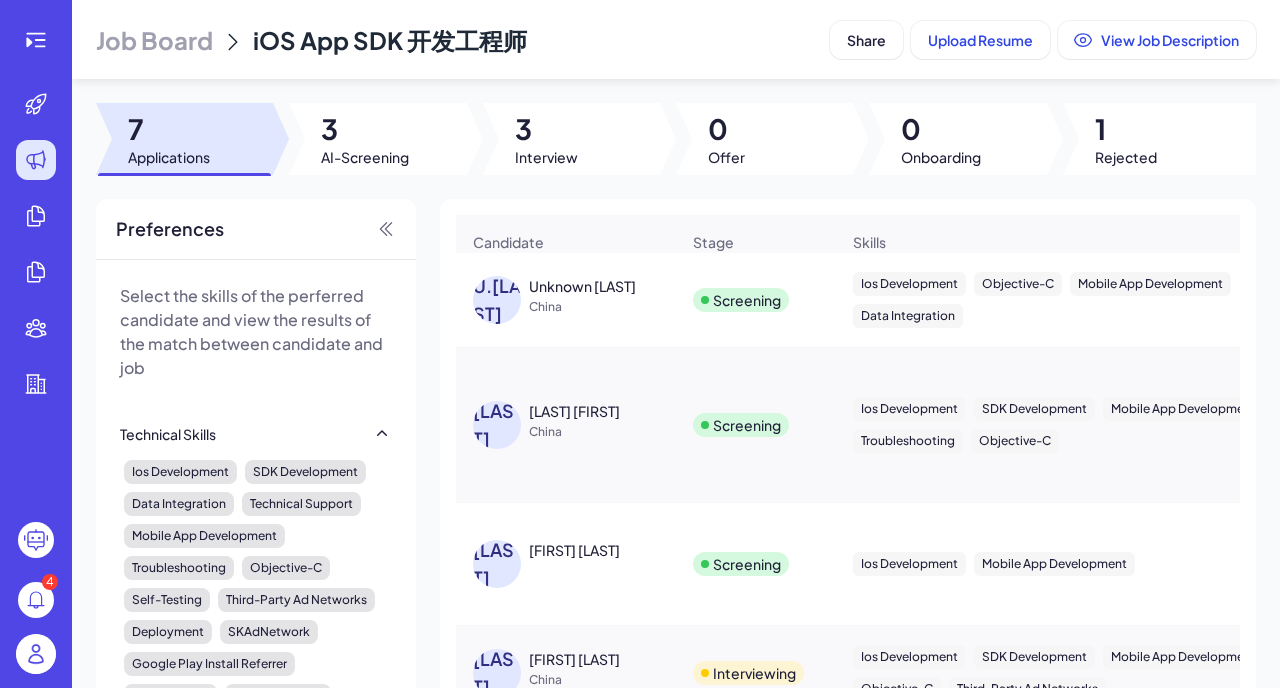 click on "[LAST]" at bounding box center [497, 425] 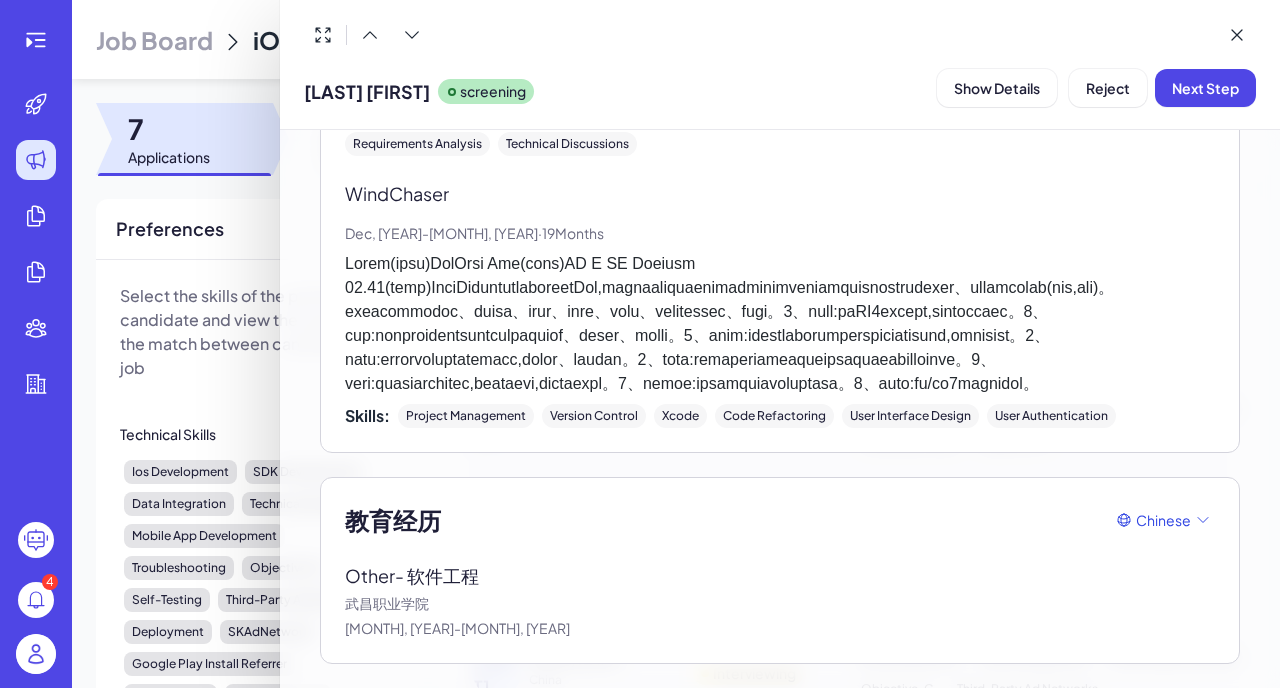 scroll, scrollTop: 3875, scrollLeft: 0, axis: vertical 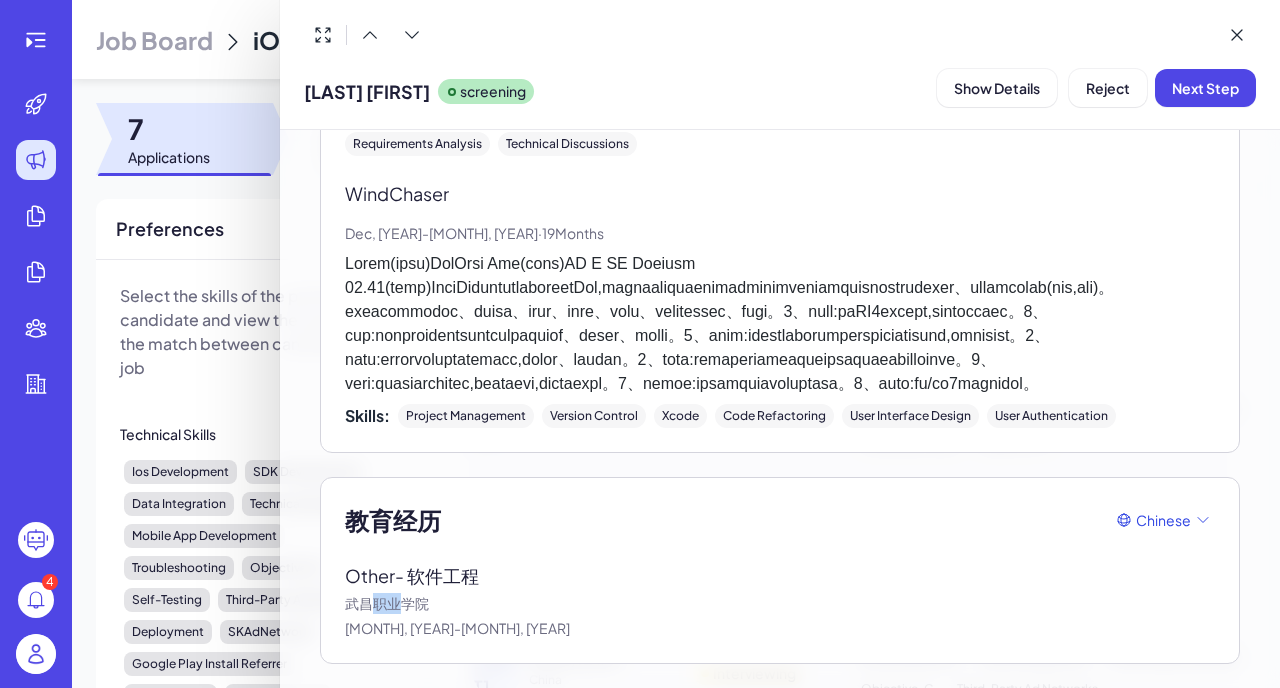 click on "武昌职业学院" at bounding box center [780, 603] 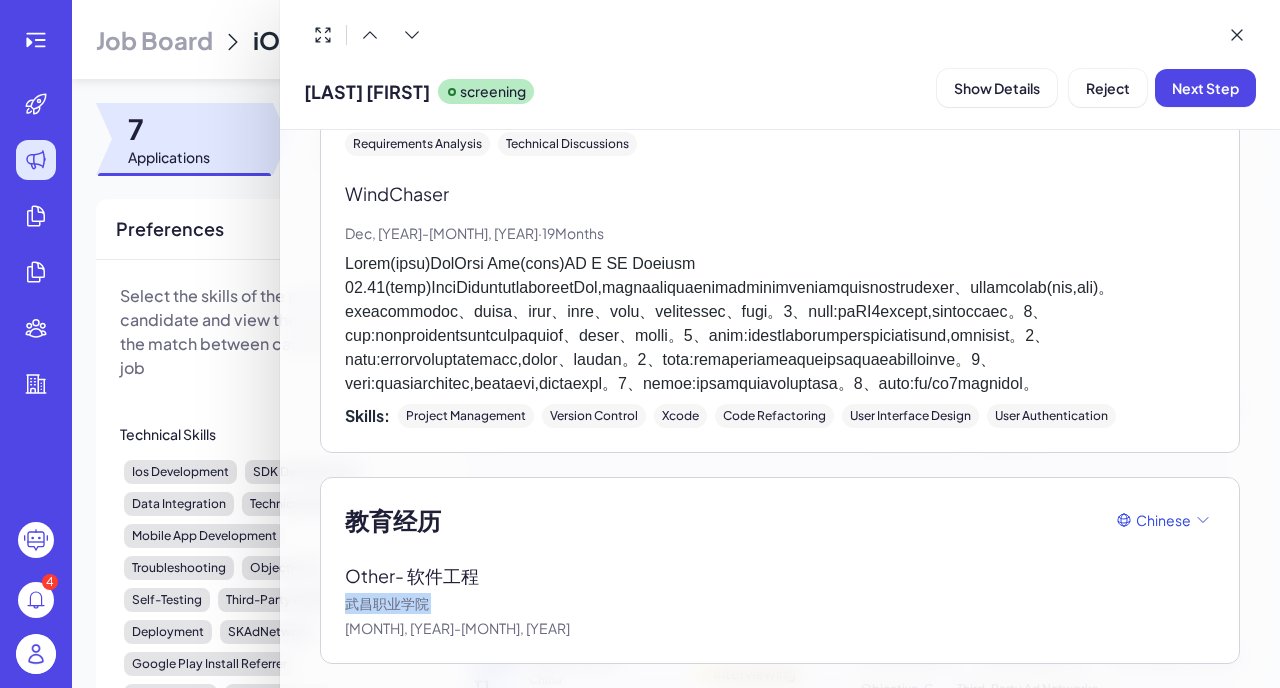 click on "武昌职业学院" at bounding box center (780, 603) 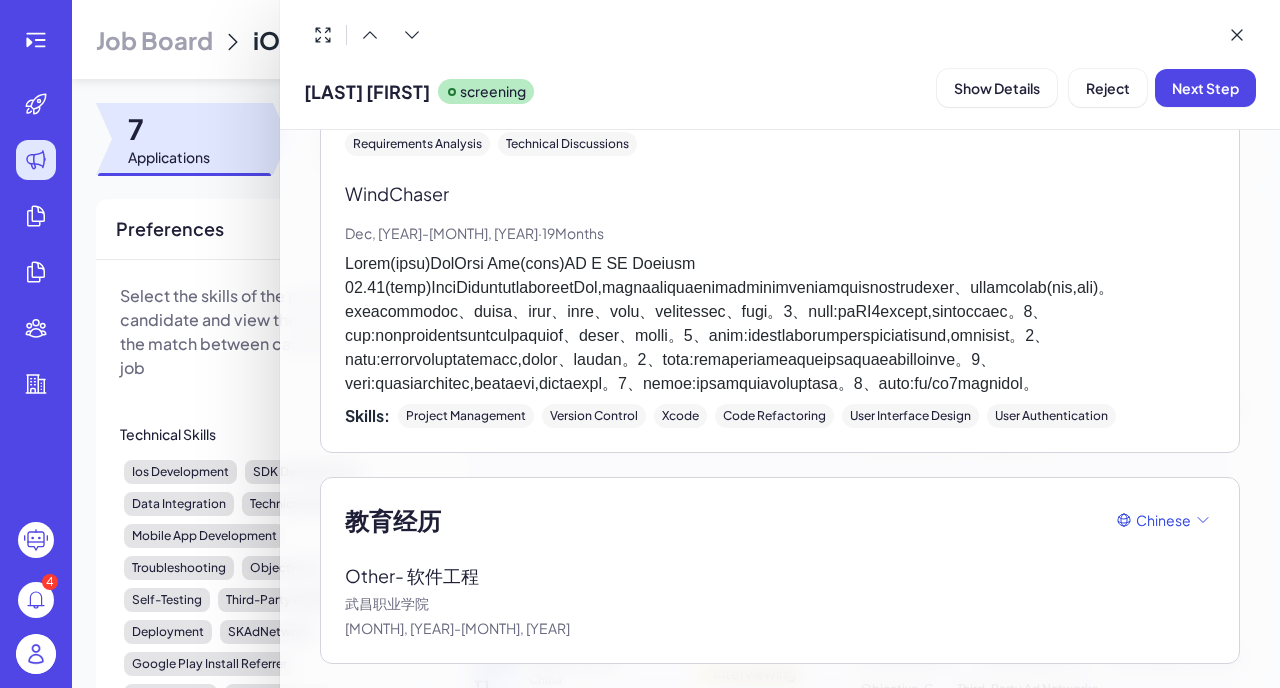 click on "武昌职业学院" at bounding box center (780, 603) 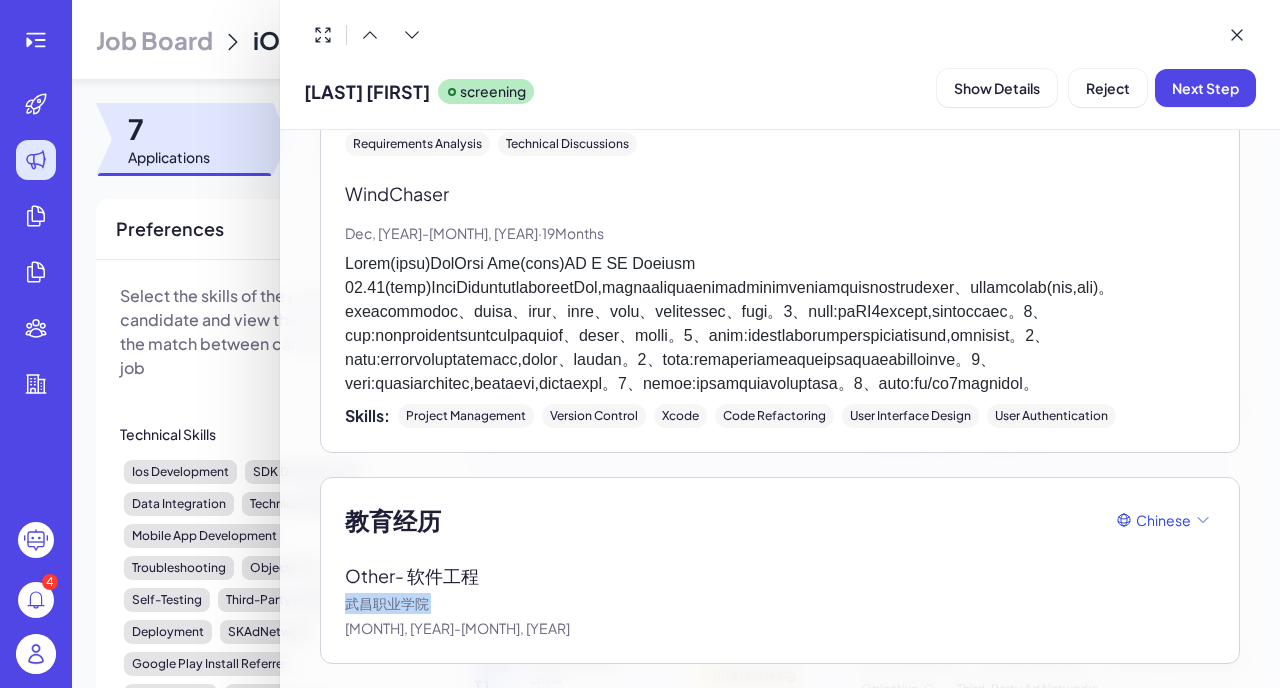 click on "武昌职业学院" at bounding box center [780, 603] 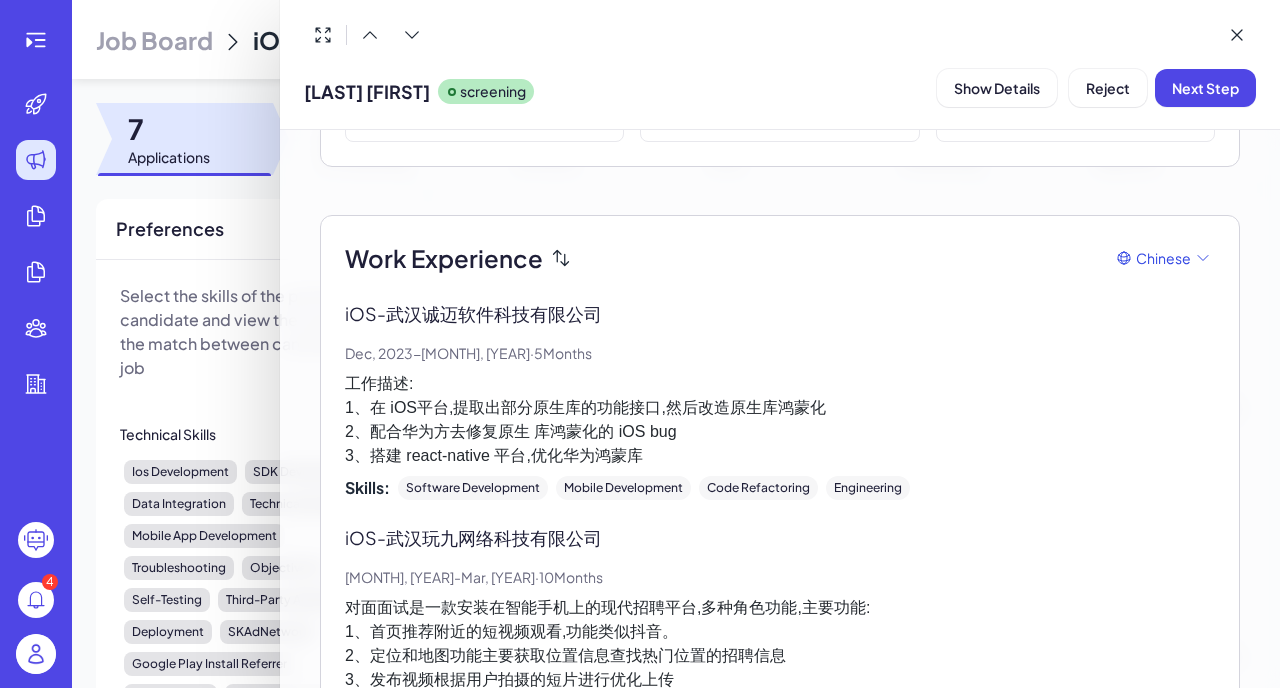 scroll, scrollTop: 355, scrollLeft: 0, axis: vertical 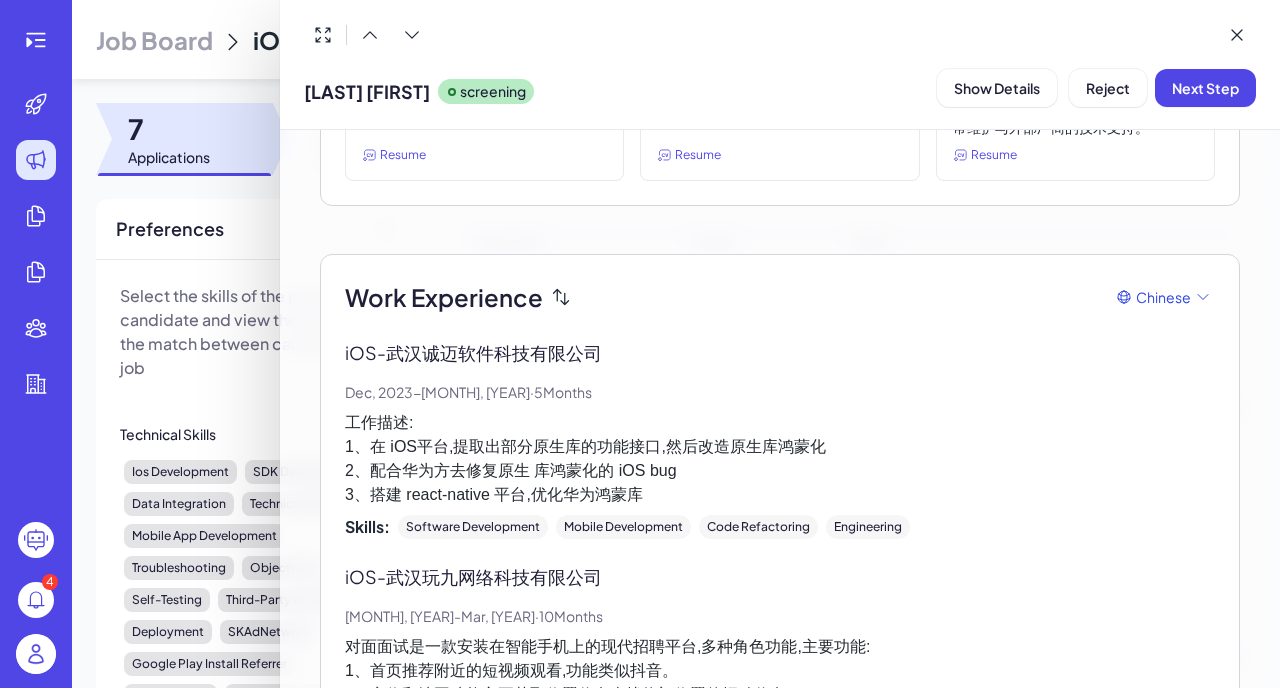 click at bounding box center [640, 344] 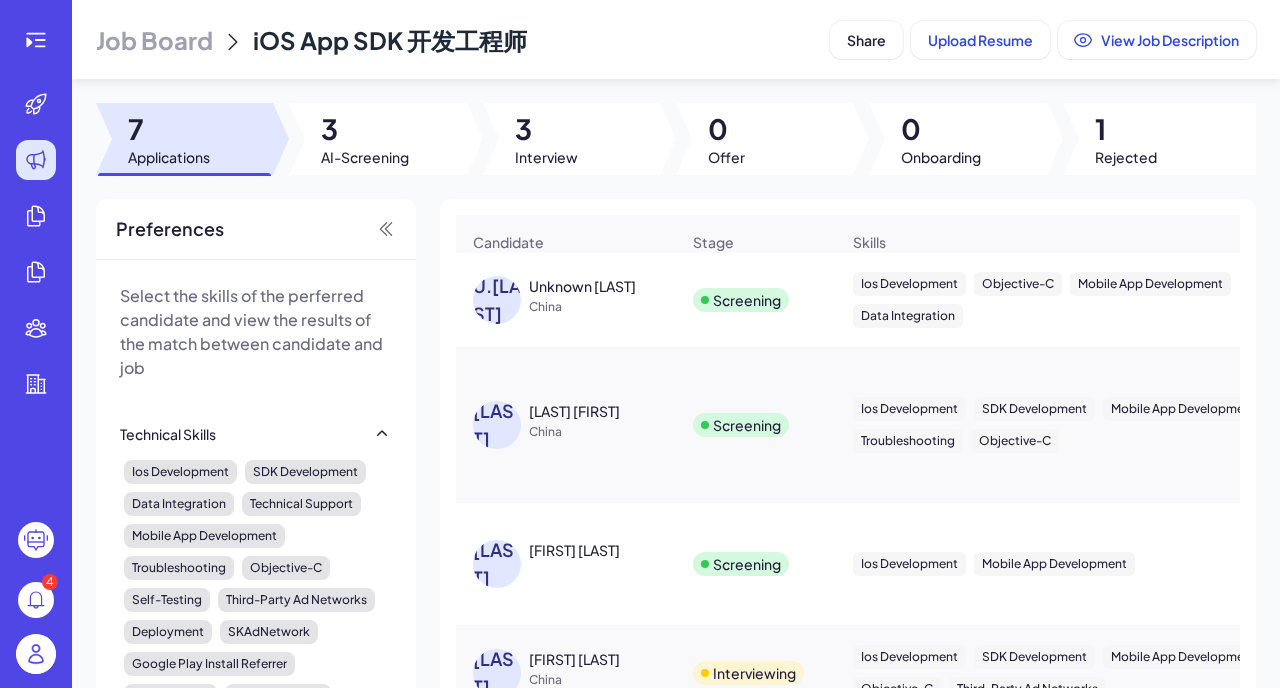 click on "U.[LAST]" at bounding box center (497, 300) 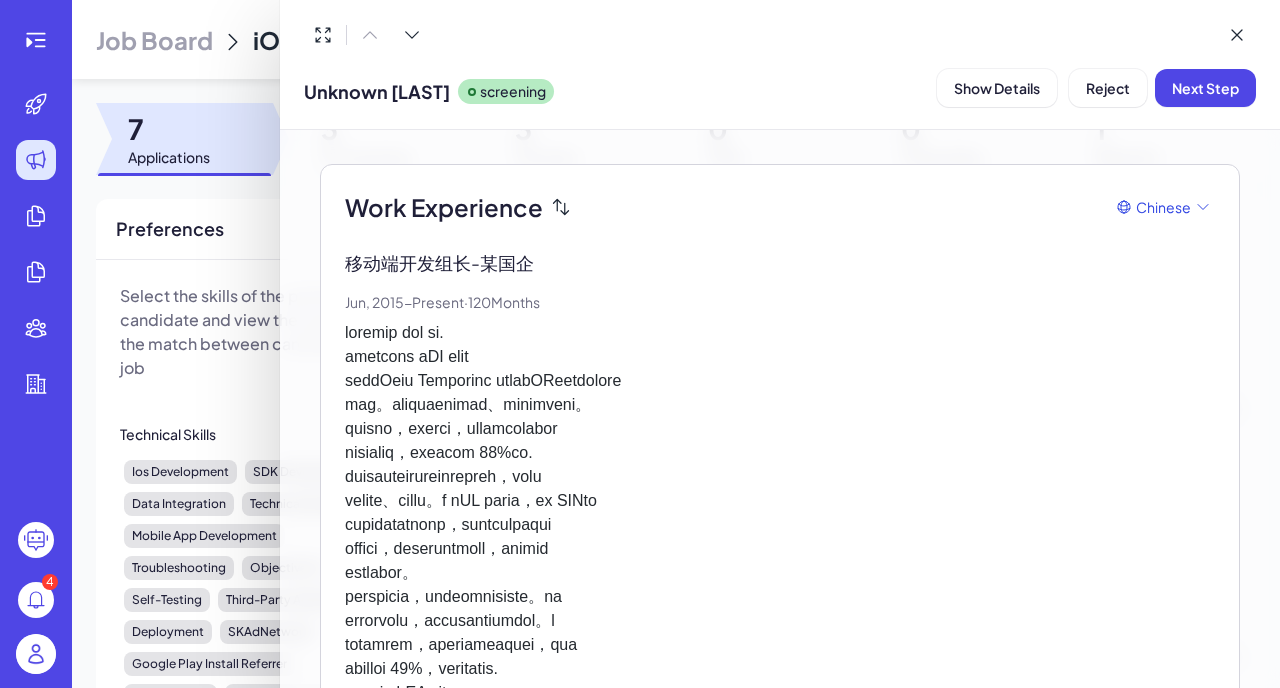 scroll, scrollTop: 597, scrollLeft: 0, axis: vertical 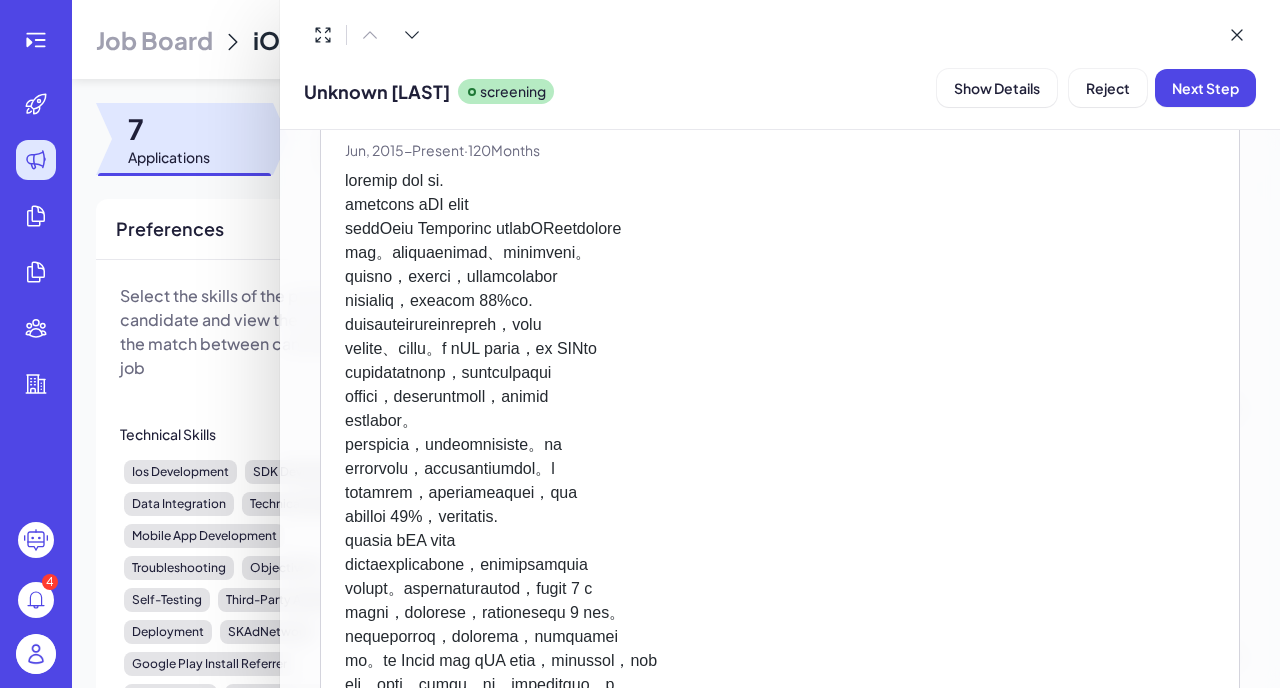 click at bounding box center (640, 344) 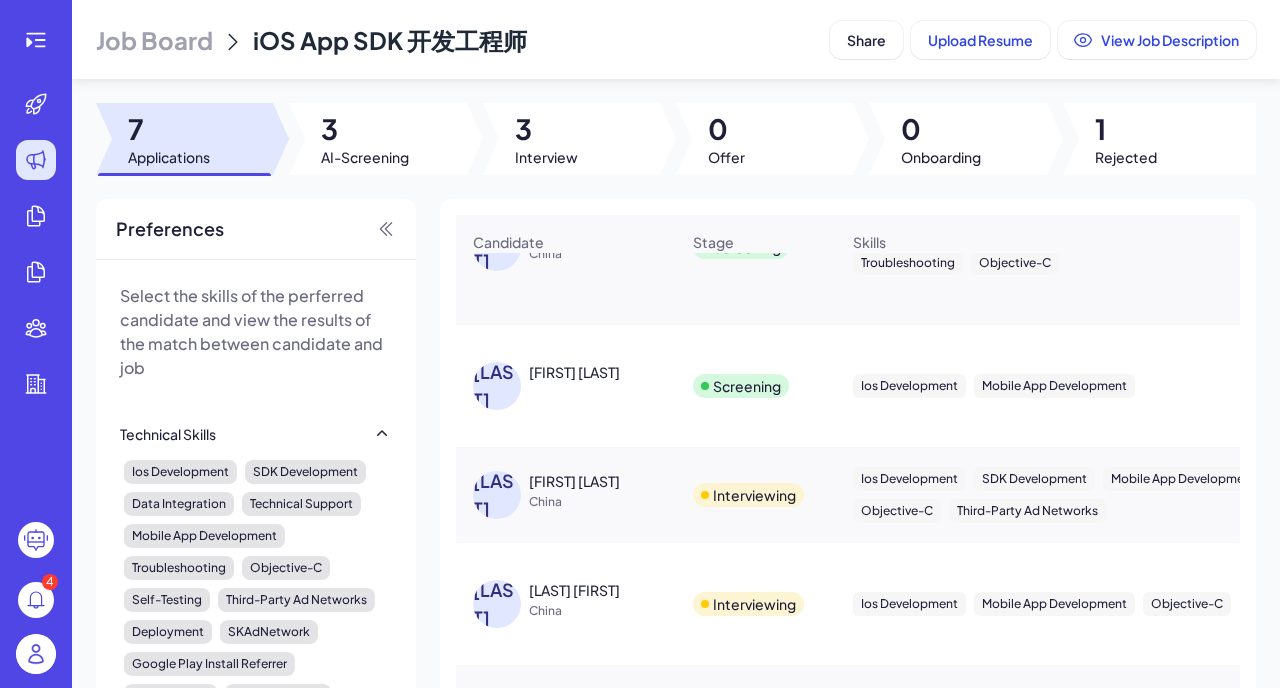 scroll, scrollTop: 211, scrollLeft: 0, axis: vertical 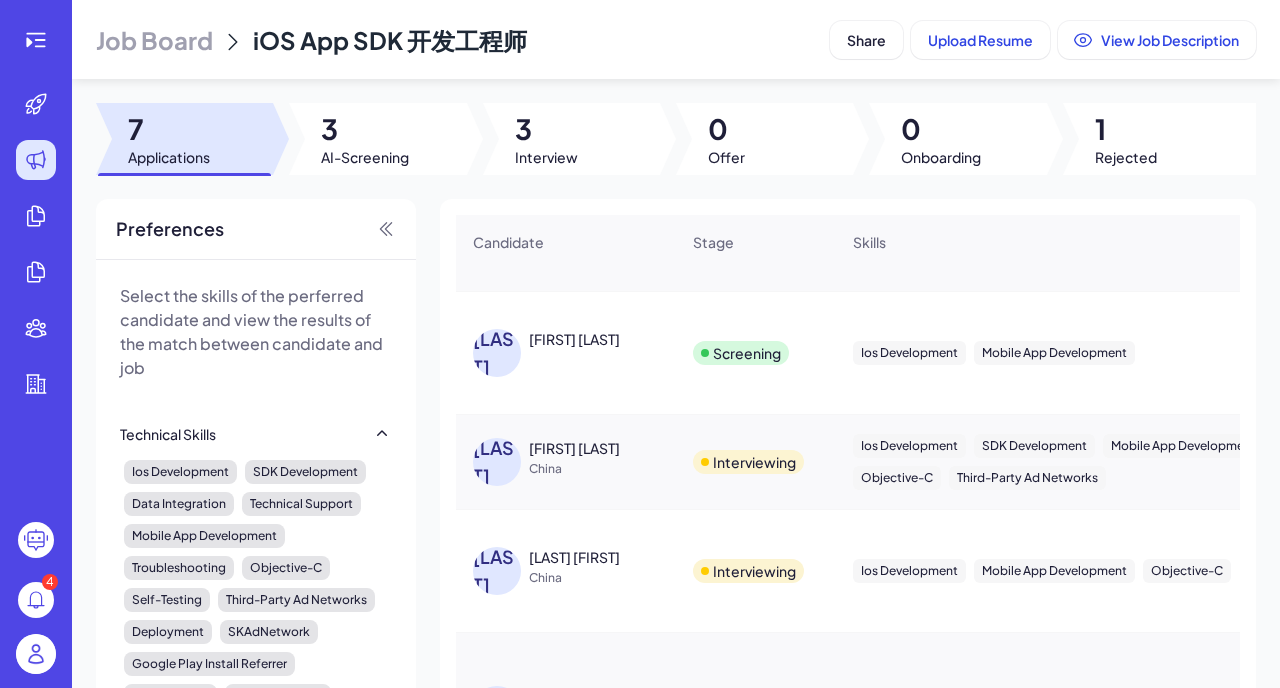 click on "[LAST]" at bounding box center [501, 353] 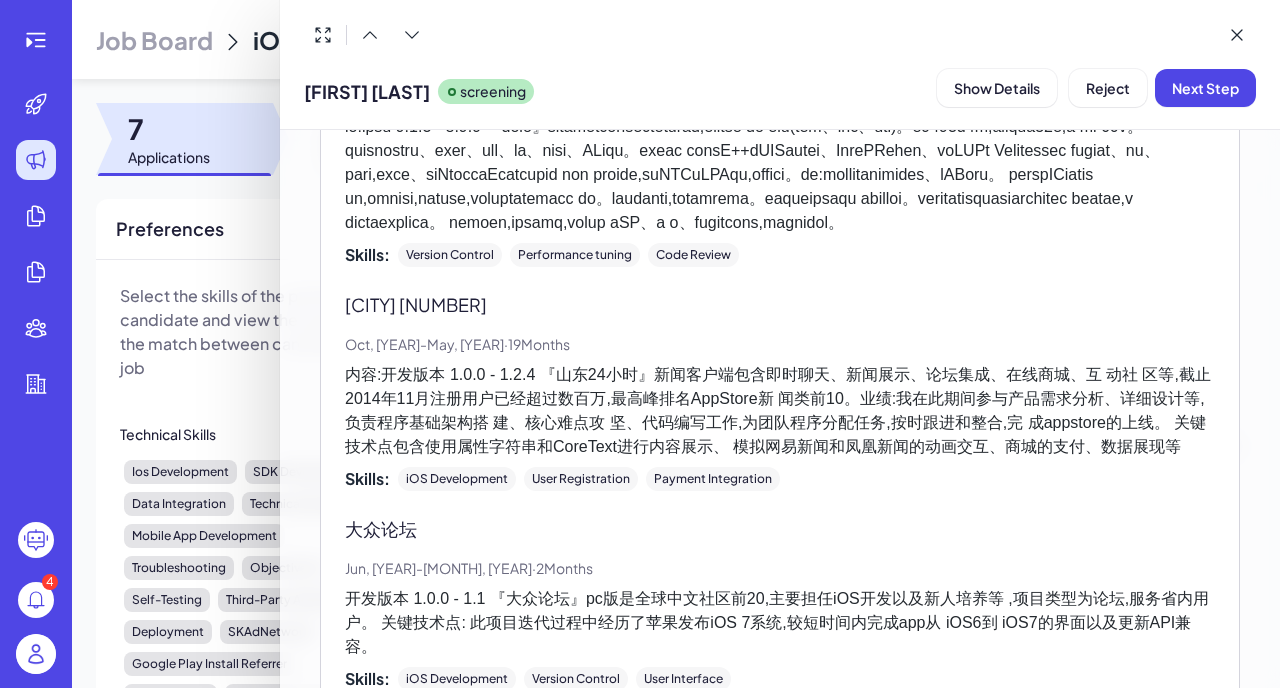 scroll, scrollTop: 3768, scrollLeft: 0, axis: vertical 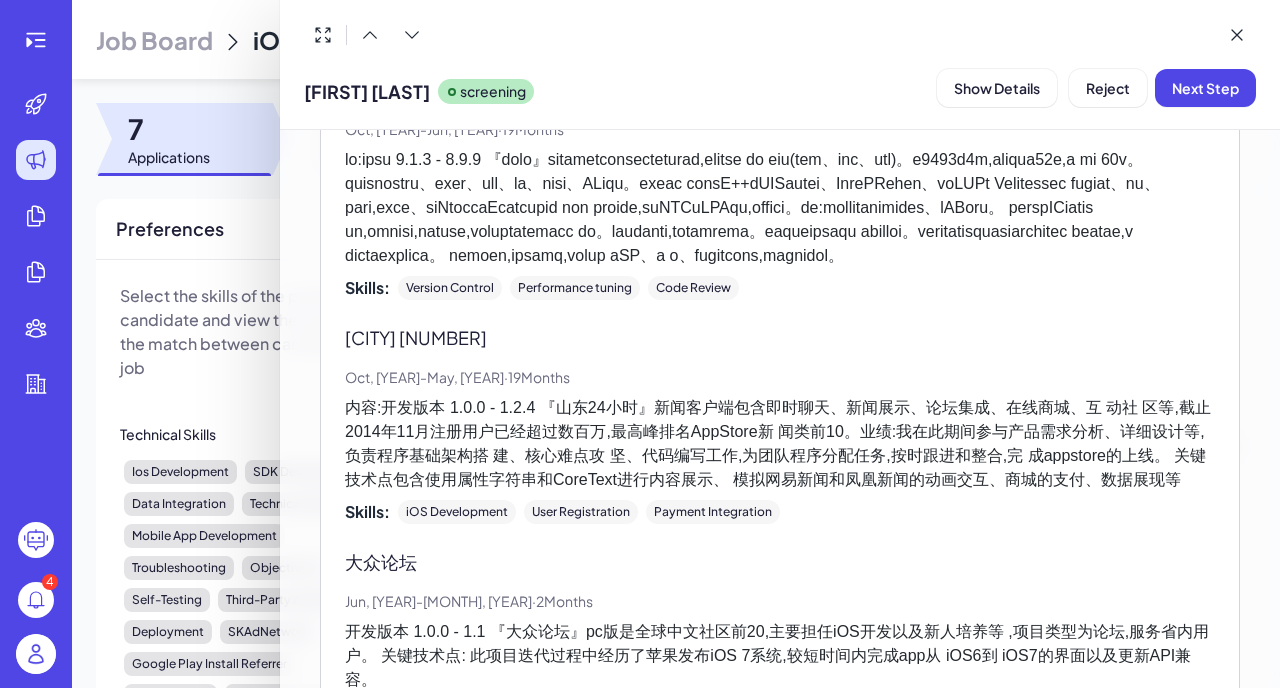 click on "内容:开发版本 1.0.0 - 1.2.4 『山东24小时』新闻客户端包含即时聊天、新闻展示、论坛集成、在线商城、互 动社 区等,截止2014年11月注册用户已经超过数百万,最高峰排名AppStore新 闻类前10。业绩:我在此期间参与产品需求分析、详细设计等,负责程序基础架构搭 建、核心难点攻 坚、代码编写工作,为团队程序分配任务,按时跟进和整合,完 成appstore的上线。 关键技术点包含使用属性字符串和CoreText进行内容展示、 模拟网易新闻和凤凰新闻的动画交互、商城的支付、数据展现等" at bounding box center [780, 444] 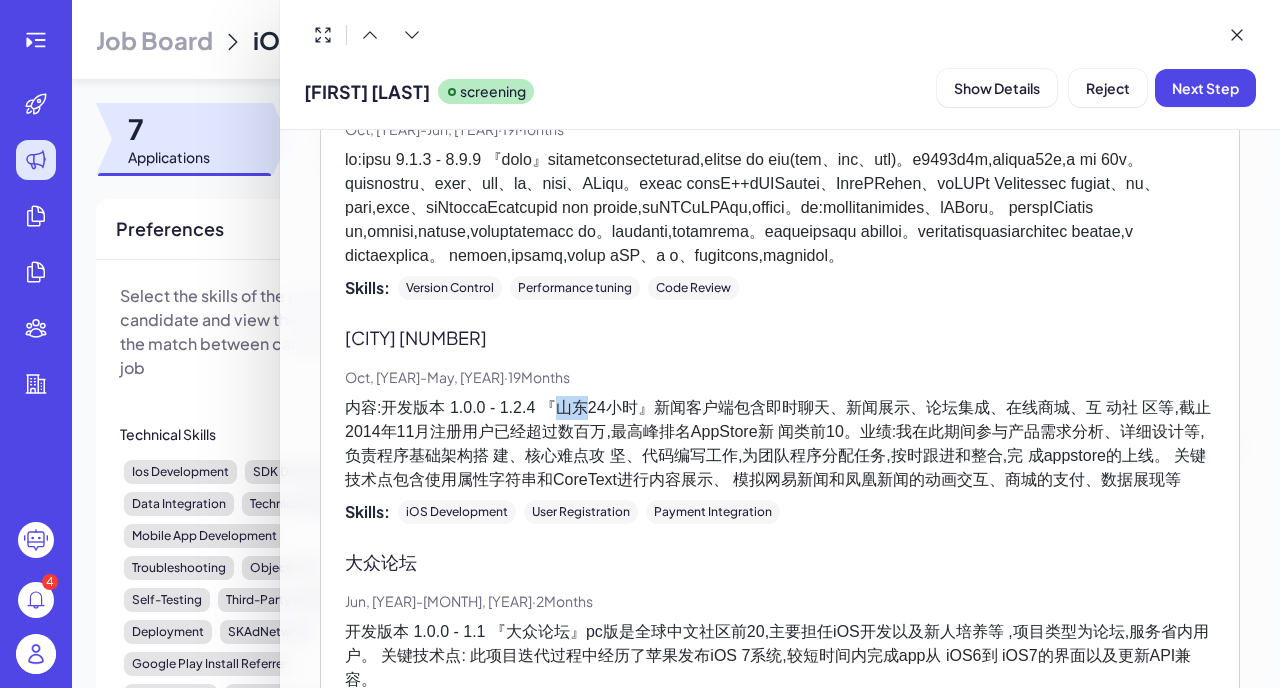 click on "内容:开发版本 1.0.0 - 1.2.4 『山东24小时』新闻客户端包含即时聊天、新闻展示、论坛集成、在线商城、互 动社 区等,截止2014年11月注册用户已经超过数百万,最高峰排名AppStore新 闻类前10。业绩:我在此期间参与产品需求分析、详细设计等,负责程序基础架构搭 建、核心难点攻 坚、代码编写工作,为团队程序分配任务,按时跟进和整合,完 成appstore的上线。 关键技术点包含使用属性字符串和CoreText进行内容展示、 模拟网易新闻和凤凰新闻的动画交互、商城的支付、数据展现等" at bounding box center (780, 444) 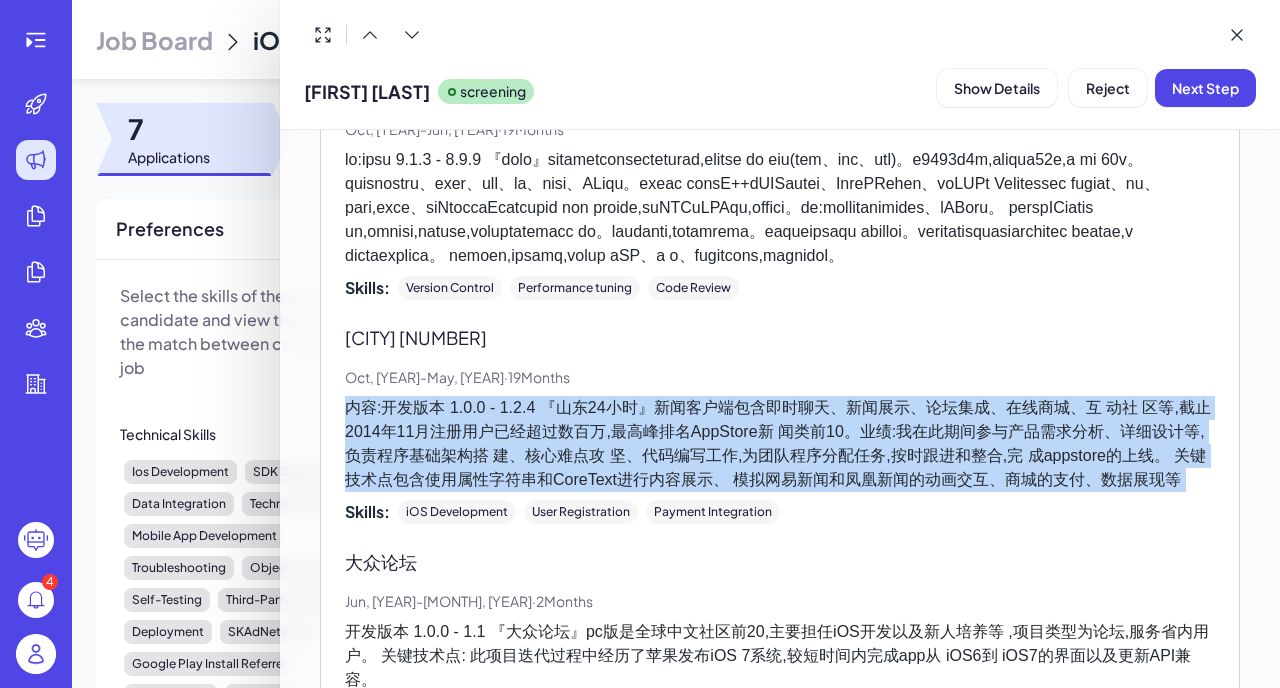 click on "内容:开发版本 1.0.0 - 1.2.4 『山东24小时』新闻客户端包含即时聊天、新闻展示、论坛集成、在线商城、互 动社 区等,截止2014年11月注册用户已经超过数百万,最高峰排名AppStore新 闻类前10。业绩:我在此期间参与产品需求分析、详细设计等,负责程序基础架构搭 建、核心难点攻 坚、代码编写工作,为团队程序分配任务,按时跟进和整合,完 成appstore的上线。 关键技术点包含使用属性字符串和CoreText进行内容展示、 模拟网易新闻和凤凰新闻的动画交互、商城的支付、数据展现等" at bounding box center [780, 444] 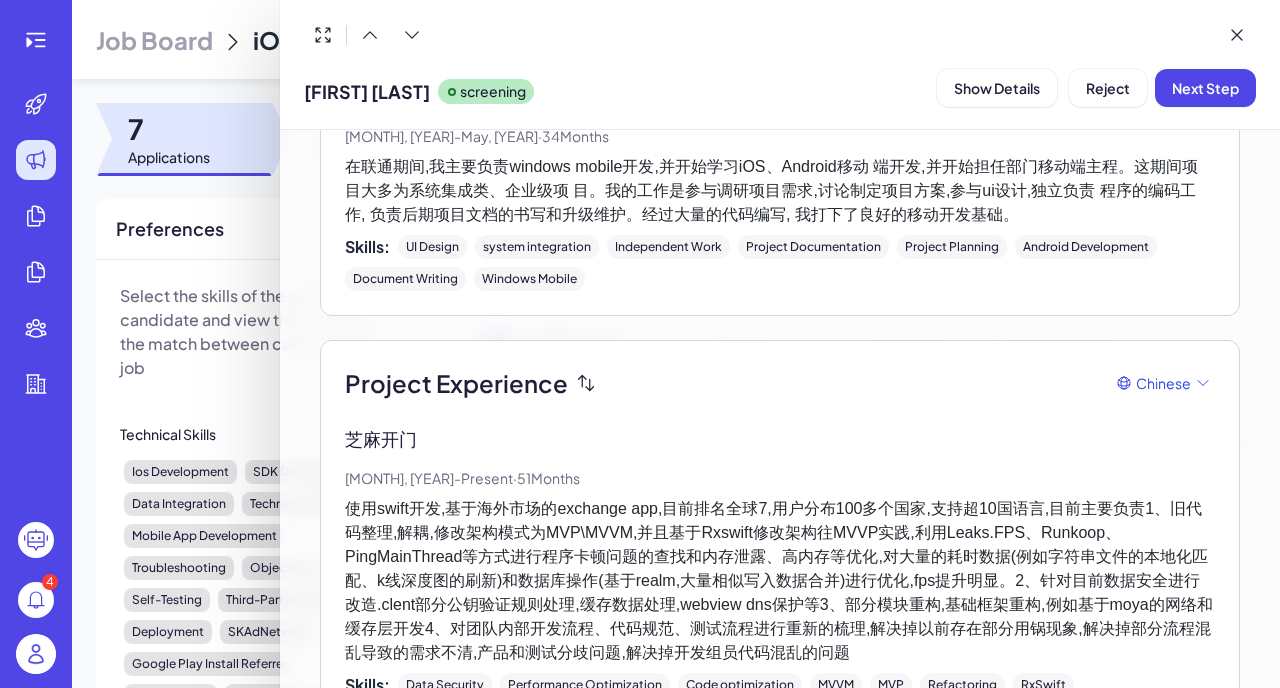scroll, scrollTop: 2380, scrollLeft: 0, axis: vertical 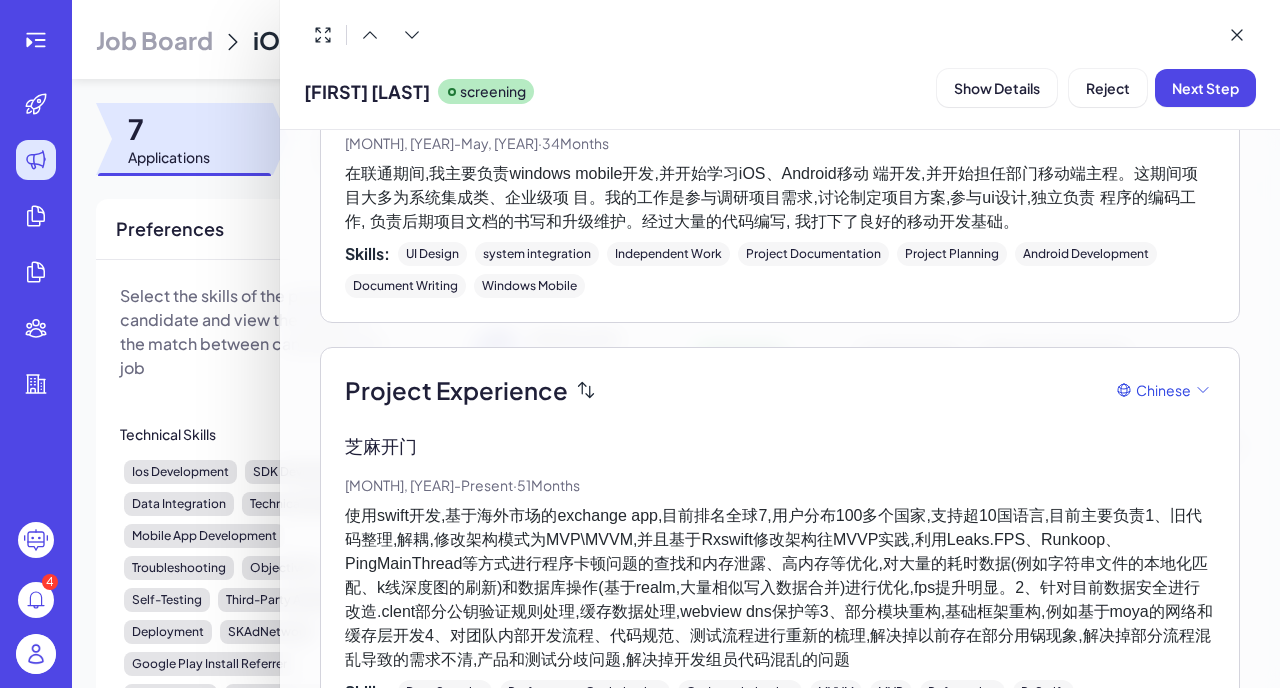 click on "使用swift开发,基于海外市场的exchange app,目前排名全球7,用户分布100多个国家,支持超10国语言,目前主要负责1、旧代码整理,解耦,修改架构模式为MVP\MVVM,并且基于Rxswift修改架构往MVVP实践,利用Leaks.FPS、Runkoop、PingMainThread等方式进行程序卡顿问题的查找和内存泄露、高内存等优化,对大量的耗时数据(例如字符串文件的本地化匹配、k线深度图的刷新)和数据库操作(基于realm,大量相似写入数据合并)进行优化,fps提升明显。2、针对目前数据安全进行改造.clent部分公钥验证规则处理,缓存数据处理,webview dns保护等3、部分模块重构,基础框架重构,例如基于moya的网络和缓存层开发4、对团队内部开发流程、代码规范、测试流程进行重新的梳理,解决掉以前存在部分用锅现象,解决掉部分流程混乱导致的需求不清,产品和测试分歧问题,解决掉开发组员代码混乱的问题" at bounding box center [780, 588] 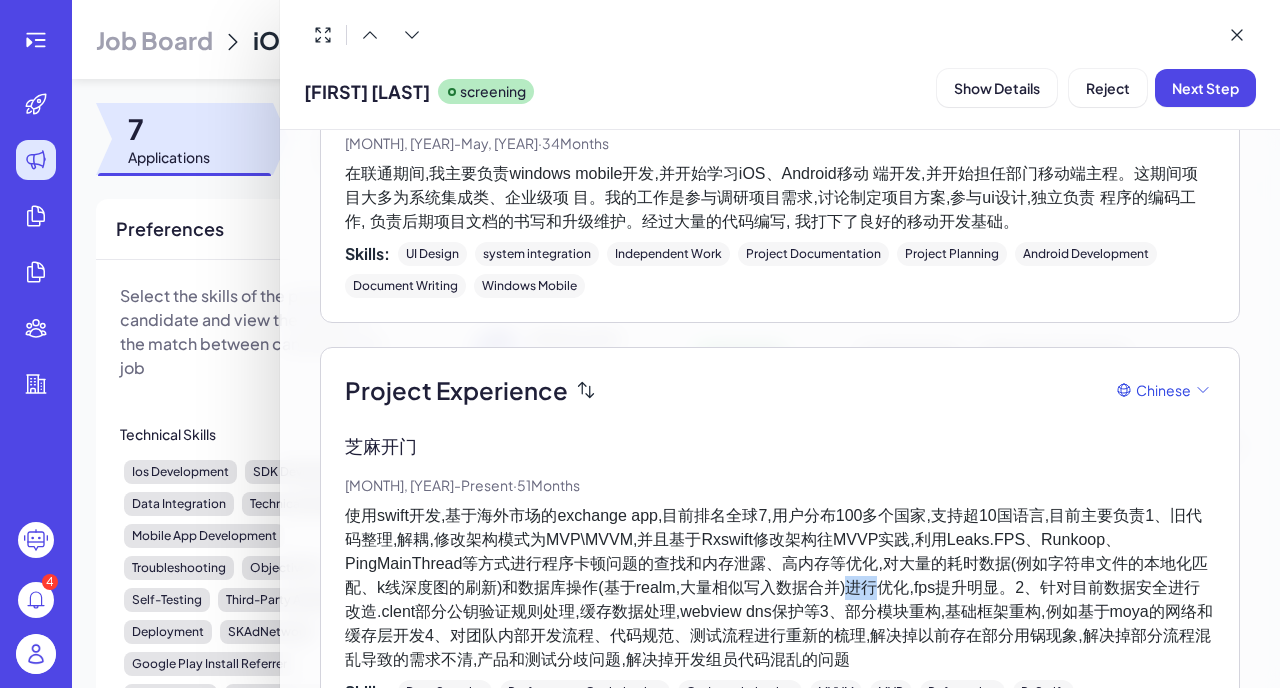 click on "使用swift开发,基于海外市场的exchange app,目前排名全球7,用户分布100多个国家,支持超10国语言,目前主要负责1、旧代码整理,解耦,修改架构模式为MVP\MVVM,并且基于Rxswift修改架构往MVVP实践,利用Leaks.FPS、Runkoop、PingMainThread等方式进行程序卡顿问题的查找和内存泄露、高内存等优化,对大量的耗时数据(例如字符串文件的本地化匹配、k线深度图的刷新)和数据库操作(基于realm,大量相似写入数据合并)进行优化,fps提升明显。2、针对目前数据安全进行改造.clent部分公钥验证规则处理,缓存数据处理,webview dns保护等3、部分模块重构,基础框架重构,例如基于moya的网络和缓存层开发4、对团队内部开发流程、代码规范、测试流程进行重新的梳理,解决掉以前存在部分用锅现象,解决掉部分流程混乱导致的需求不清,产品和测试分歧问题,解决掉开发组员代码混乱的问题" at bounding box center [780, 588] 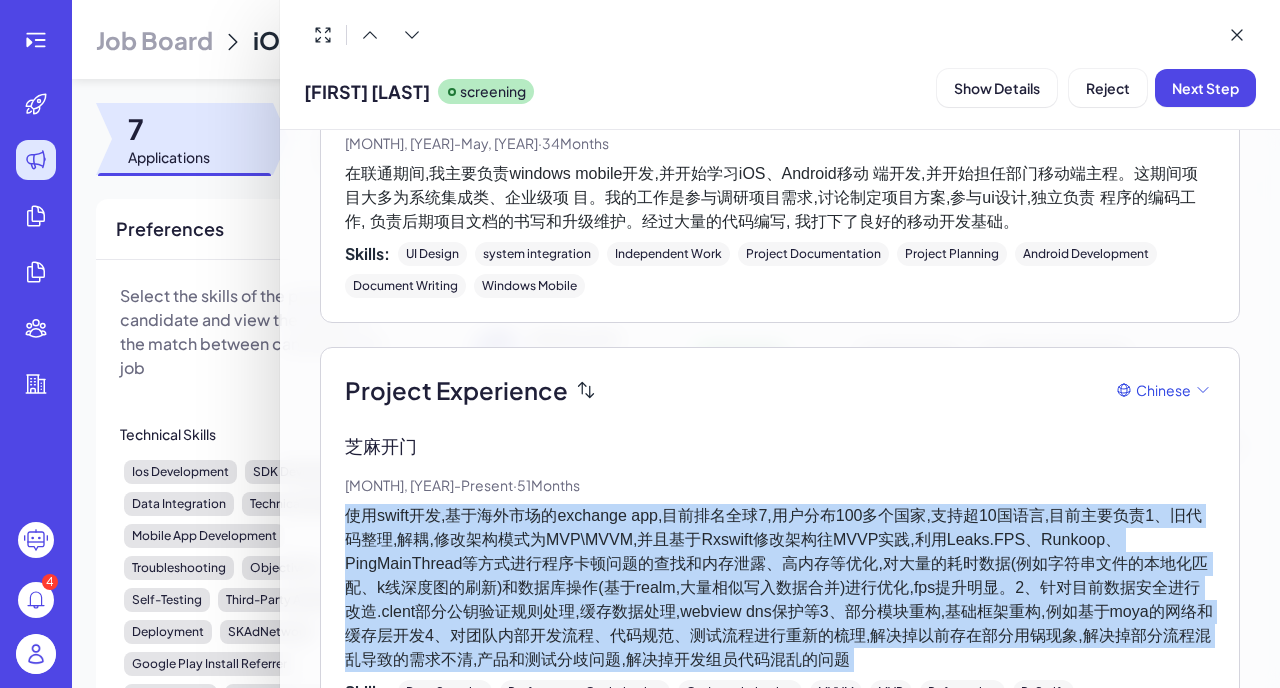 click on "使用swift开发,基于海外市场的exchange app,目前排名全球7,用户分布100多个国家,支持超10国语言,目前主要负责1、旧代码整理,解耦,修改架构模式为MVP\MVVM,并且基于Rxswift修改架构往MVVP实践,利用Leaks.FPS、Runkoop、PingMainThread等方式进行程序卡顿问题的查找和内存泄露、高内存等优化,对大量的耗时数据(例如字符串文件的本地化匹配、k线深度图的刷新)和数据库操作(基于realm,大量相似写入数据合并)进行优化,fps提升明显。2、针对目前数据安全进行改造.clent部分公钥验证规则处理,缓存数据处理,webview dns保护等3、部分模块重构,基础框架重构,例如基于moya的网络和缓存层开发4、对团队内部开发流程、代码规范、测试流程进行重新的梳理,解决掉以前存在部分用锅现象,解决掉部分流程混乱导致的需求不清,产品和测试分歧问题,解决掉开发组员代码混乱的问题" at bounding box center [780, 588] 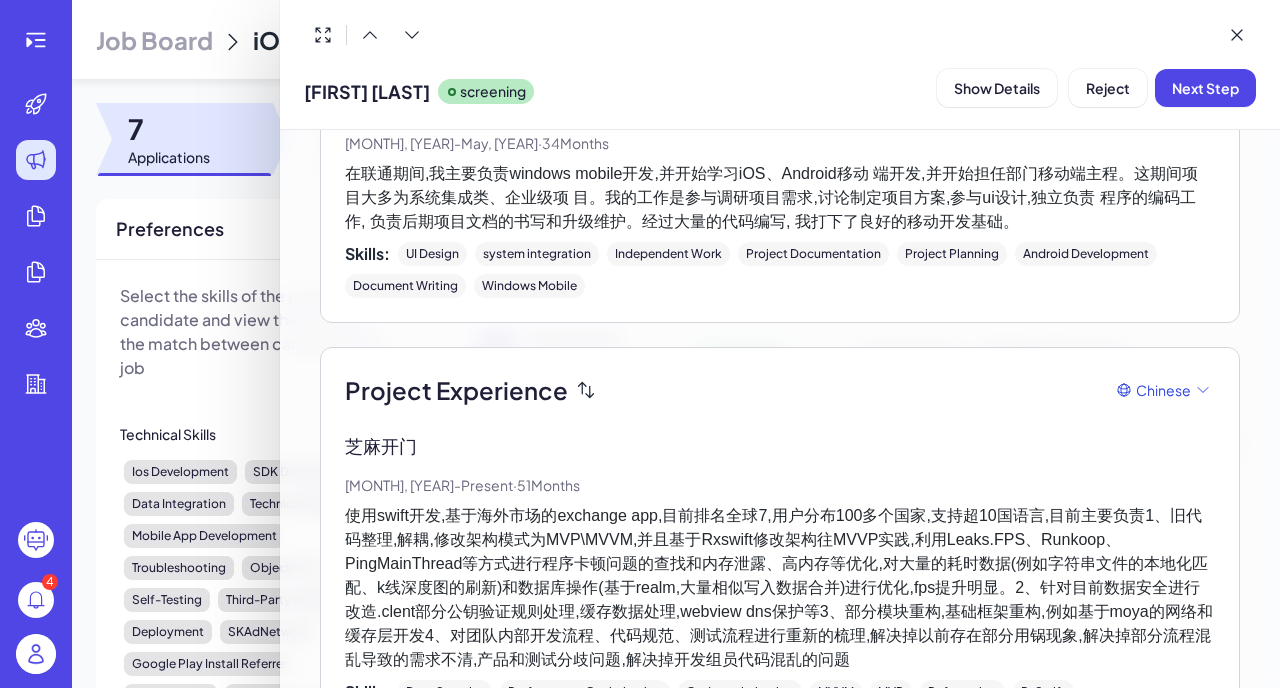 click on "使用swift开发,基于海外市场的exchange app,目前排名全球7,用户分布100多个国家,支持超10国语言,目前主要负责1、旧代码整理,解耦,修改架构模式为MVP\MVVM,并且基于Rxswift修改架构往MVVP实践,利用Leaks.FPS、Runkoop、PingMainThread等方式进行程序卡顿问题的查找和内存泄露、高内存等优化,对大量的耗时数据(例如字符串文件的本地化匹配、k线深度图的刷新)和数据库操作(基于realm,大量相似写入数据合并)进行优化,fps提升明显。2、针对目前数据安全进行改造.clent部分公钥验证规则处理,缓存数据处理,webview dns保护等3、部分模块重构,基础框架重构,例如基于moya的网络和缓存层开发4、对团队内部开发流程、代码规范、测试流程进行重新的梳理,解决掉以前存在部分用锅现象,解决掉部分流程混乱导致的需求不清,产品和测试分歧问题,解决掉开发组员代码混乱的问题" at bounding box center (780, 588) 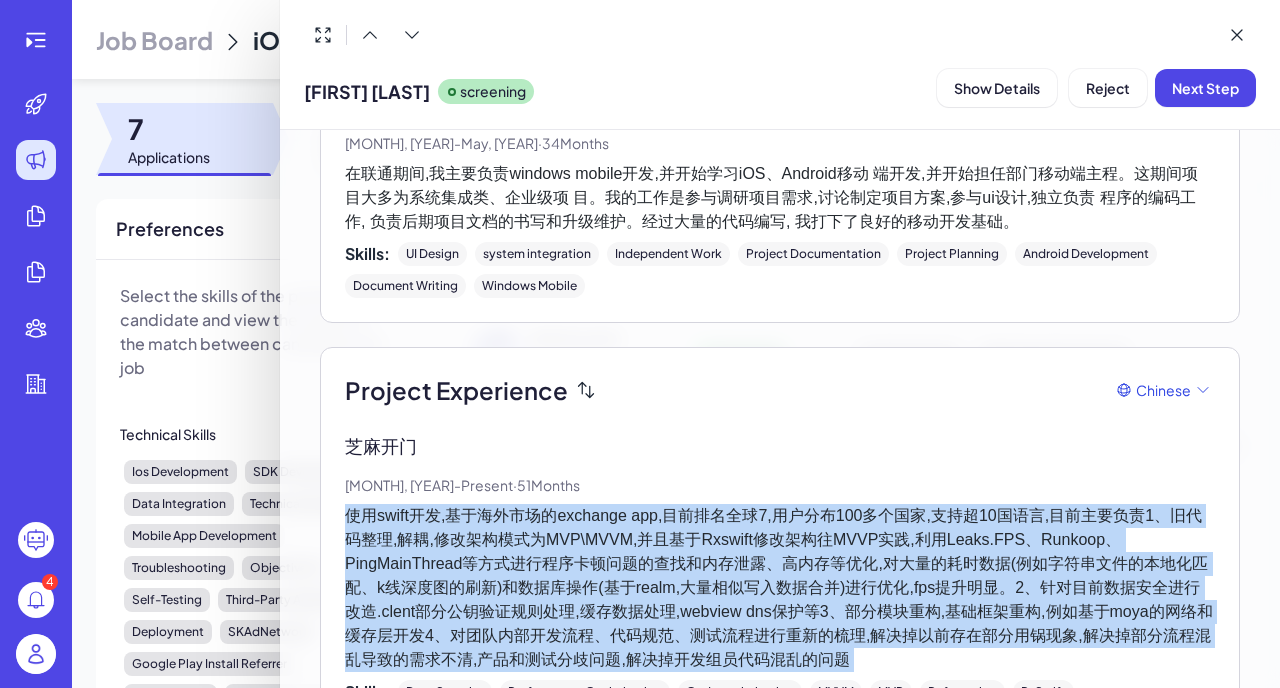 click on "使用swift开发,基于海外市场的exchange app,目前排名全球7,用户分布100多个国家,支持超10国语言,目前主要负责1、旧代码整理,解耦,修改架构模式为MVP\MVVM,并且基于Rxswift修改架构往MVVP实践,利用Leaks.FPS、Runkoop、PingMainThread等方式进行程序卡顿问题的查找和内存泄露、高内存等优化,对大量的耗时数据(例如字符串文件的本地化匹配、k线深度图的刷新)和数据库操作(基于realm,大量相似写入数据合并)进行优化,fps提升明显。2、针对目前数据安全进行改造.clent部分公钥验证规则处理,缓存数据处理,webview dns保护等3、部分模块重构,基础框架重构,例如基于moya的网络和缓存层开发4、对团队内部开发流程、代码规范、测试流程进行重新的梳理,解决掉以前存在部分用锅现象,解决掉部分流程混乱导致的需求不清,产品和测试分歧问题,解决掉开发组员代码混乱的问题" at bounding box center (780, 588) 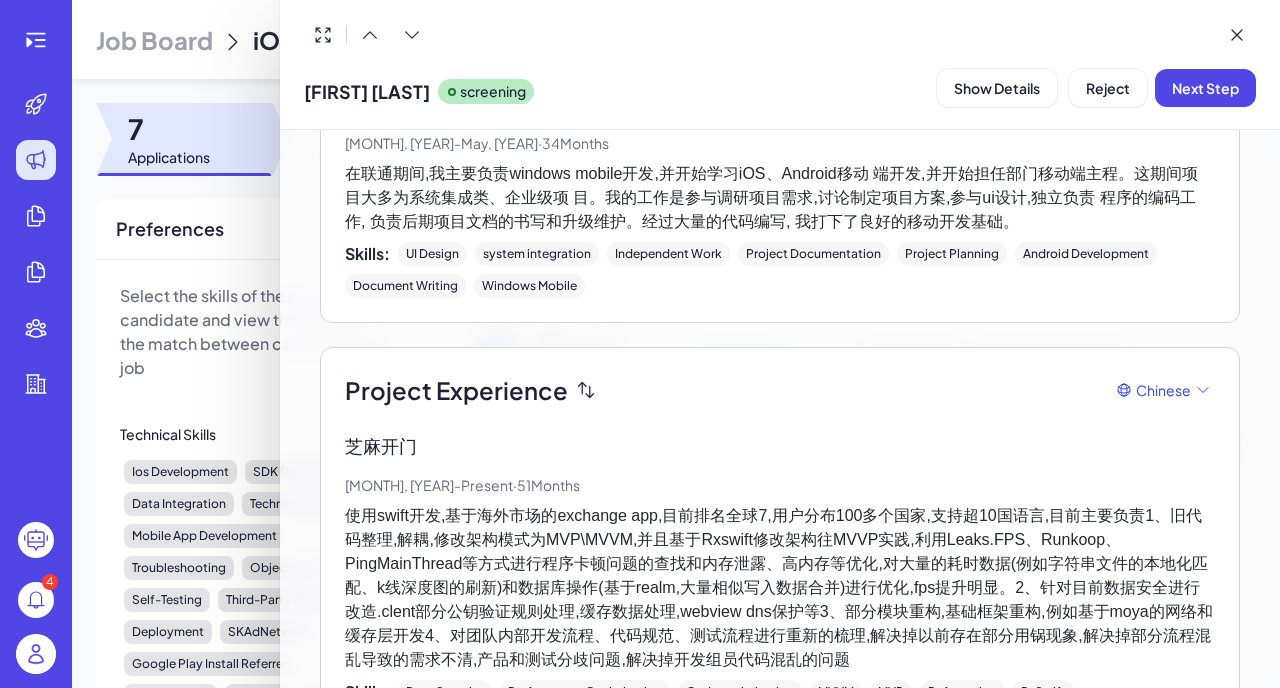 click on "使用swift开发,基于海外市场的exchange app,目前排名全球7,用户分布100多个国家,支持超10国语言,目前主要负责1、旧代码整理,解耦,修改架构模式为MVP\MVVM,并且基于Rxswift修改架构往MVVP实践,利用Leaks.FPS、Runkoop、PingMainThread等方式进行程序卡顿问题的查找和内存泄露、高内存等优化,对大量的耗时数据(例如字符串文件的本地化匹配、k线深度图的刷新)和数据库操作(基于realm,大量相似写入数据合并)进行优化,fps提升明显。2、针对目前数据安全进行改造.clent部分公钥验证规则处理,缓存数据处理,webview dns保护等3、部分模块重构,基础框架重构,例如基于moya的网络和缓存层开发4、对团队内部开发流程、代码规范、测试流程进行重新的梳理,解决掉以前存在部分用锅现象,解决掉部分流程混乱导致的需求不清,产品和测试分歧问题,解决掉开发组员代码混乱的问题" at bounding box center [780, 588] 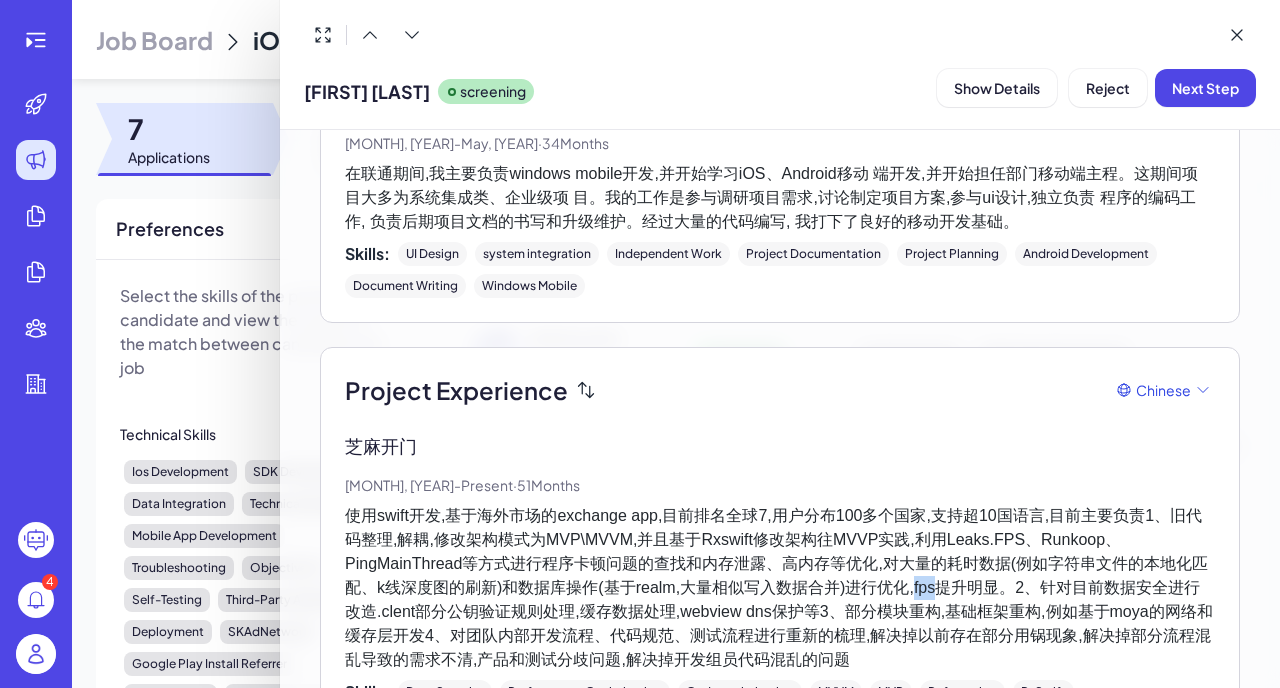click on "使用swift开发,基于海外市场的exchange app,目前排名全球7,用户分布100多个国家,支持超10国语言,目前主要负责1、旧代码整理,解耦,修改架构模式为MVP\MVVM,并且基于Rxswift修改架构往MVVP实践,利用Leaks.FPS、Runkoop、PingMainThread等方式进行程序卡顿问题的查找和内存泄露、高内存等优化,对大量的耗时数据(例如字符串文件的本地化匹配、k线深度图的刷新)和数据库操作(基于realm,大量相似写入数据合并)进行优化,fps提升明显。2、针对目前数据安全进行改造.clent部分公钥验证规则处理,缓存数据处理,webview dns保护等3、部分模块重构,基础框架重构,例如基于moya的网络和缓存层开发4、对团队内部开发流程、代码规范、测试流程进行重新的梳理,解决掉以前存在部分用锅现象,解决掉部分流程混乱导致的需求不清,产品和测试分歧问题,解决掉开发组员代码混乱的问题" at bounding box center [780, 588] 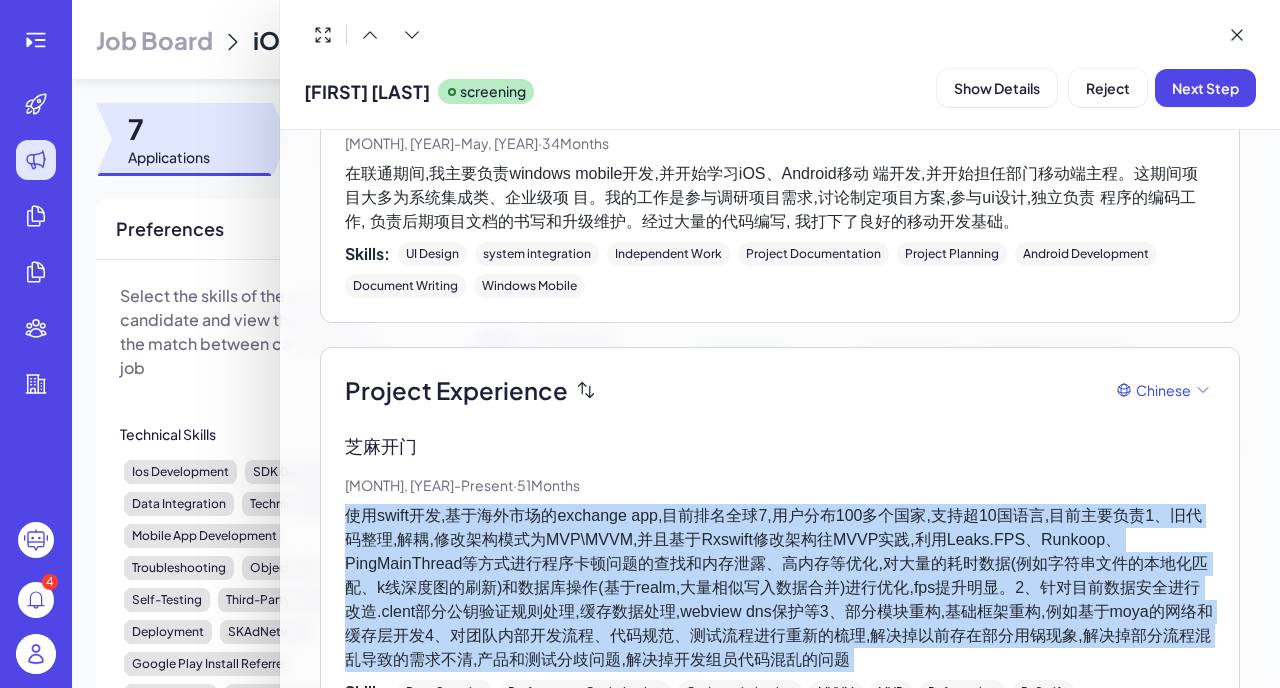 click on "使用swift开发,基于海外市场的exchange app,目前排名全球7,用户分布100多个国家,支持超10国语言,目前主要负责1、旧代码整理,解耦,修改架构模式为MVP\MVVM,并且基于Rxswift修改架构往MVVP实践,利用Leaks.FPS、Runkoop、PingMainThread等方式进行程序卡顿问题的查找和内存泄露、高内存等优化,对大量的耗时数据(例如字符串文件的本地化匹配、k线深度图的刷新)和数据库操作(基于realm,大量相似写入数据合并)进行优化,fps提升明显。2、针对目前数据安全进行改造.clent部分公钥验证规则处理,缓存数据处理,webview dns保护等3、部分模块重构,基础框架重构,例如基于moya的网络和缓存层开发4、对团队内部开发流程、代码规范、测试流程进行重新的梳理,解决掉以前存在部分用锅现象,解决掉部分流程混乱导致的需求不清,产品和测试分歧问题,解决掉开发组员代码混乱的问题" at bounding box center [780, 588] 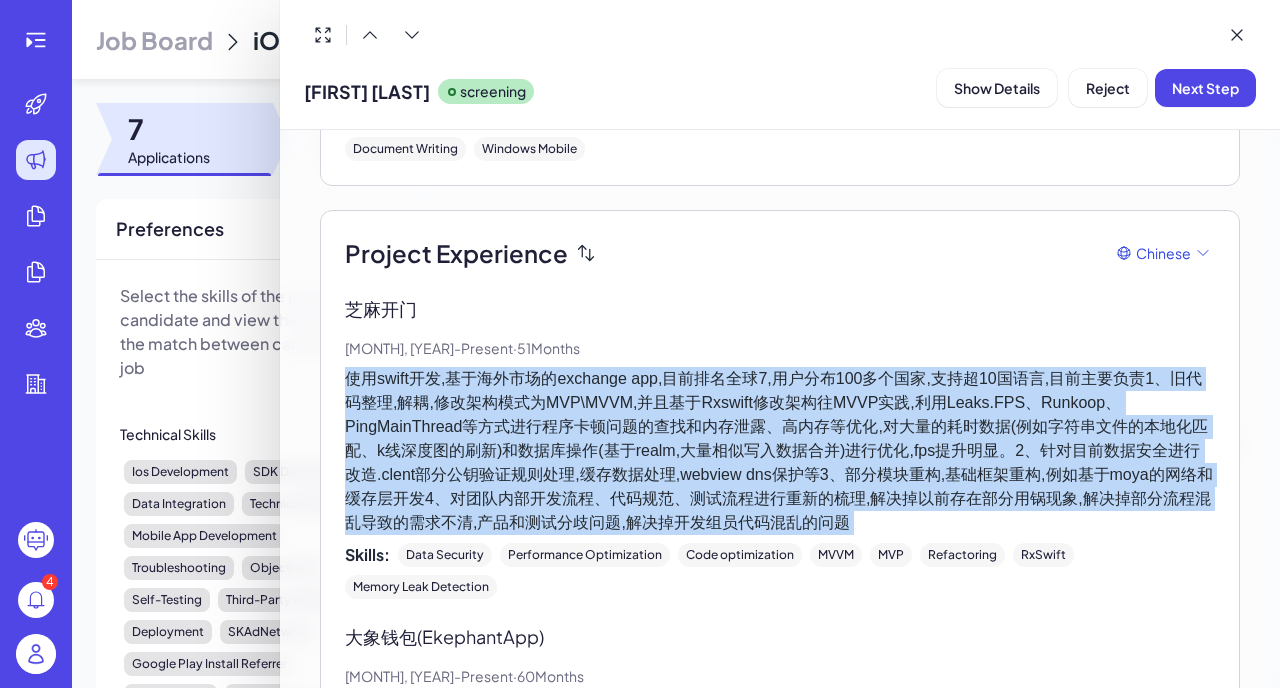 scroll, scrollTop: 2648, scrollLeft: 0, axis: vertical 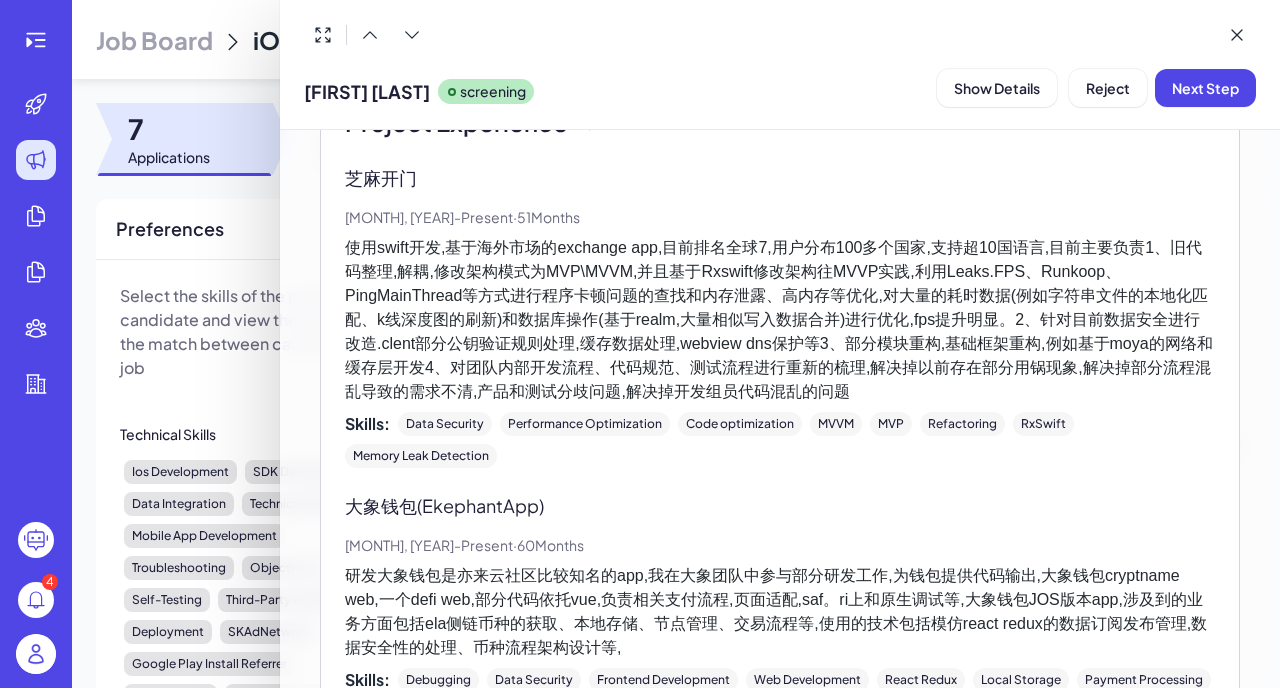 click on "研发大象钱包是亦来云社区比较知名的app,我在大象团队中参与部分研发工作,为钱包提供代码输出,大象钱包cryptname web,一个defi web,部分代码依托vue,负责相关支付流程,页面适配,saf。ri上和原生调试等,大象钱包JOS版本app,涉及到的业务方面包括ela侧链币种的获取、本地存储、节点管理、交易流程等,使用的技术包括模仿react redux的数据订阅发布管理,数据安全性的处理、币种流程架构设计等," at bounding box center (780, 612) 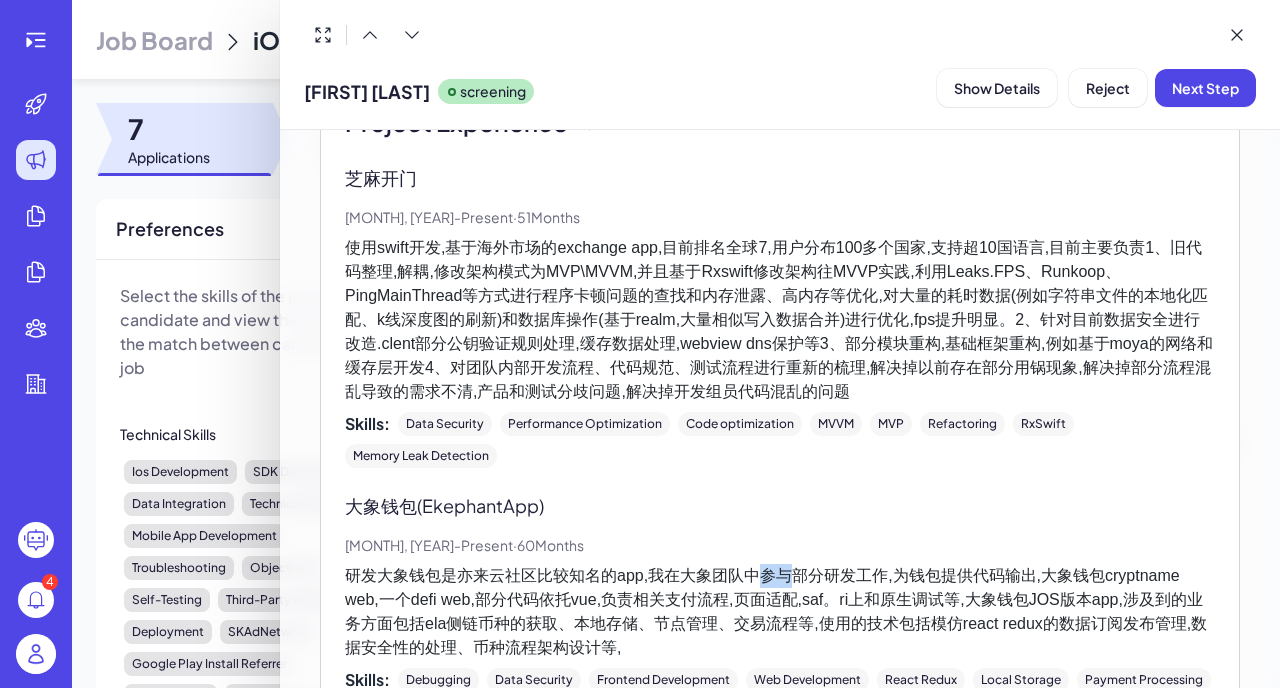 click on "研发大象钱包是亦来云社区比较知名的app,我在大象团队中参与部分研发工作,为钱包提供代码输出,大象钱包cryptname web,一个defi web,部分代码依托vue,负责相关支付流程,页面适配,saf。ri上和原生调试等,大象钱包JOS版本app,涉及到的业务方面包括ela侧链币种的获取、本地存储、节点管理、交易流程等,使用的技术包括模仿react redux的数据订阅发布管理,数据安全性的处理、币种流程架构设计等," at bounding box center (780, 612) 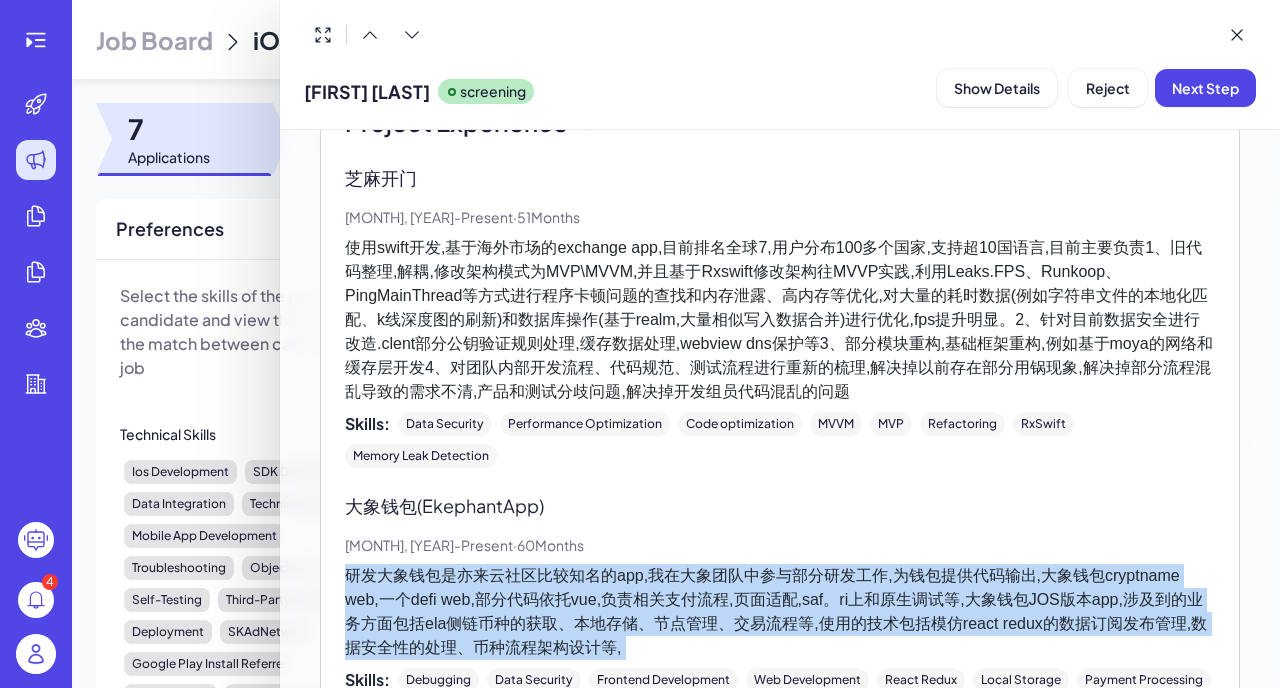 click on "研发大象钱包是亦来云社区比较知名的app,我在大象团队中参与部分研发工作,为钱包提供代码输出,大象钱包cryptname web,一个defi web,部分代码依托vue,负责相关支付流程,页面适配,saf。ri上和原生调试等,大象钱包JOS版本app,涉及到的业务方面包括ela侧链币种的获取、本地存储、节点管理、交易流程等,使用的技术包括模仿react redux的数据订阅发布管理,数据安全性的处理、币种流程架构设计等," at bounding box center [780, 612] 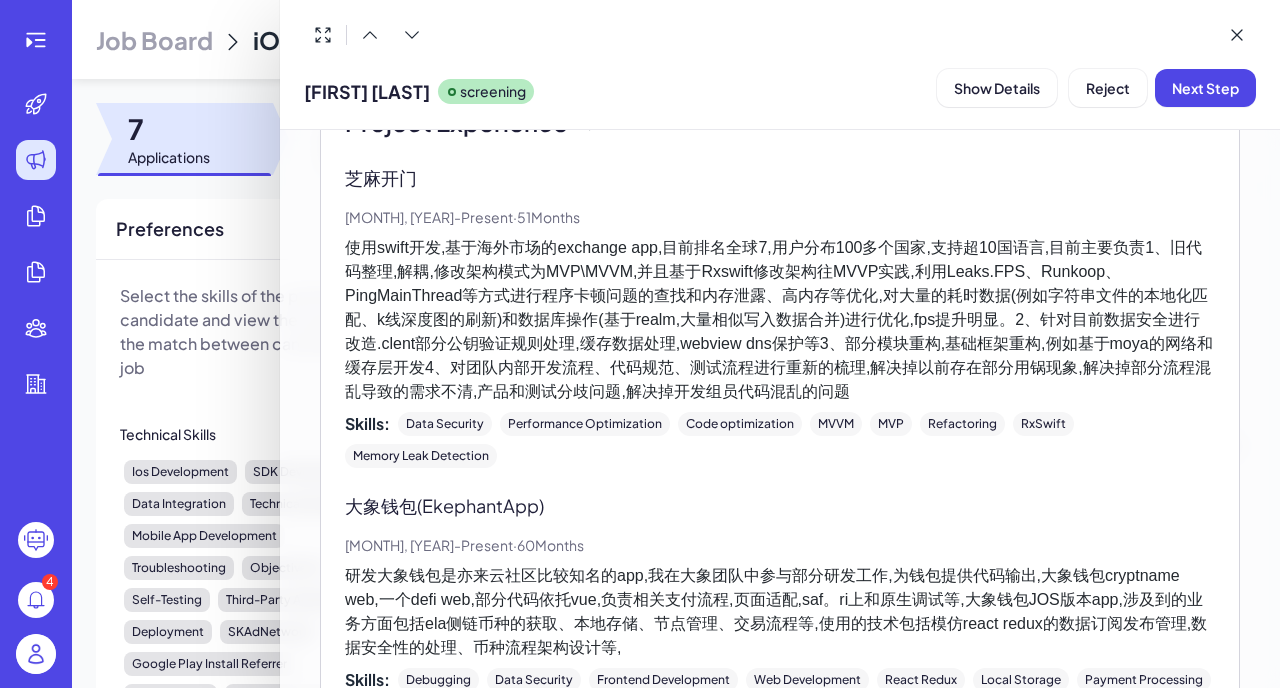 click on "研发大象钱包是亦来云社区比较知名的app,我在大象团队中参与部分研发工作,为钱包提供代码输出,大象钱包cryptname web,一个defi web,部分代码依托vue,负责相关支付流程,页面适配,saf。ri上和原生调试等,大象钱包JOS版本app,涉及到的业务方面包括ela侧链币种的获取、本地存储、节点管理、交易流程等,使用的技术包括模仿react redux的数据订阅发布管理,数据安全性的处理、币种流程架构设计等," at bounding box center [780, 612] 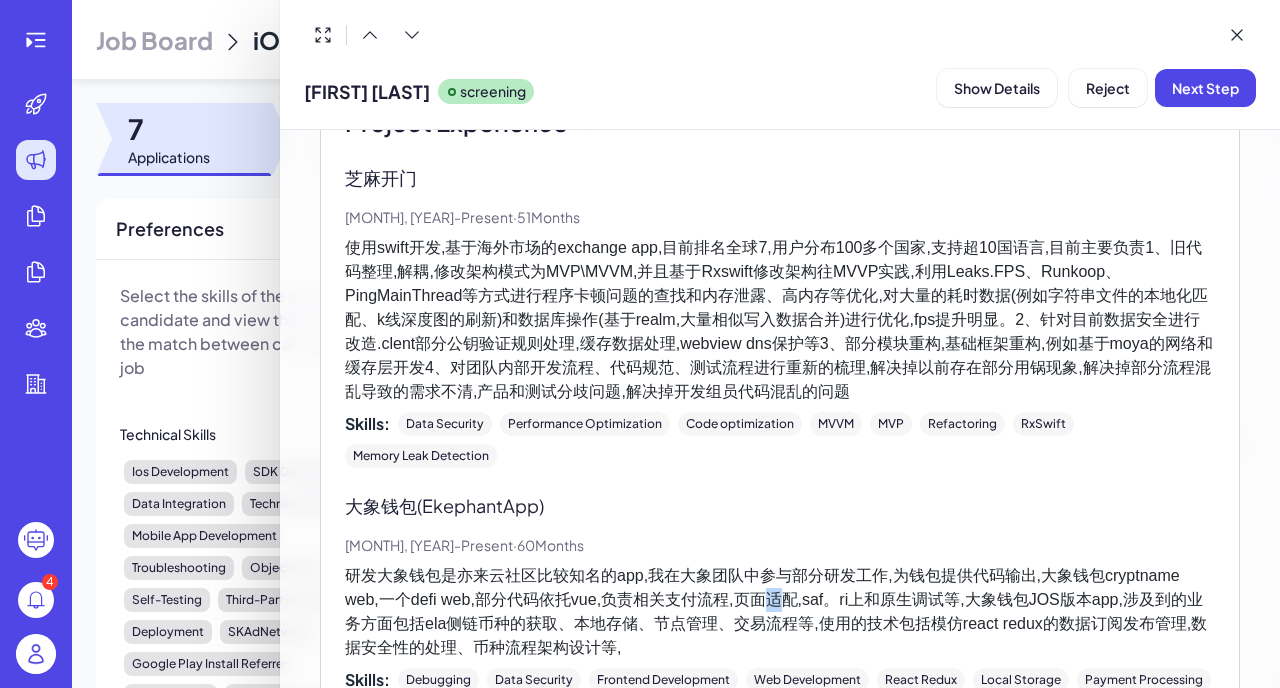 click on "研发大象钱包是亦来云社区比较知名的app,我在大象团队中参与部分研发工作,为钱包提供代码输出,大象钱包cryptname web,一个defi web,部分代码依托vue,负责相关支付流程,页面适配,saf。ri上和原生调试等,大象钱包JOS版本app,涉及到的业务方面包括ela侧链币种的获取、本地存储、节点管理、交易流程等,使用的技术包括模仿react redux的数据订阅发布管理,数据安全性的处理、币种流程架构设计等," at bounding box center [780, 612] 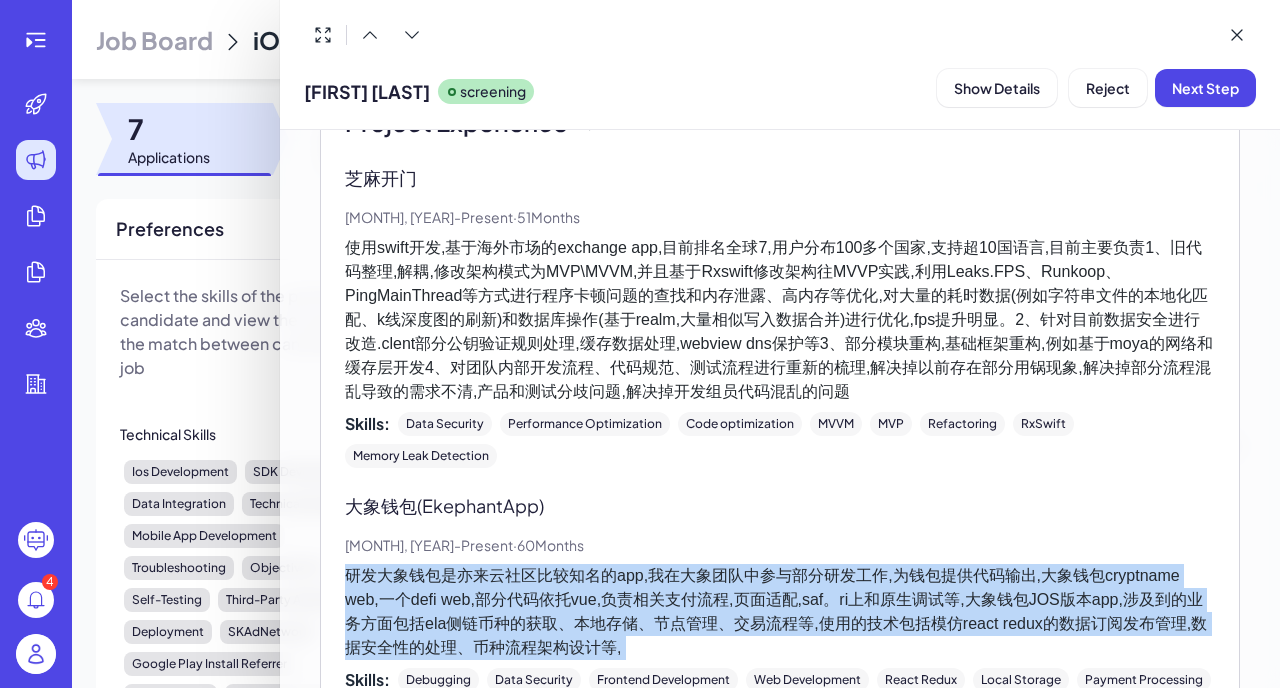 click on "研发大象钱包是亦来云社区比较知名的app,我在大象团队中参与部分研发工作,为钱包提供代码输出,大象钱包cryptname web,一个defi web,部分代码依托vue,负责相关支付流程,页面适配,saf。ri上和原生调试等,大象钱包JOS版本app,涉及到的业务方面包括ela侧链币种的获取、本地存储、节点管理、交易流程等,使用的技术包括模仿react redux的数据订阅发布管理,数据安全性的处理、币种流程架构设计等," at bounding box center (780, 612) 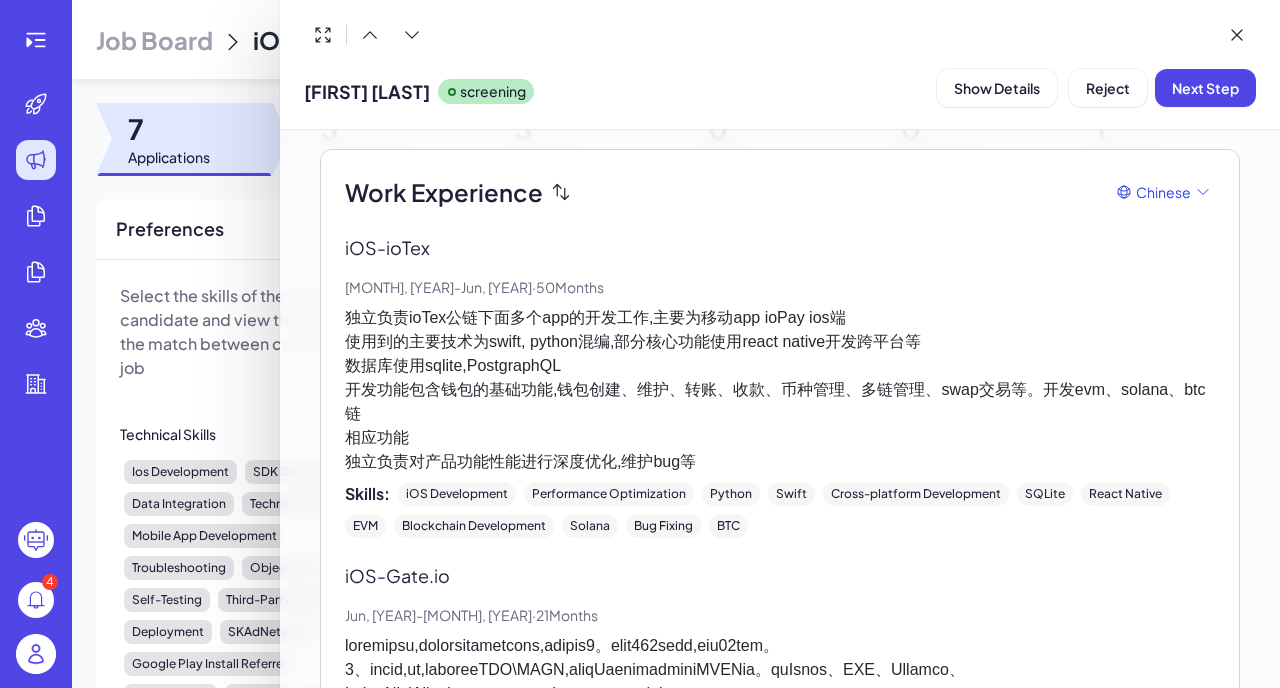 scroll, scrollTop: 0, scrollLeft: 0, axis: both 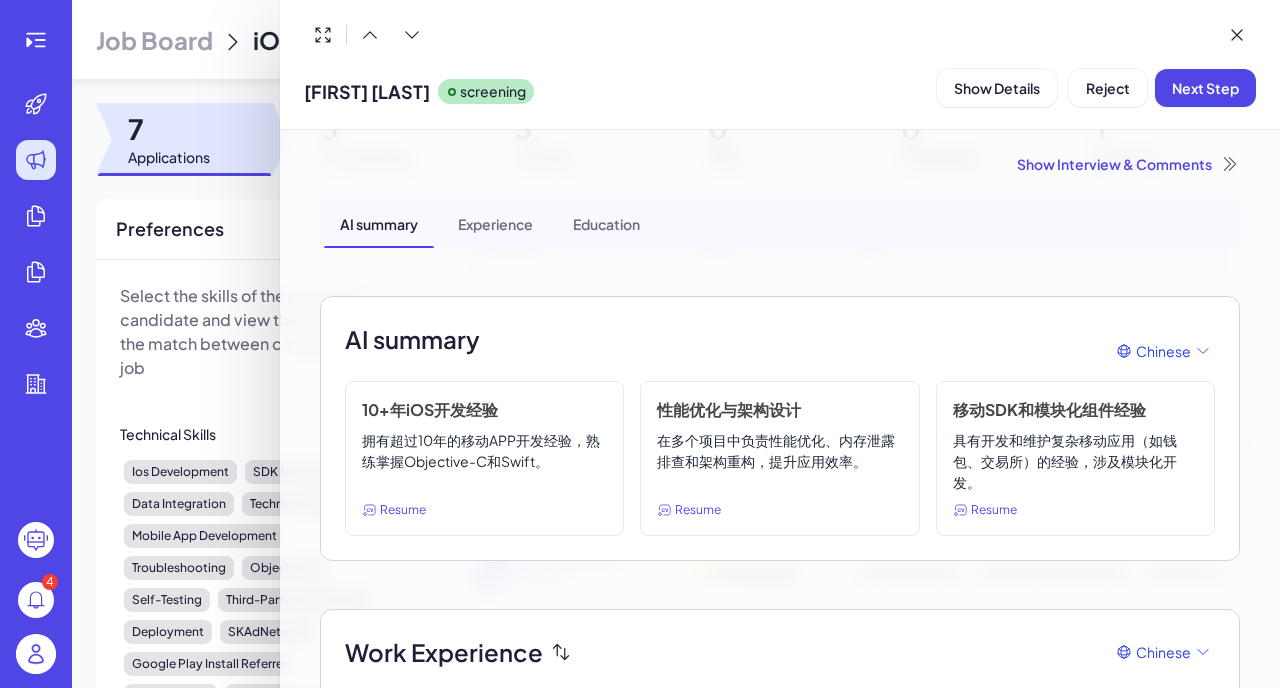 click at bounding box center [640, 344] 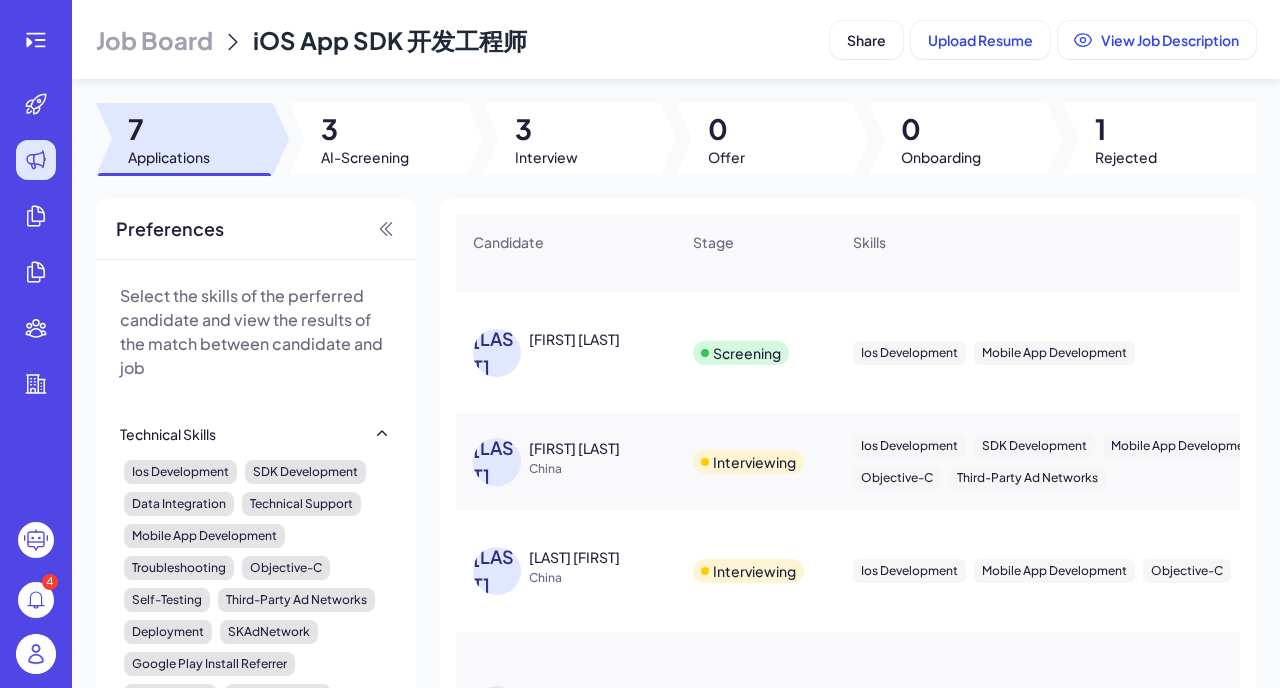 click on "Job Board" at bounding box center [154, 40] 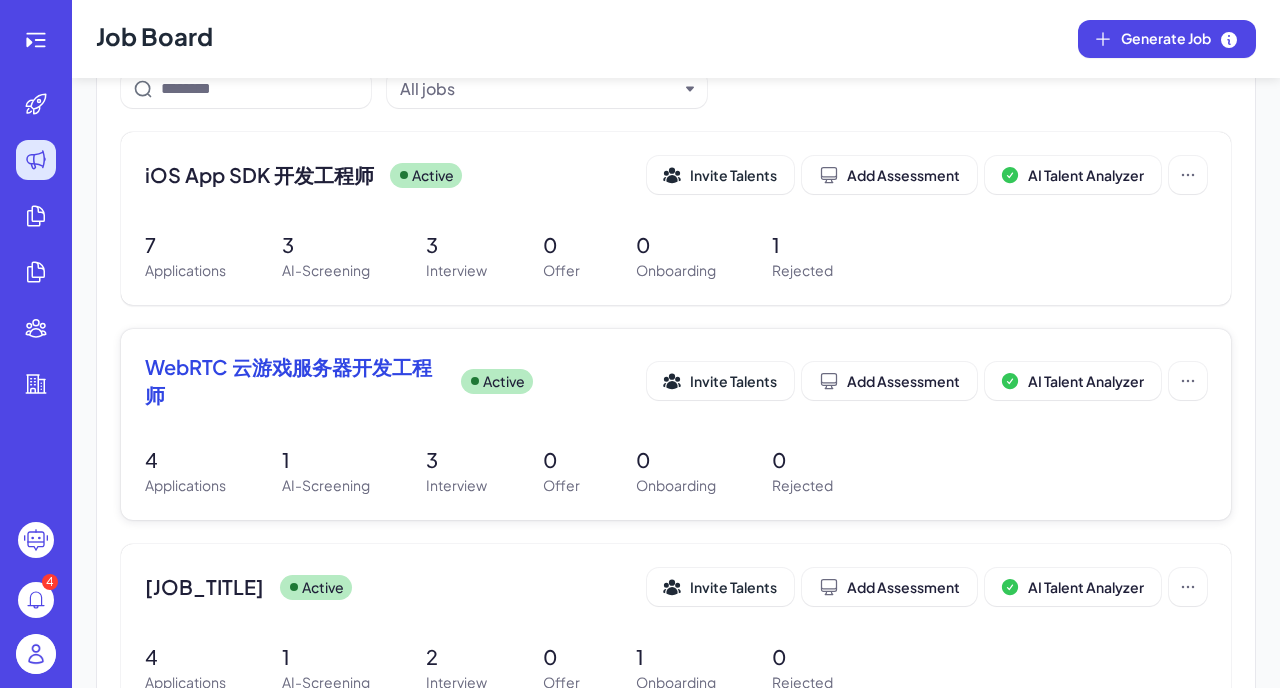 scroll, scrollTop: 178, scrollLeft: 0, axis: vertical 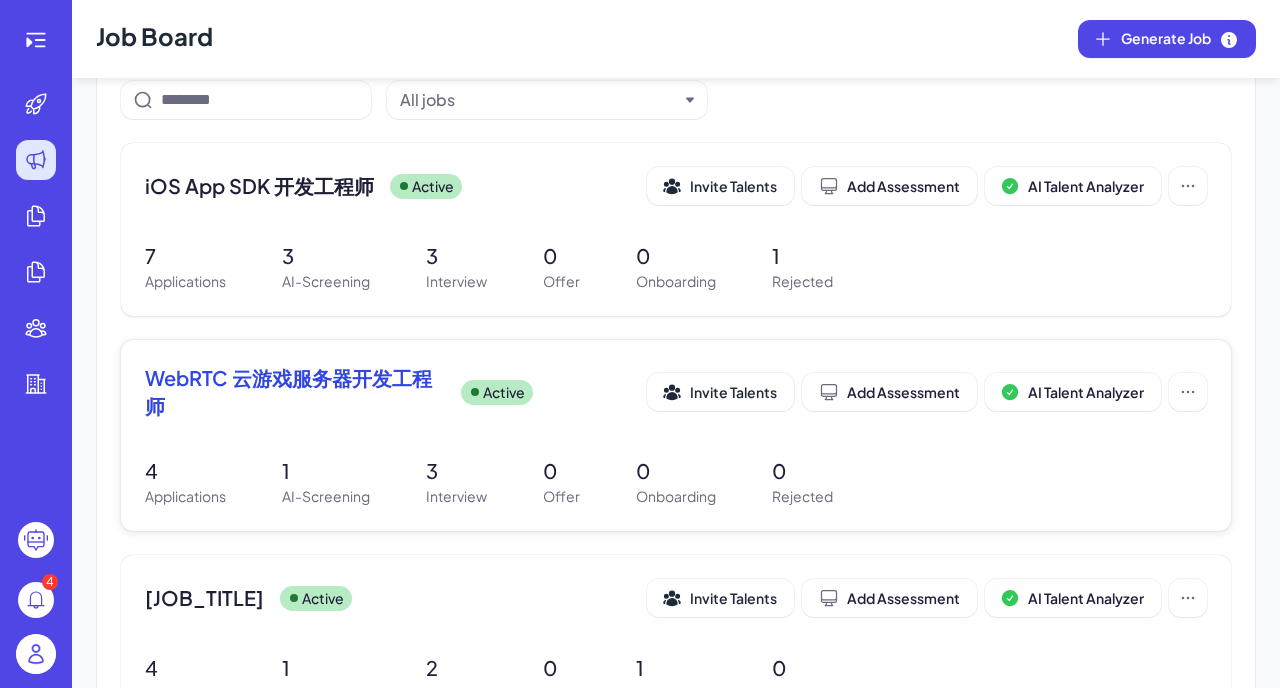 click on "WebRTC 云游戏服务器开发工程师" at bounding box center [295, 392] 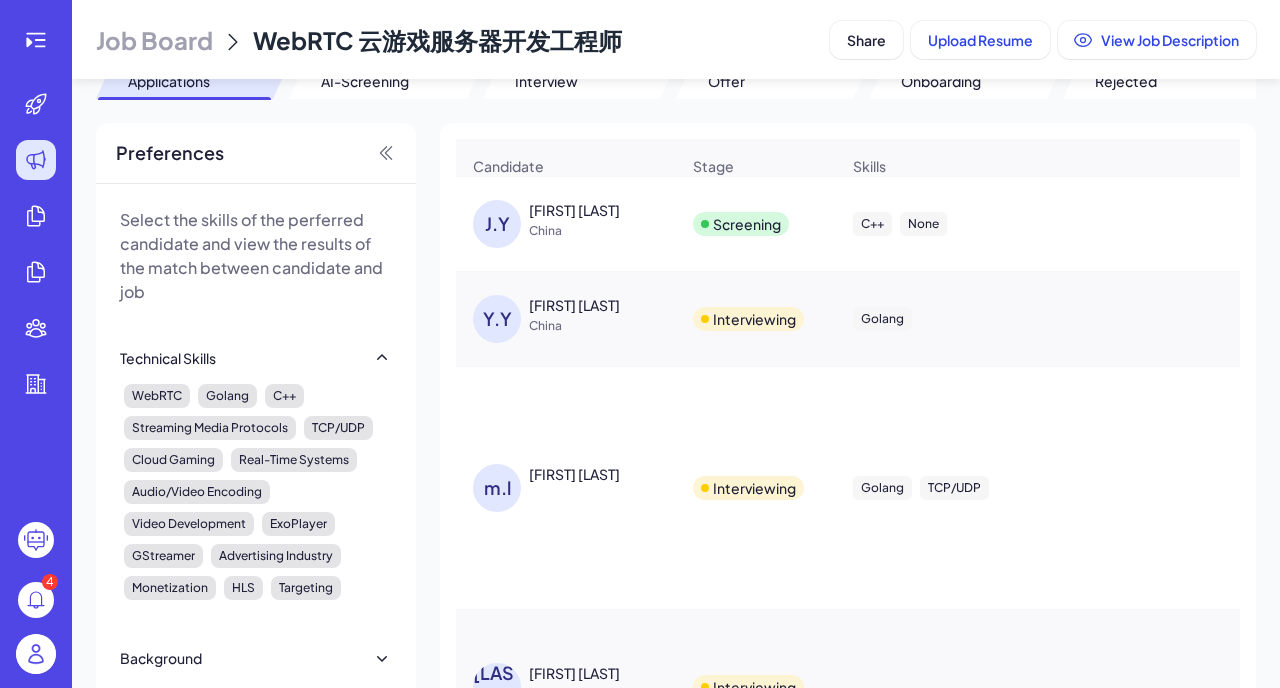 scroll, scrollTop: 57, scrollLeft: 0, axis: vertical 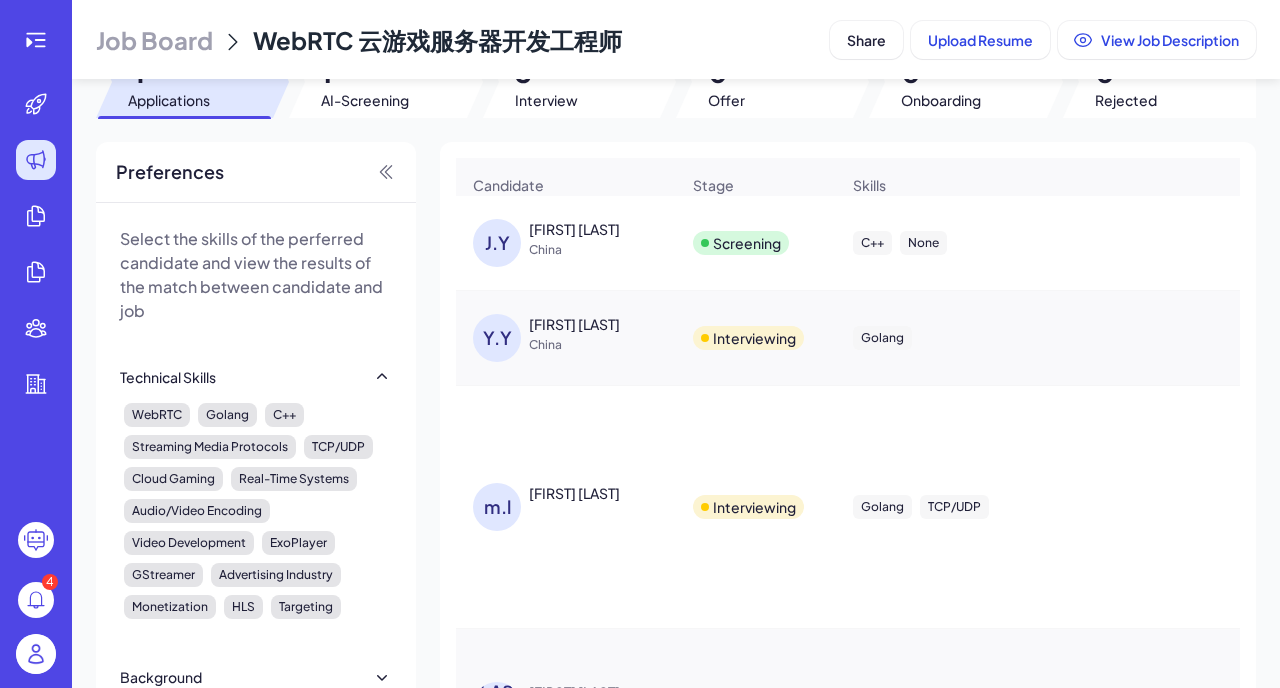 click on "Job Board" at bounding box center (154, 40) 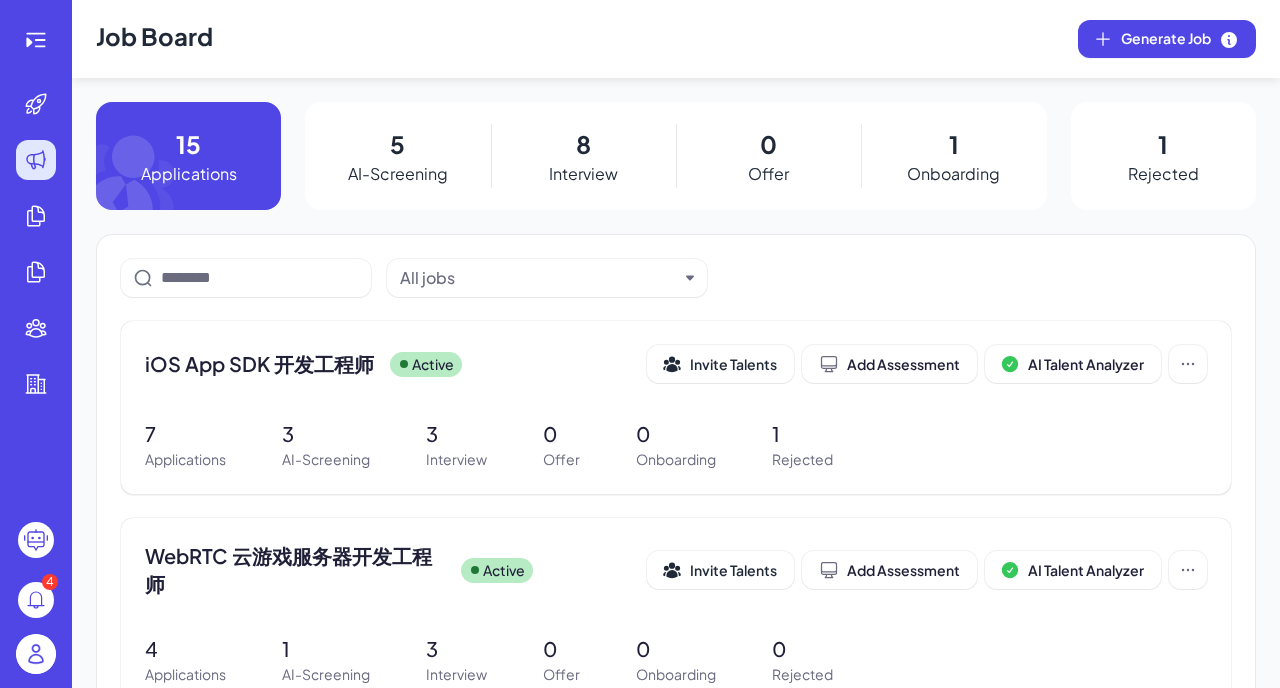 click on "Interview" at bounding box center (583, 174) 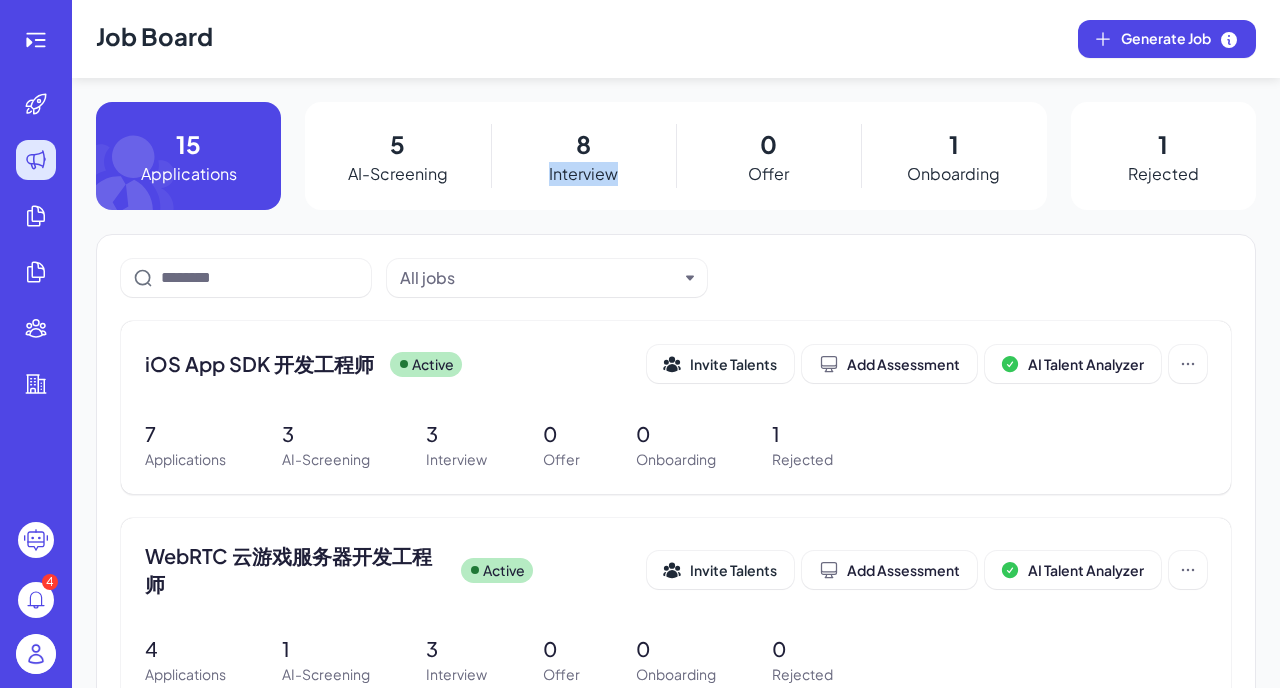click on "Interview" at bounding box center [583, 174] 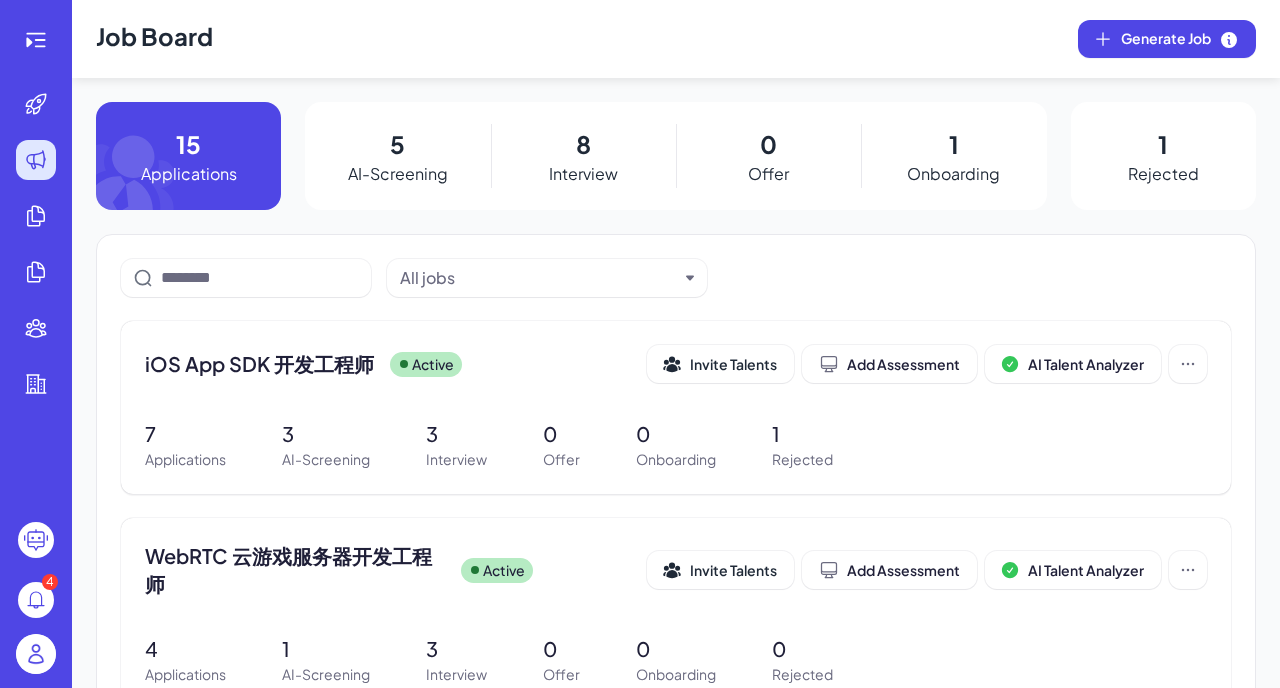 click on "Interview" at bounding box center [583, 174] 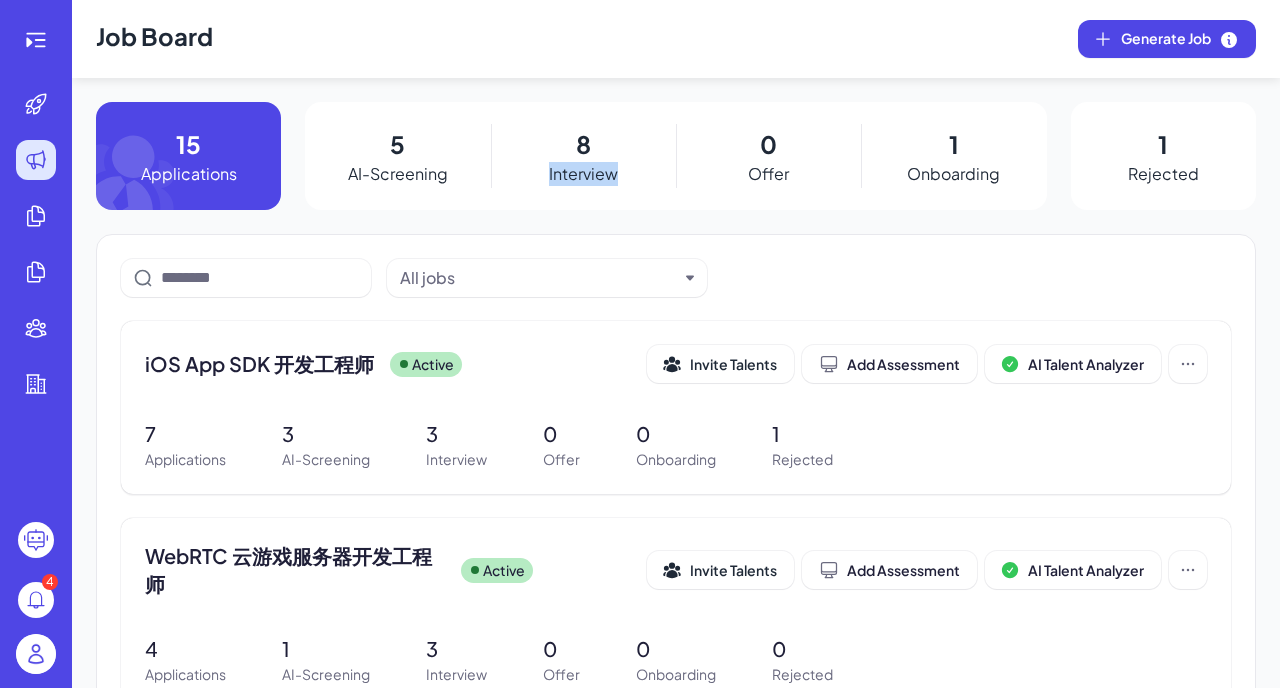 click on "Interview" at bounding box center (583, 174) 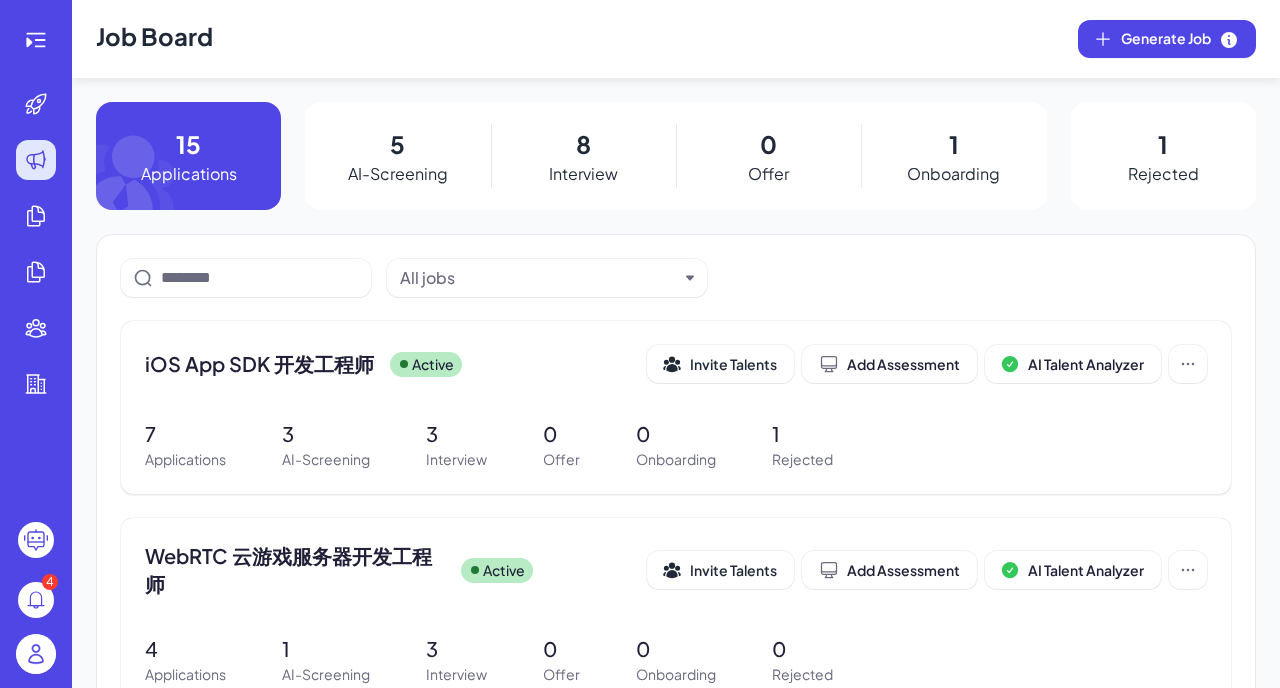 click on "5 AI-Screening" at bounding box center (397, 156) 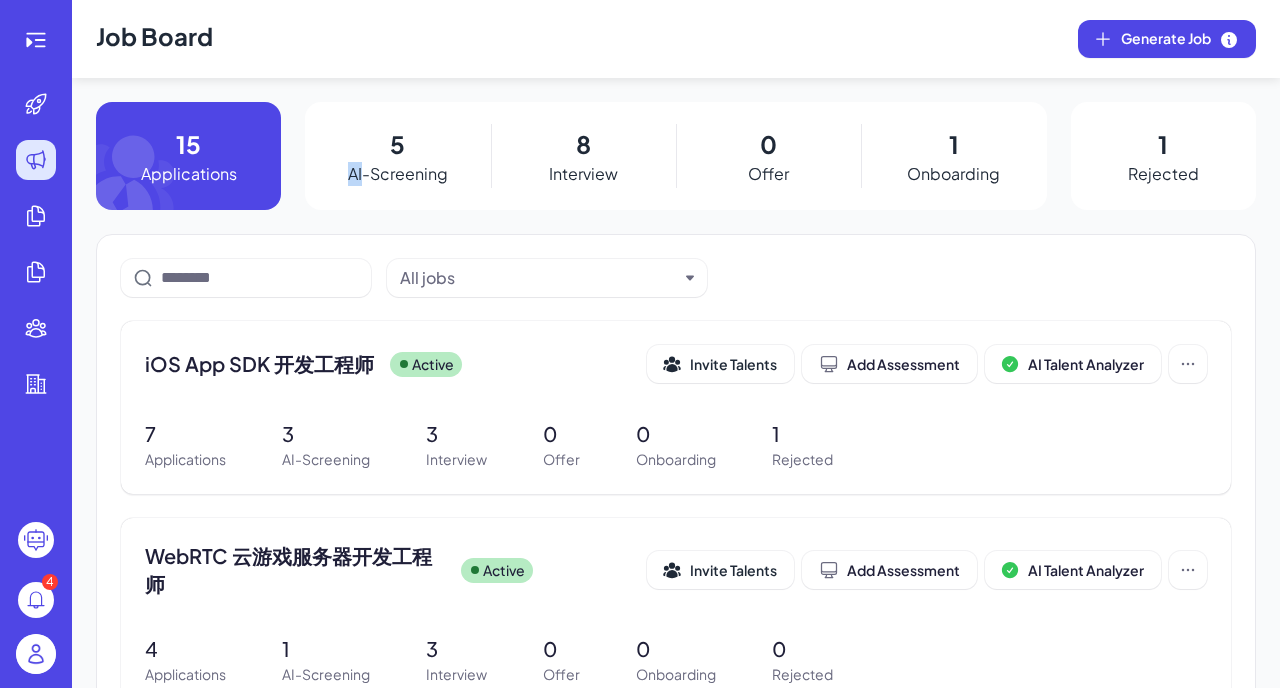 click on "5 AI-Screening" at bounding box center [397, 156] 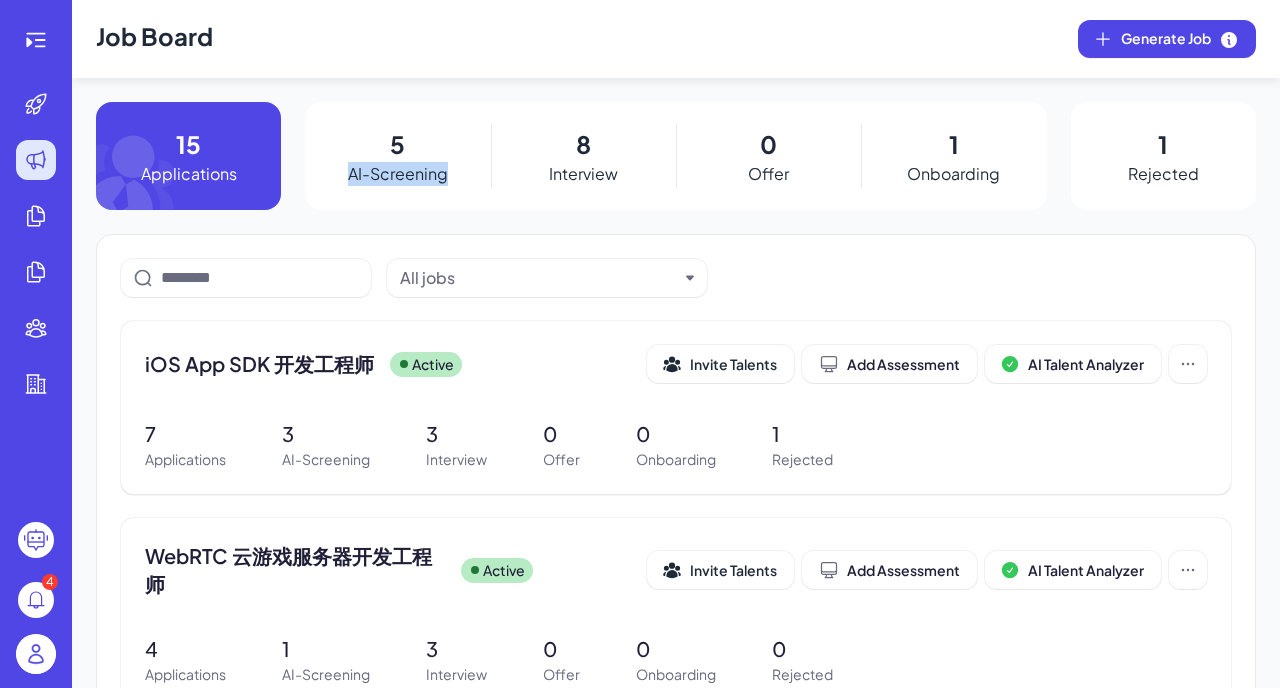click on "AI-Screening" at bounding box center [398, 174] 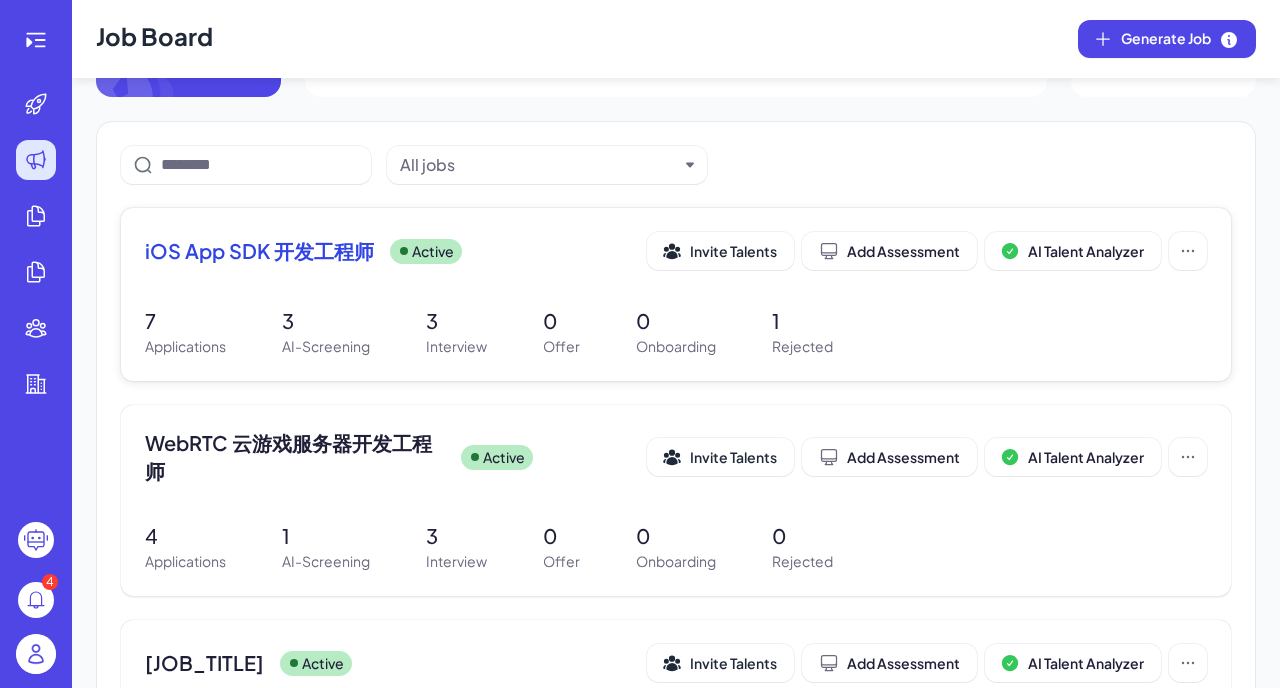 scroll, scrollTop: 0, scrollLeft: 0, axis: both 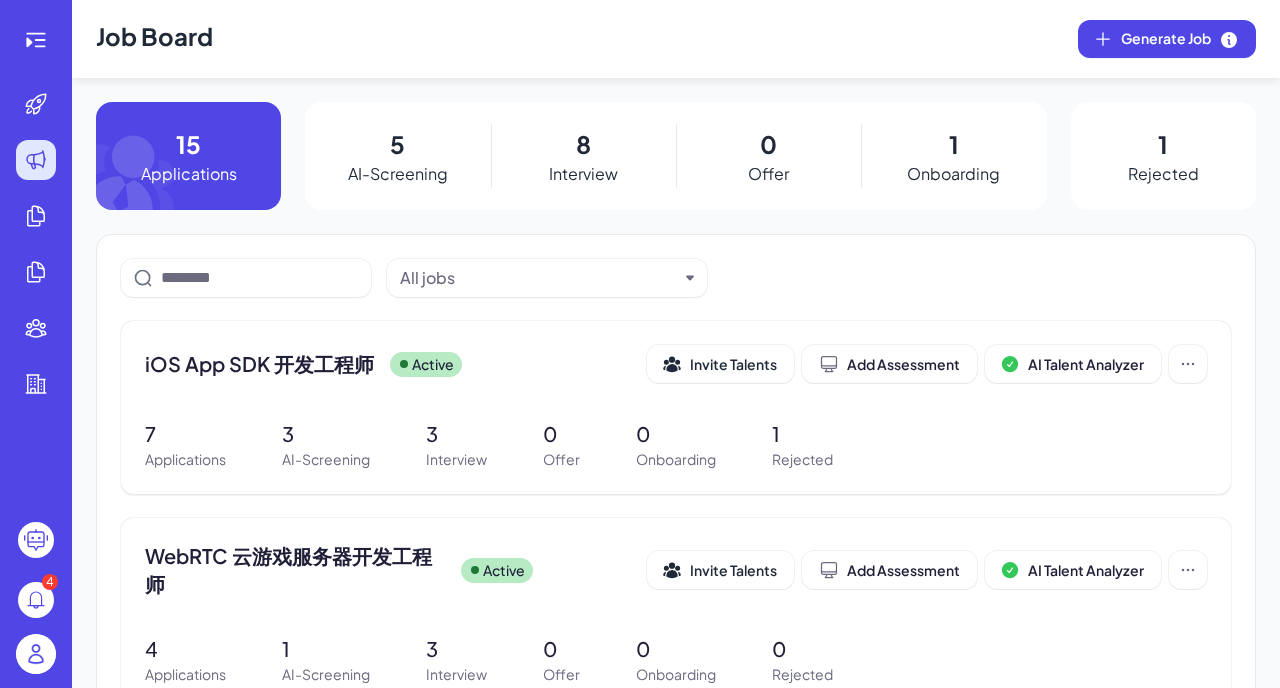 click on "Job Board Generate Job 15 Applications 5 AI-Screening 8 Interview 0 Offer 1 Onboarding 1 Rejected All jobs iOS App SDK 开发工程师 Active Invite Talents Add Assessment AI Talent Analyzer 7   Applications 3 AI-Screening 3 Interview 0 Offer 0 Onboarding 0 Rejected WebAPP Full Stack Developer Active Invite Talents Add Assessment AI Talent Analyzer 4   Applications 1 AI-Screening 2 Interview 0 Offer 1 Onboarding 0 Rejected No more data" at bounding box center [676, 344] 